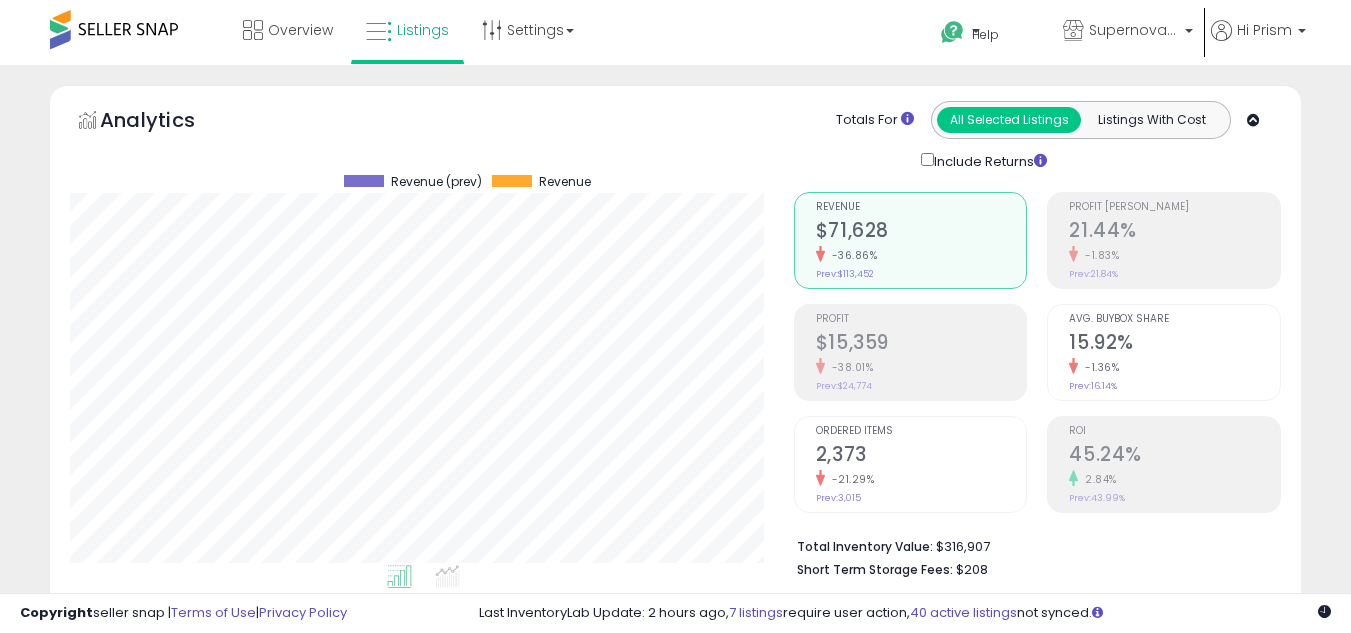 select on "**" 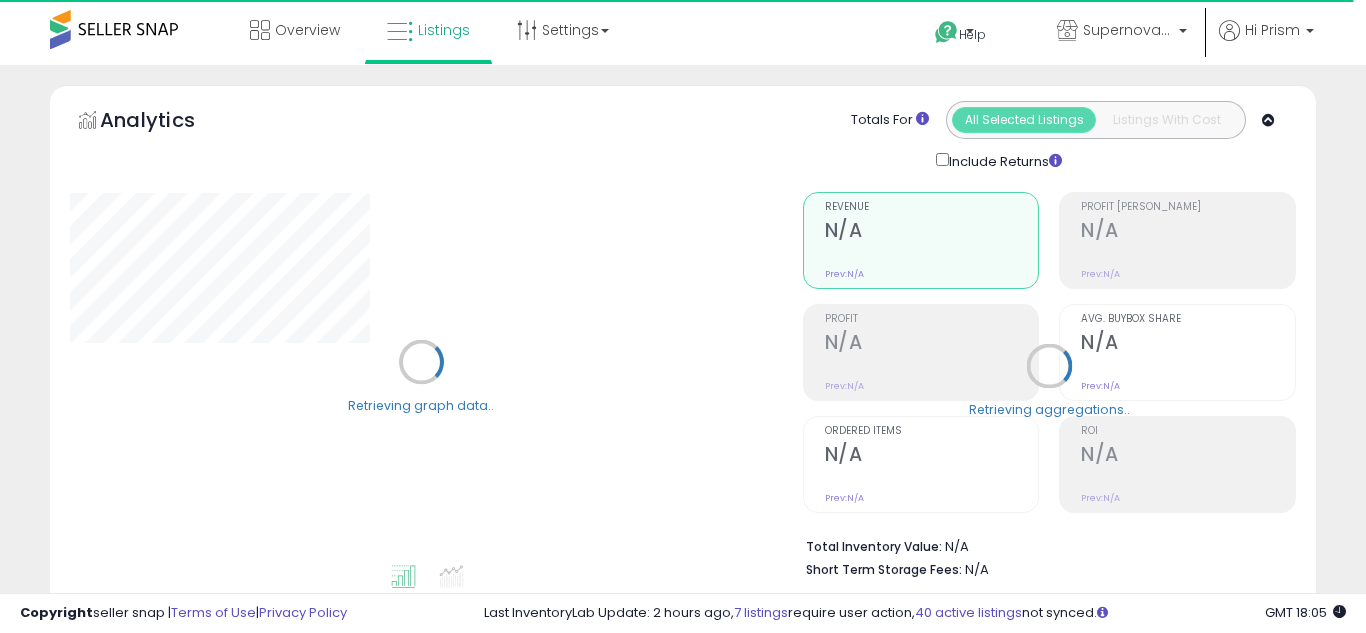 select on "**" 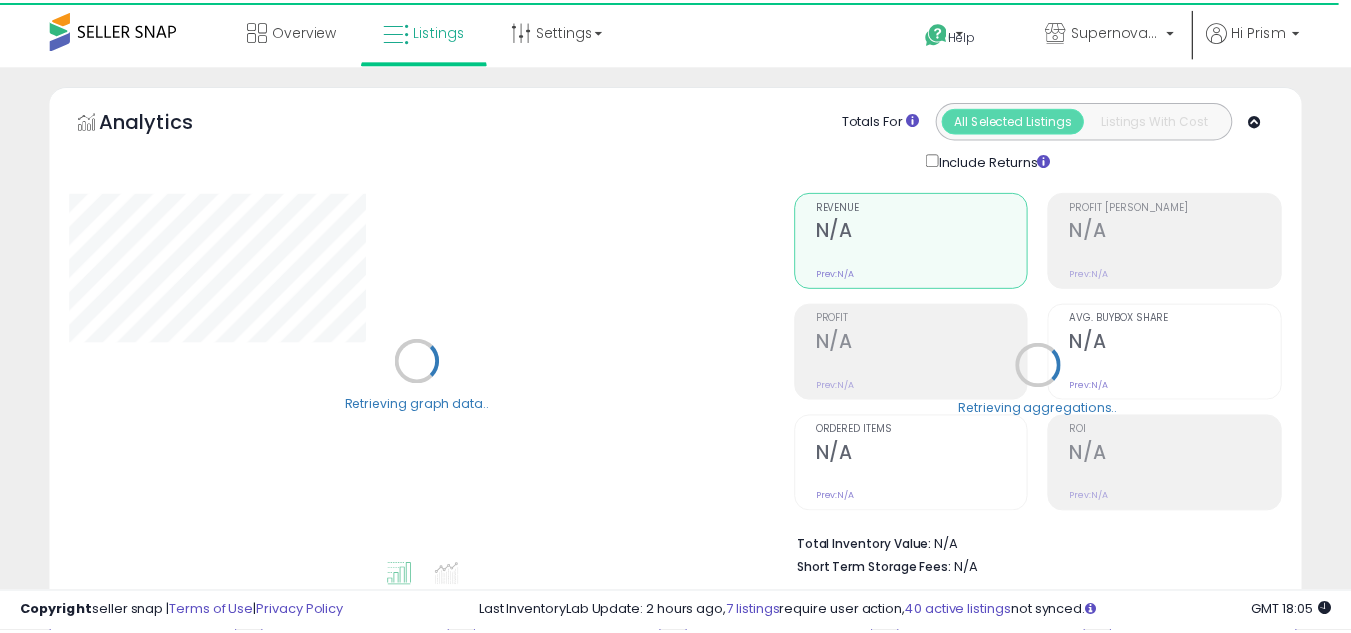 scroll, scrollTop: 0, scrollLeft: 0, axis: both 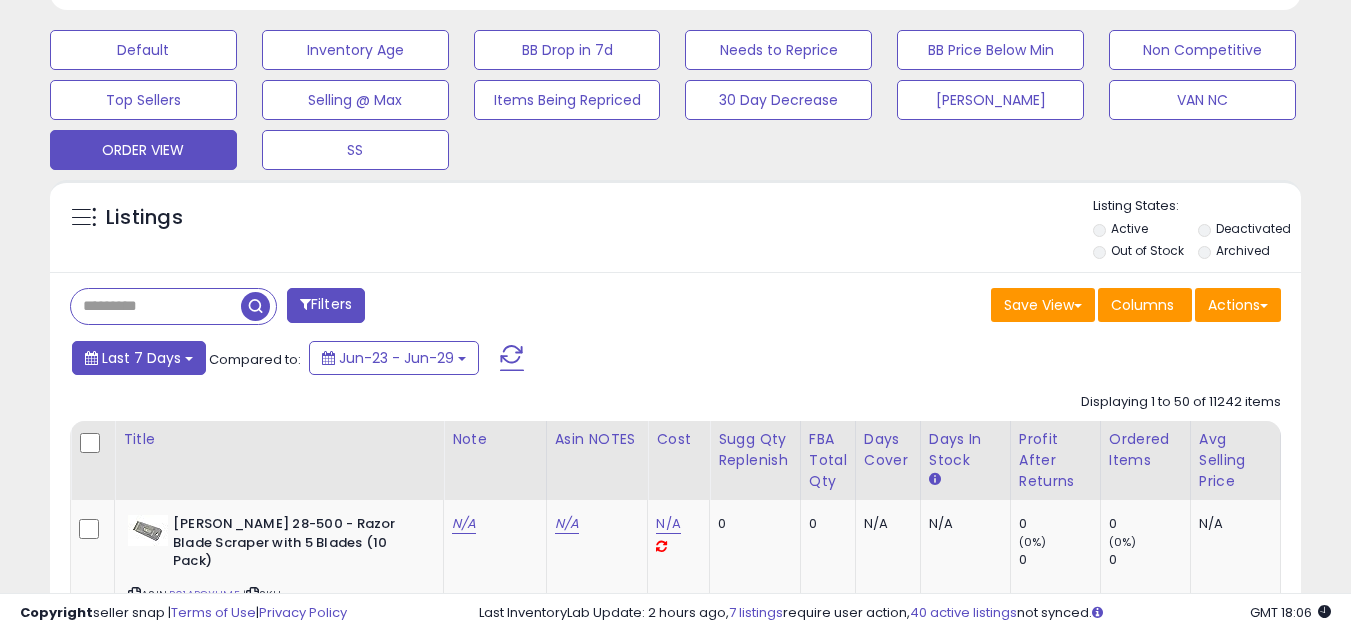 click on "Last 7 Days" at bounding box center [141, 358] 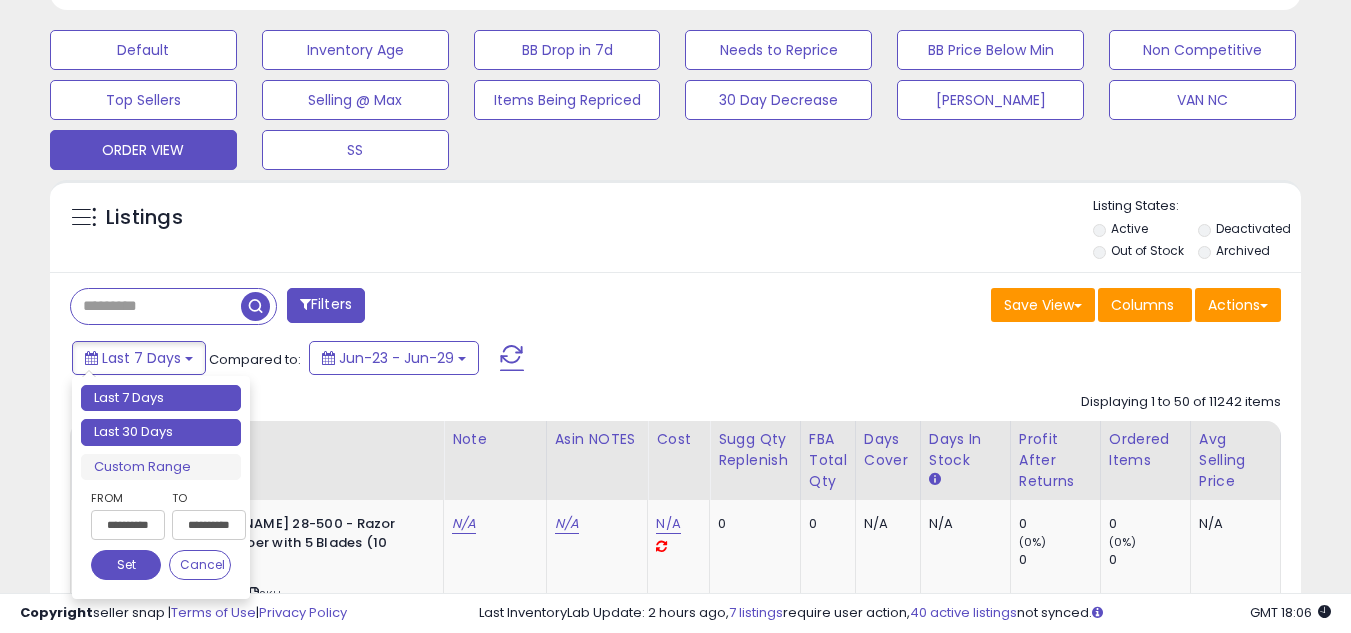 click on "Last 30 Days" at bounding box center [161, 432] 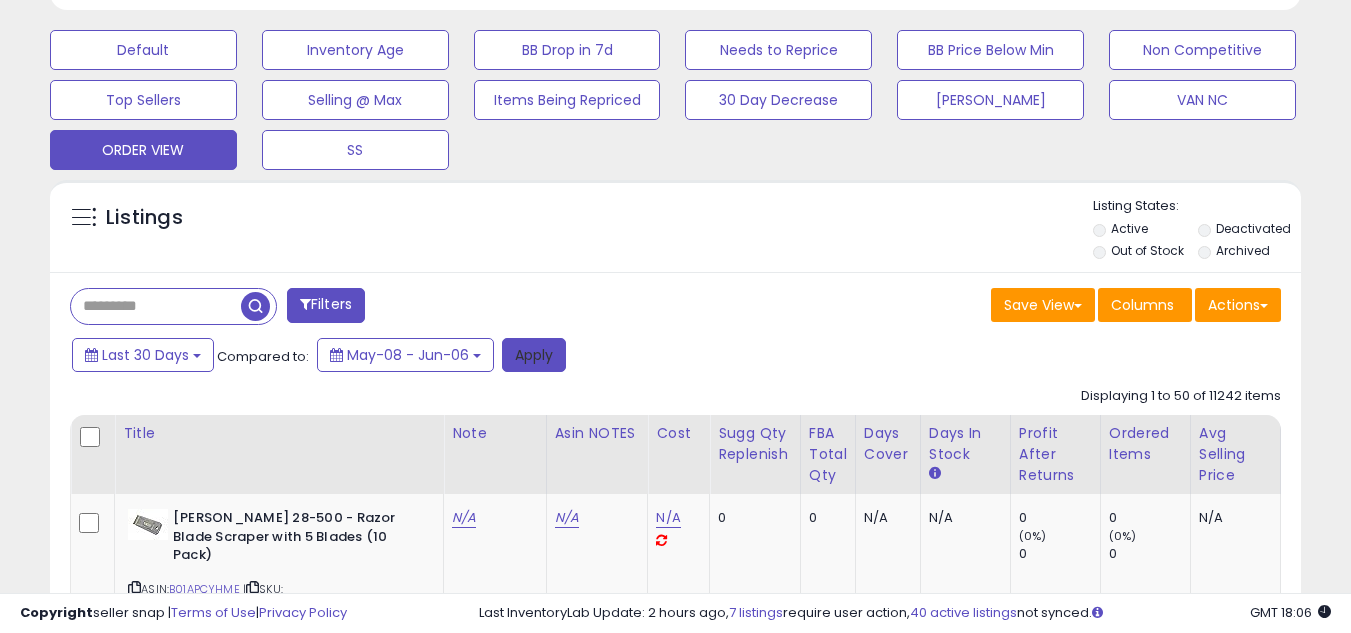 click on "Apply" at bounding box center (534, 355) 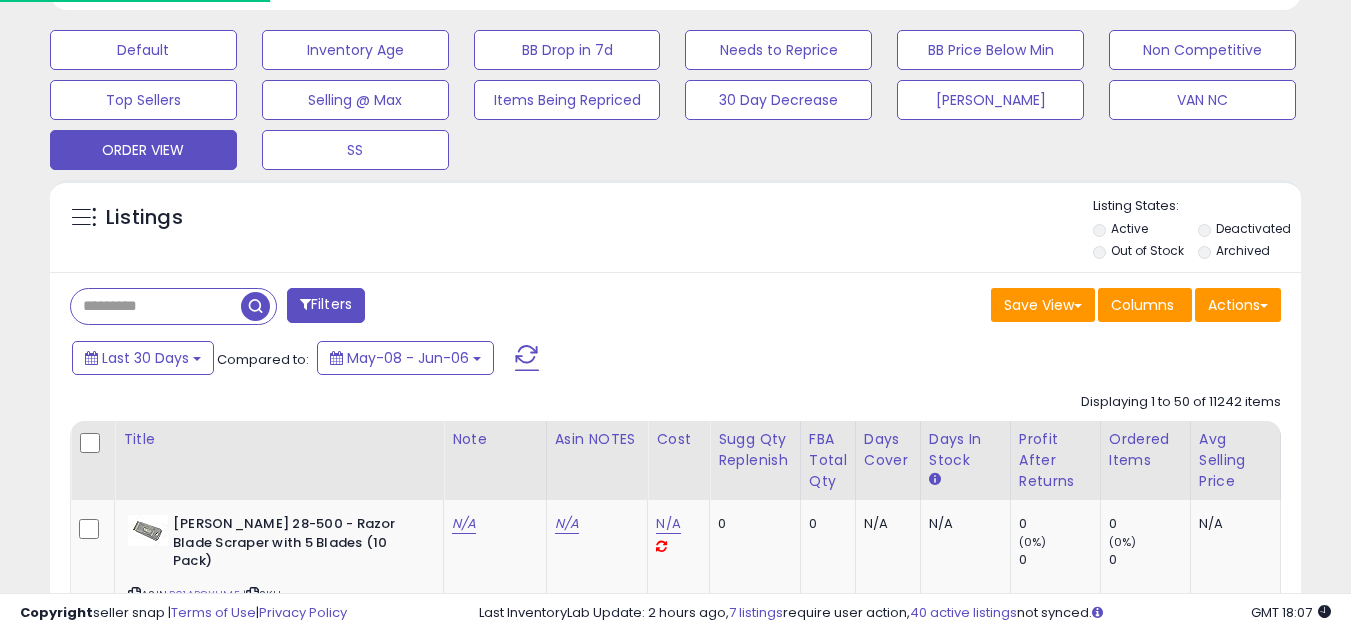 scroll, scrollTop: 999590, scrollLeft: 999276, axis: both 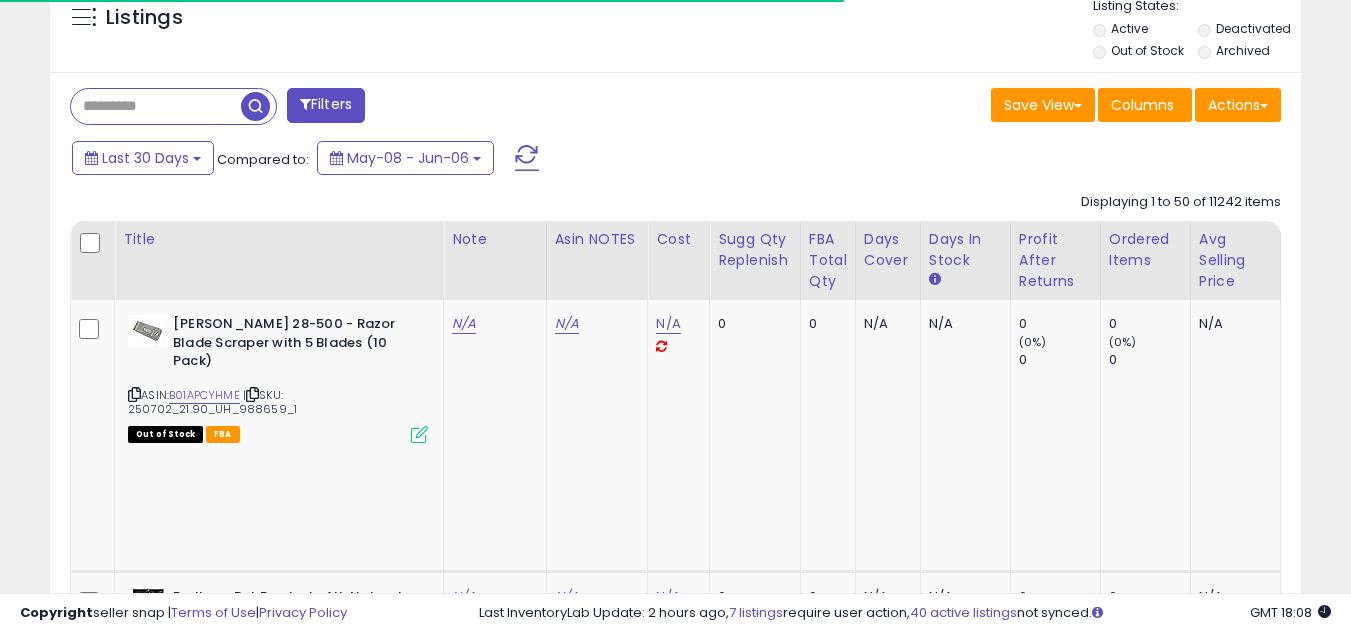 click on "Filters" at bounding box center (326, 105) 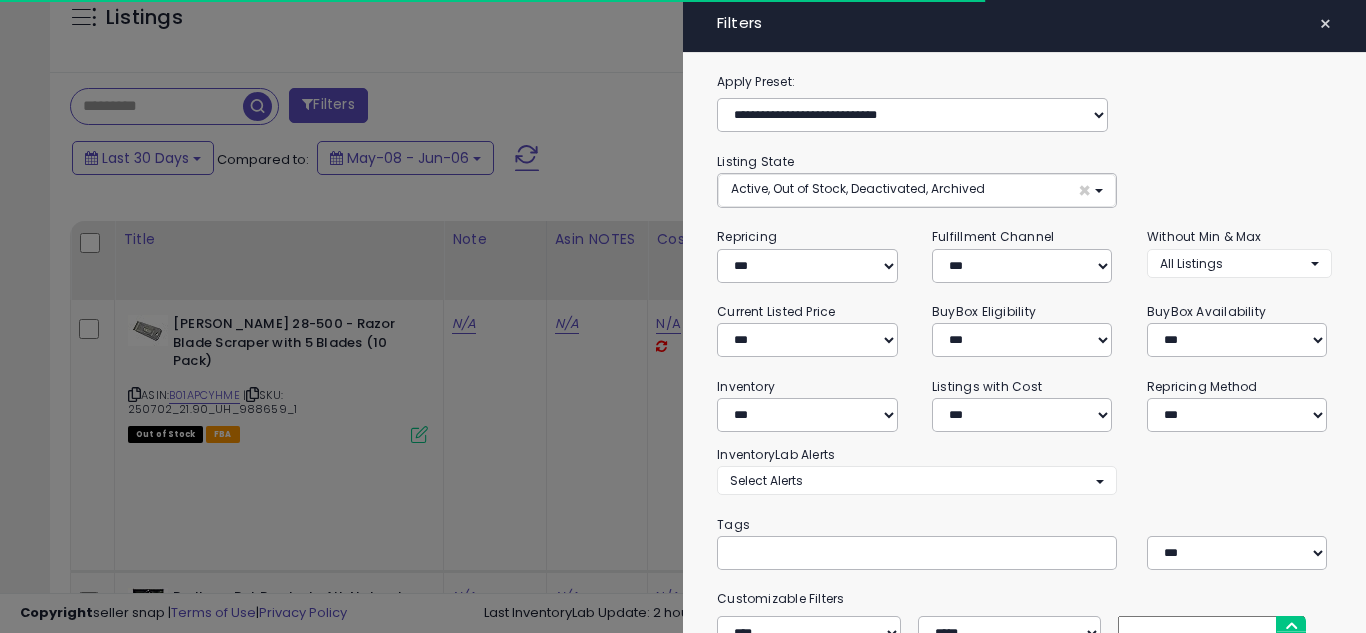 scroll, scrollTop: 999590, scrollLeft: 999267, axis: both 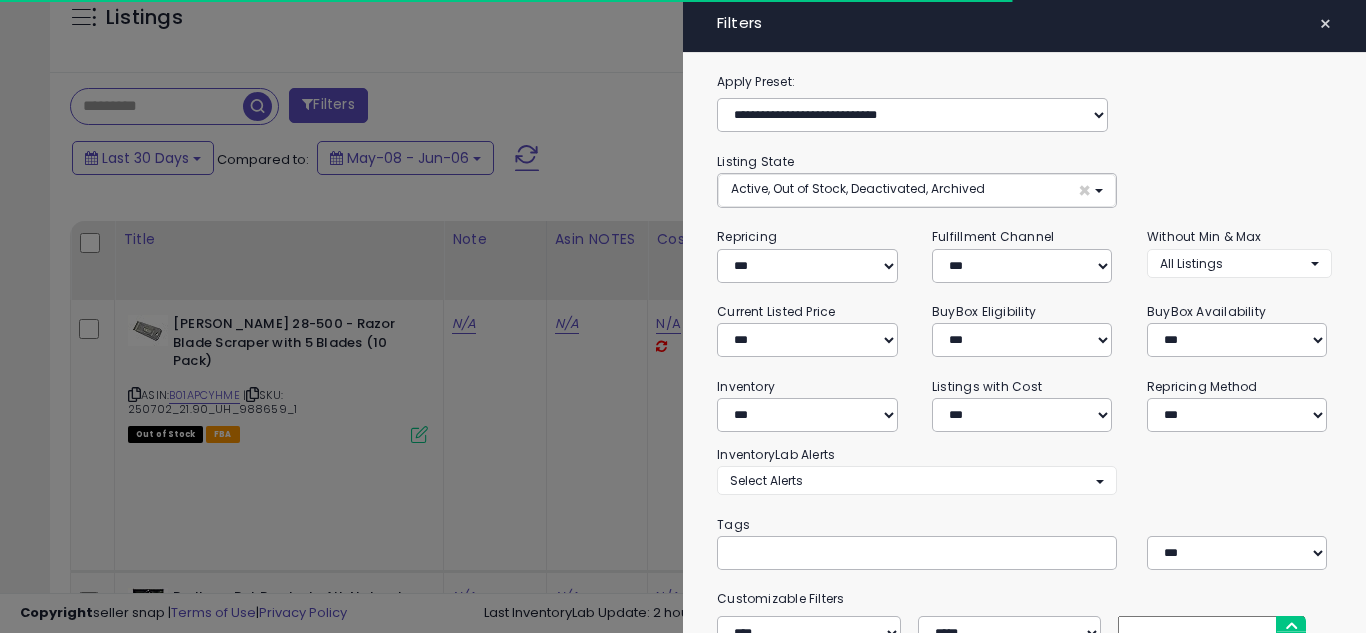 click at bounding box center (880, 552) 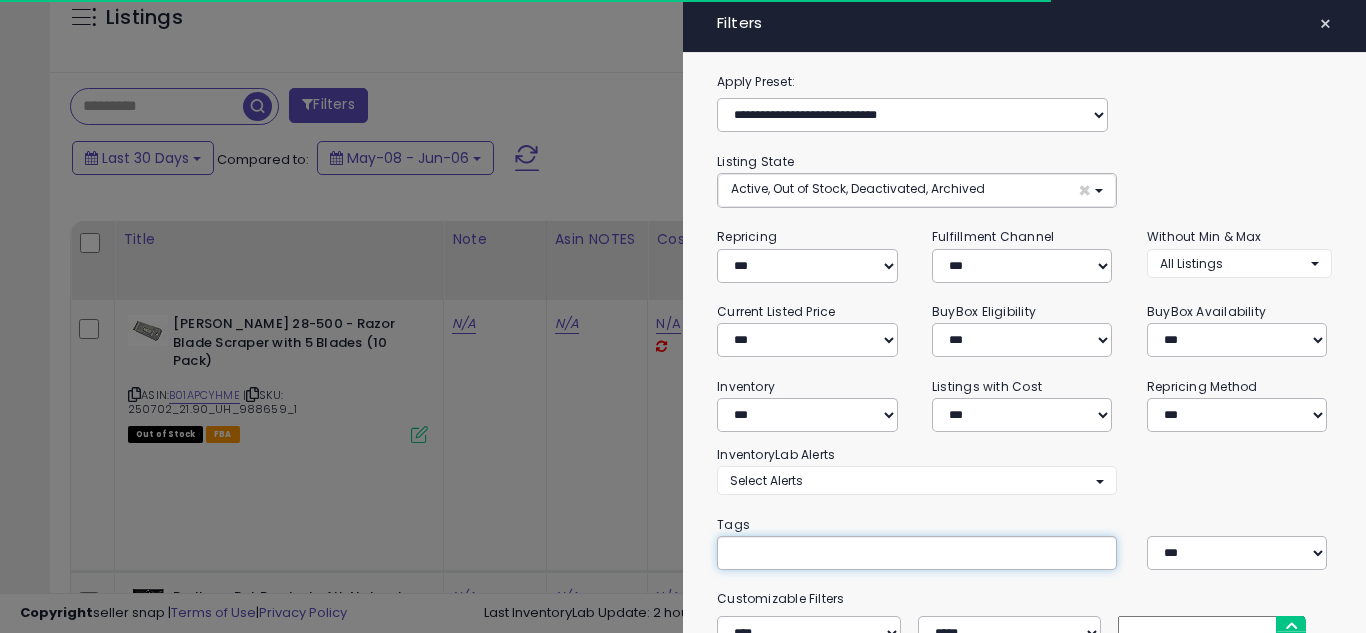 paste on "**********" 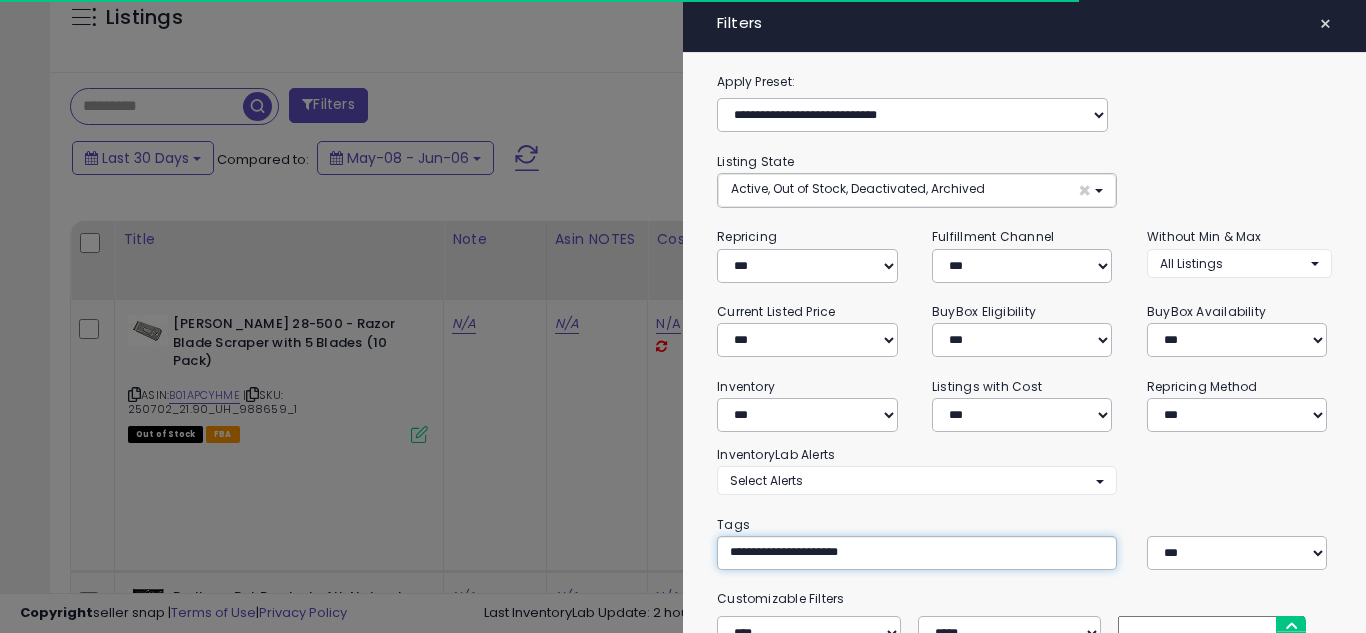 type on "**********" 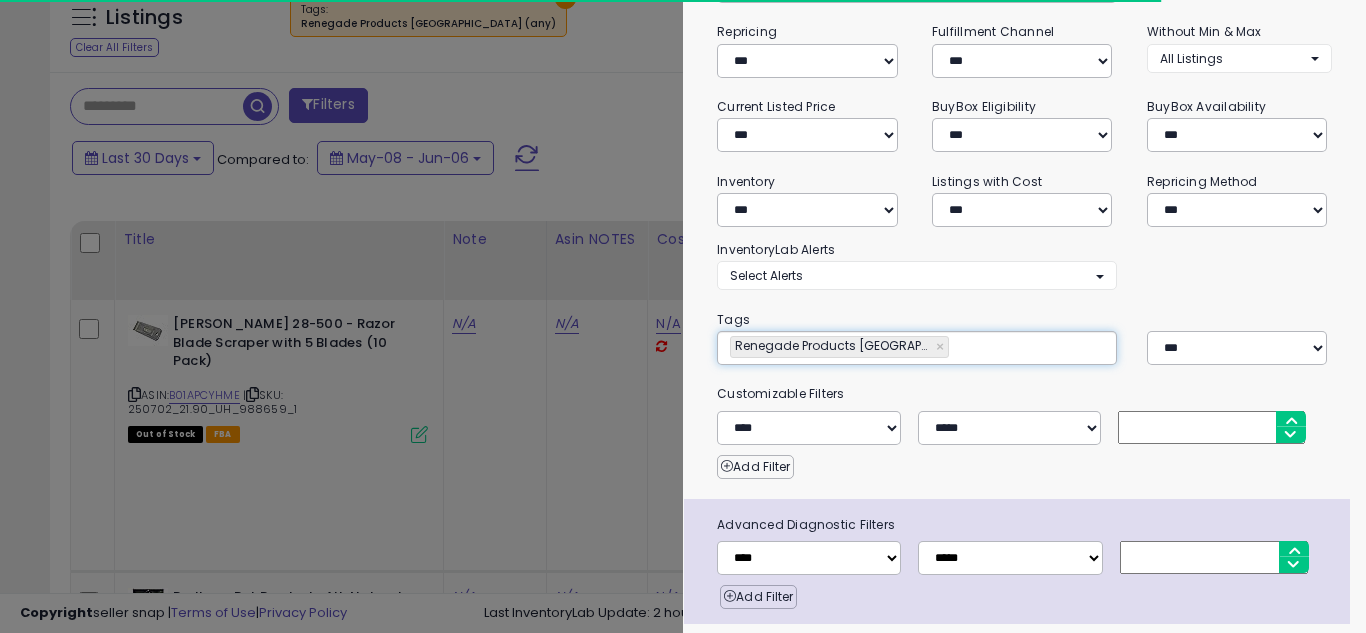 scroll, scrollTop: 263, scrollLeft: 0, axis: vertical 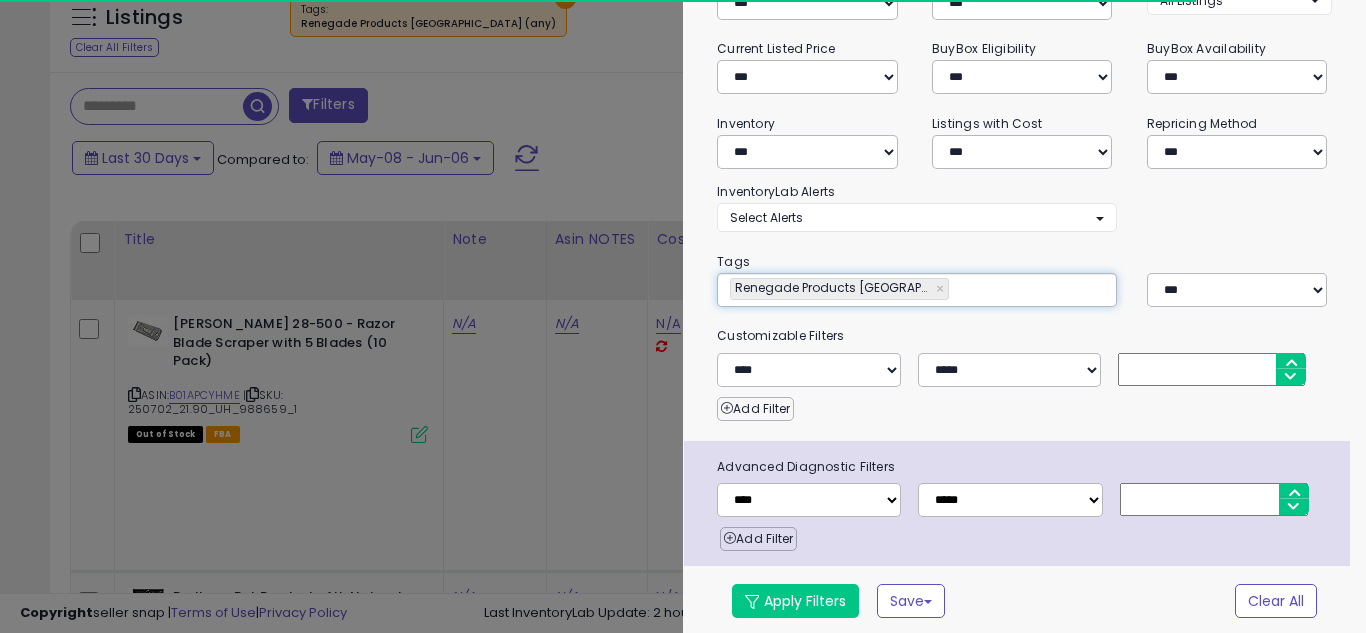 click on "**********" at bounding box center (1024, 222) 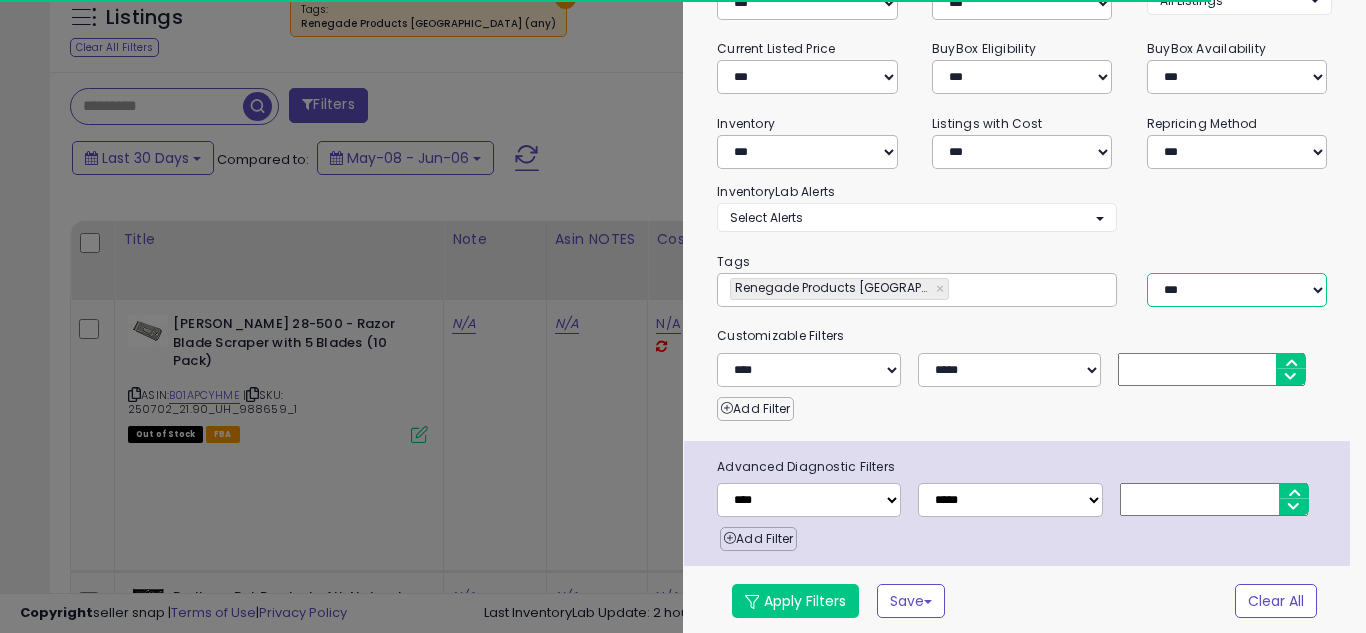 click on "***
***
****" at bounding box center [1237, 290] 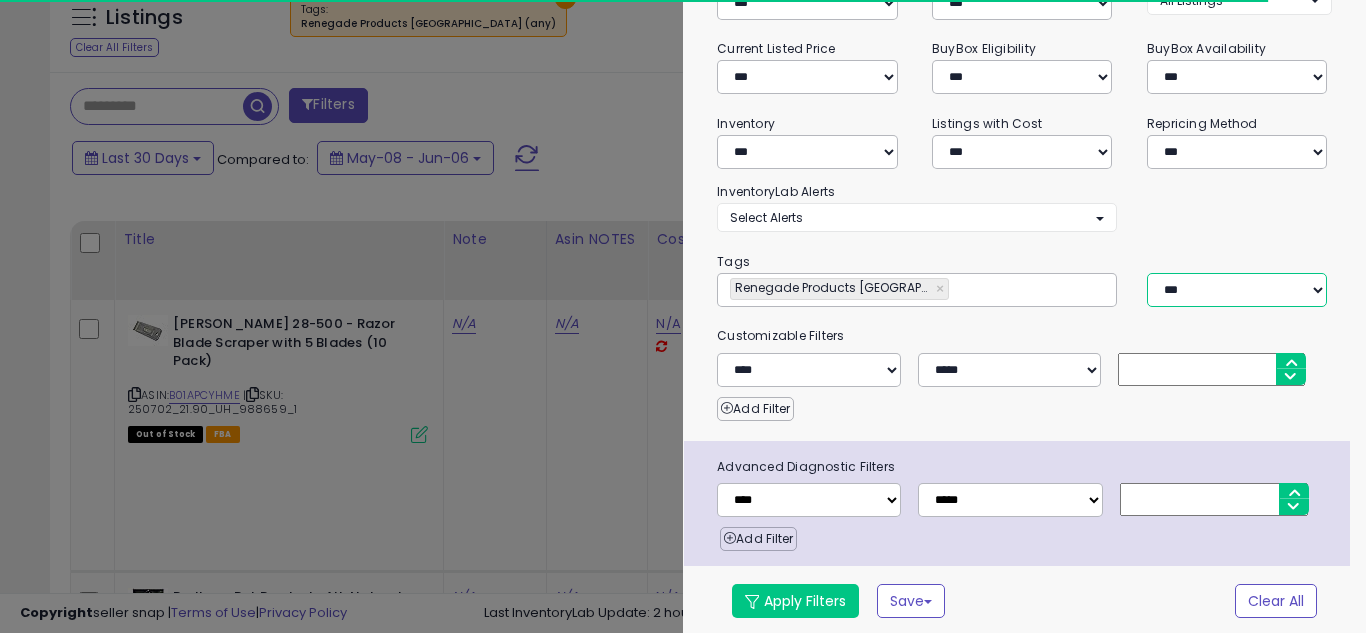 select on "***" 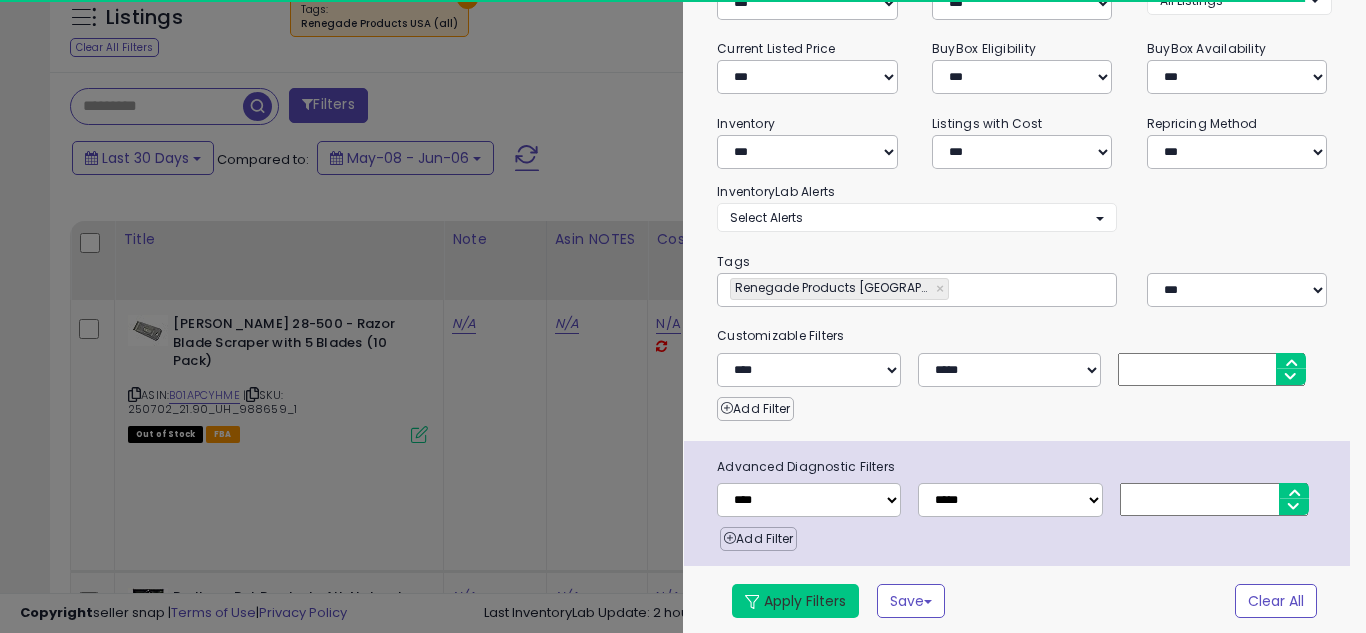 click on "Apply Filters" at bounding box center (795, 601) 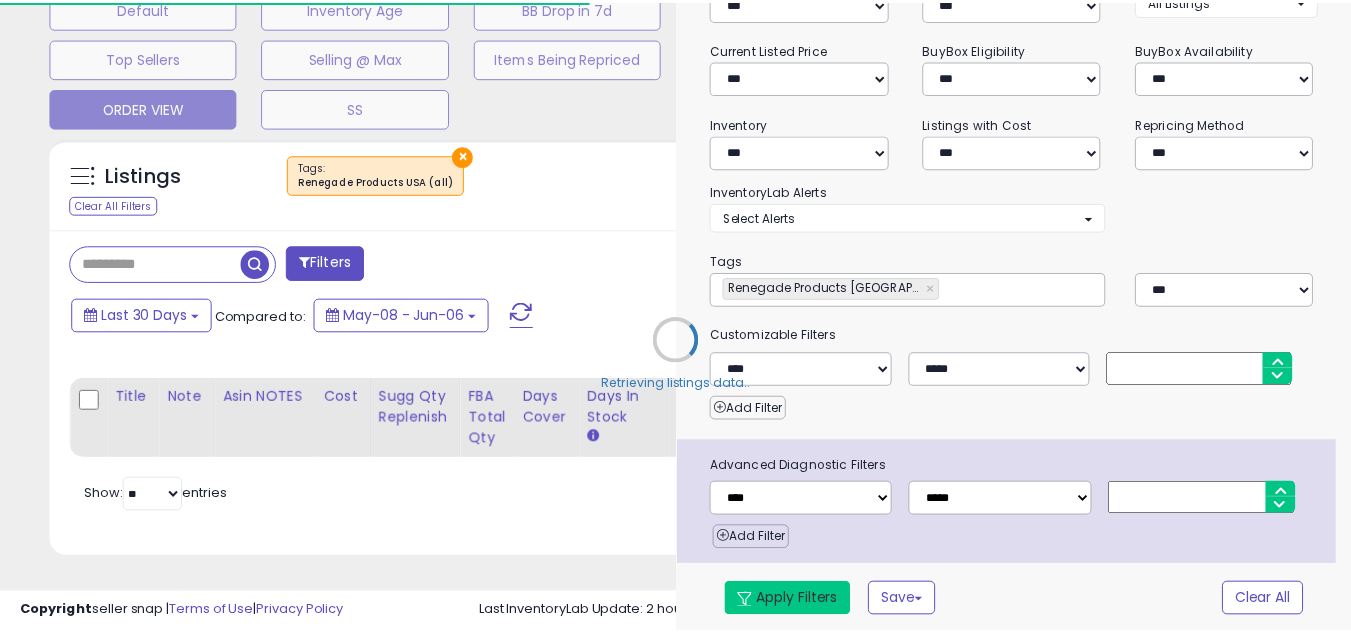 scroll, scrollTop: 657, scrollLeft: 0, axis: vertical 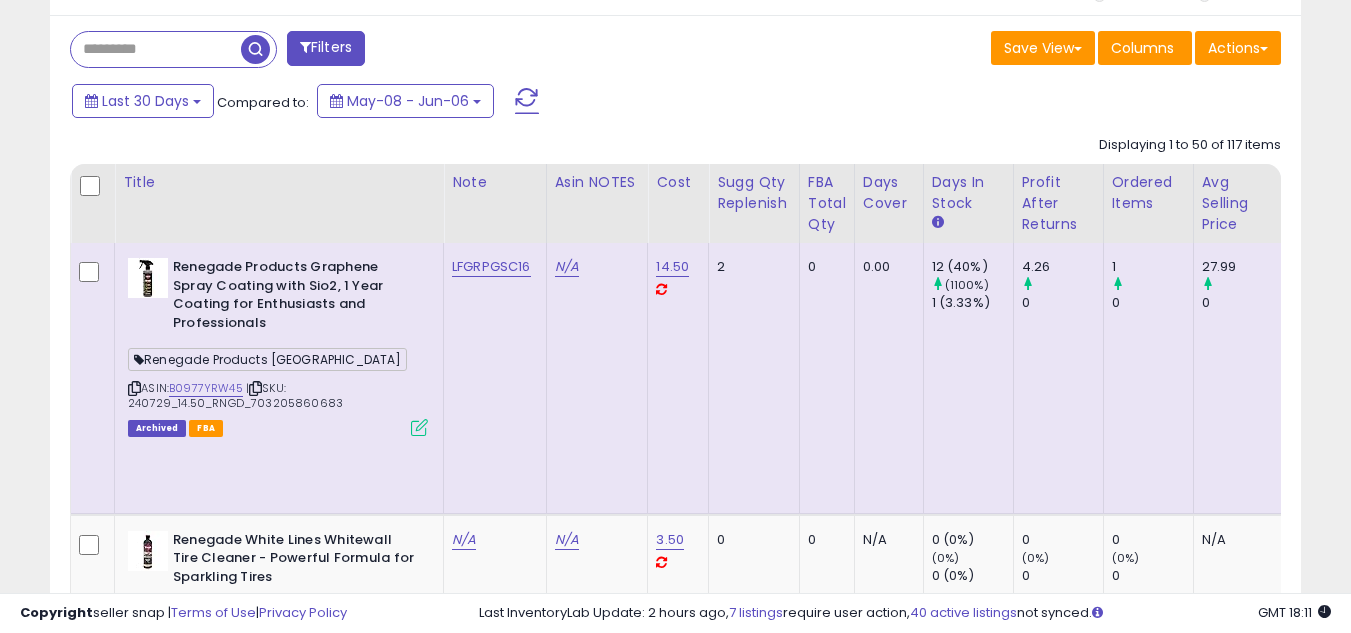 click at bounding box center [134, 388] 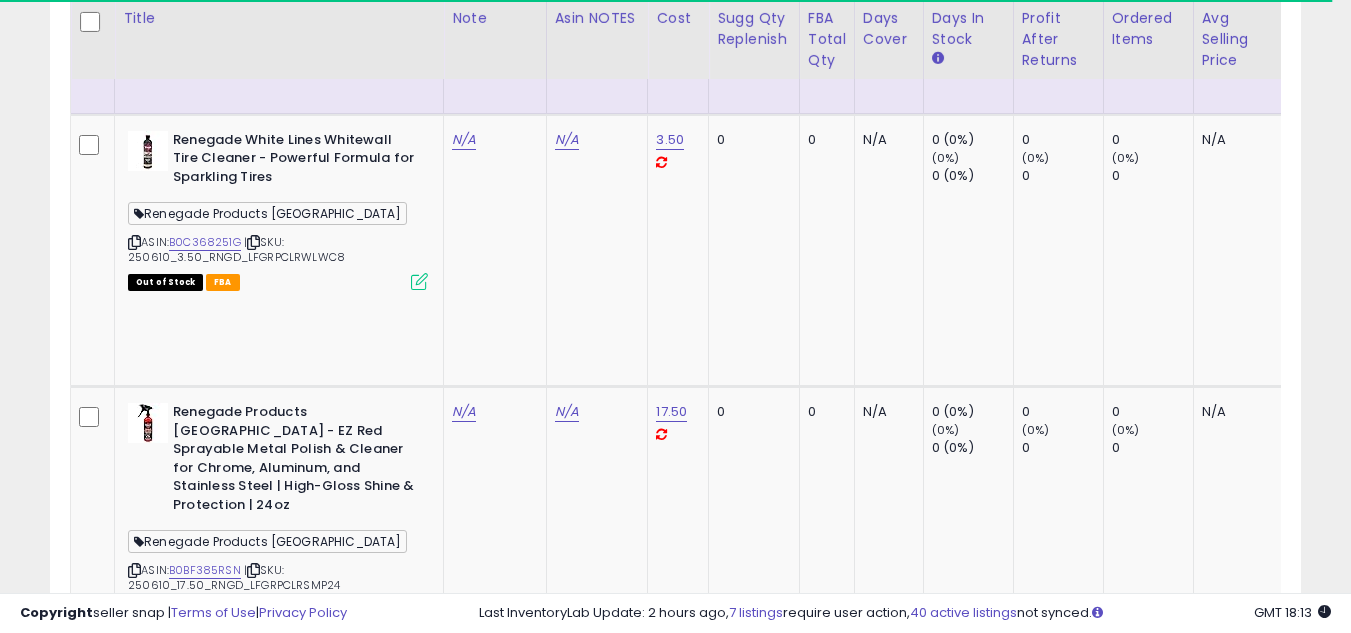 scroll, scrollTop: 657, scrollLeft: 0, axis: vertical 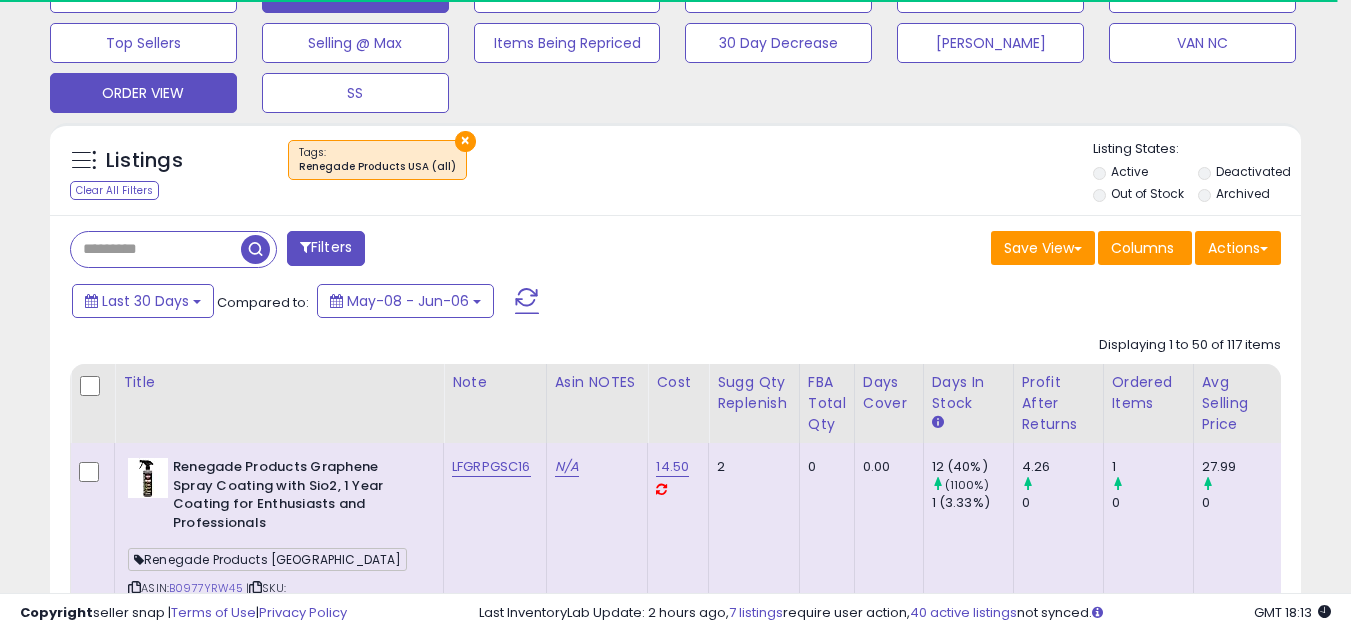 drag, startPoint x: 1142, startPoint y: 392, endPoint x: 387, endPoint y: 6, distance: 847.95105 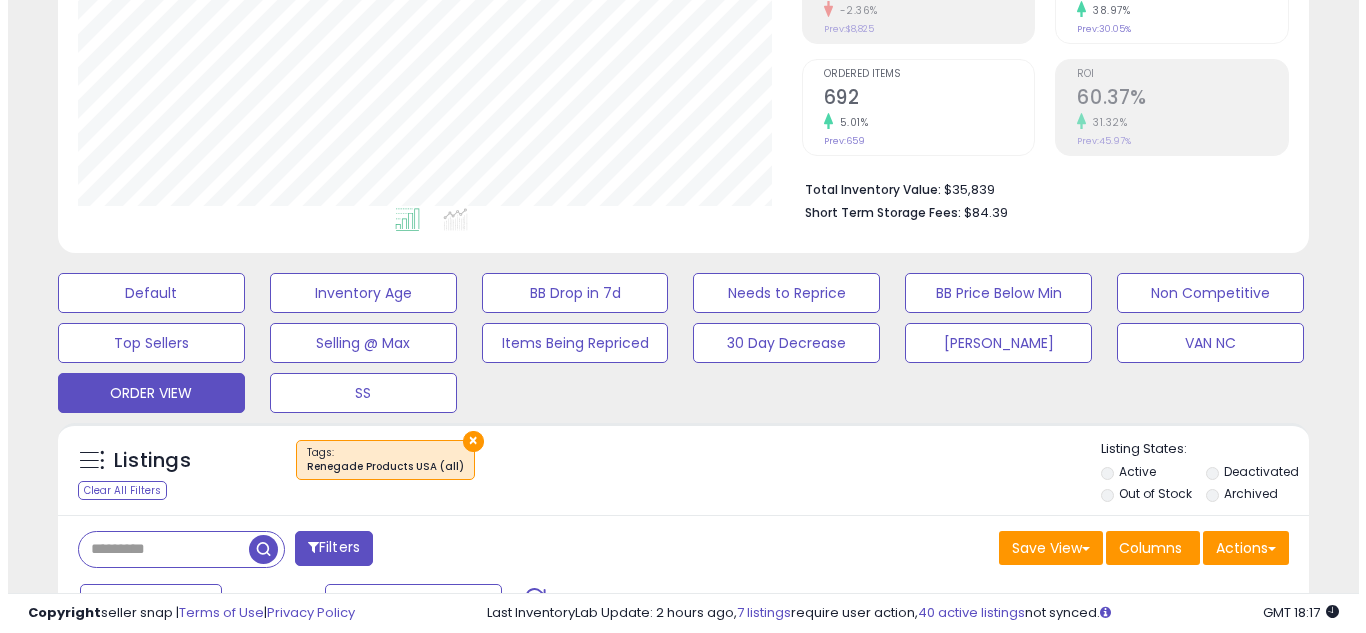 scroll, scrollTop: 0, scrollLeft: 0, axis: both 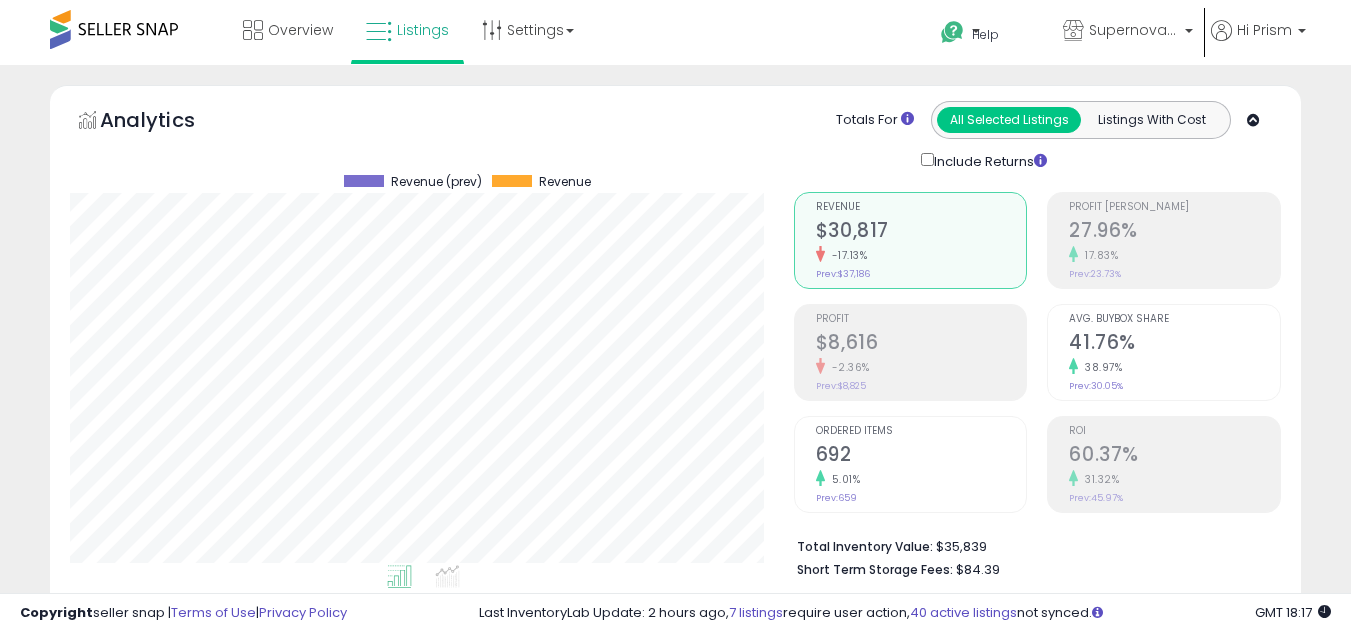 click on "692" at bounding box center [921, 456] 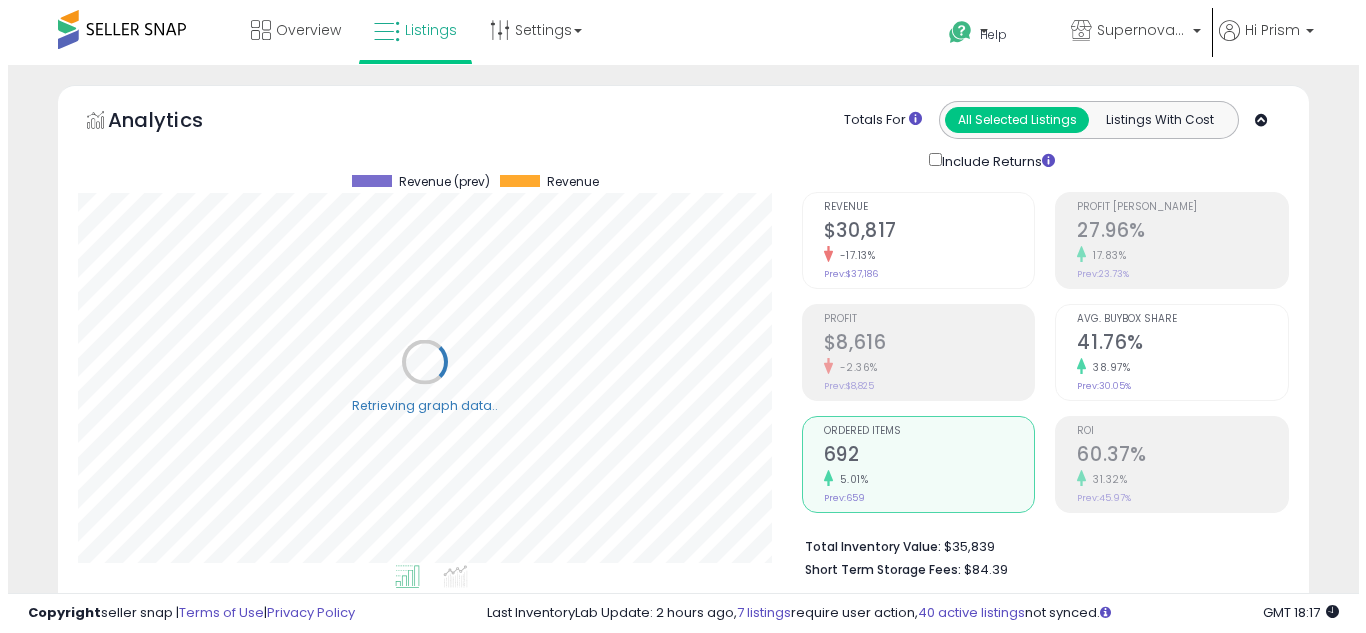 scroll, scrollTop: 999590, scrollLeft: 999267, axis: both 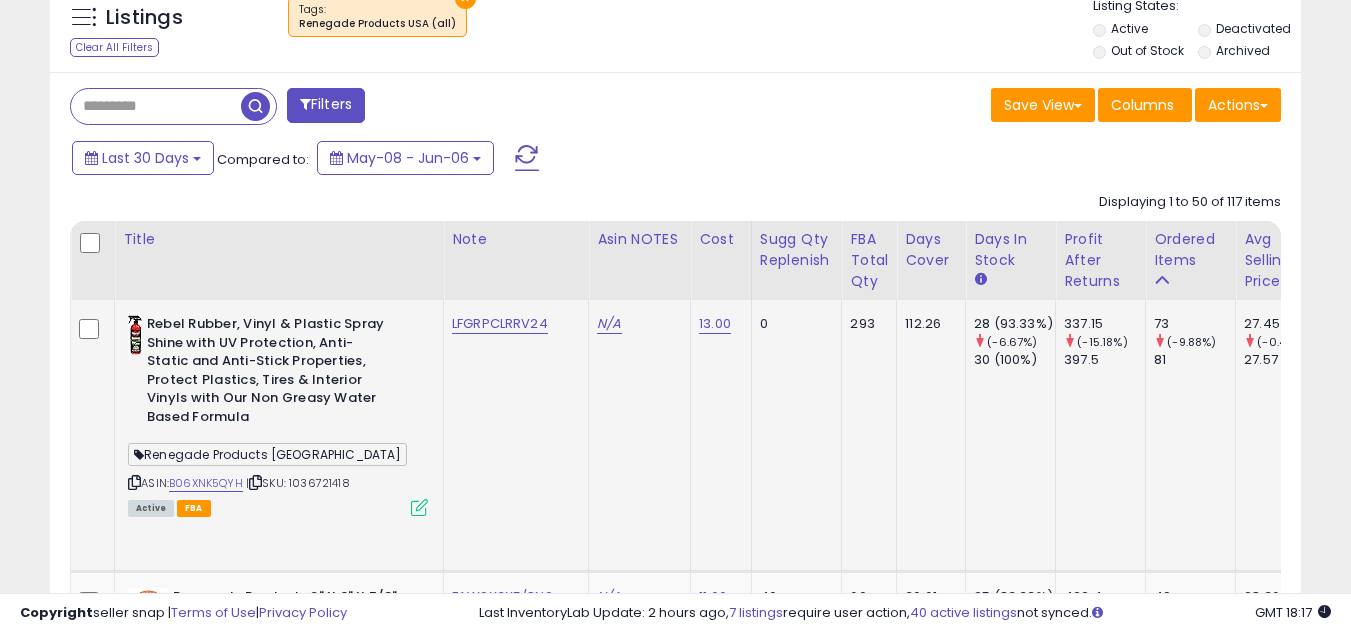 click at bounding box center [134, 482] 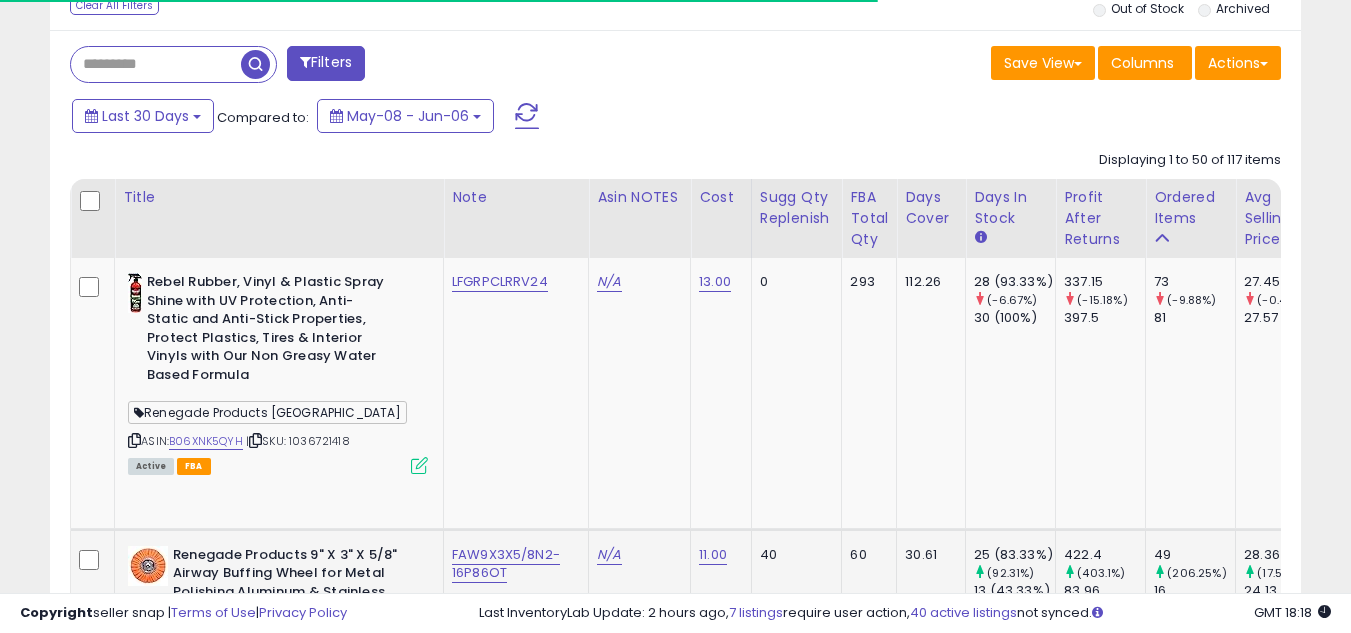 scroll, scrollTop: 1000, scrollLeft: 0, axis: vertical 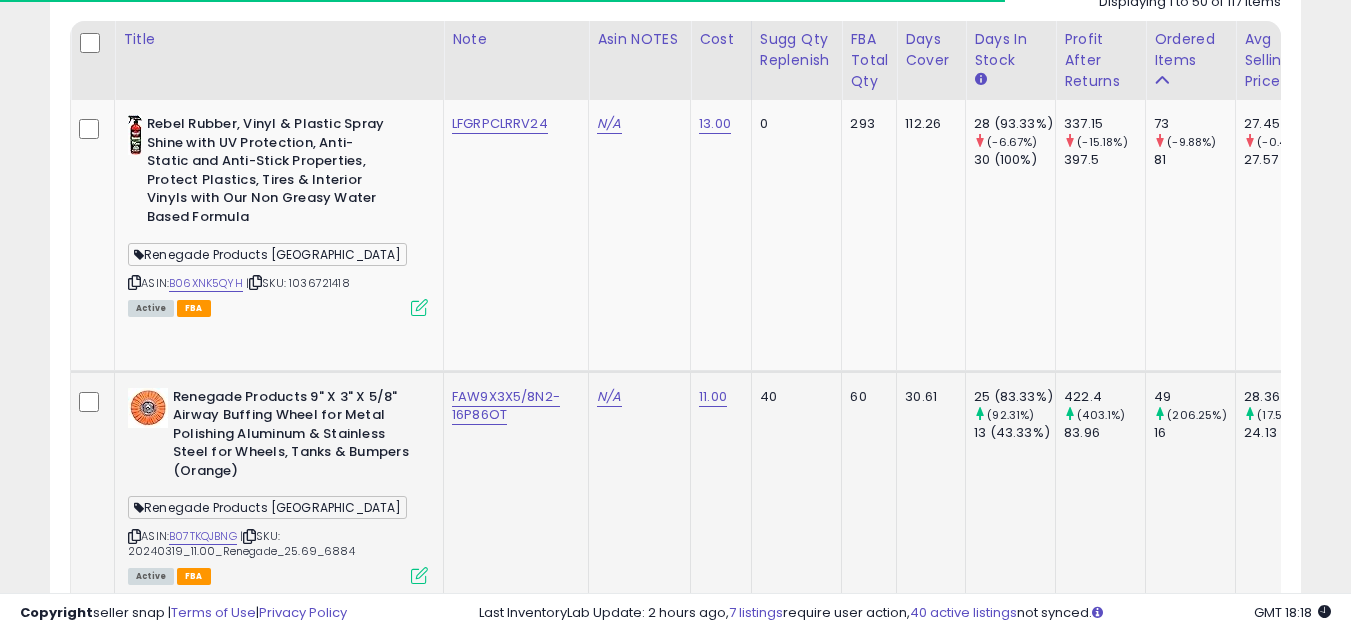 click at bounding box center [134, 536] 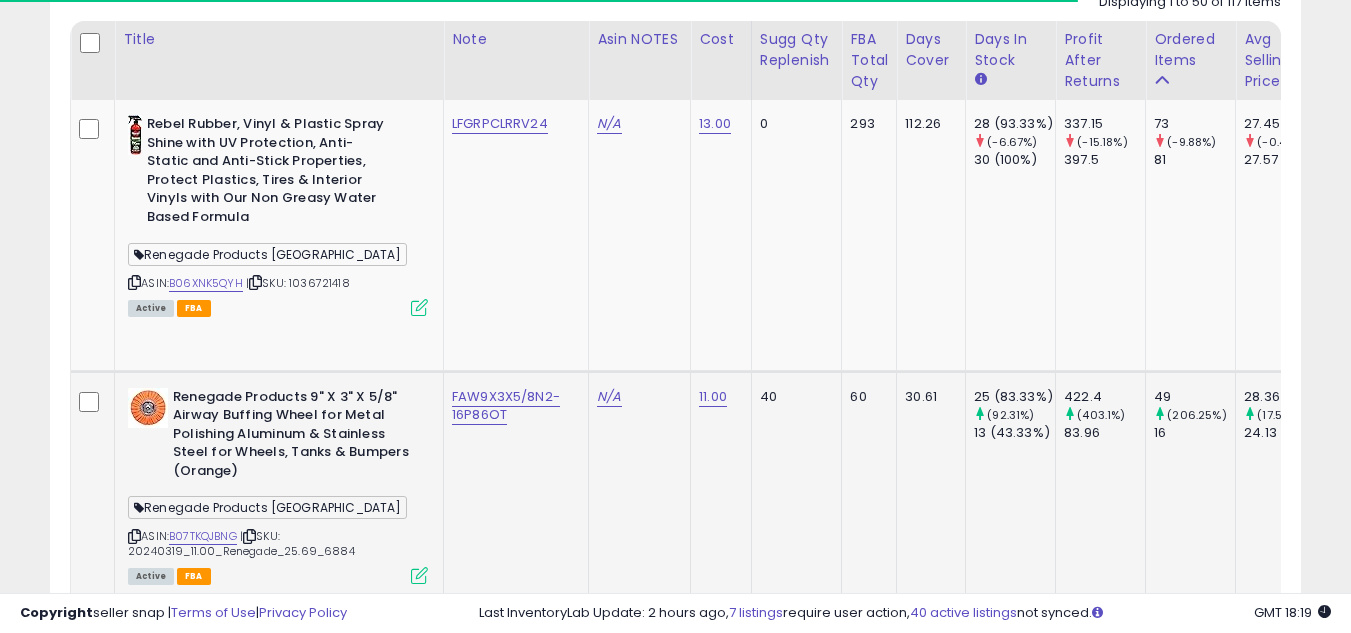 click at bounding box center [134, 536] 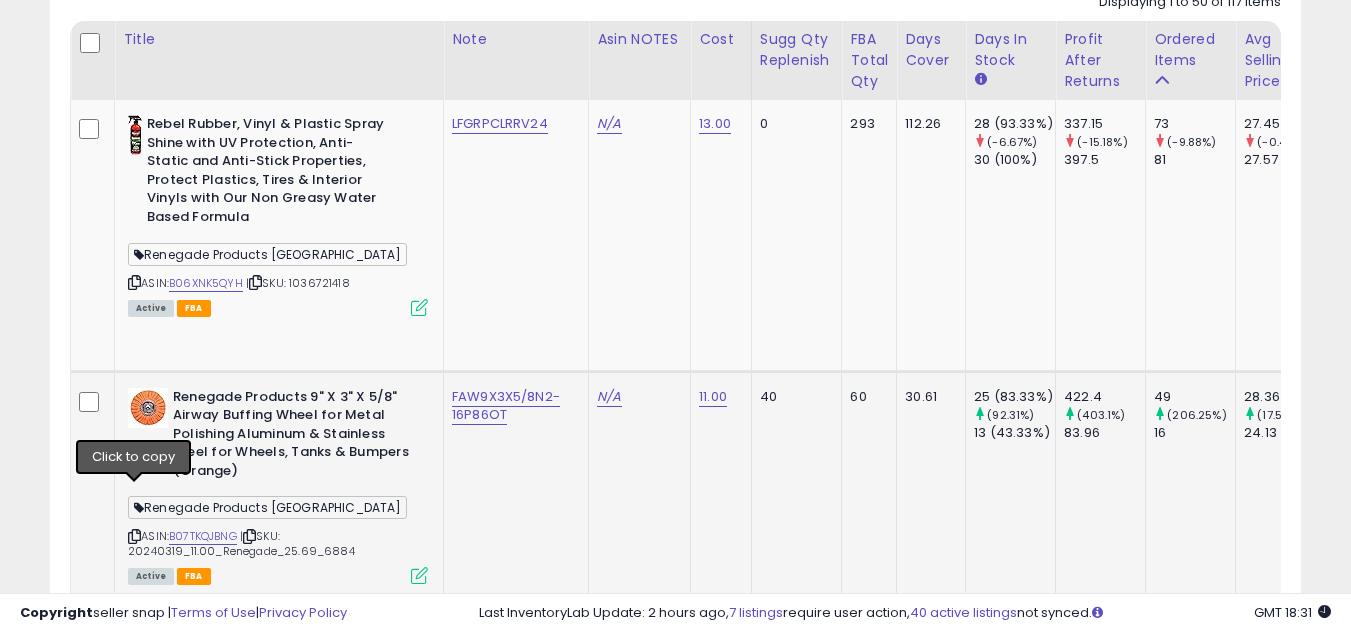 click at bounding box center [134, 536] 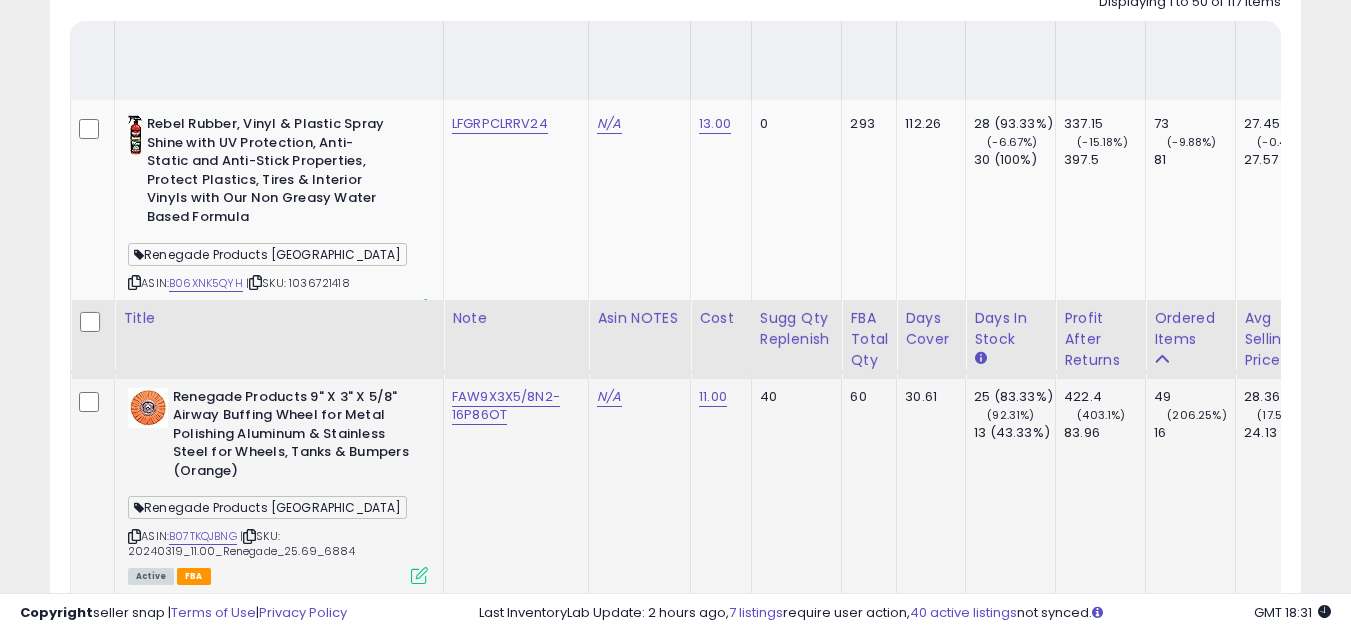scroll, scrollTop: 1300, scrollLeft: 0, axis: vertical 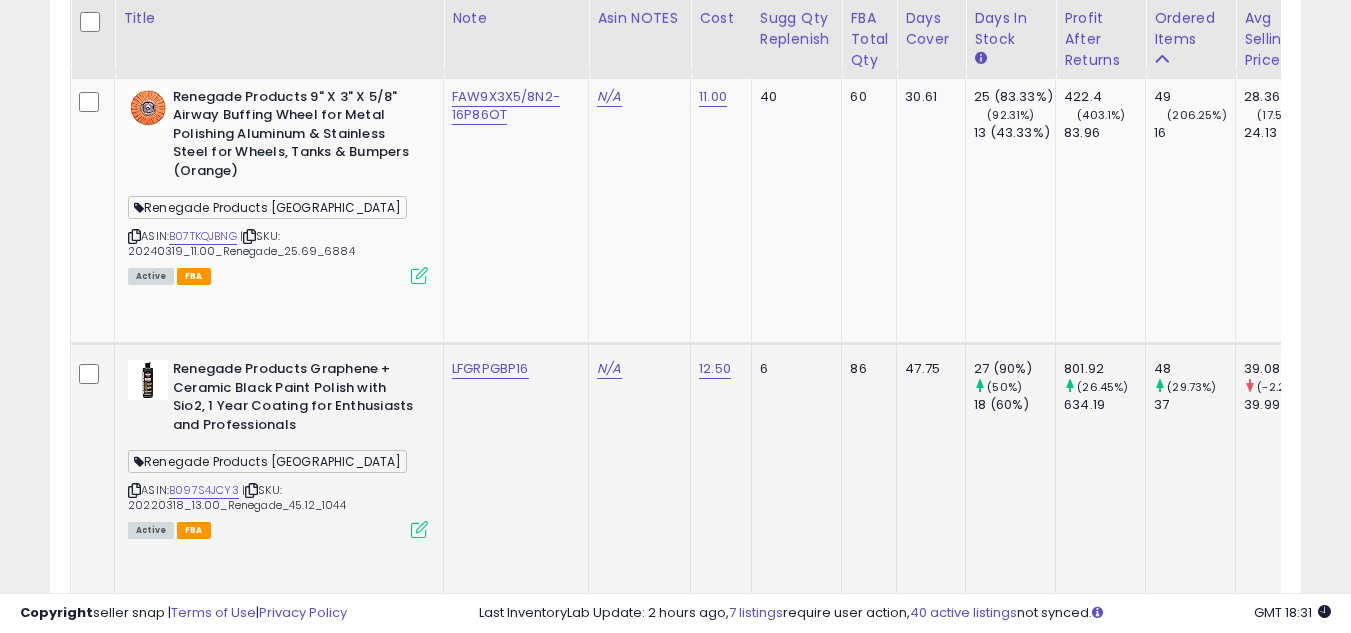 click at bounding box center [134, 490] 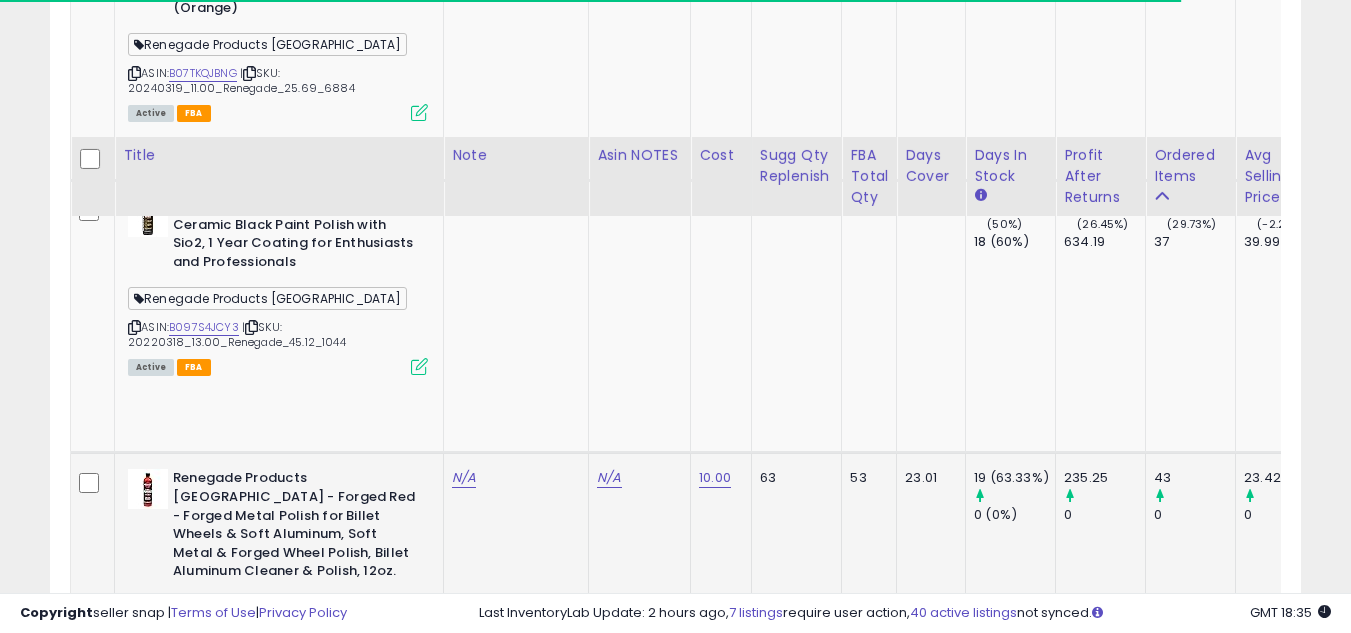scroll, scrollTop: 1600, scrollLeft: 0, axis: vertical 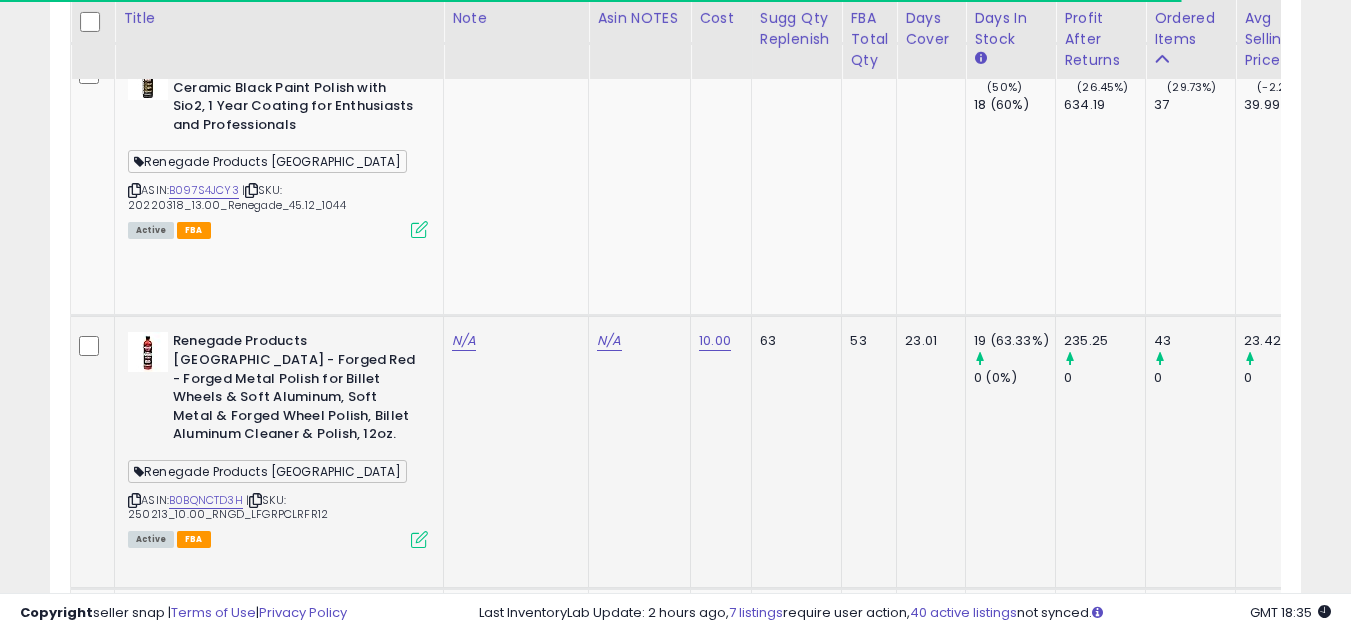 click at bounding box center (134, 500) 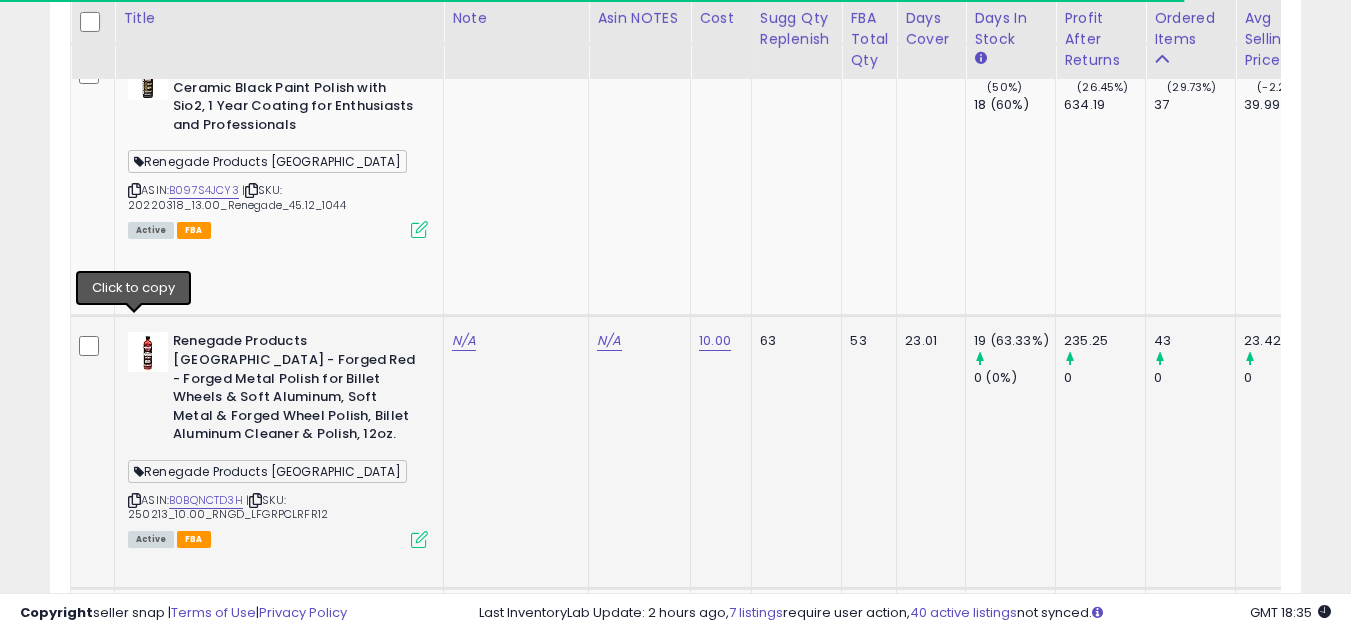 click at bounding box center (134, 500) 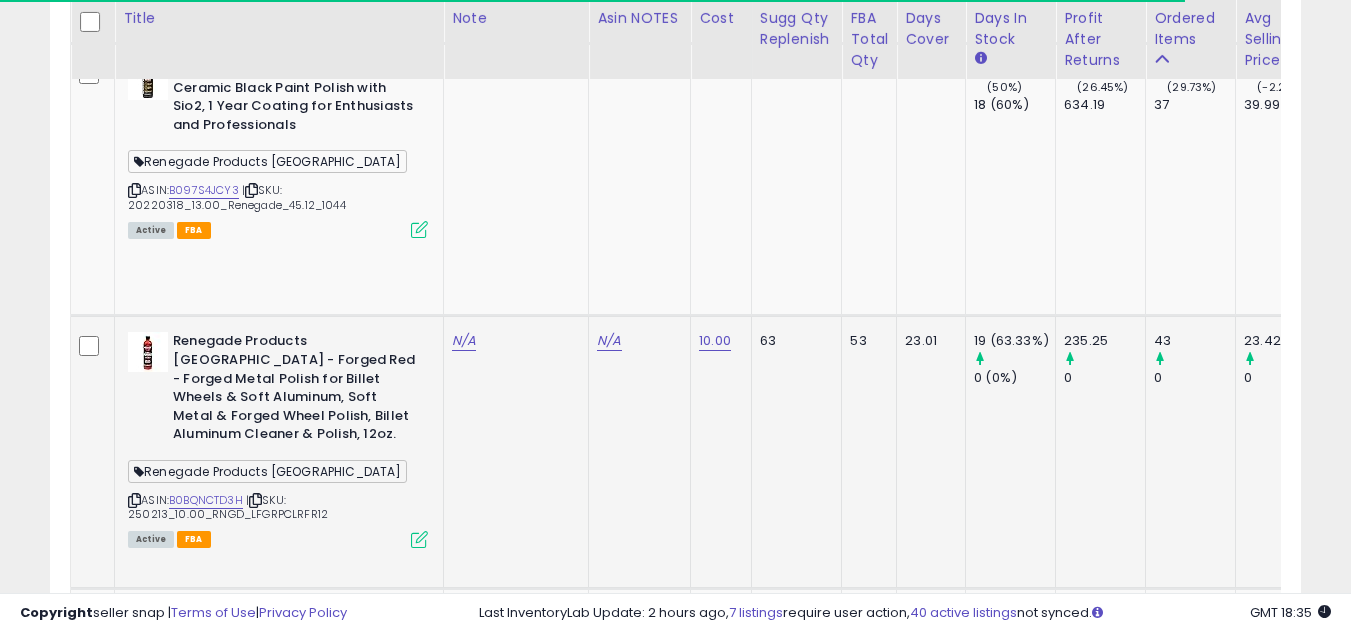 click at bounding box center (134, 500) 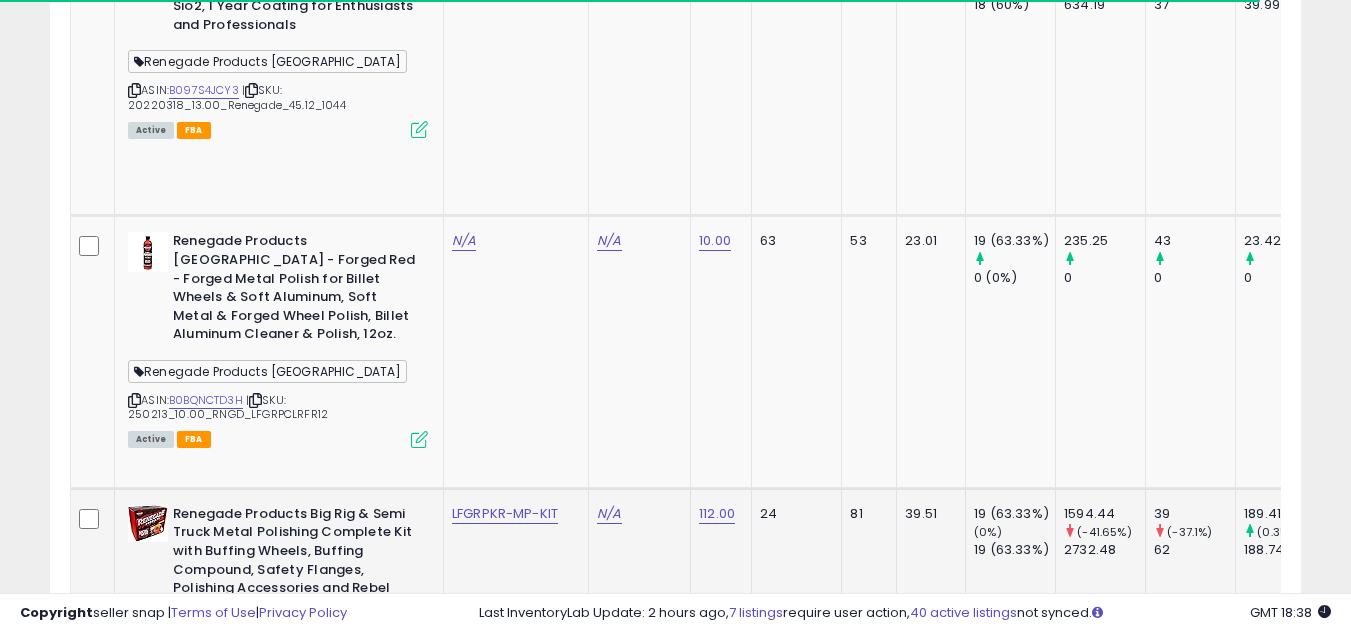 scroll, scrollTop: 1800, scrollLeft: 0, axis: vertical 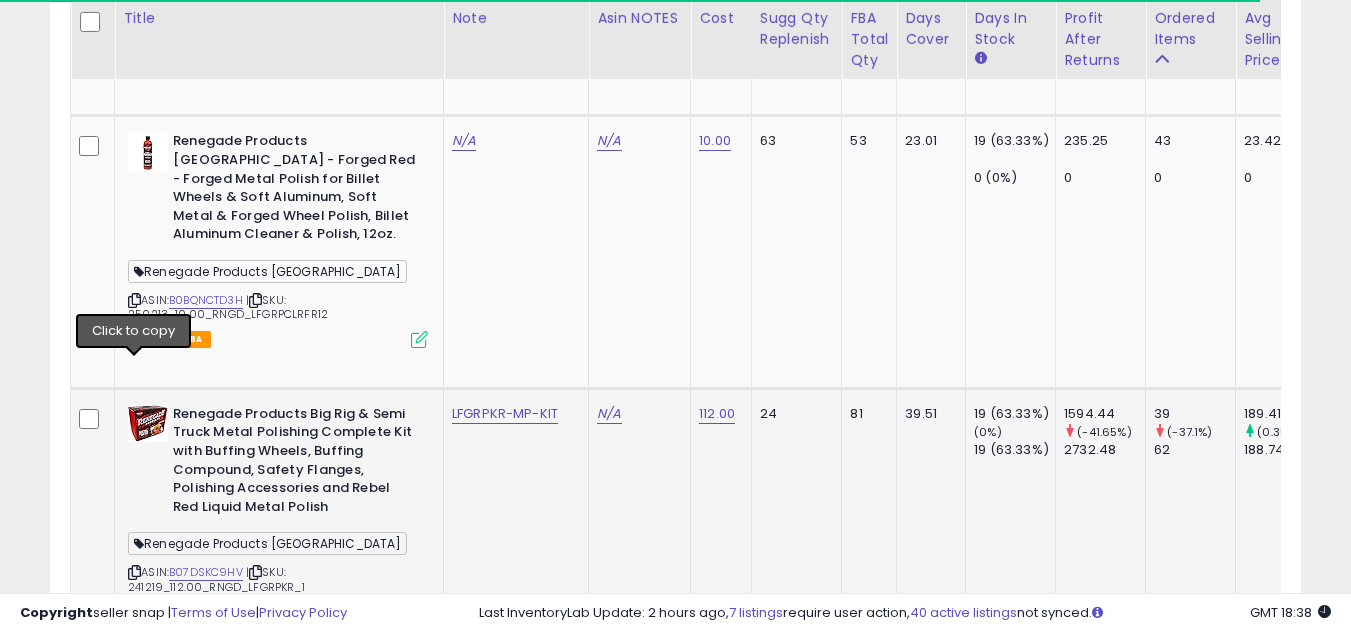 click at bounding box center [134, 572] 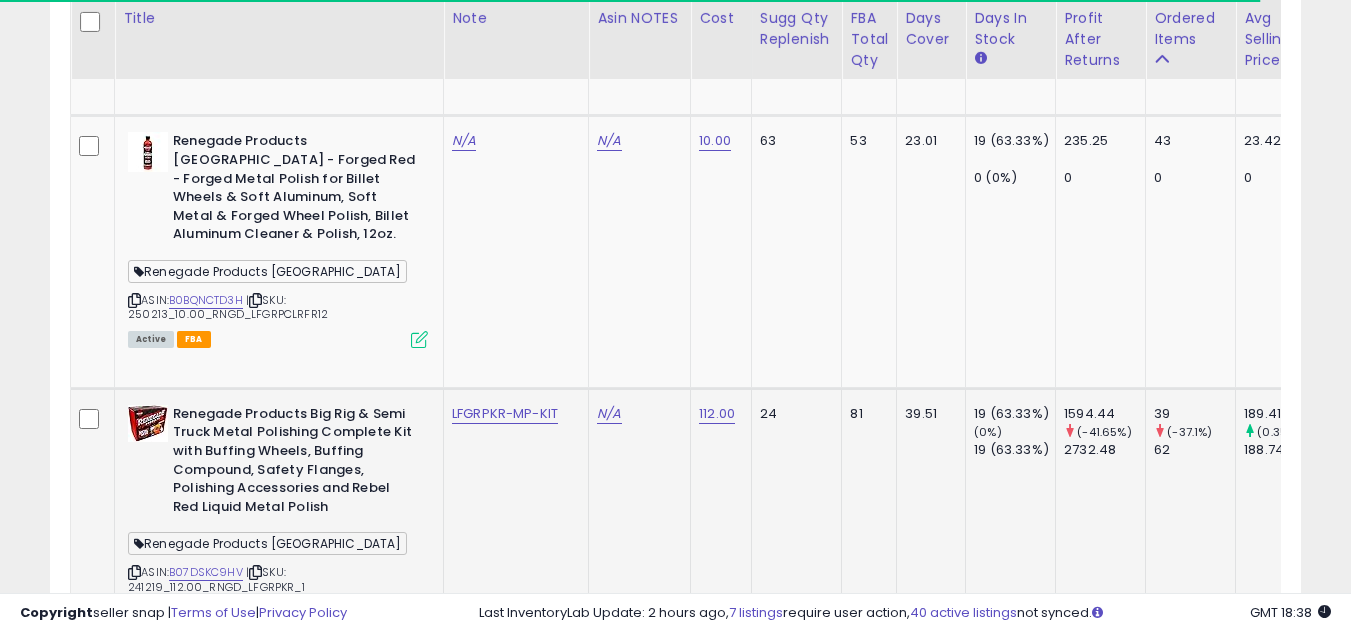 click at bounding box center (134, 572) 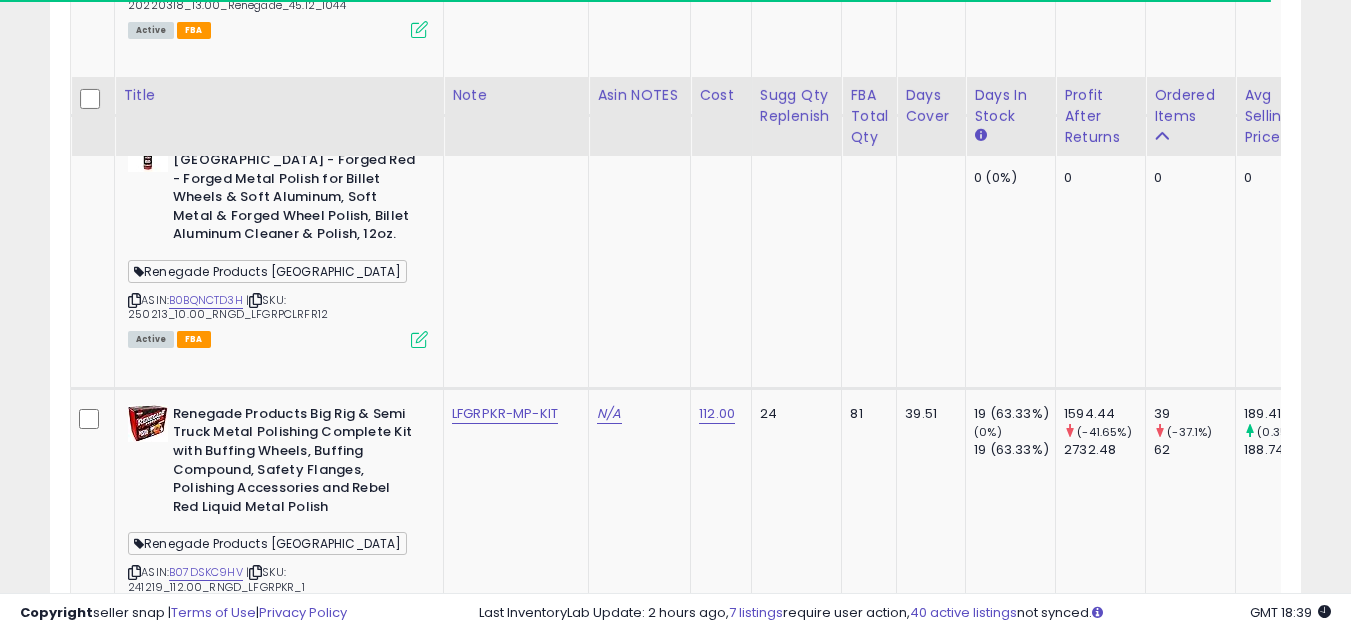 scroll, scrollTop: 2000, scrollLeft: 0, axis: vertical 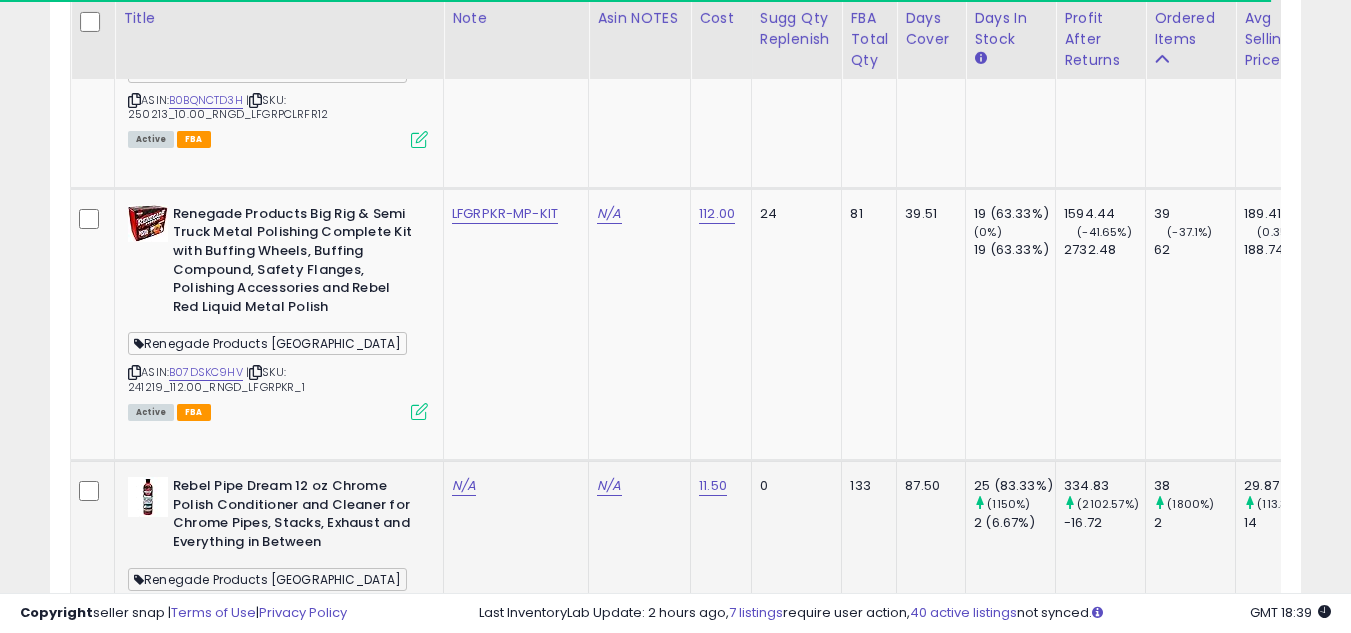 click at bounding box center [134, 607] 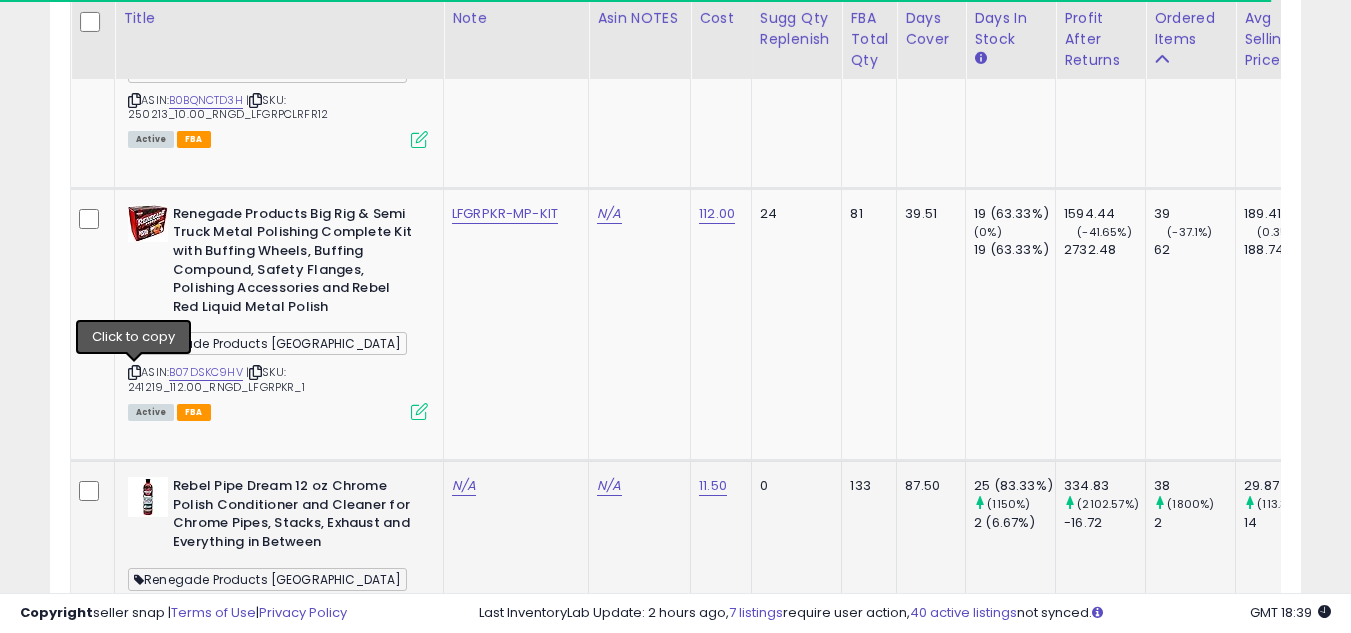 click at bounding box center [134, 607] 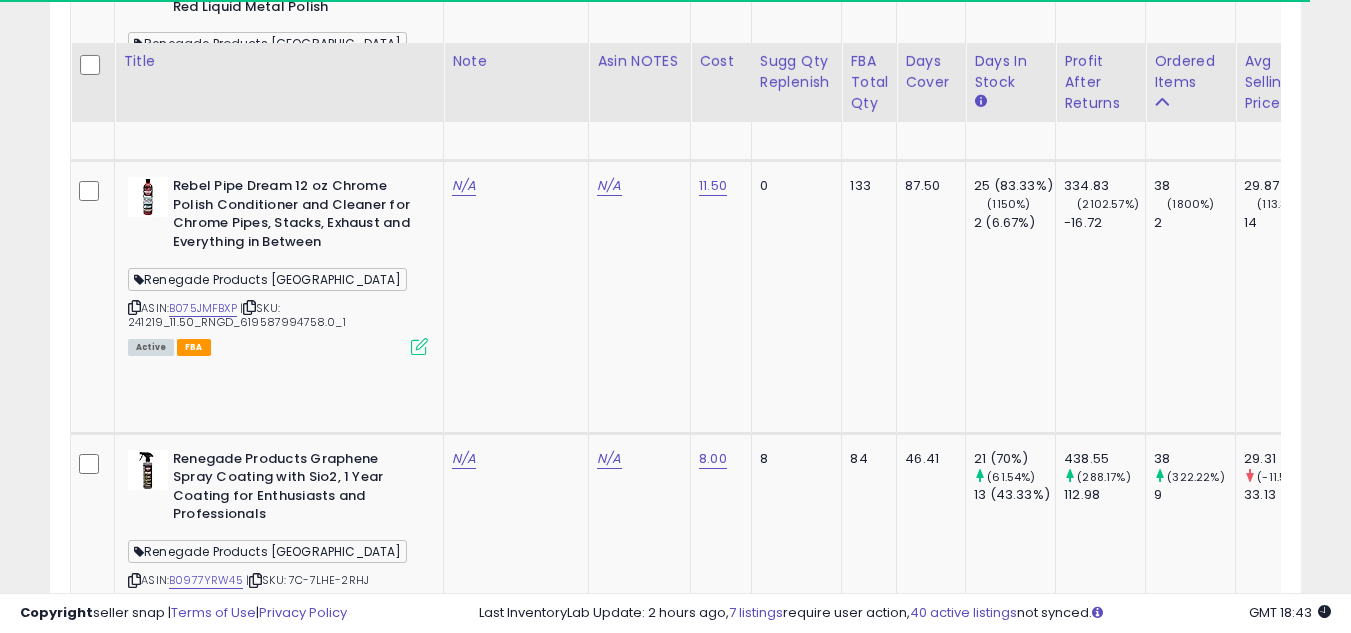 scroll, scrollTop: 2400, scrollLeft: 0, axis: vertical 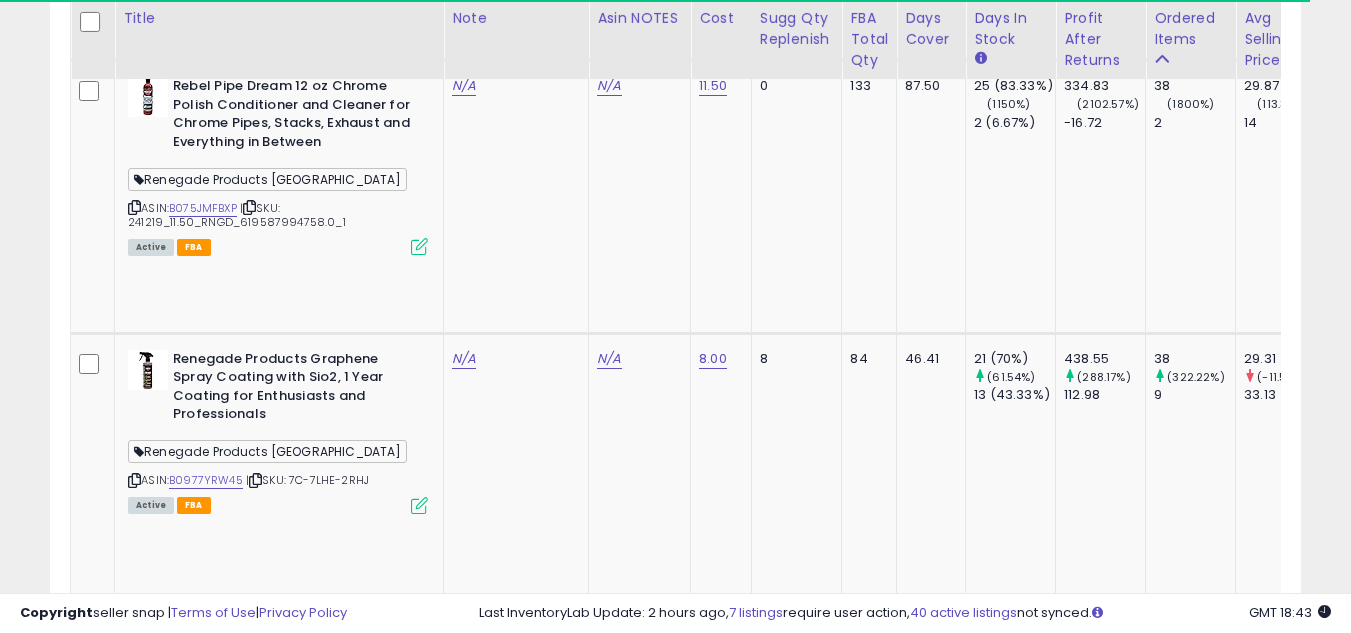 click at bounding box center (134, 771) 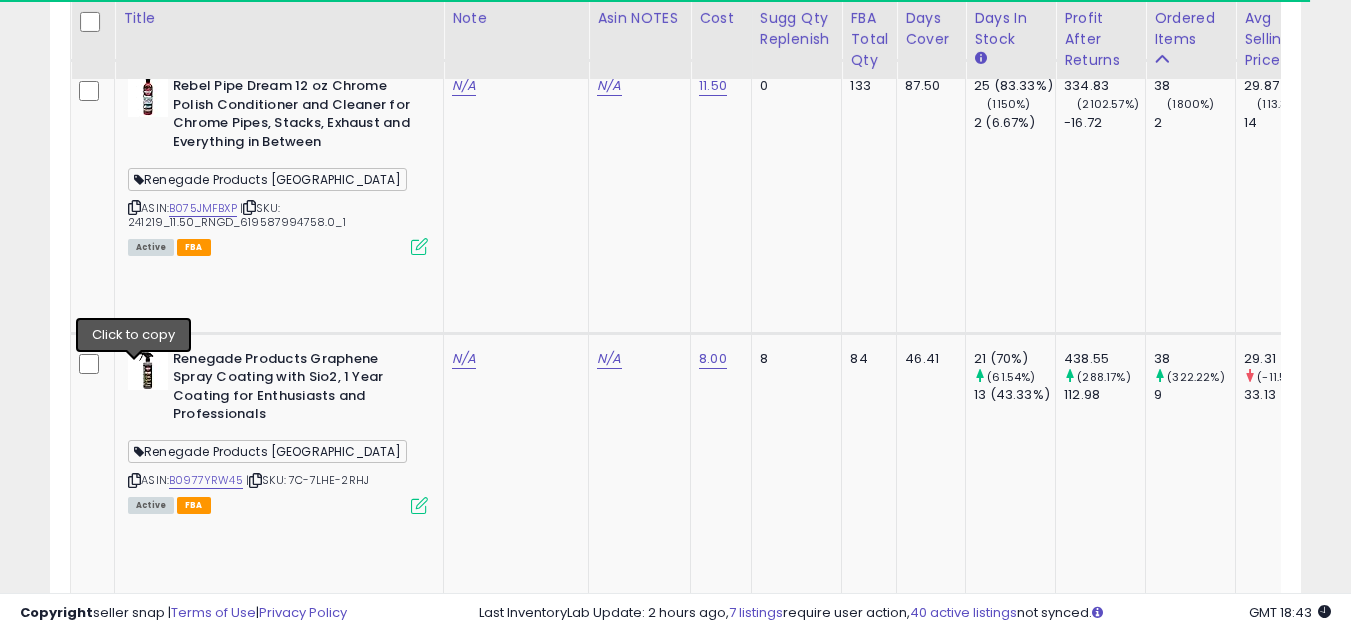 click at bounding box center [134, 771] 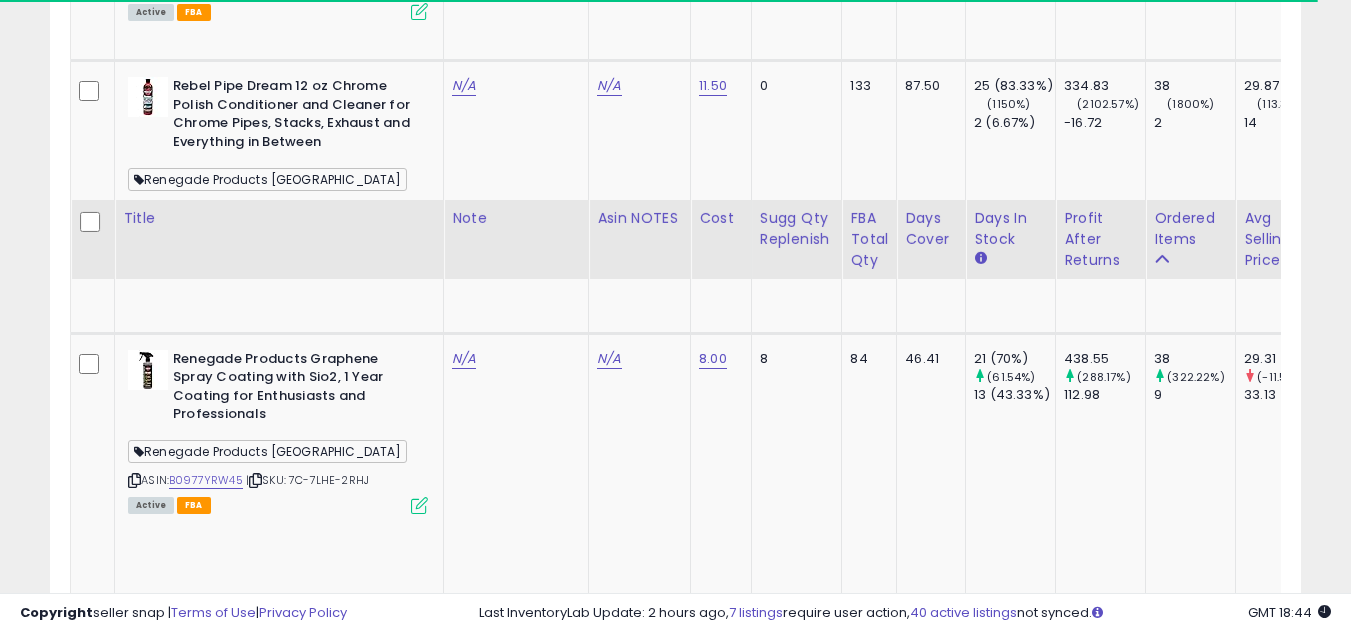 scroll, scrollTop: 2600, scrollLeft: 0, axis: vertical 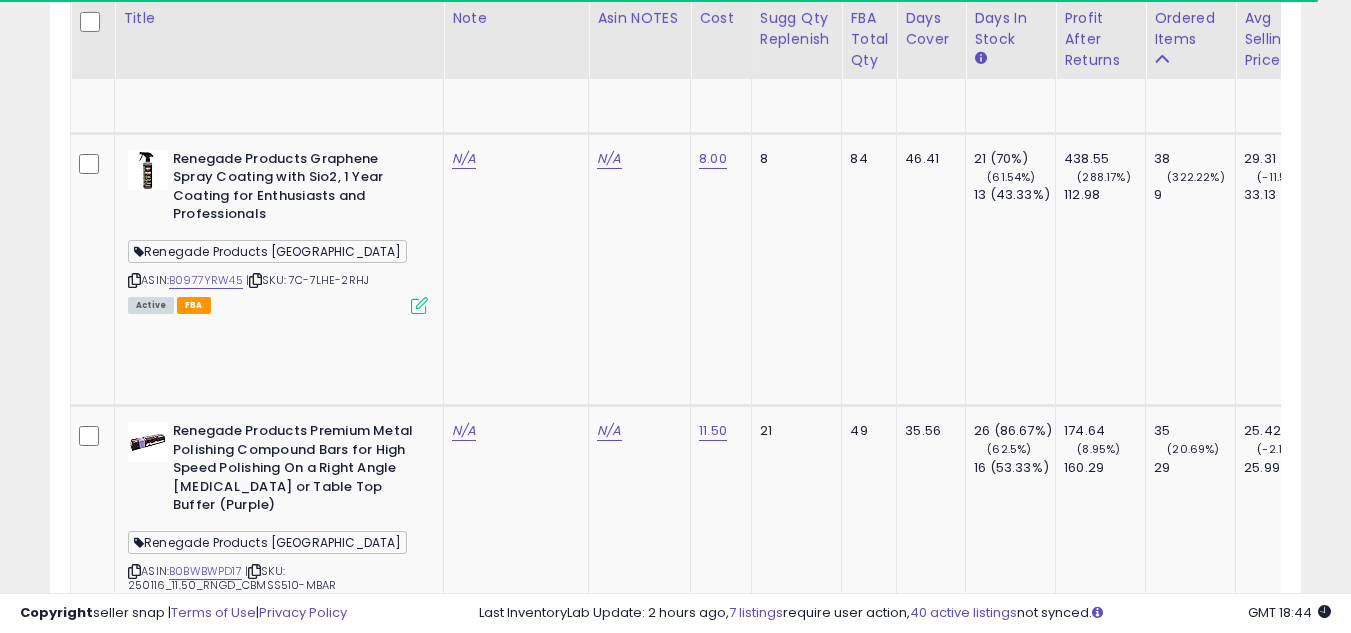 click at bounding box center [134, 862] 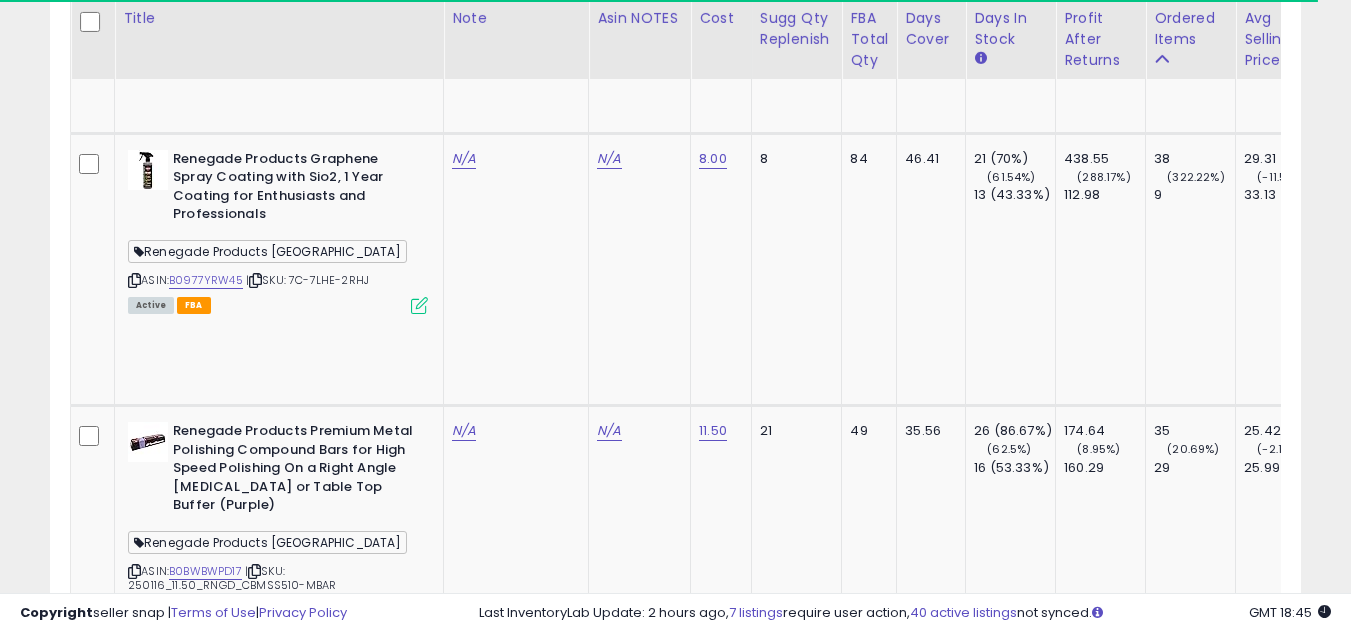 click at bounding box center [134, 862] 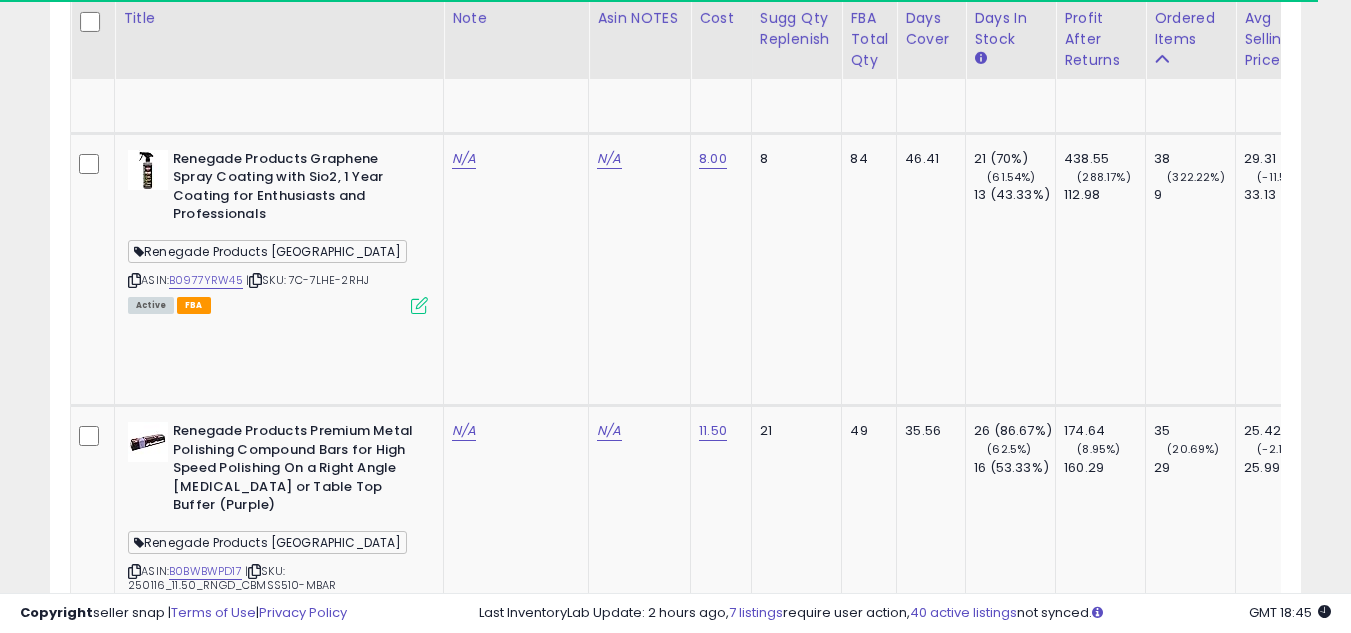 click at bounding box center [134, 862] 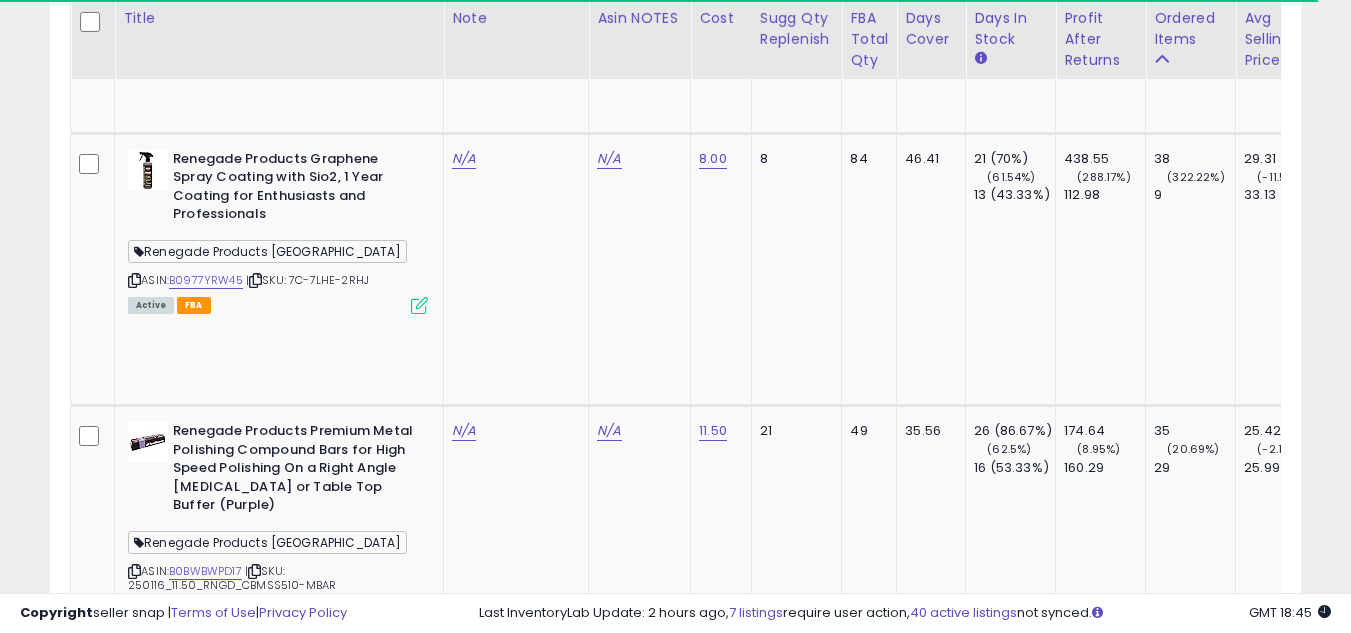 click at bounding box center [134, 862] 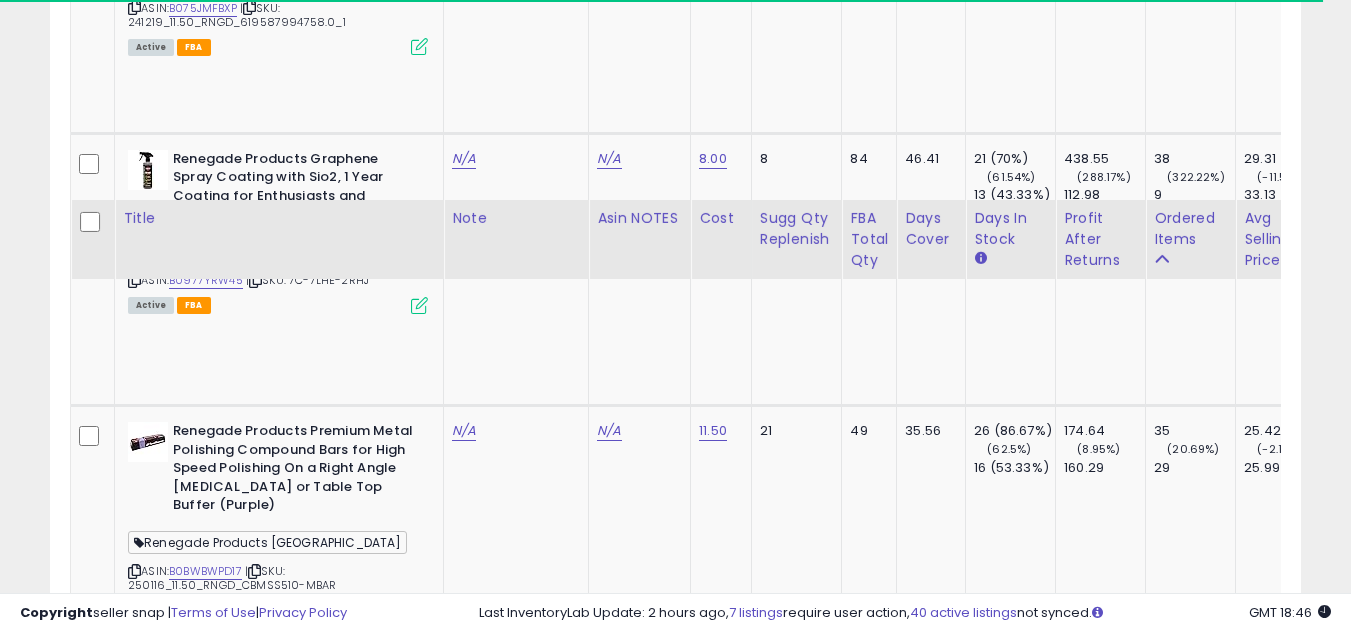 scroll, scrollTop: 2800, scrollLeft: 0, axis: vertical 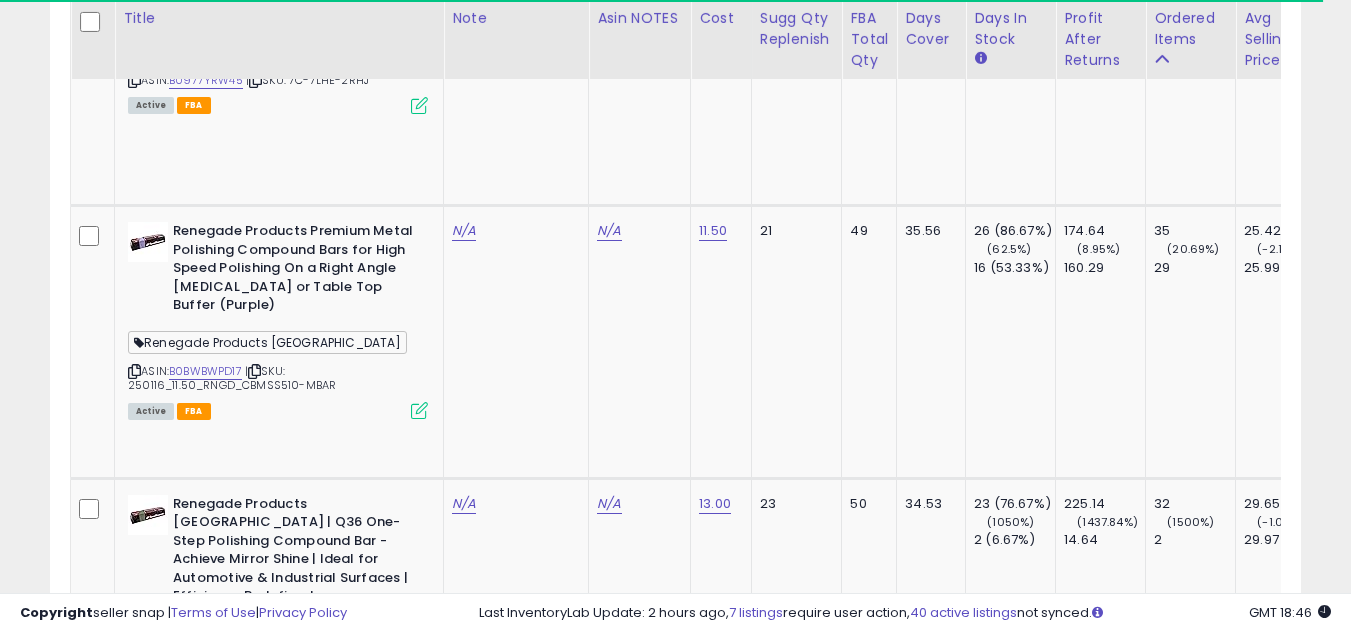 click at bounding box center (134, 916) 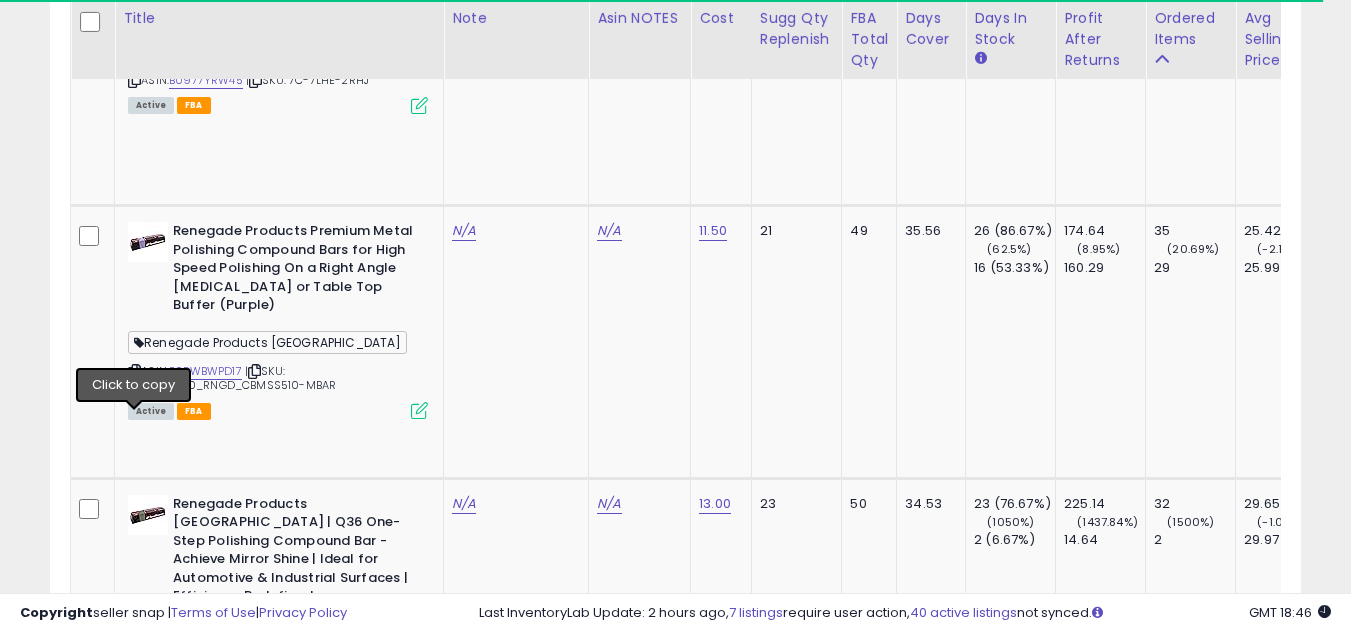 click at bounding box center (134, 916) 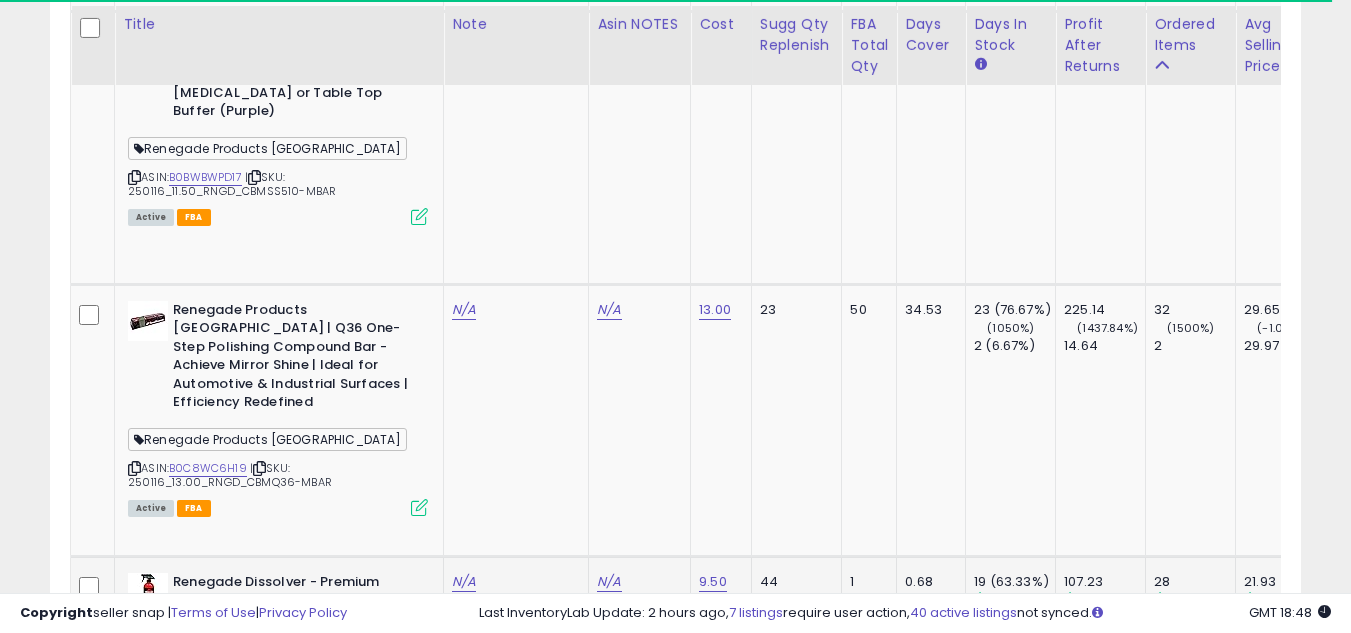 scroll, scrollTop: 3000, scrollLeft: 0, axis: vertical 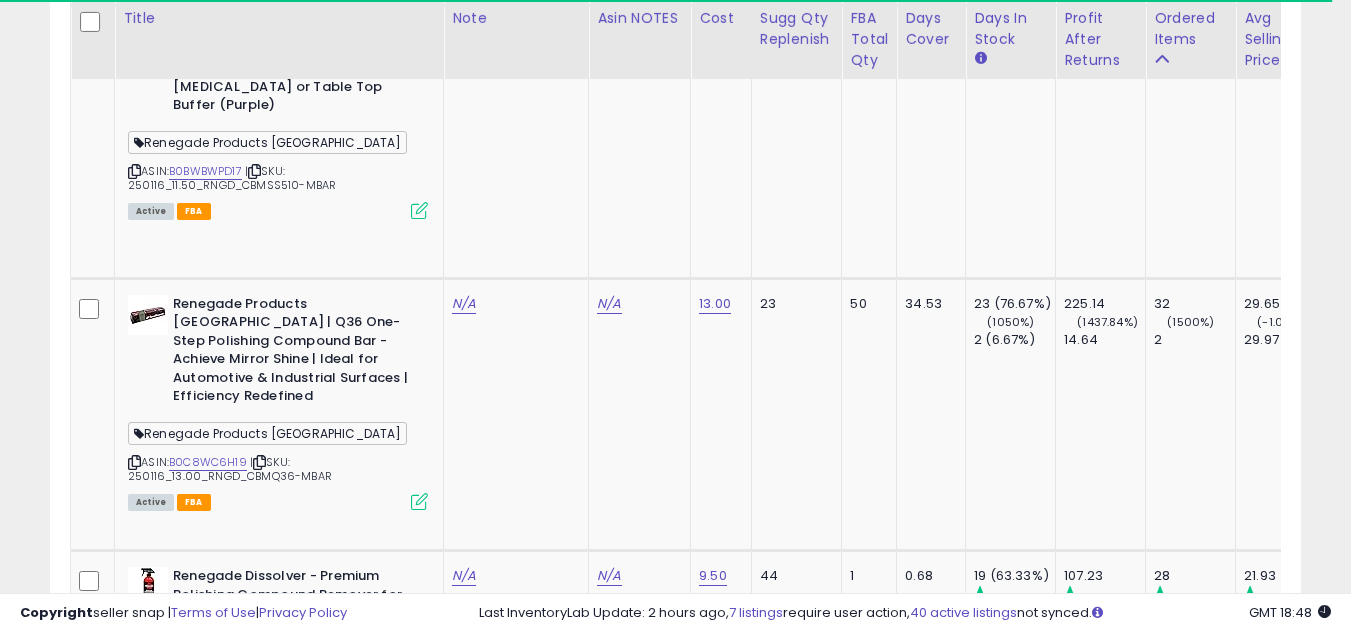 click at bounding box center [134, 1007] 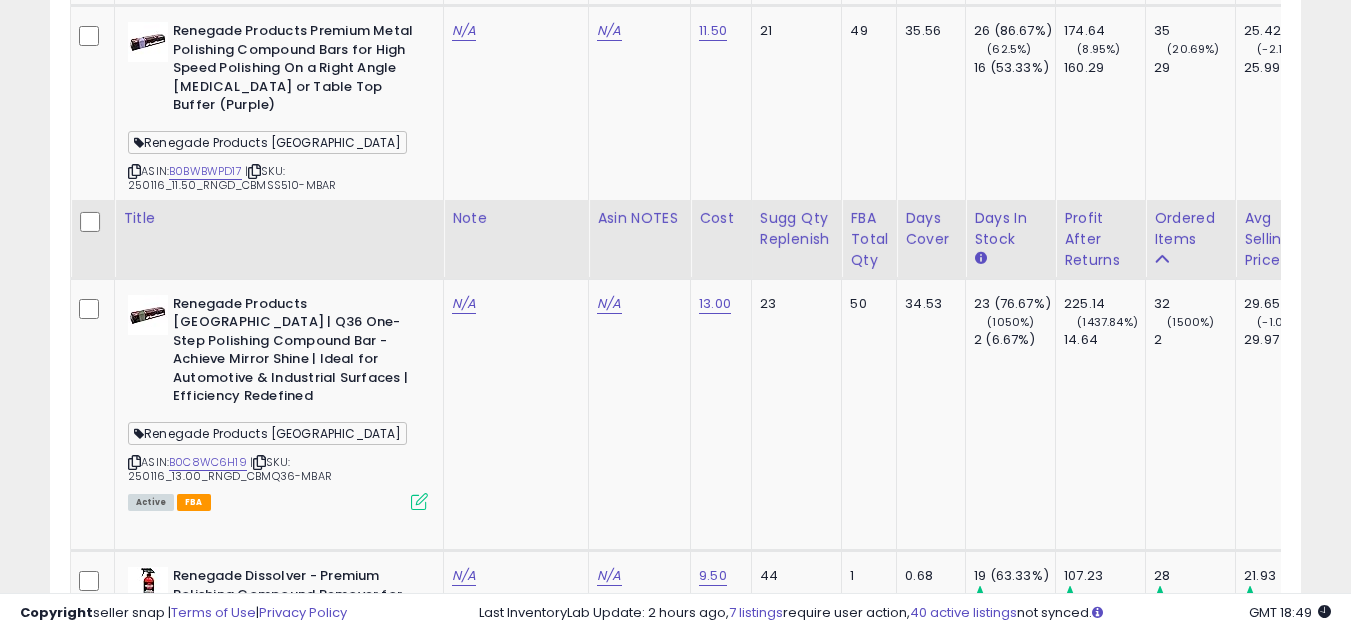 scroll, scrollTop: 3200, scrollLeft: 0, axis: vertical 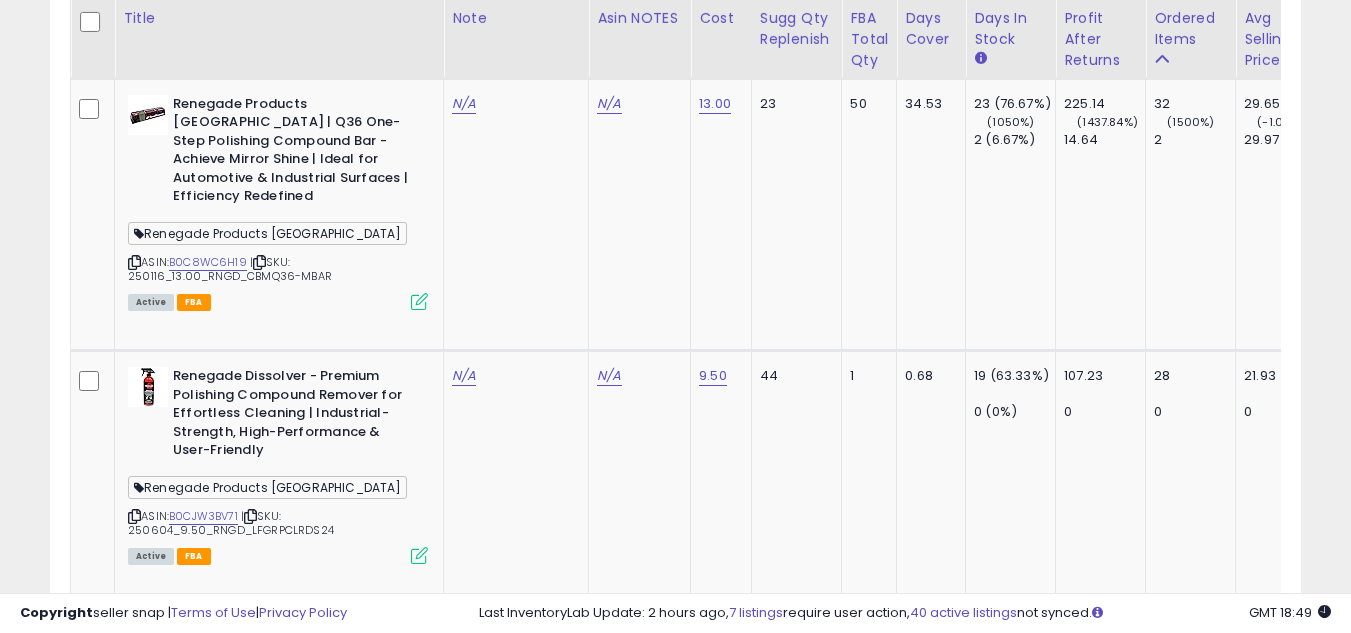 click at bounding box center (134, 1060) 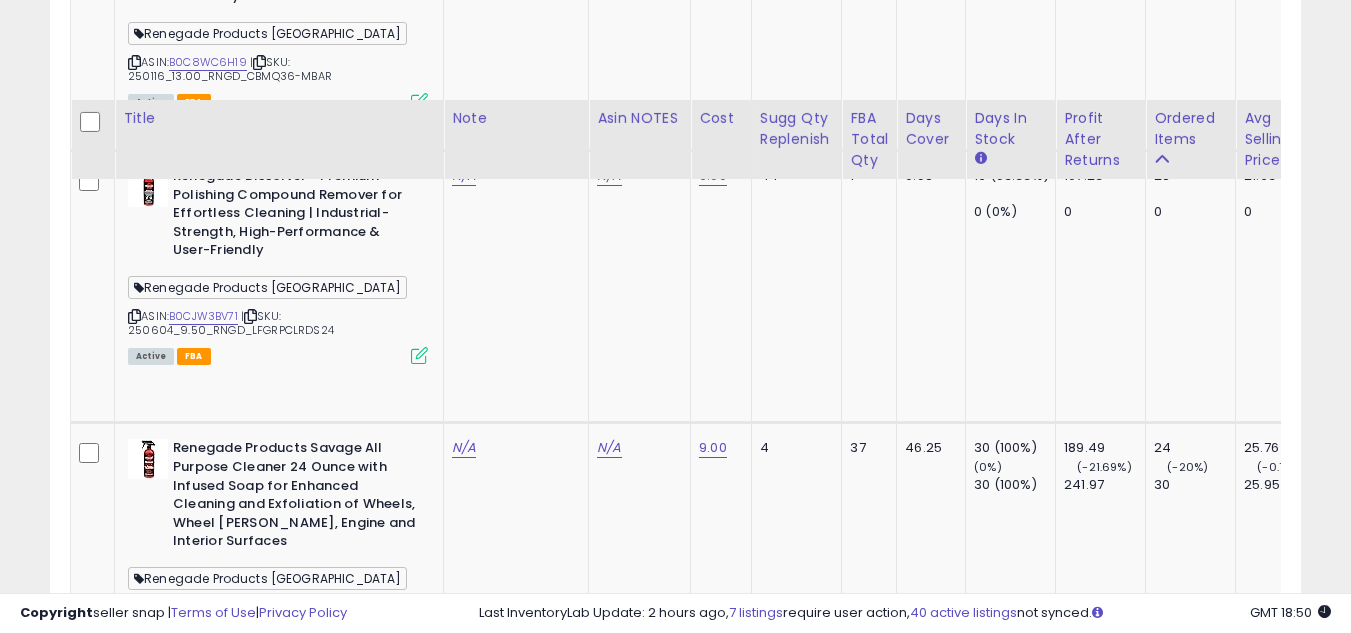 scroll, scrollTop: 3500, scrollLeft: 0, axis: vertical 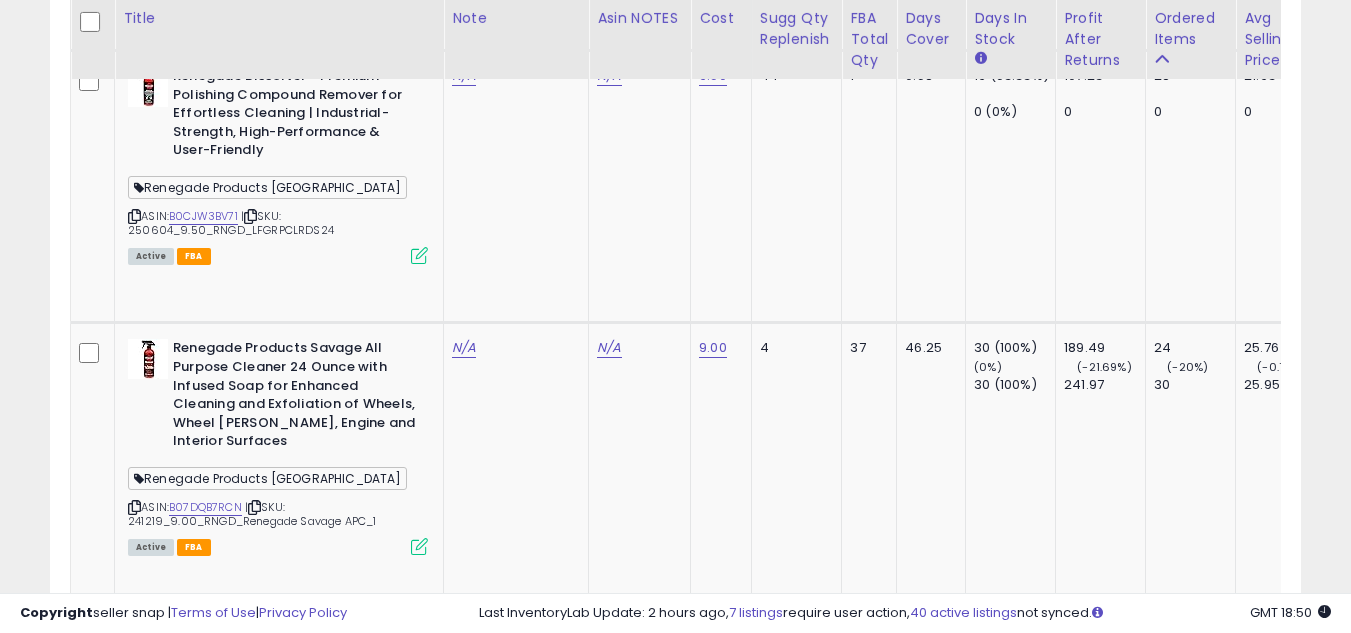 click at bounding box center (134, 1033) 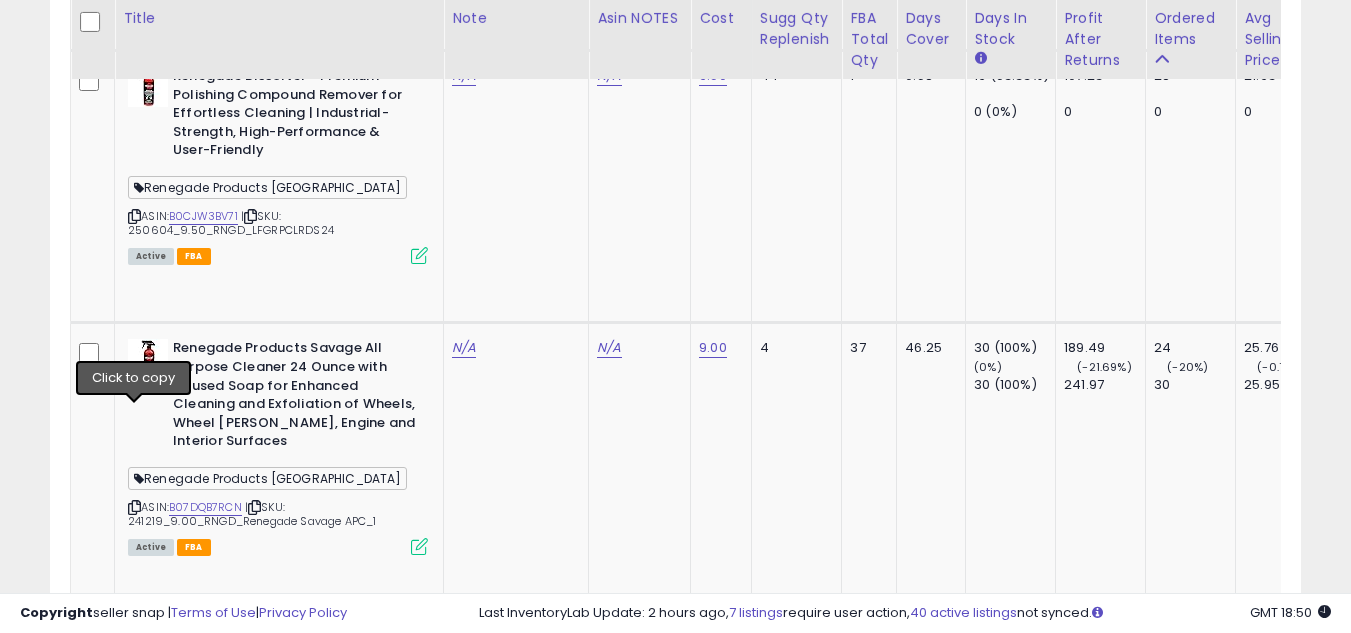 click at bounding box center (134, 1033) 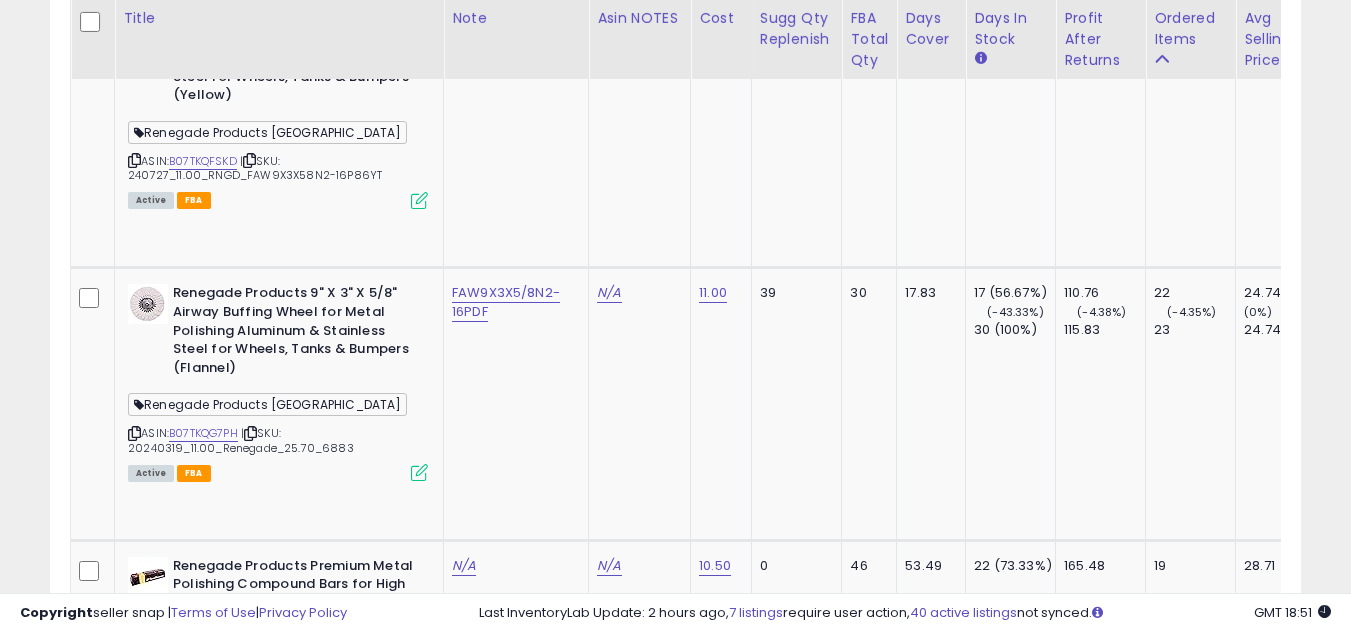scroll, scrollTop: 3900, scrollLeft: 0, axis: vertical 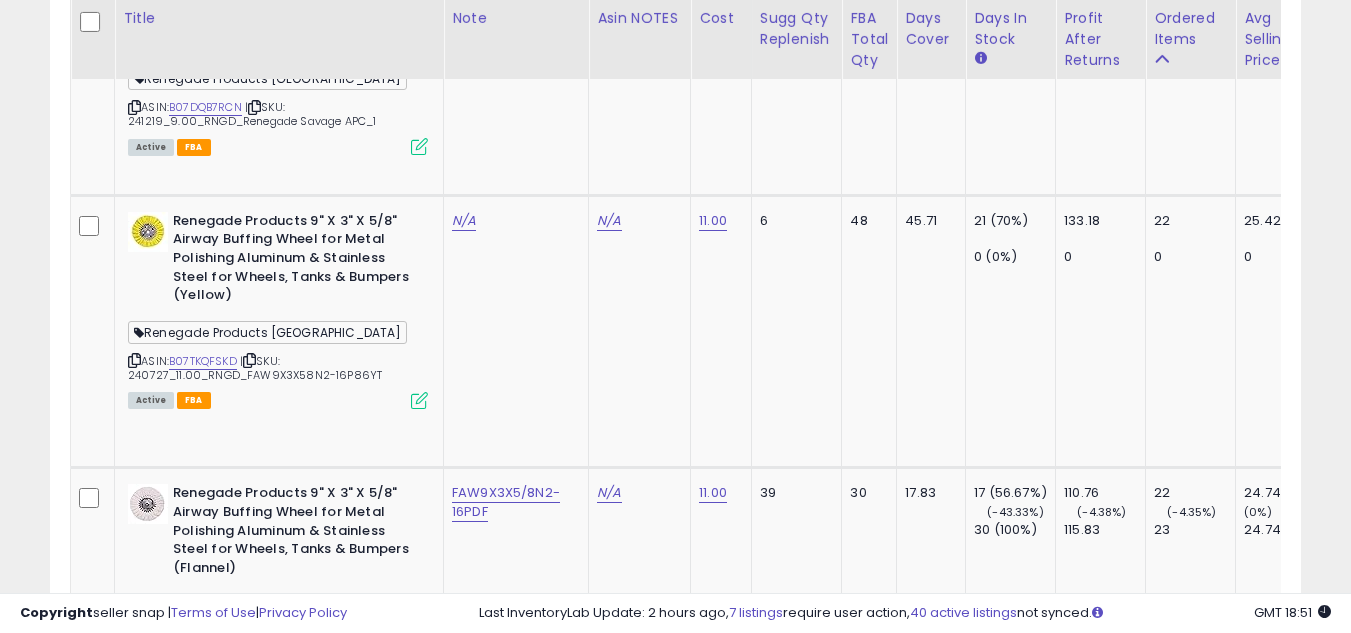 click at bounding box center [134, 905] 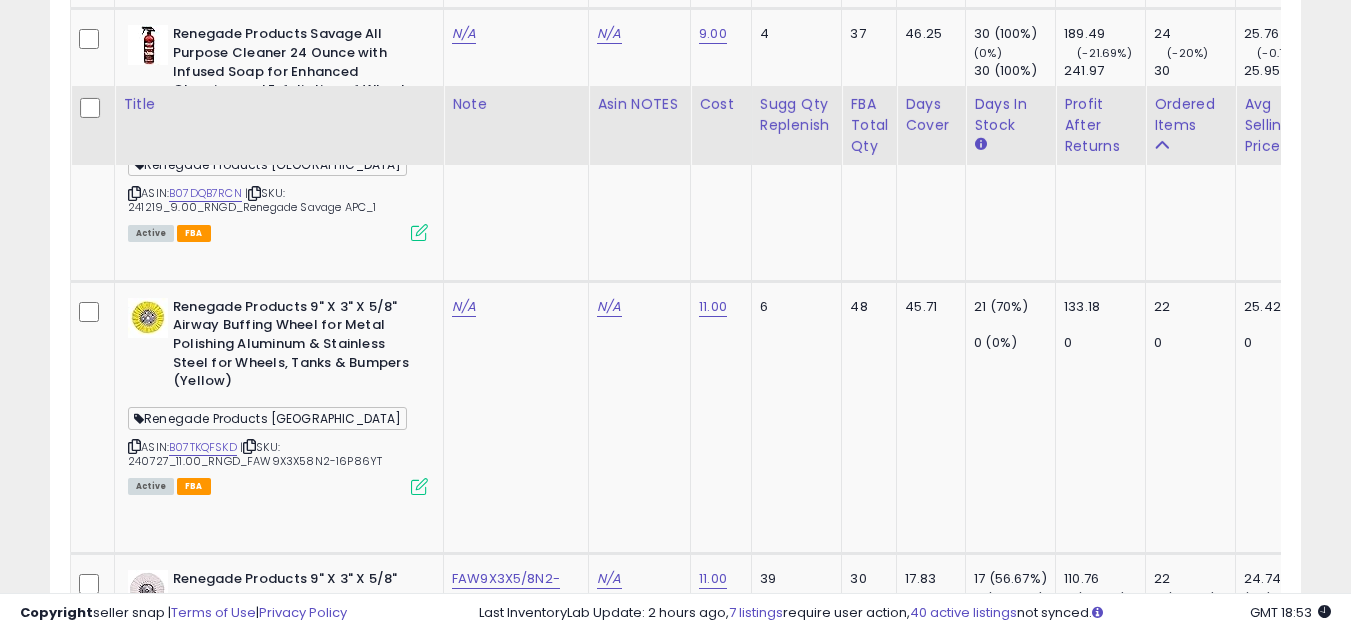 scroll, scrollTop: 3900, scrollLeft: 0, axis: vertical 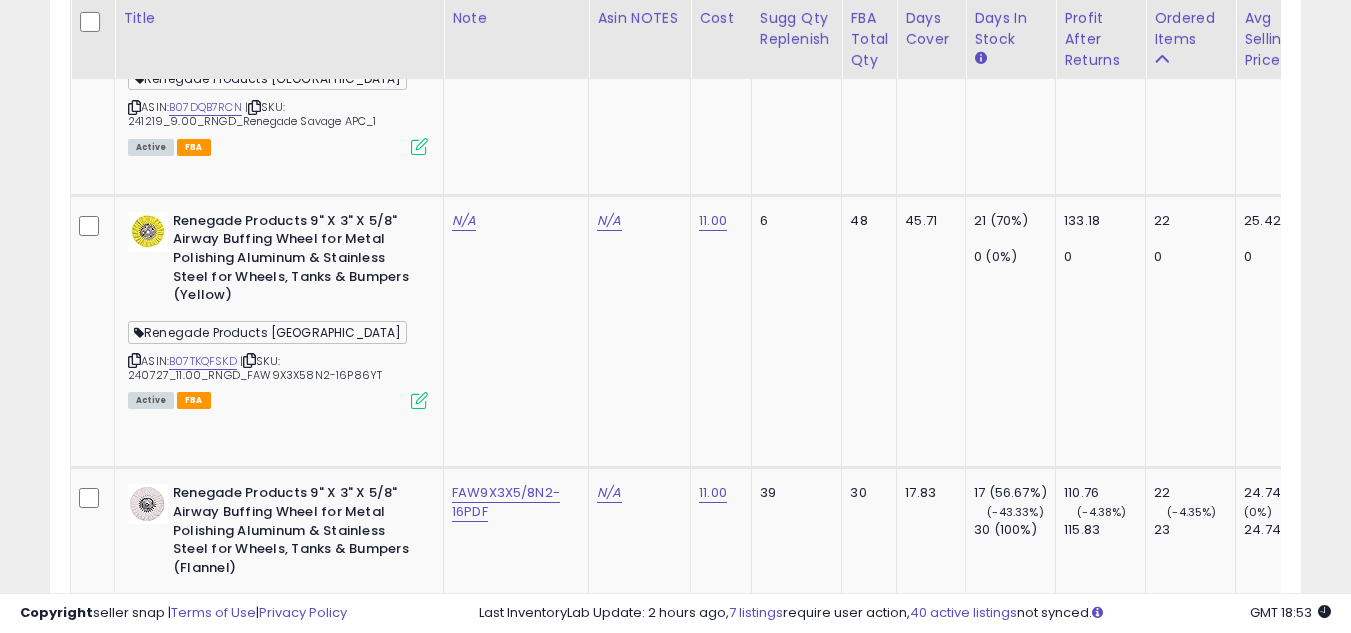 click at bounding box center (134, 1141) 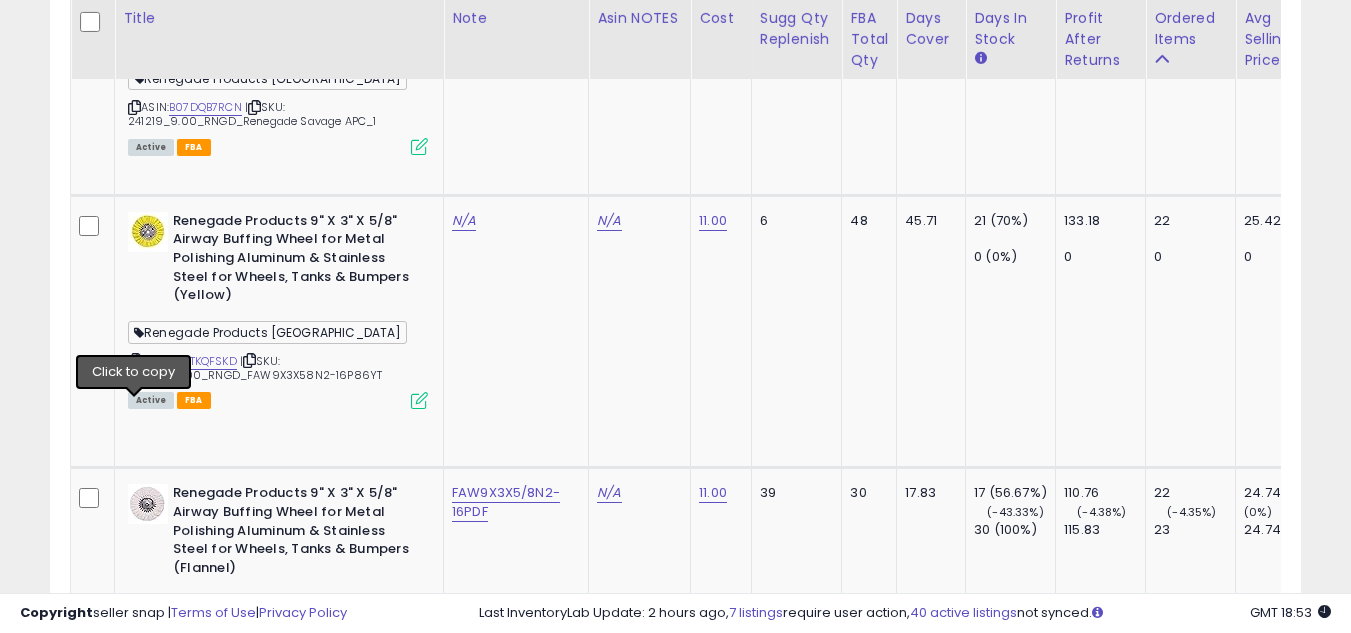 click at bounding box center (134, 1141) 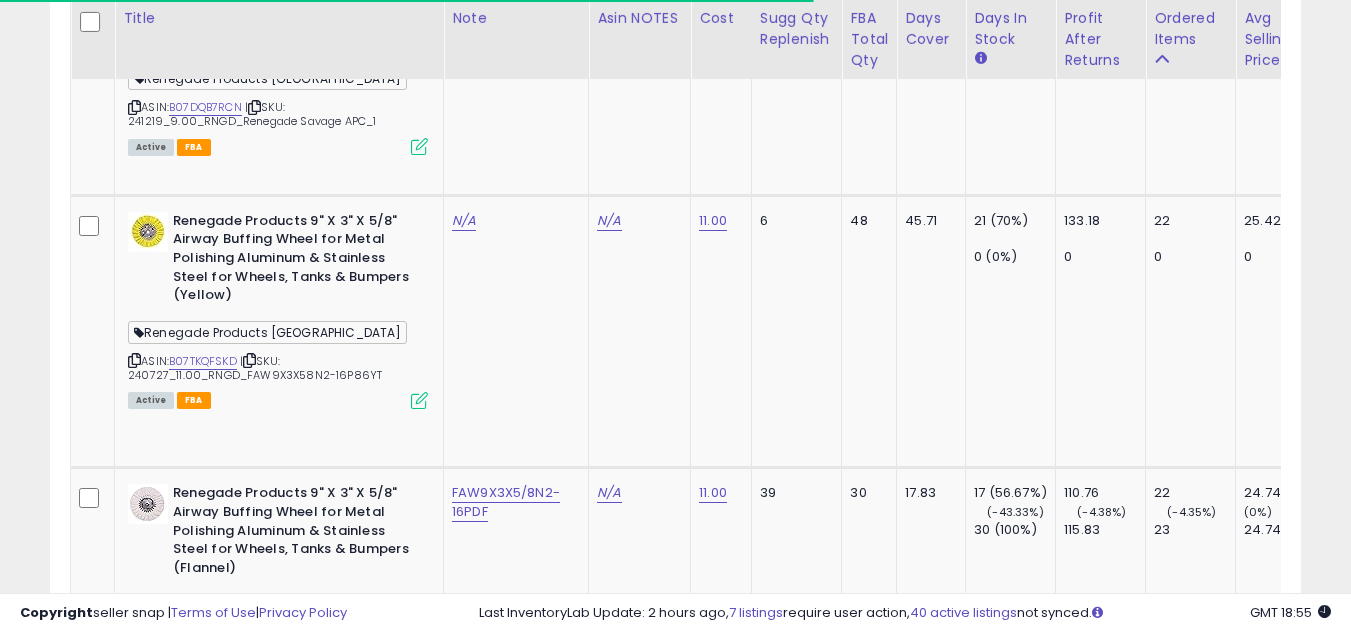 scroll, scrollTop: 4100, scrollLeft: 0, axis: vertical 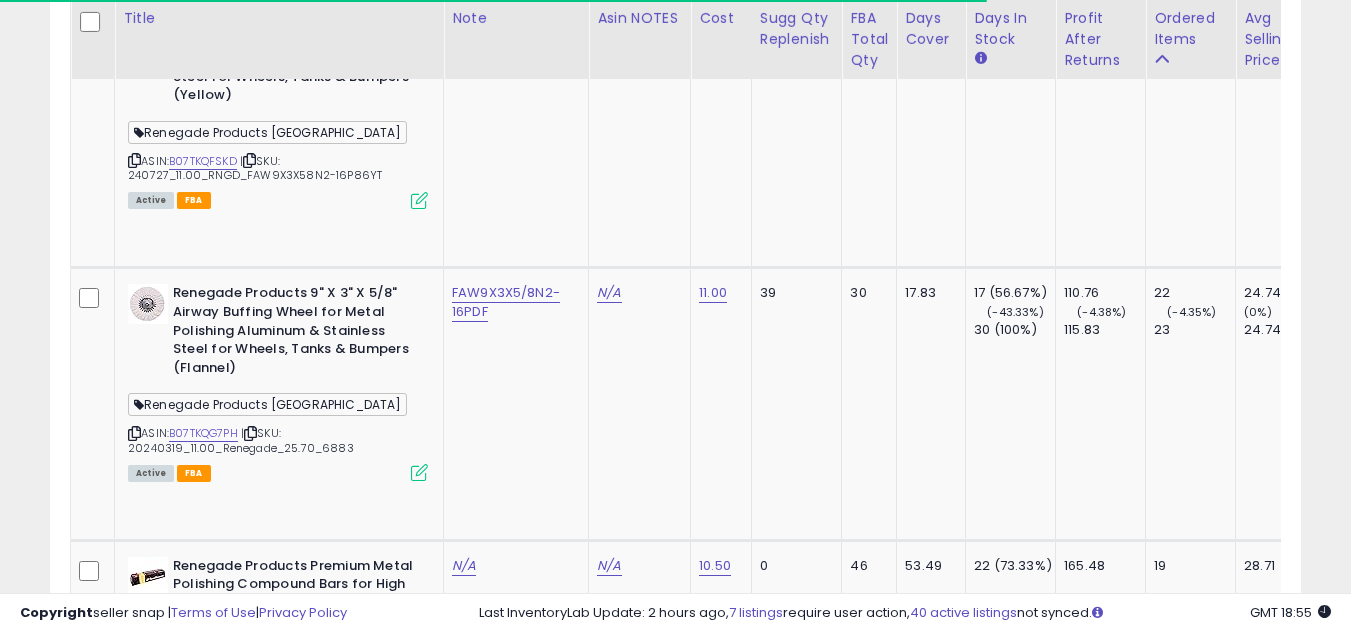 click at bounding box center [134, 1250] 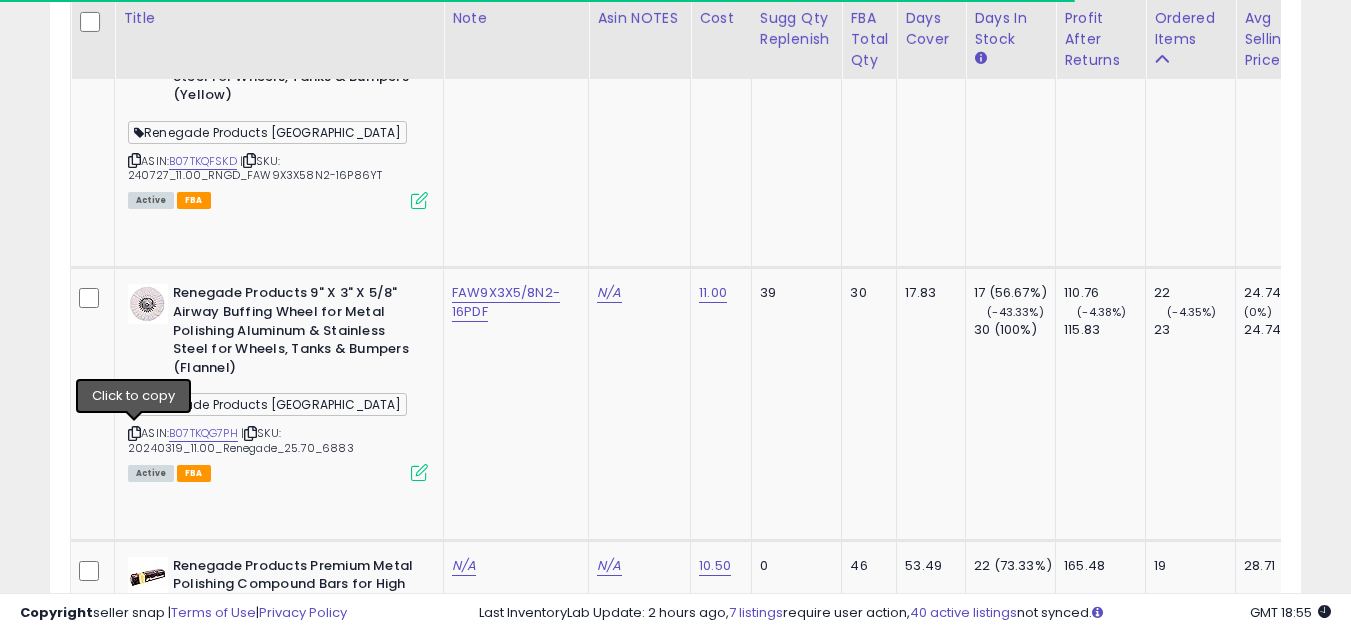 click at bounding box center [134, 1250] 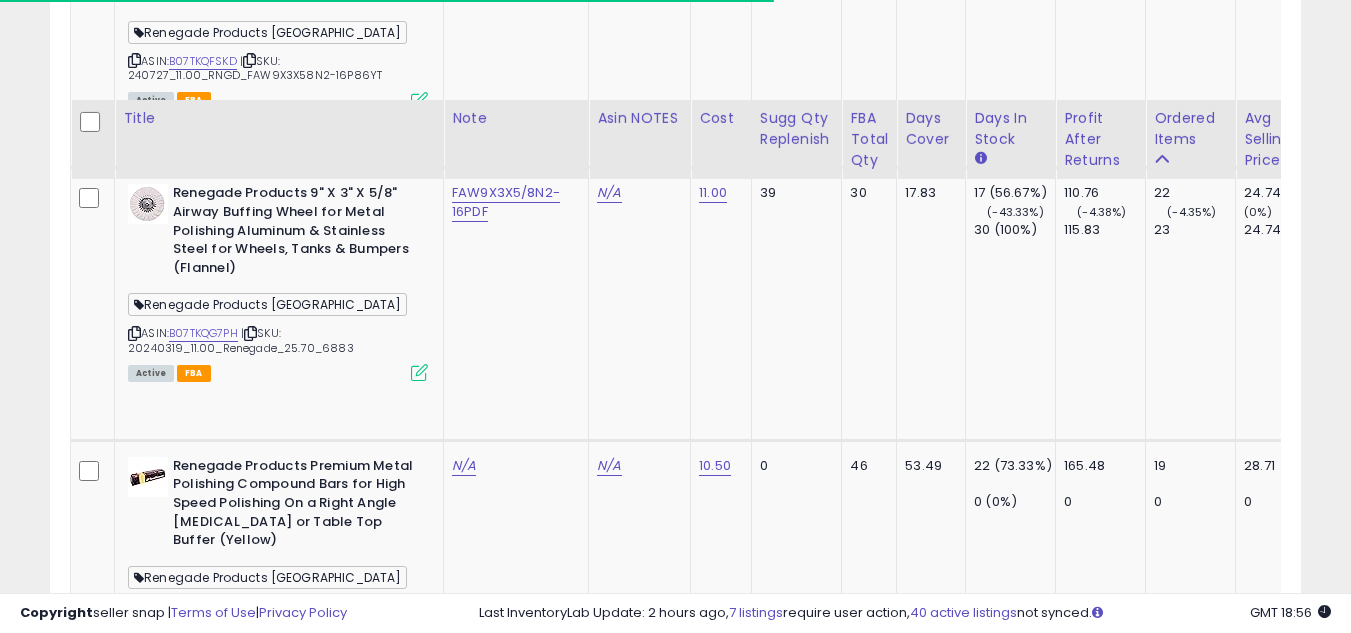scroll, scrollTop: 4300, scrollLeft: 0, axis: vertical 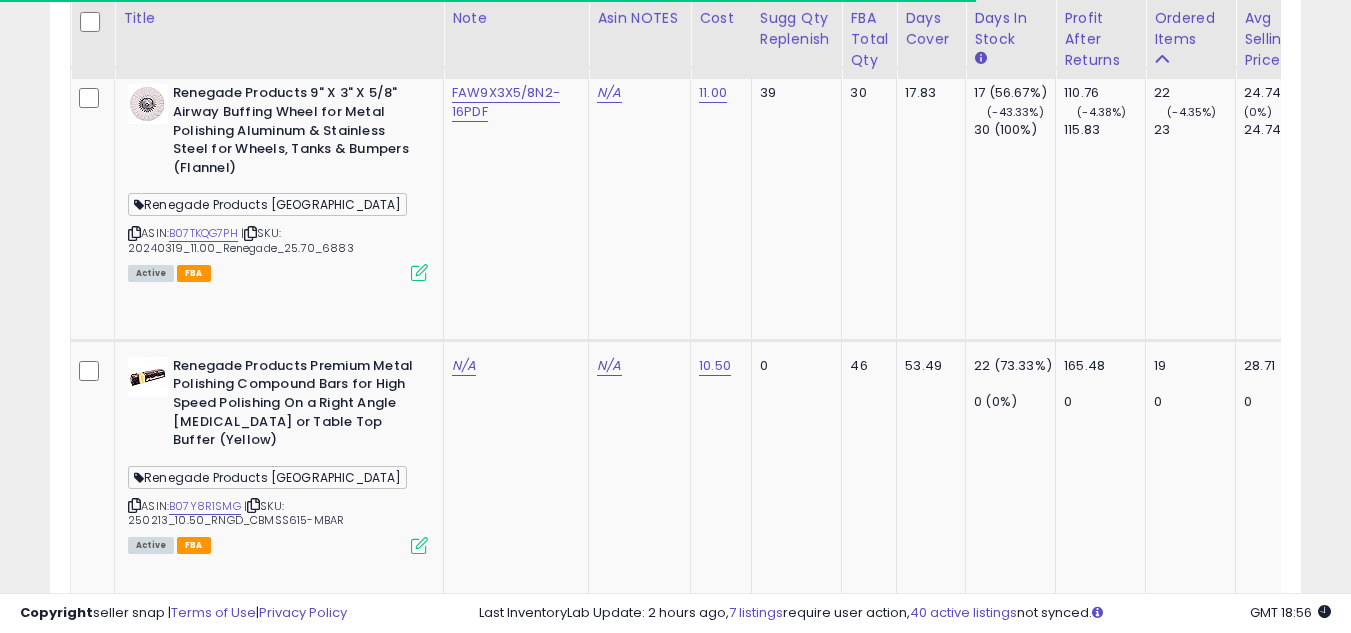 click at bounding box center (134, 1285) 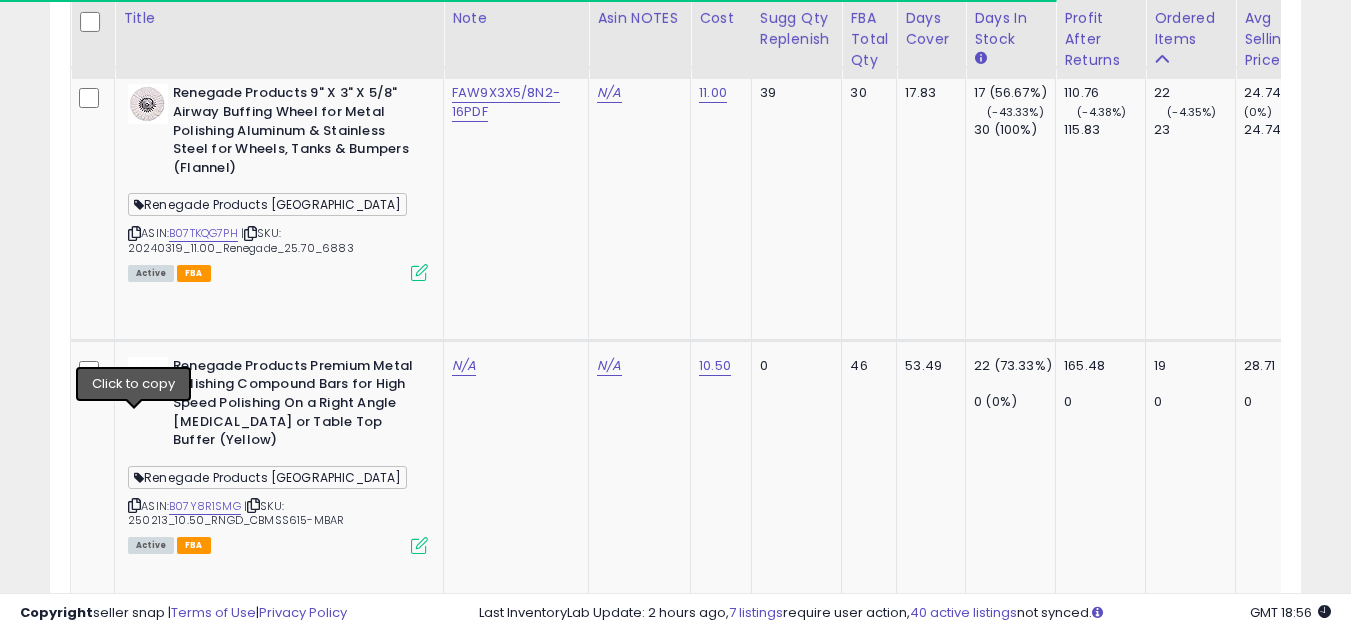 click at bounding box center (134, 1285) 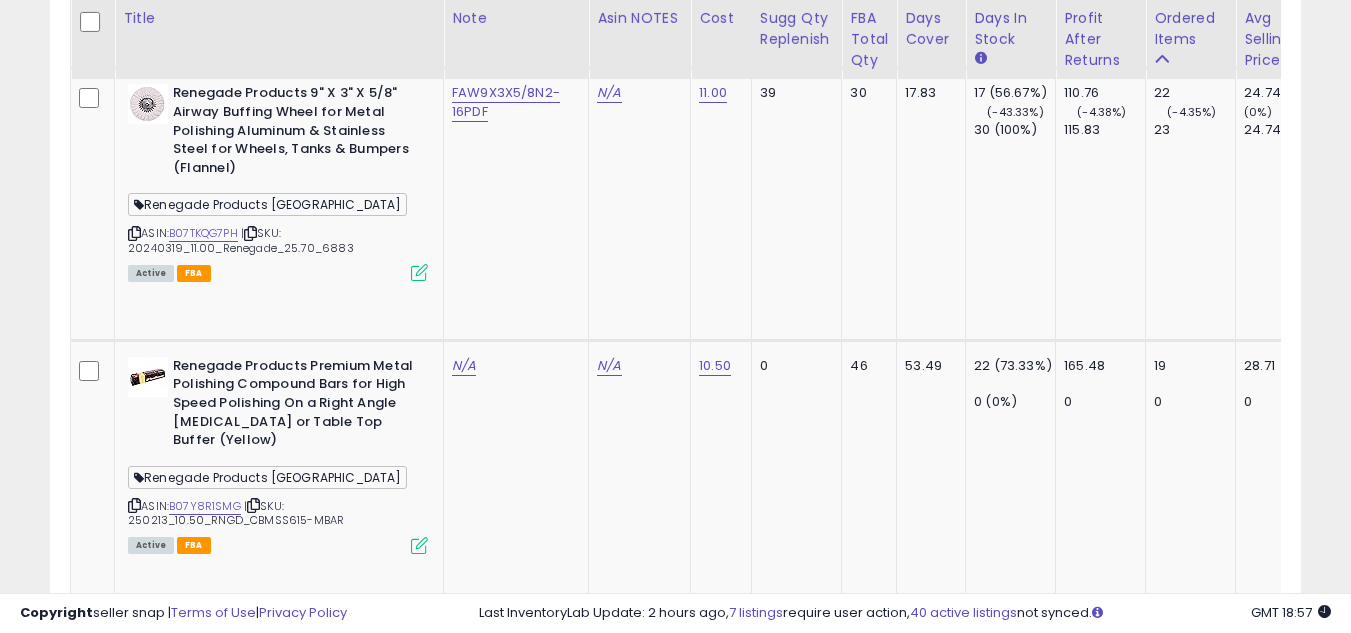 scroll, scrollTop: 4600, scrollLeft: 0, axis: vertical 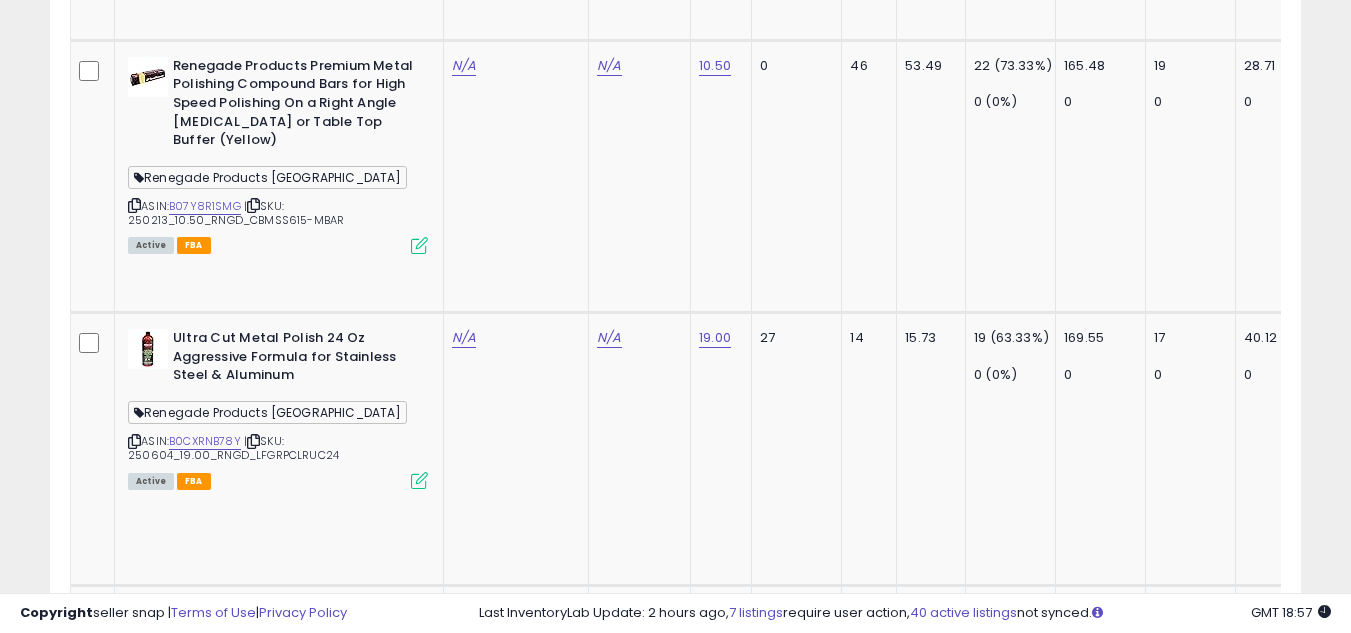 click at bounding box center (134, 1276) 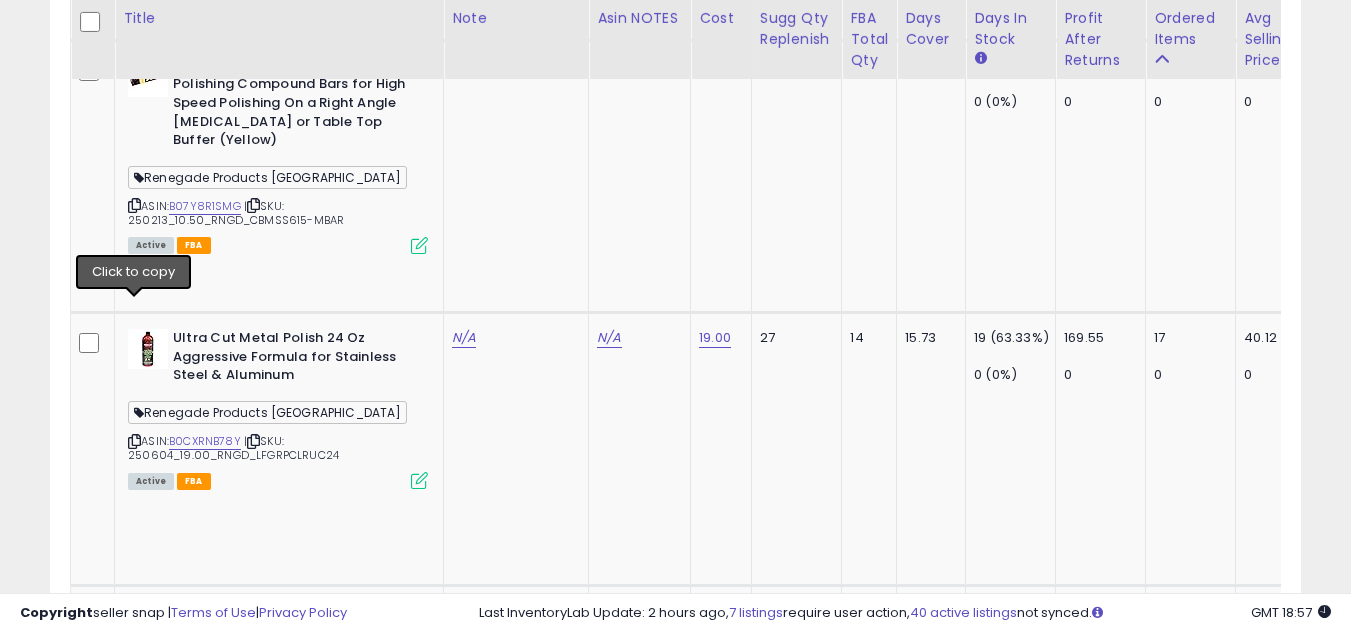 click at bounding box center (134, 1276) 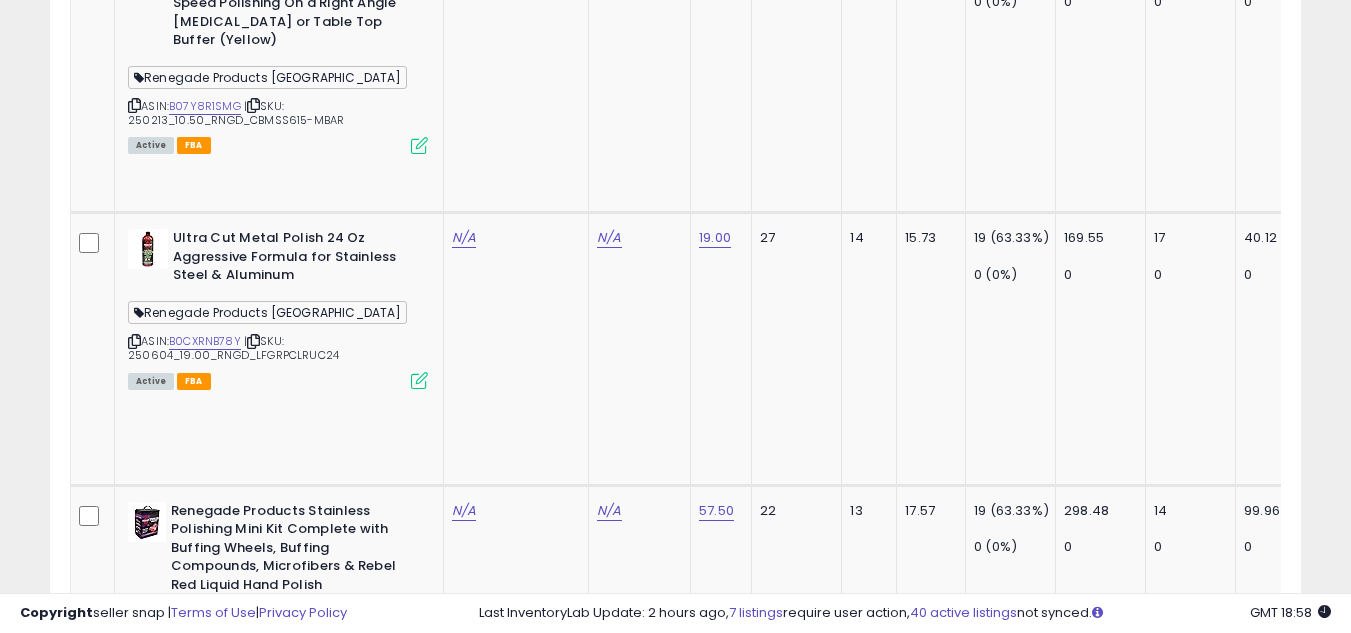 scroll, scrollTop: 4600, scrollLeft: 0, axis: vertical 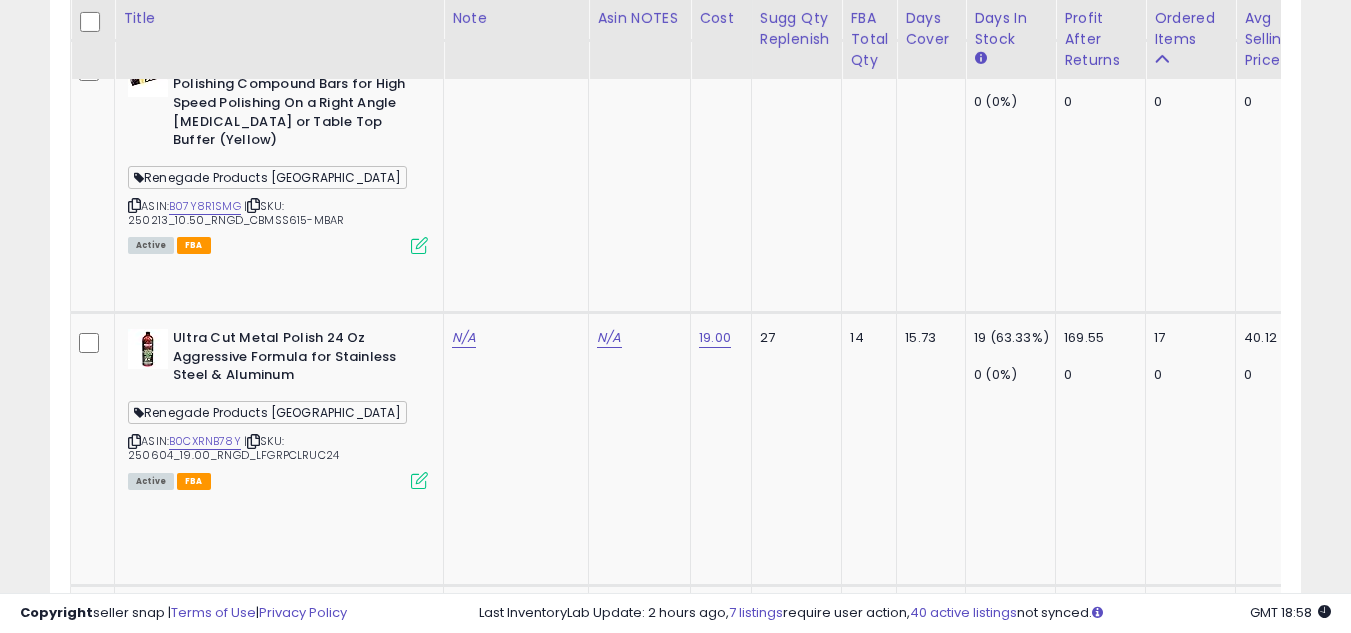 click at bounding box center (134, 1586) 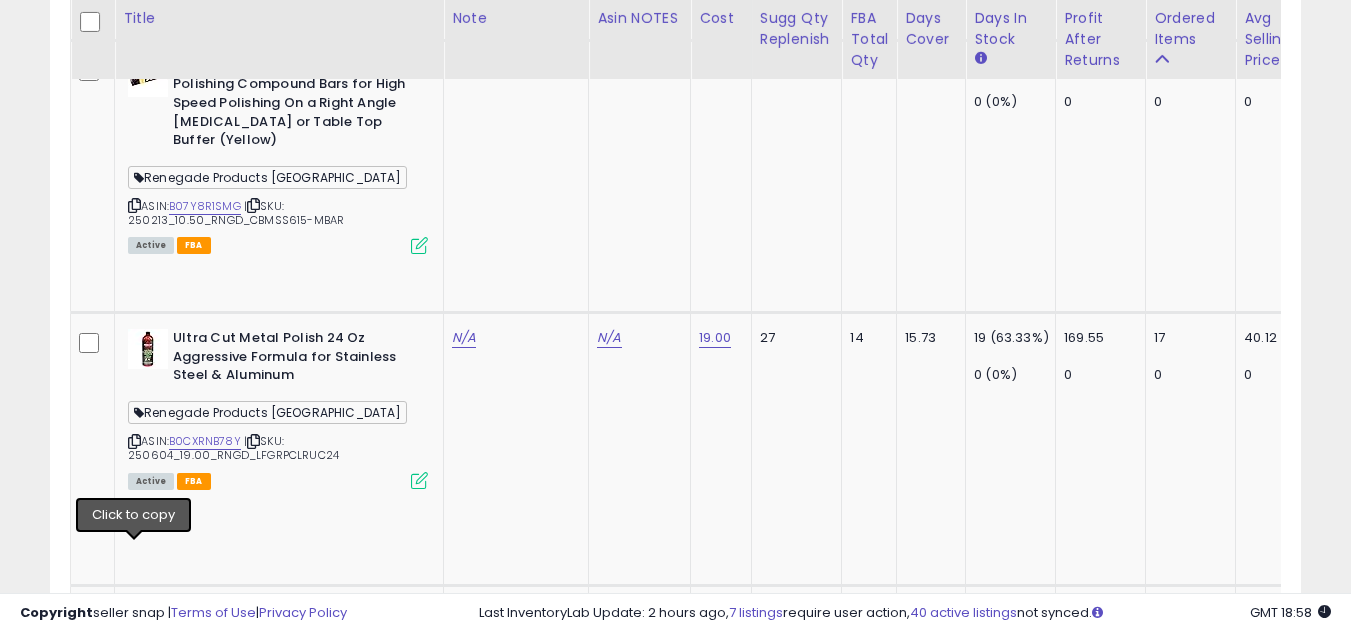 click at bounding box center [134, 1586] 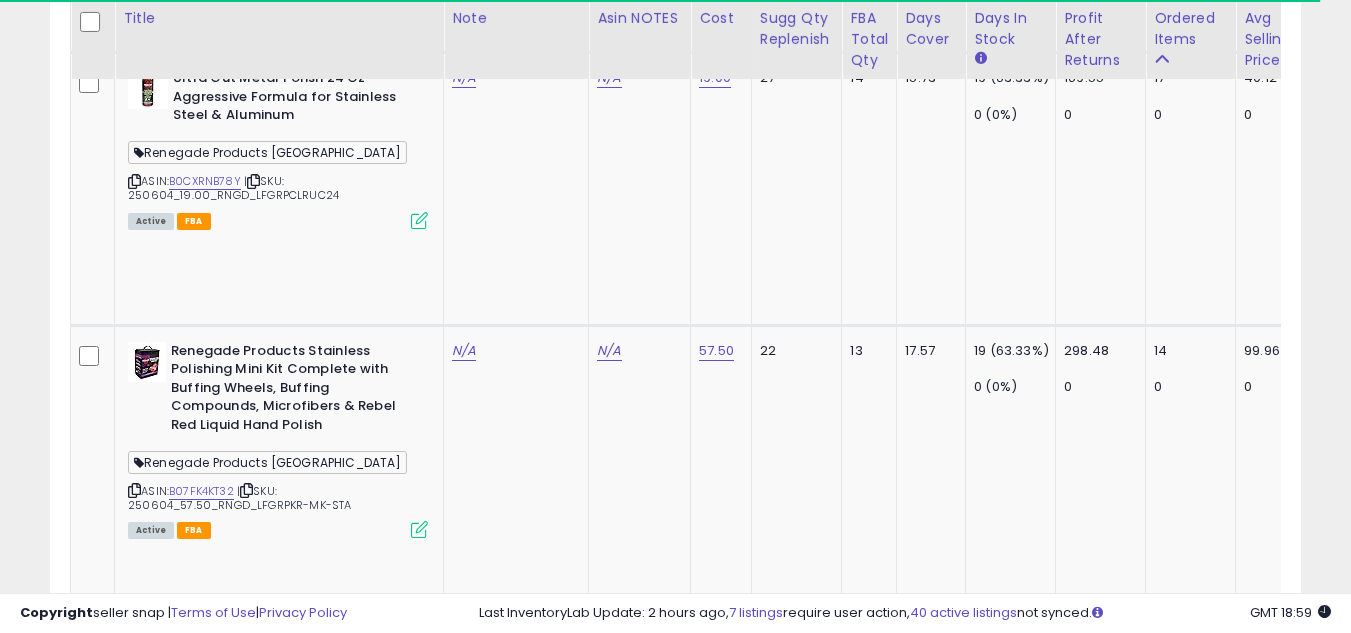 scroll, scrollTop: 4900, scrollLeft: 0, axis: vertical 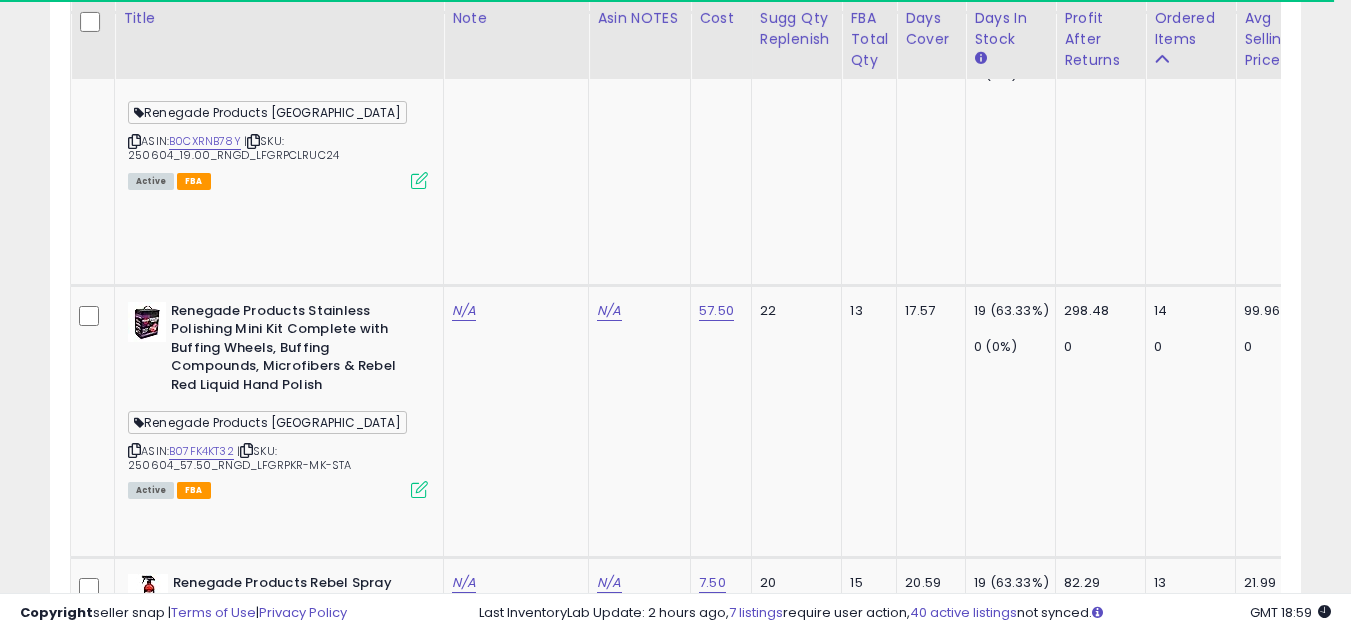 click at bounding box center (134, 1559) 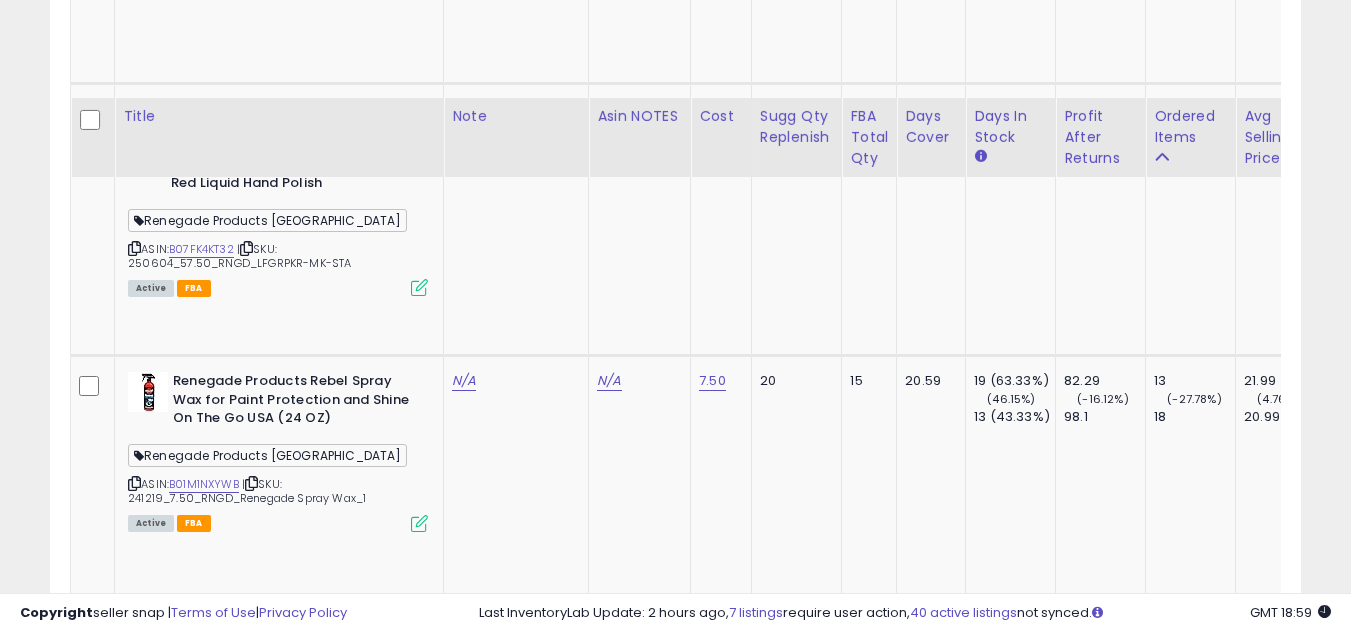 scroll, scrollTop: 5200, scrollLeft: 0, axis: vertical 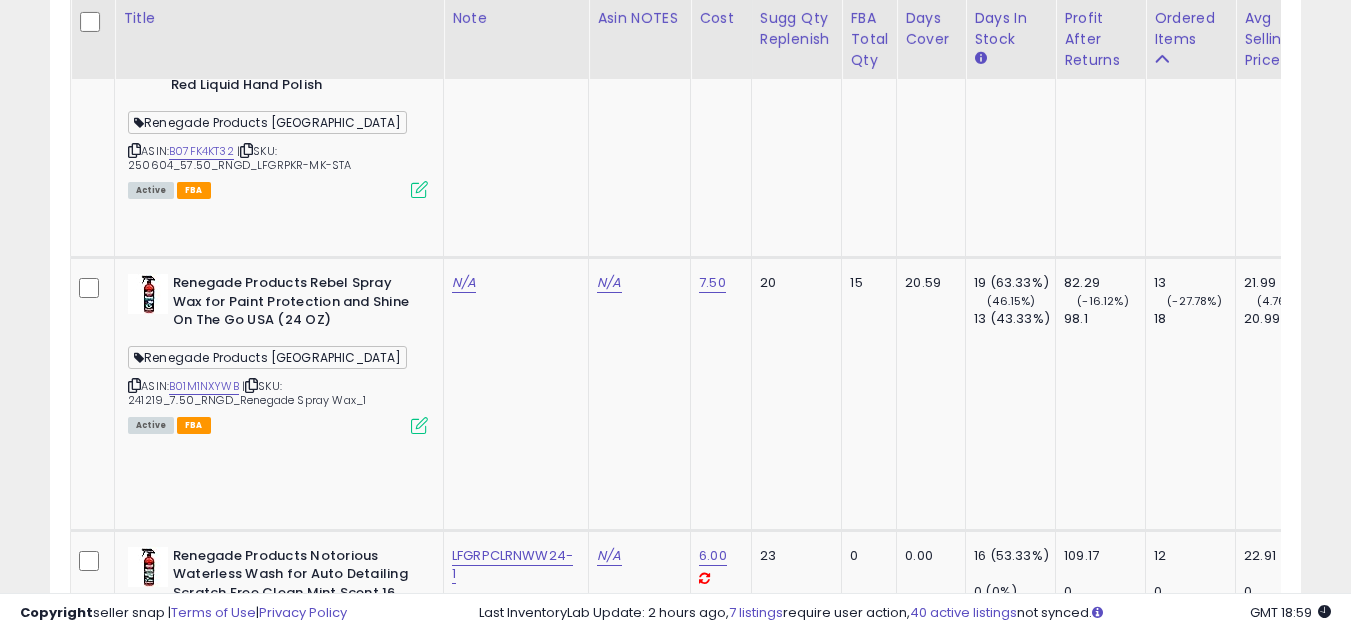 click at bounding box center (134, 1550) 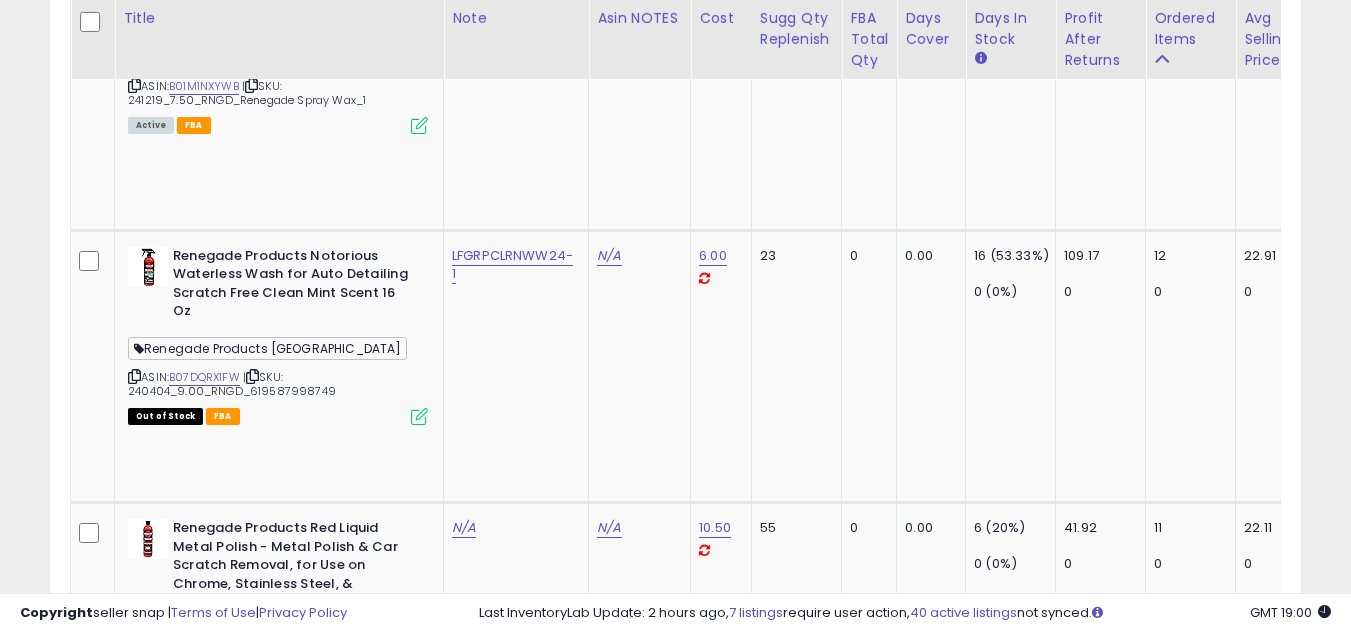 scroll, scrollTop: 5600, scrollLeft: 0, axis: vertical 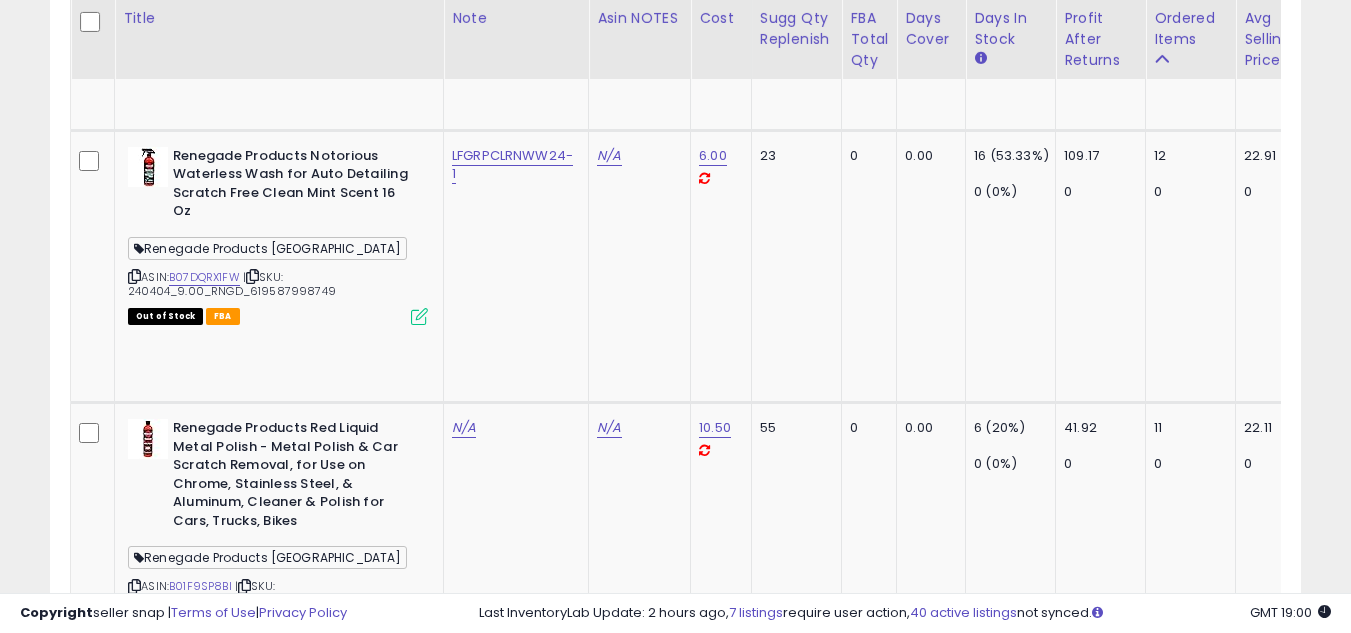 click at bounding box center [134, 1657] 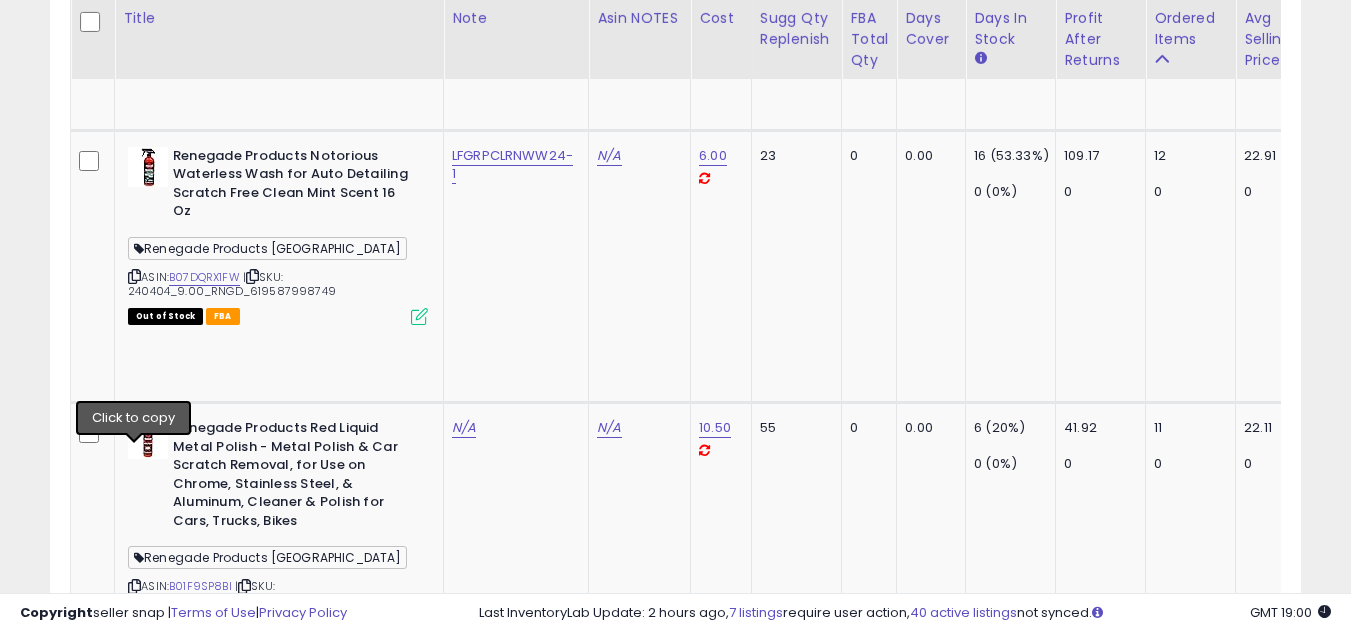click at bounding box center [134, 1657] 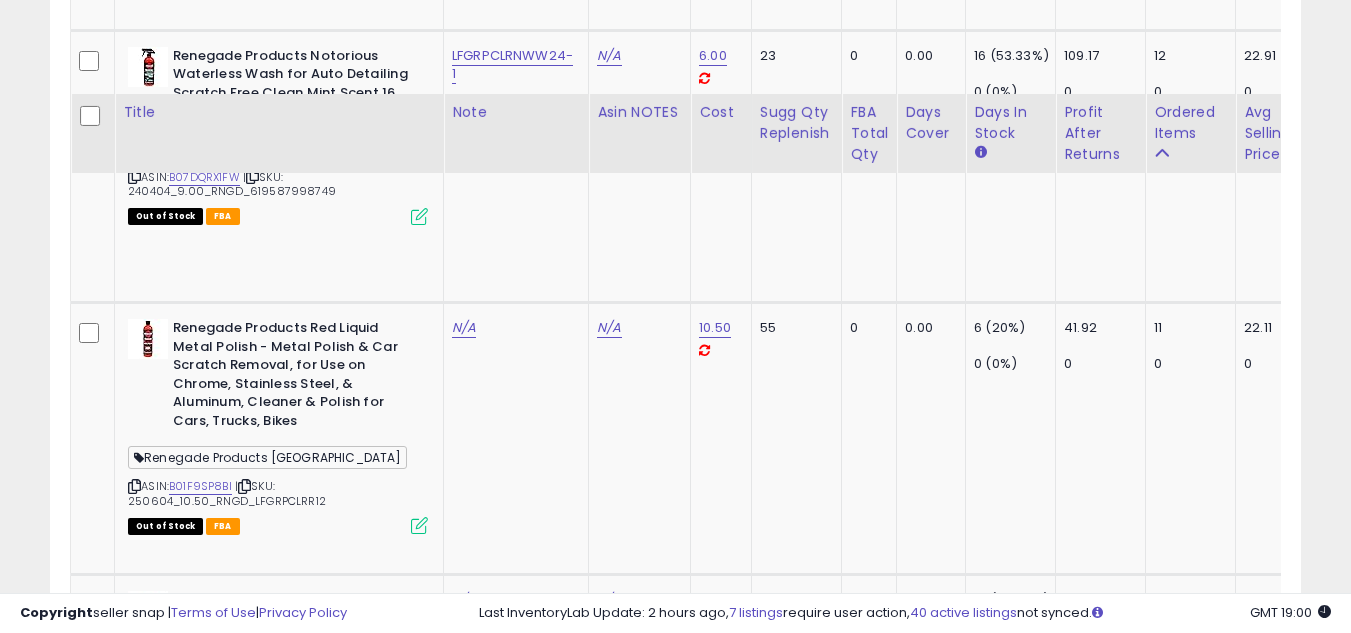 scroll, scrollTop: 5800, scrollLeft: 0, axis: vertical 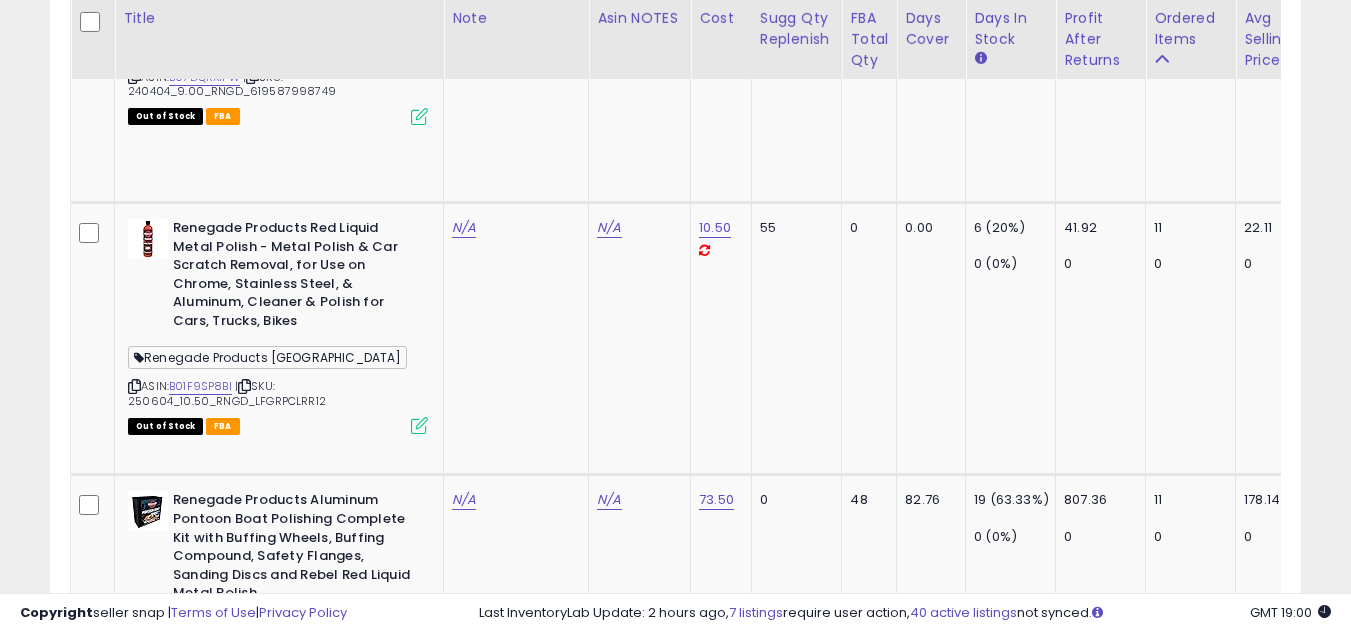 click at bounding box center [134, 1730] 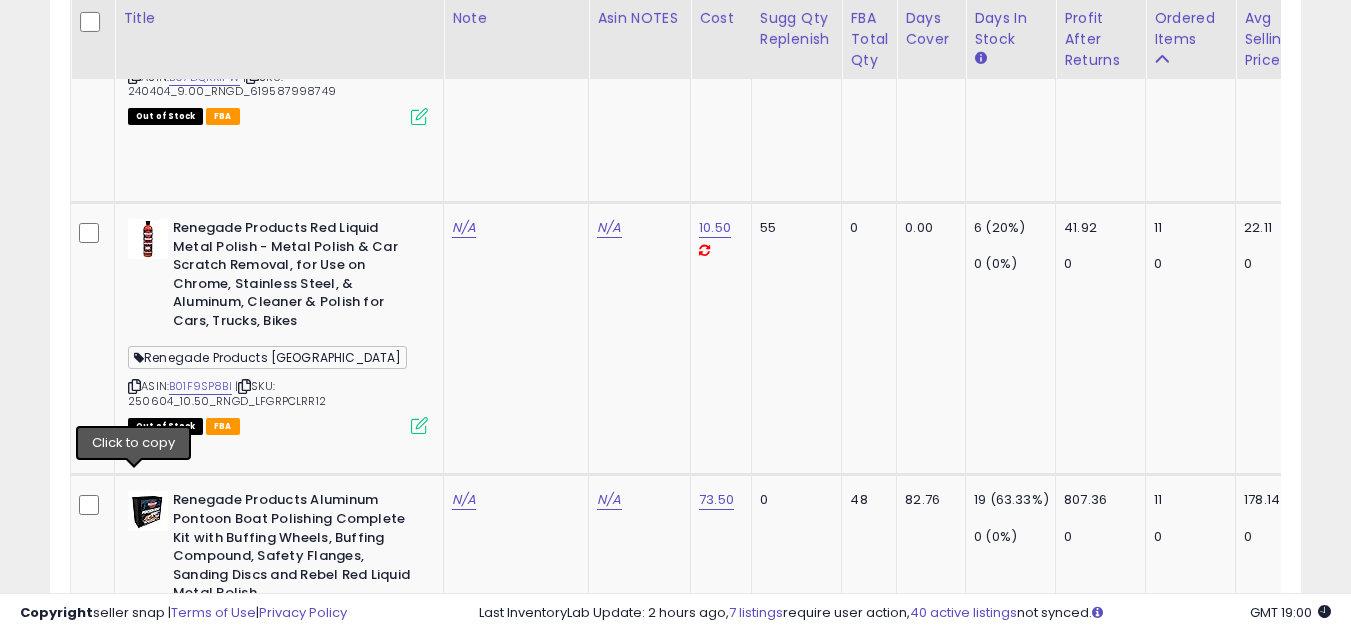 click at bounding box center (134, 1730) 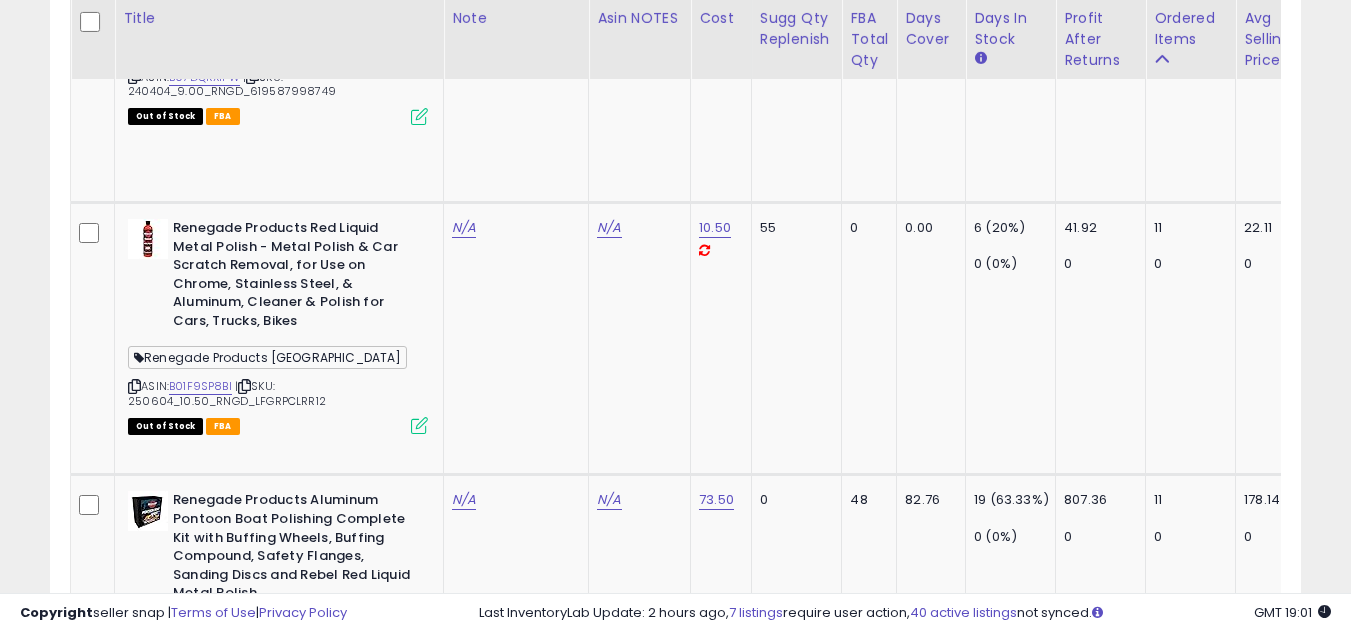 scroll, scrollTop: 6000, scrollLeft: 0, axis: vertical 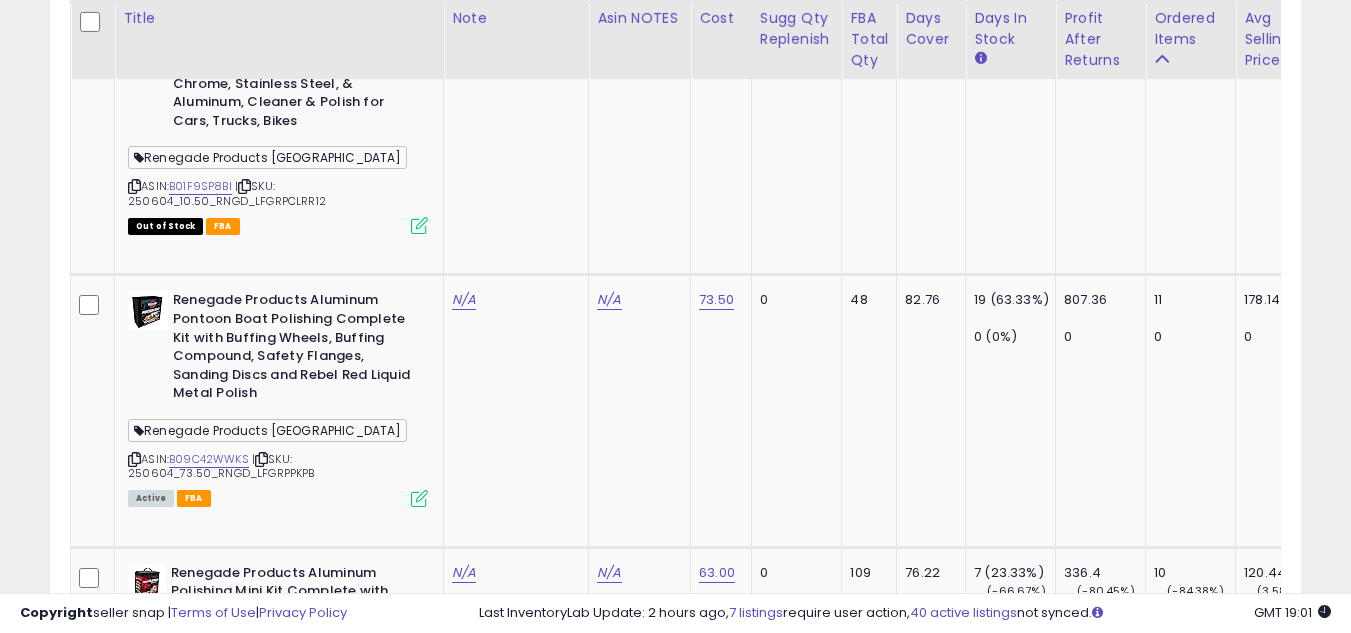 click at bounding box center (134, 1765) 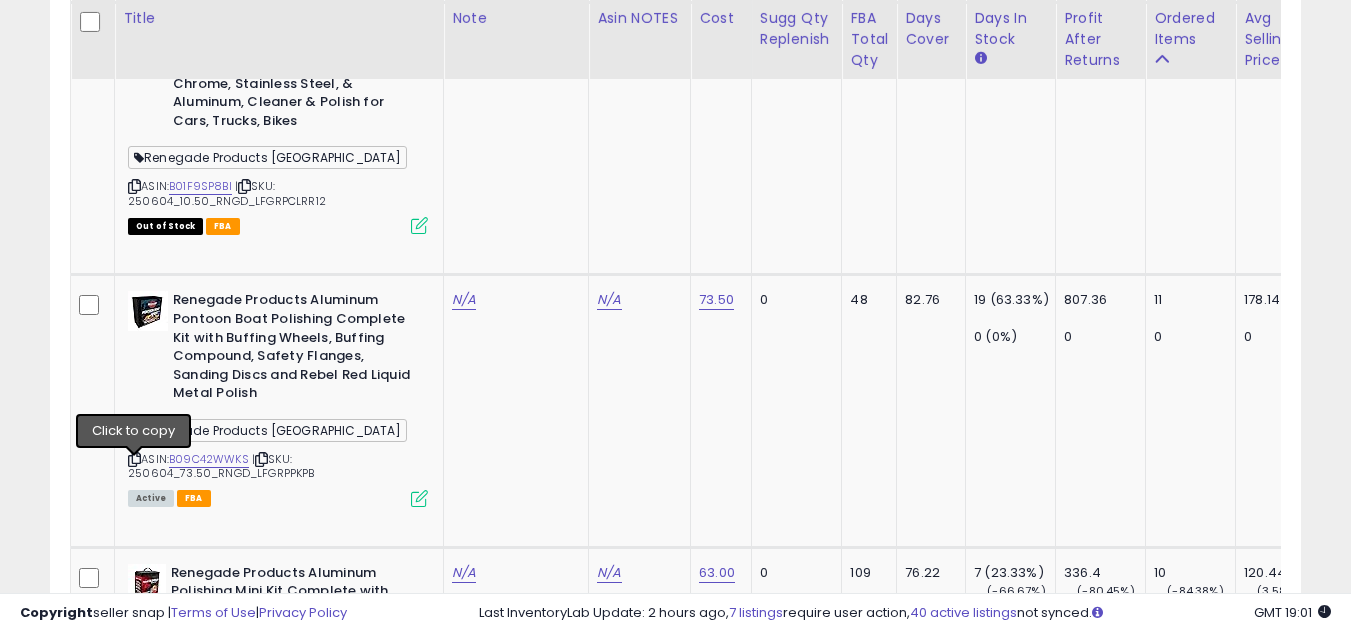 click at bounding box center (134, 1765) 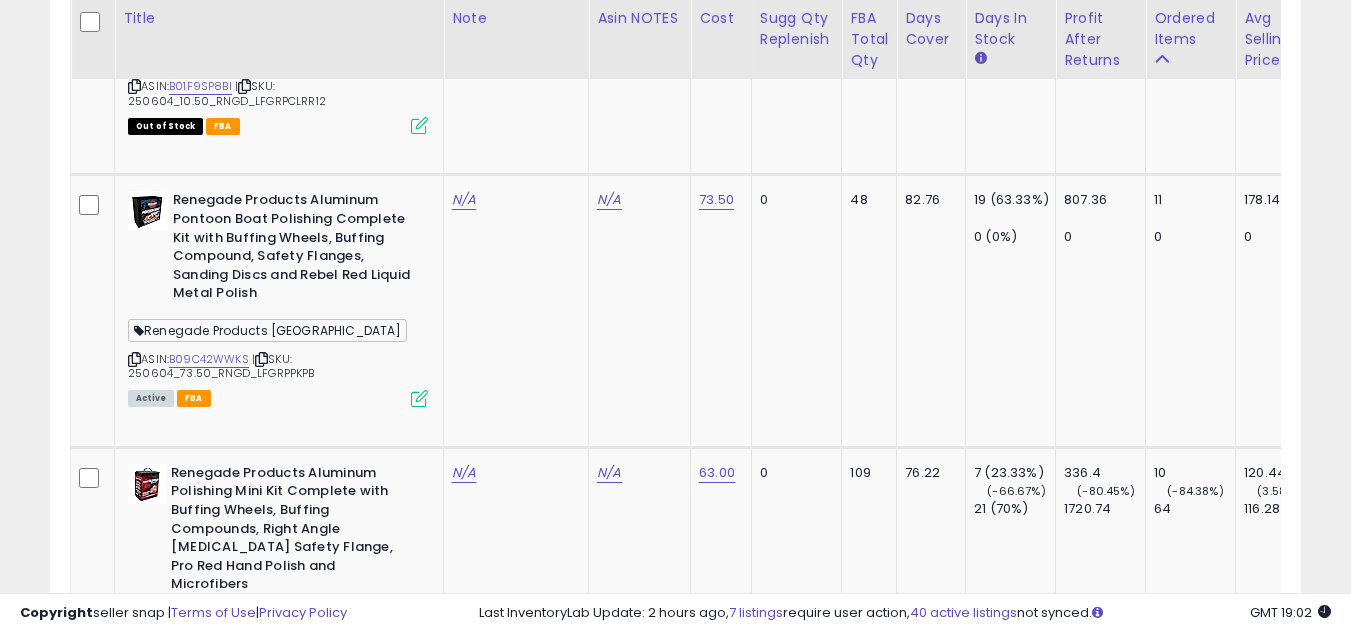 scroll, scrollTop: 6200, scrollLeft: 0, axis: vertical 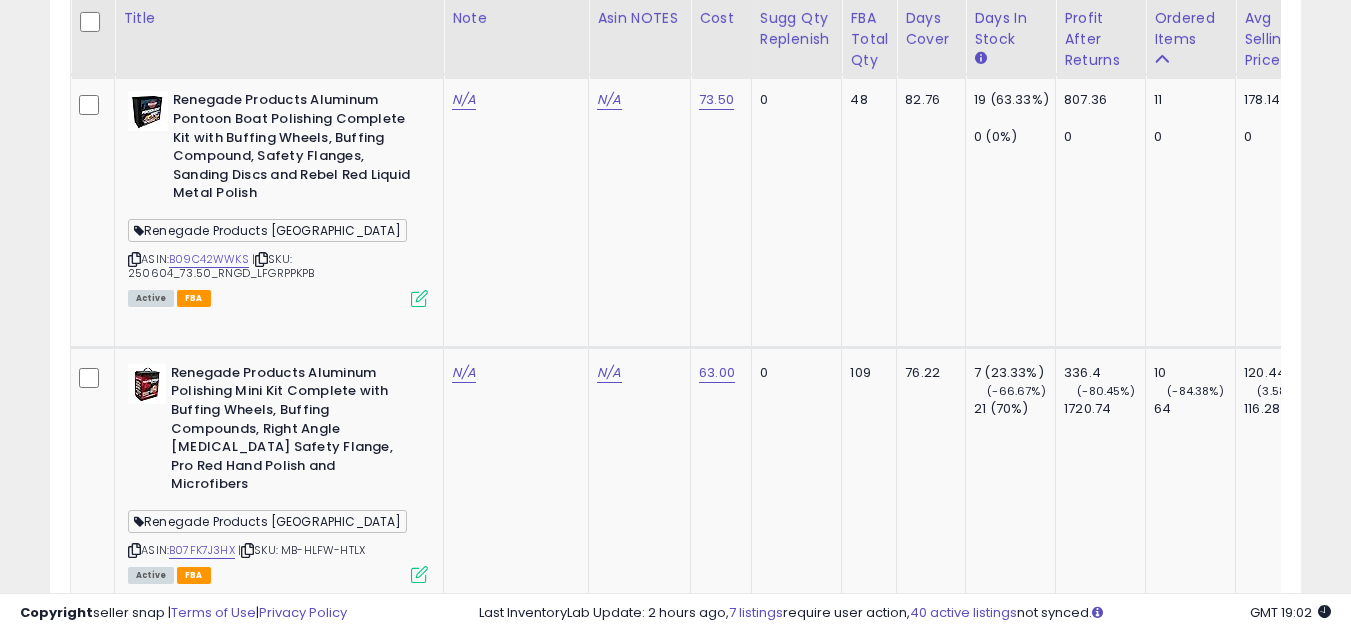 click at bounding box center (134, 1856) 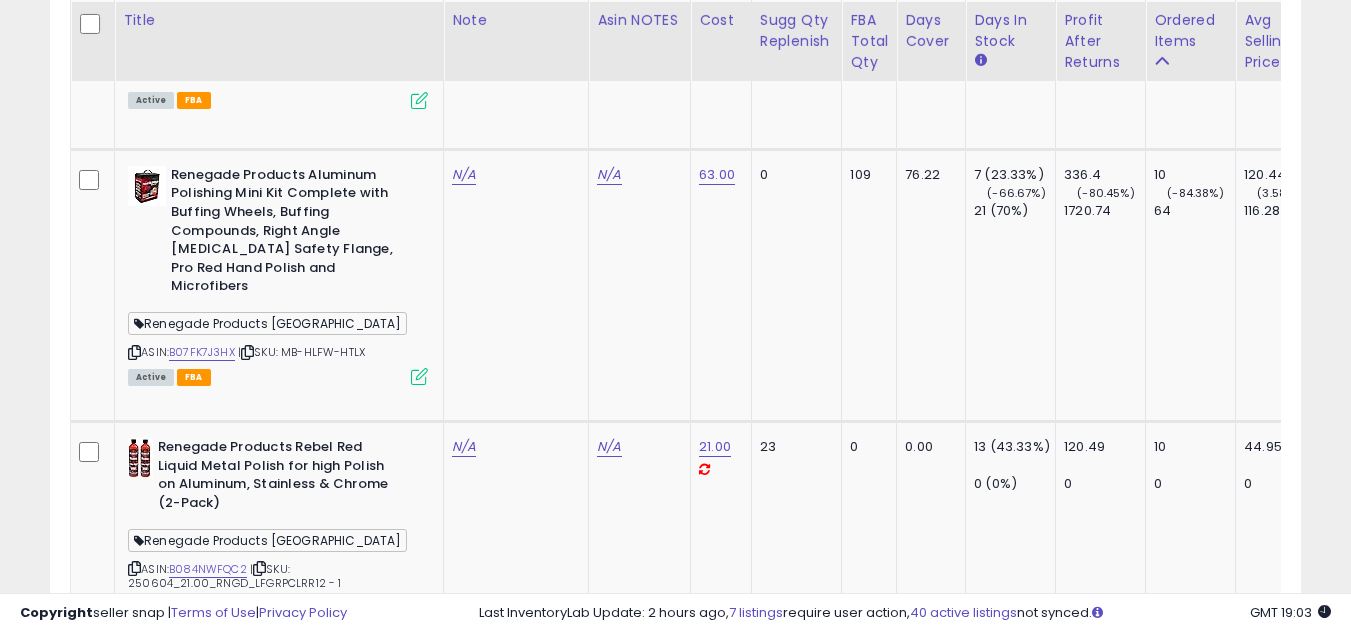 scroll, scrollTop: 6400, scrollLeft: 0, axis: vertical 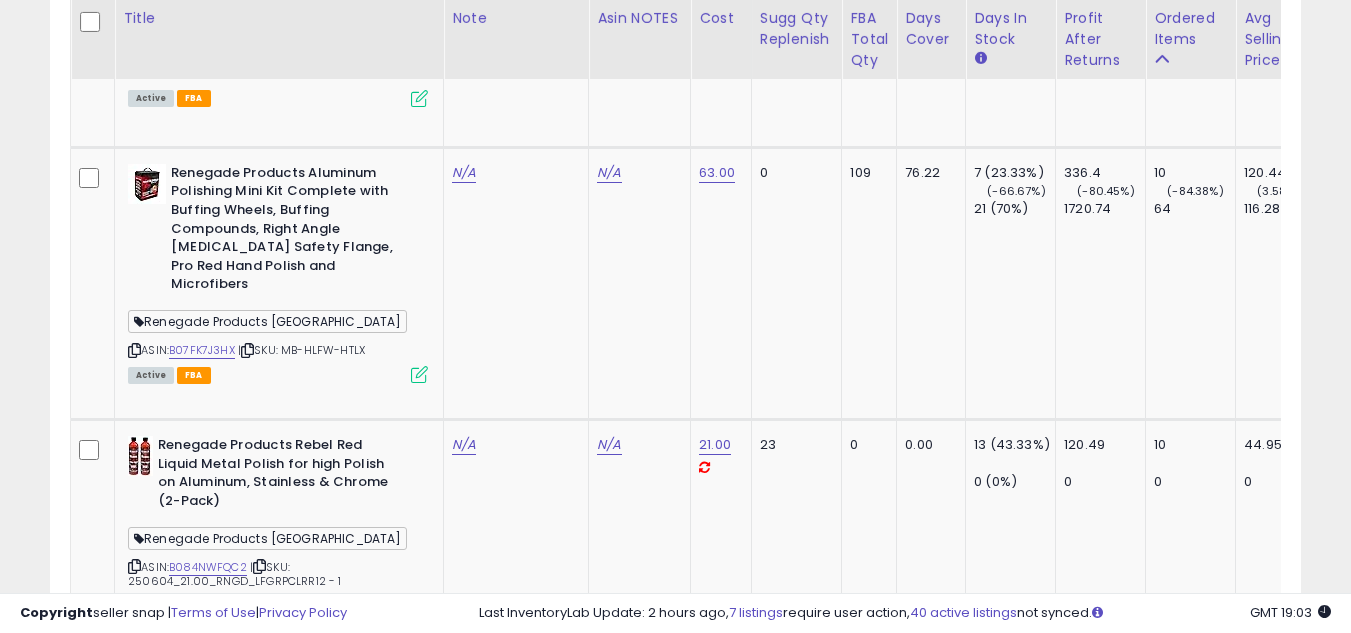 click at bounding box center [134, 1928] 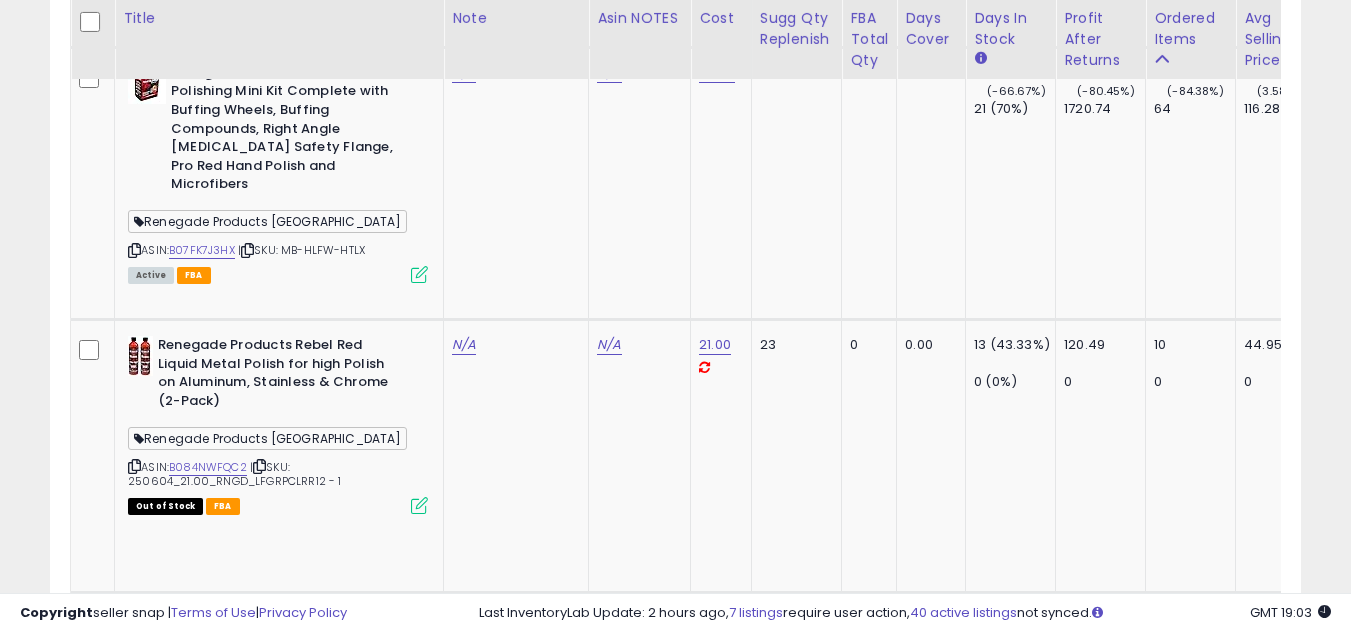 scroll, scrollTop: 6600, scrollLeft: 0, axis: vertical 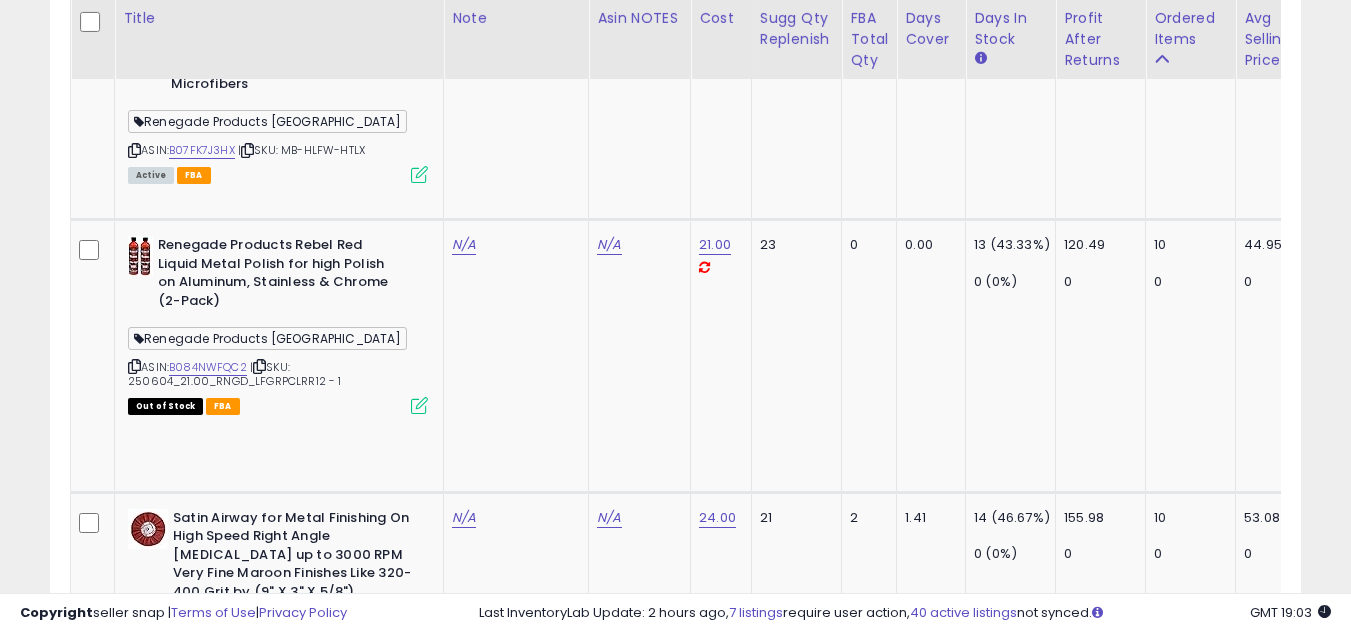 click at bounding box center (134, 2019) 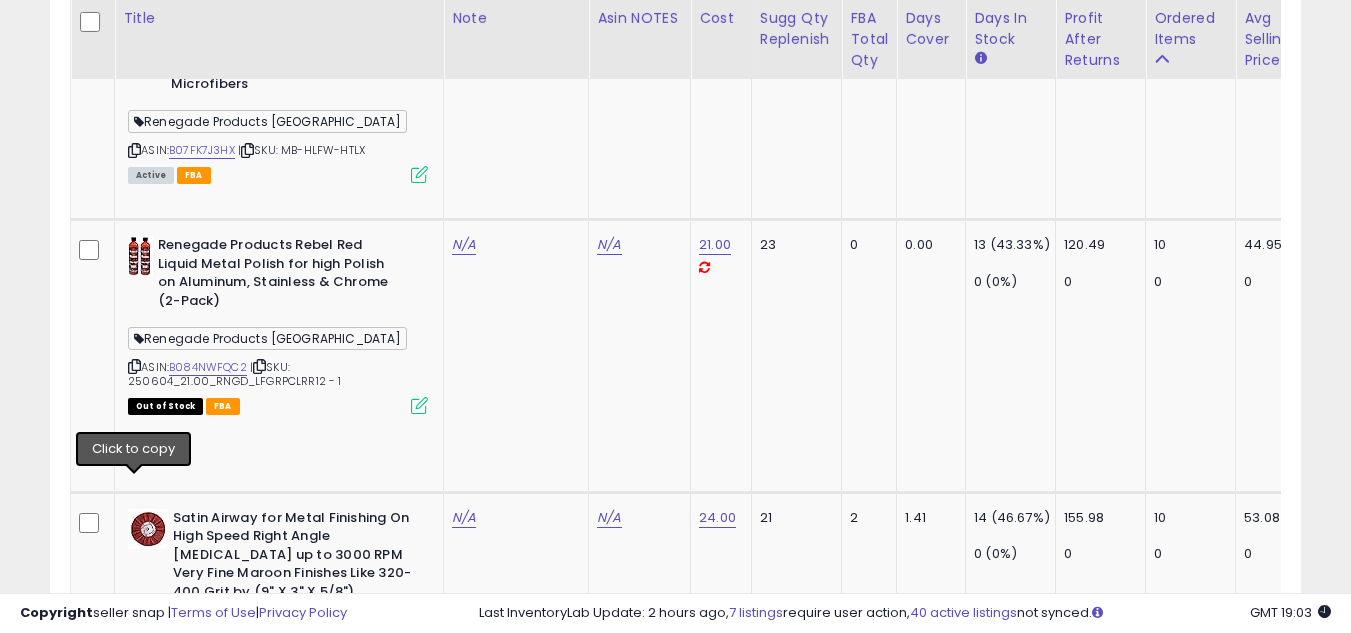 click at bounding box center [134, 2019] 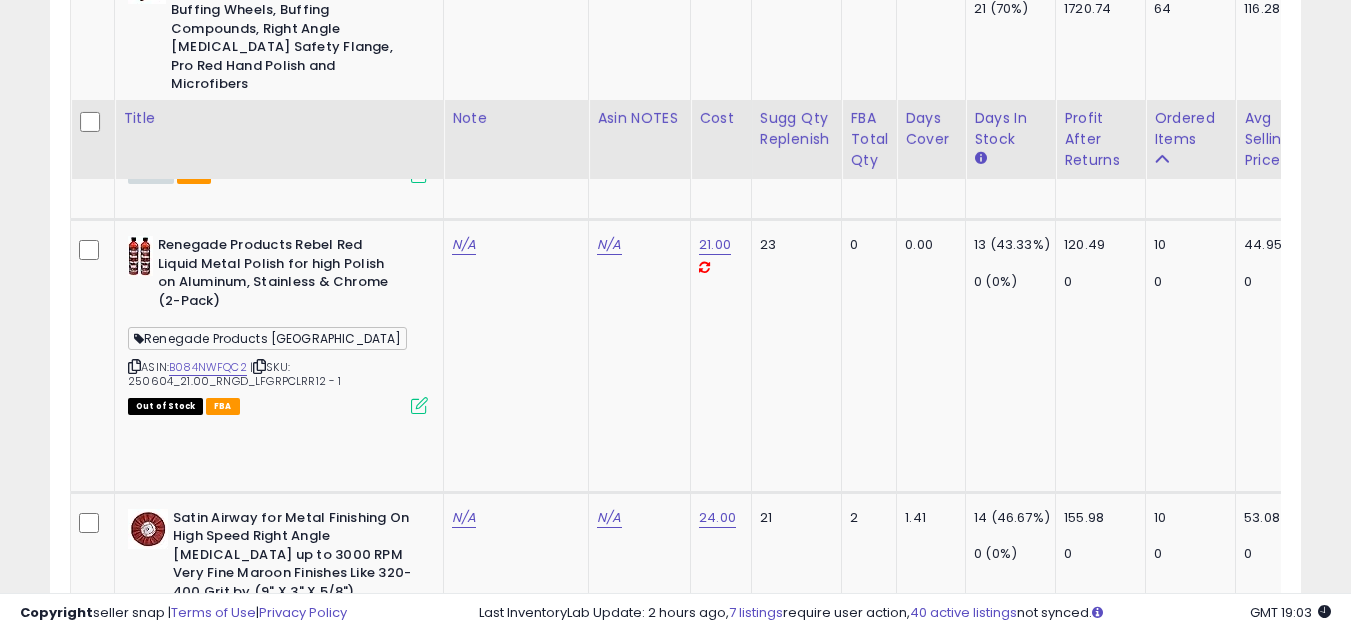 scroll, scrollTop: 6700, scrollLeft: 0, axis: vertical 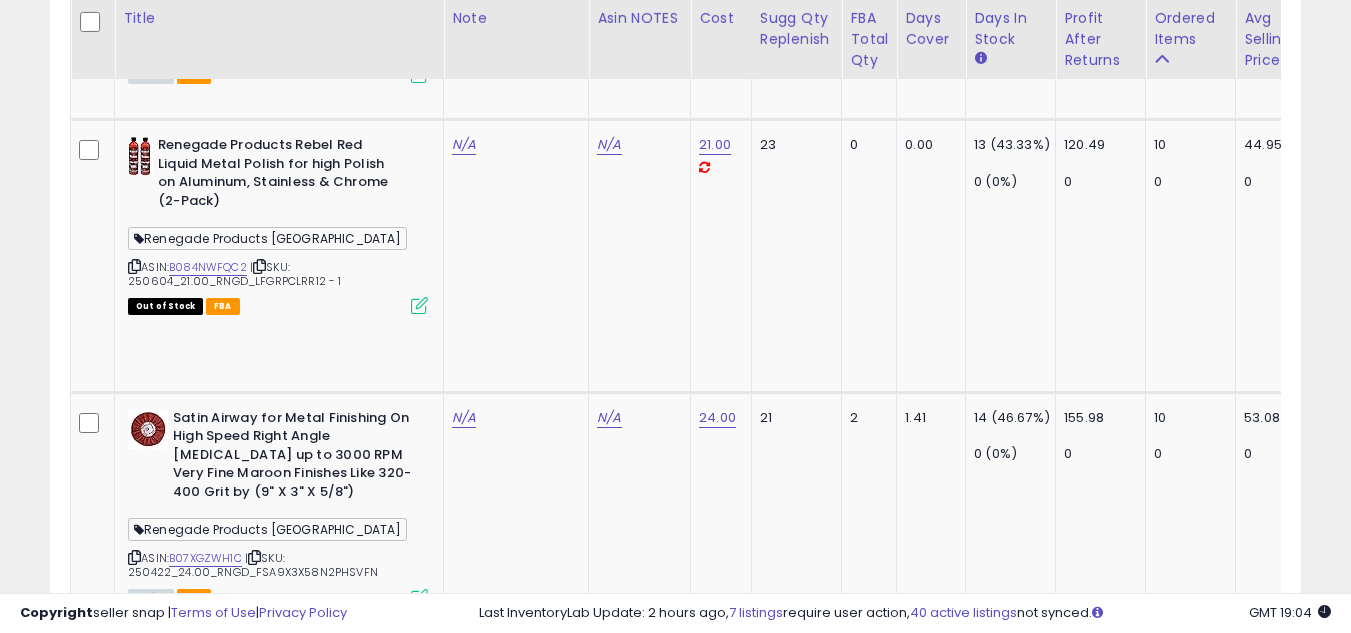 click at bounding box center (134, 1919) 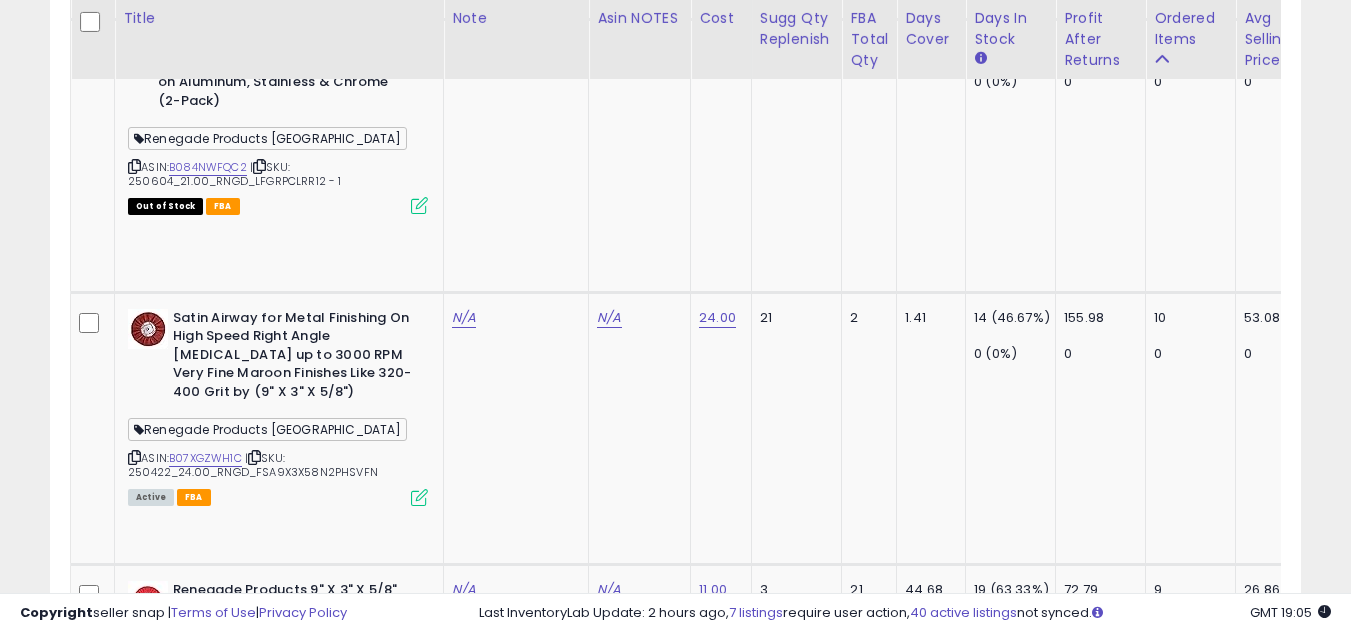 scroll, scrollTop: 6900, scrollLeft: 0, axis: vertical 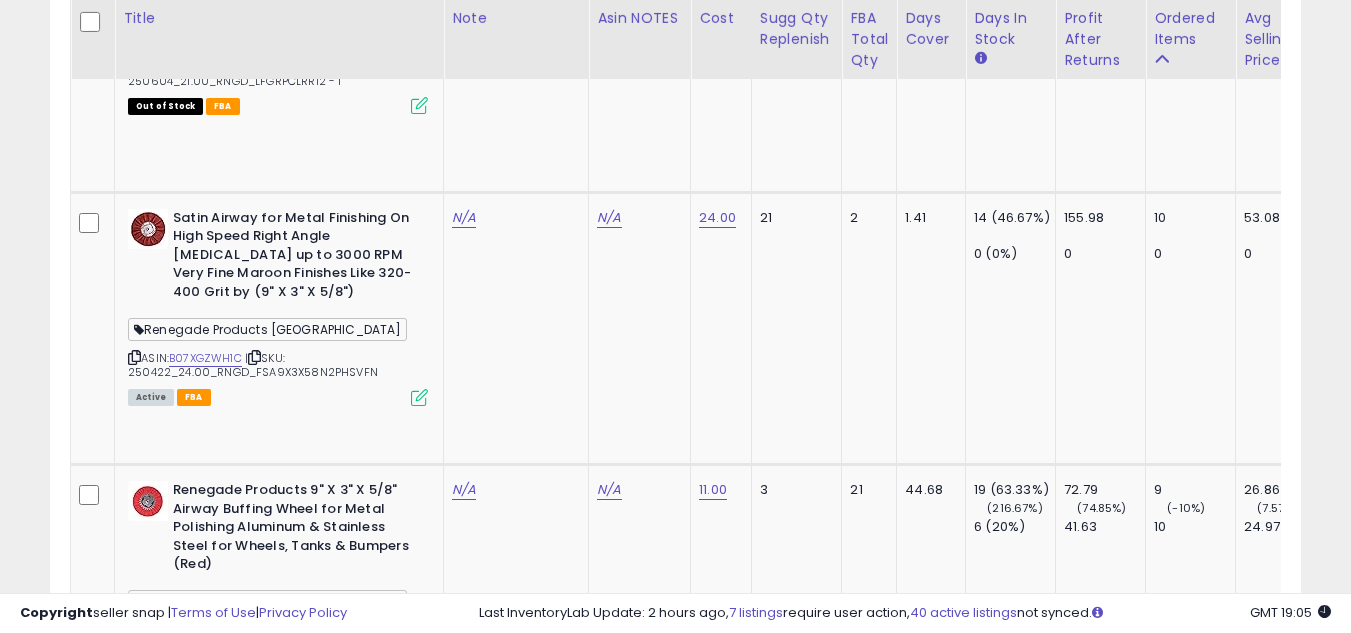 click at bounding box center (134, 2029) 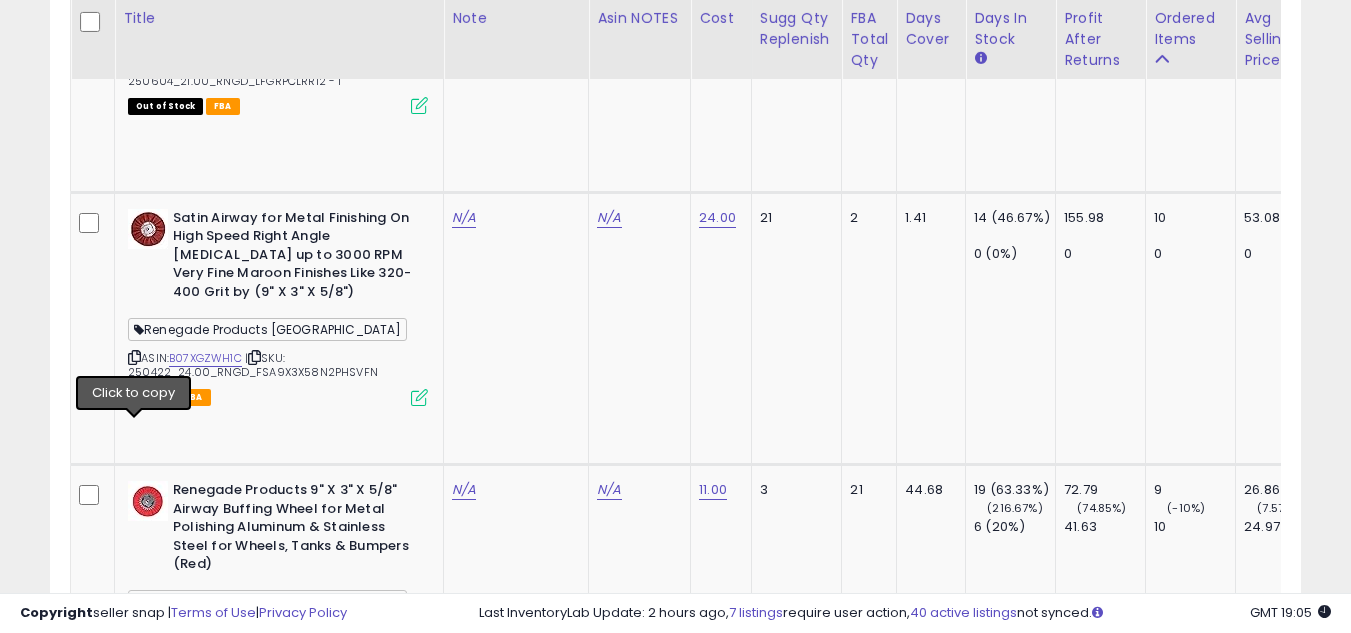 click at bounding box center (134, 2029) 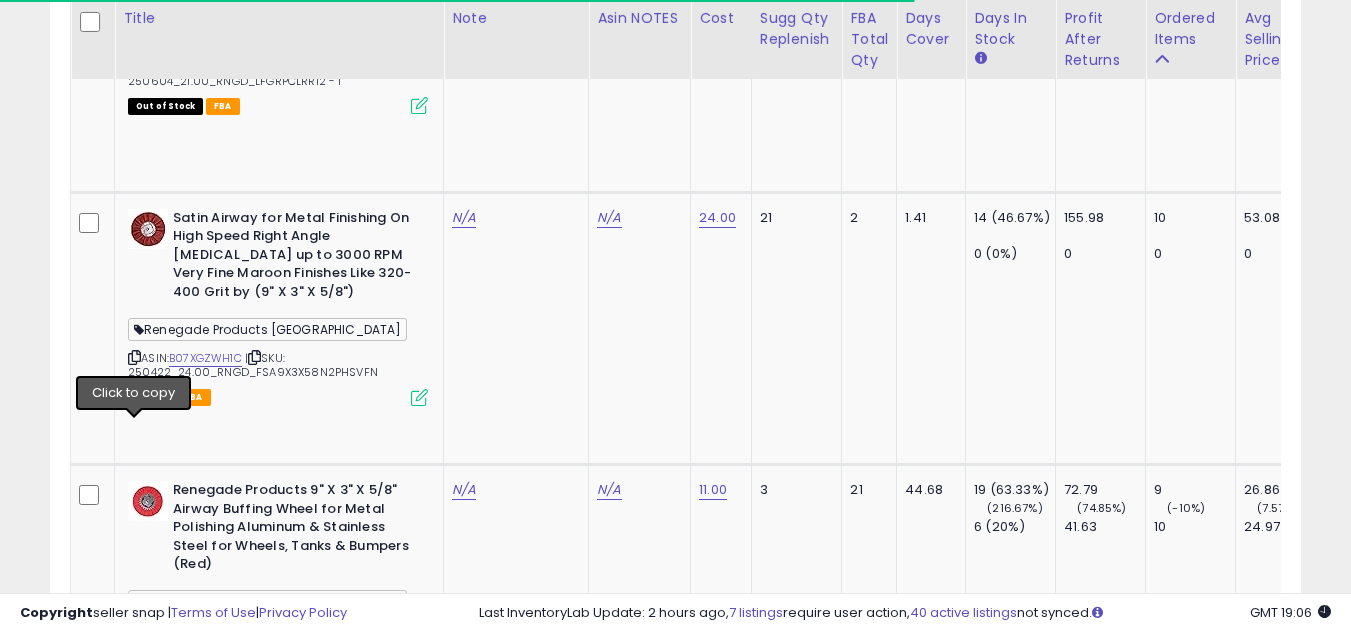 click at bounding box center [134, 2029] 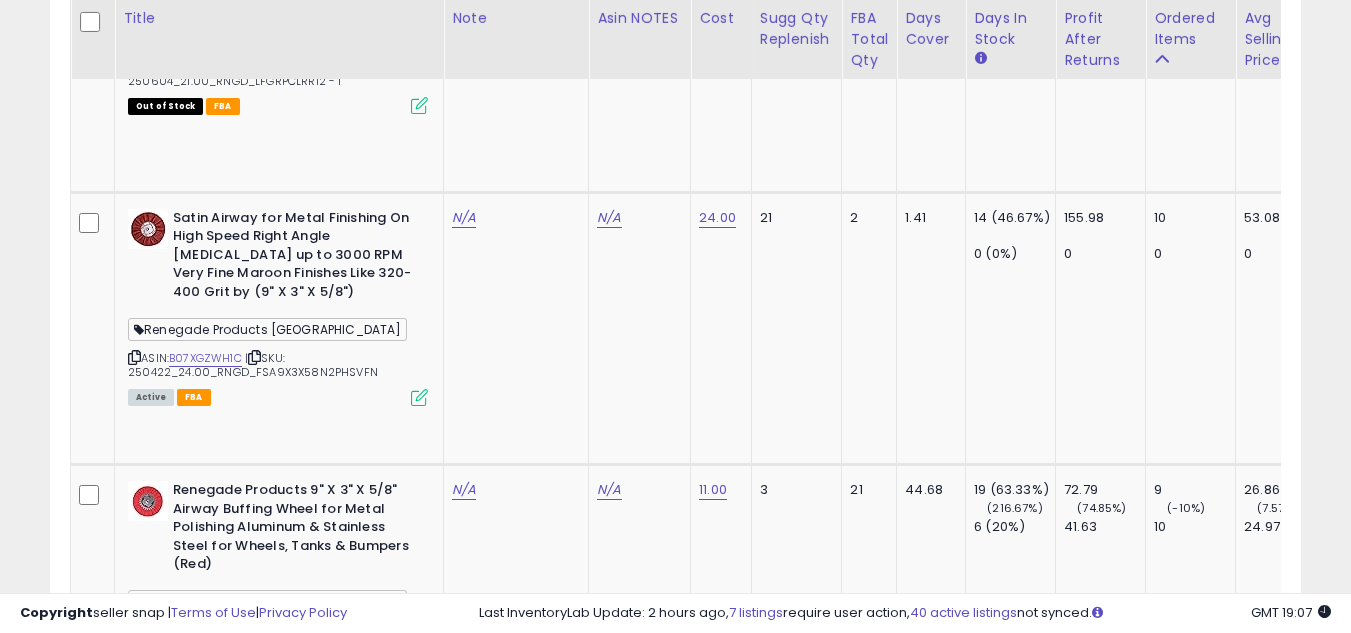 scroll, scrollTop: 7100, scrollLeft: 0, axis: vertical 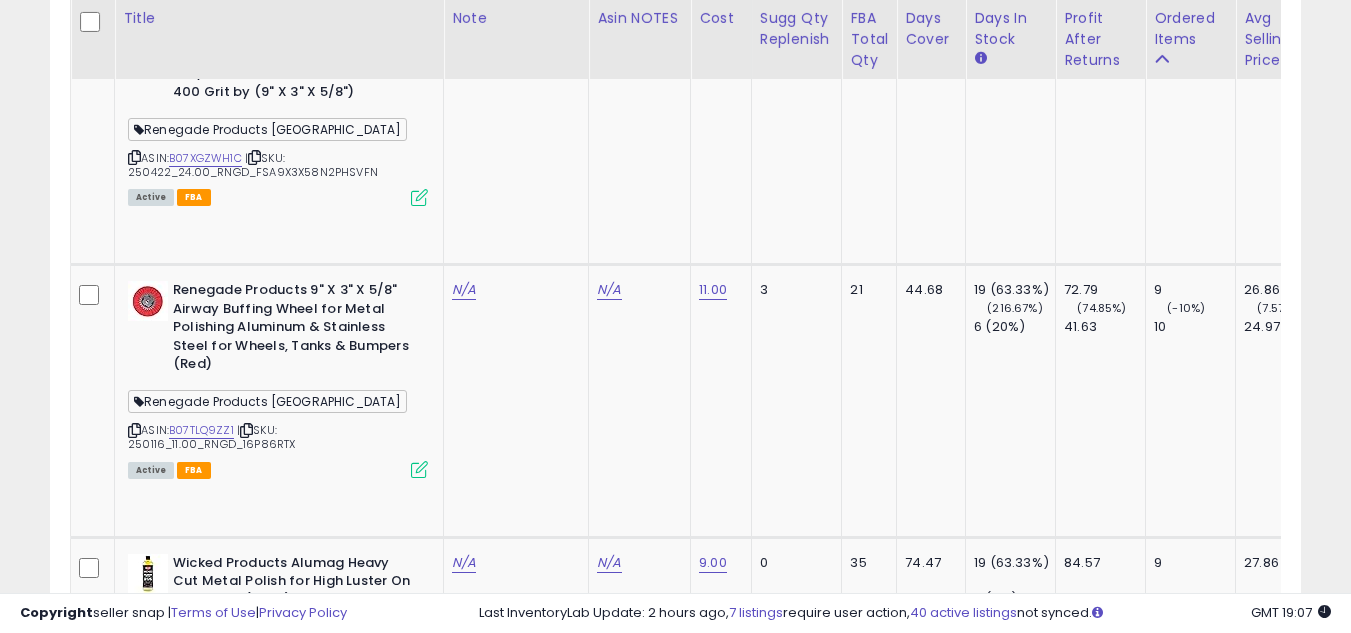 click at bounding box center (134, 2009) 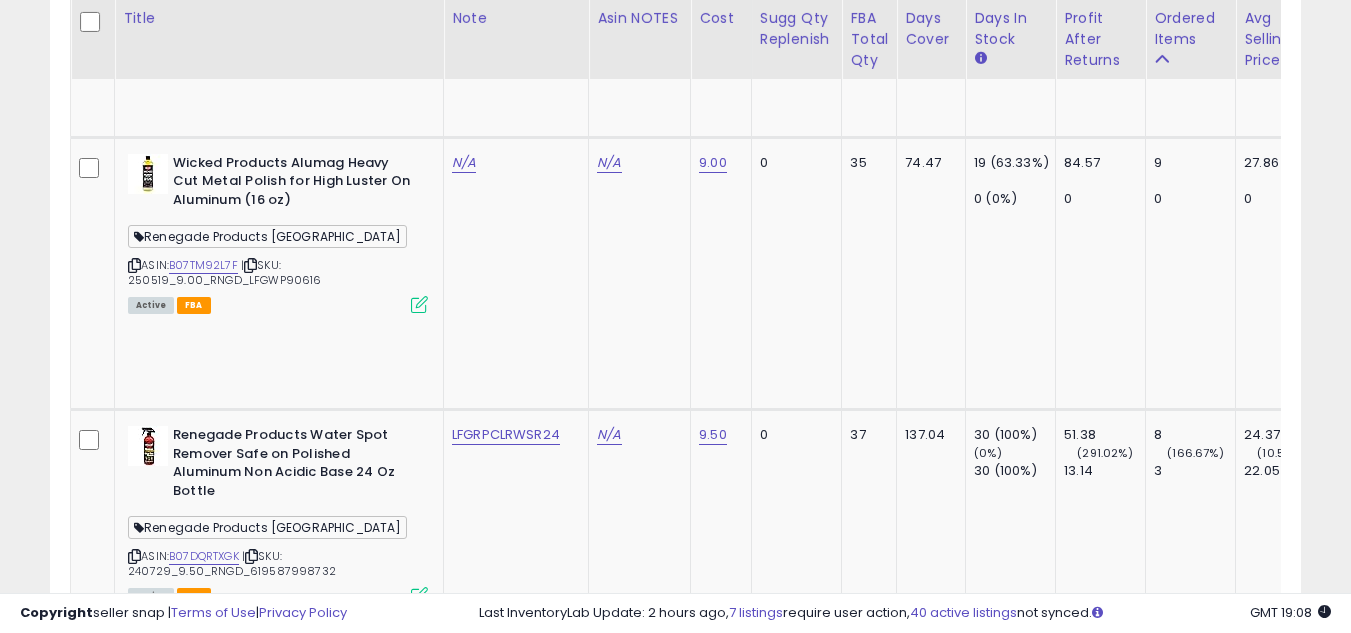 scroll, scrollTop: 7600, scrollLeft: 0, axis: vertical 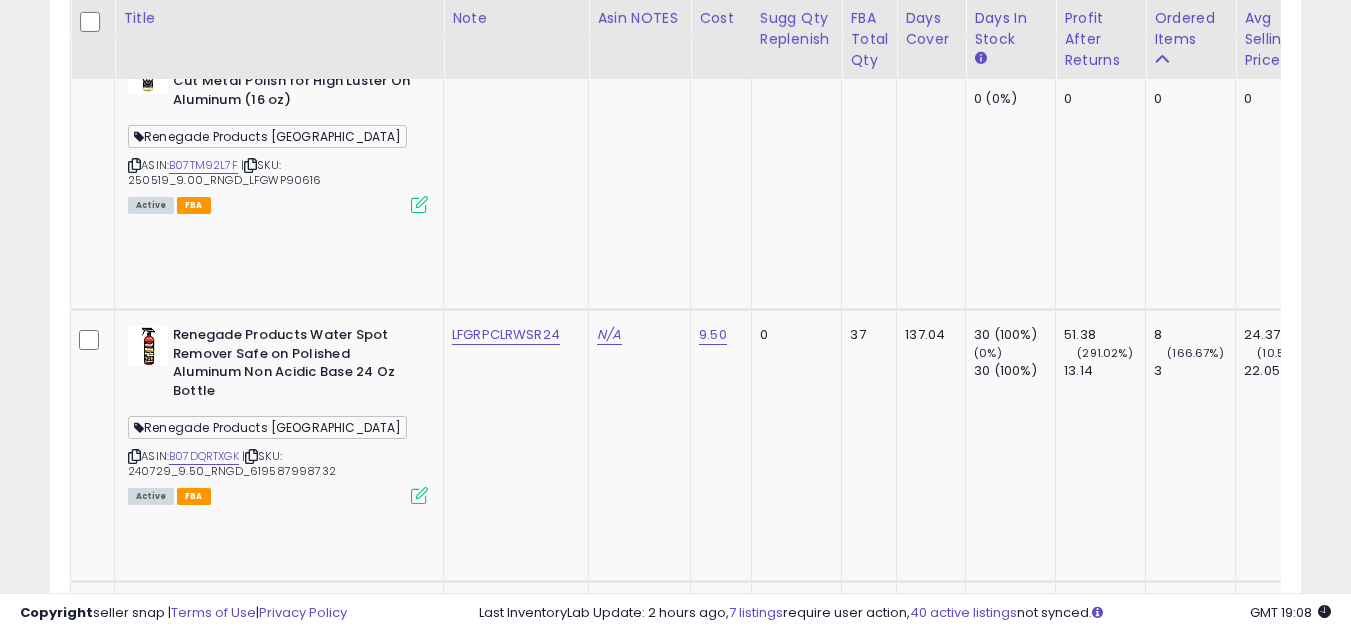 click at bounding box center (134, 2109) 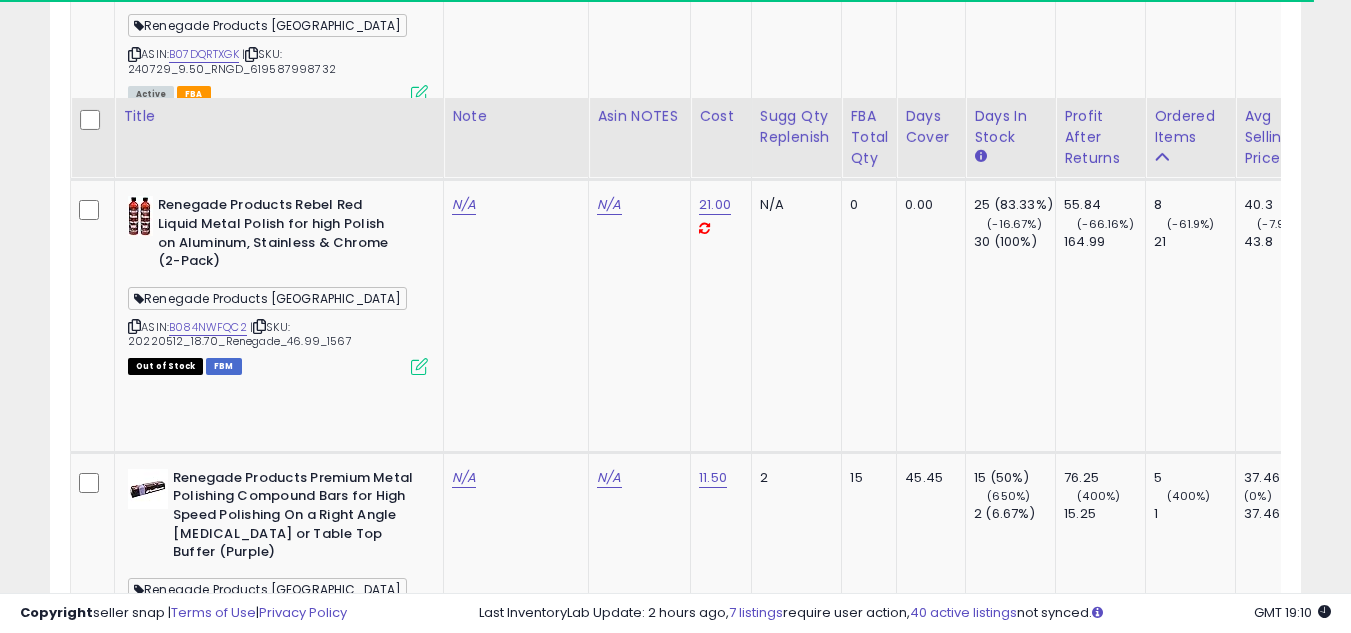 scroll, scrollTop: 8100, scrollLeft: 0, axis: vertical 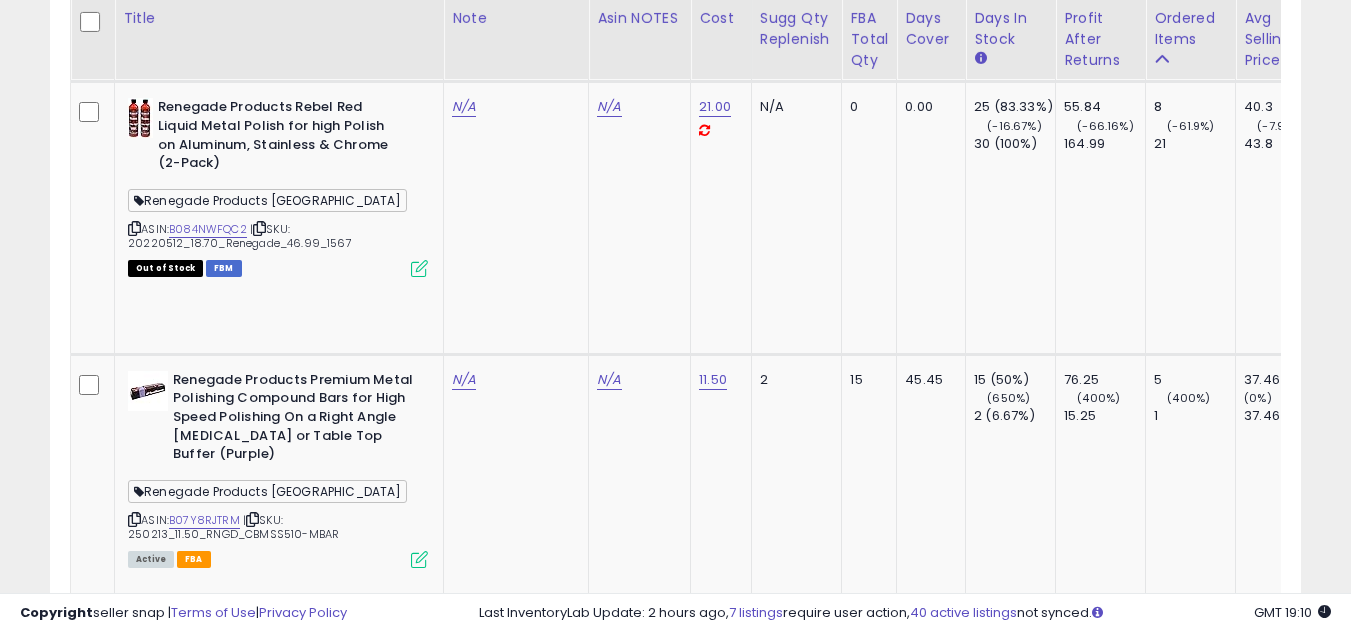 click at bounding box center [134, 2371] 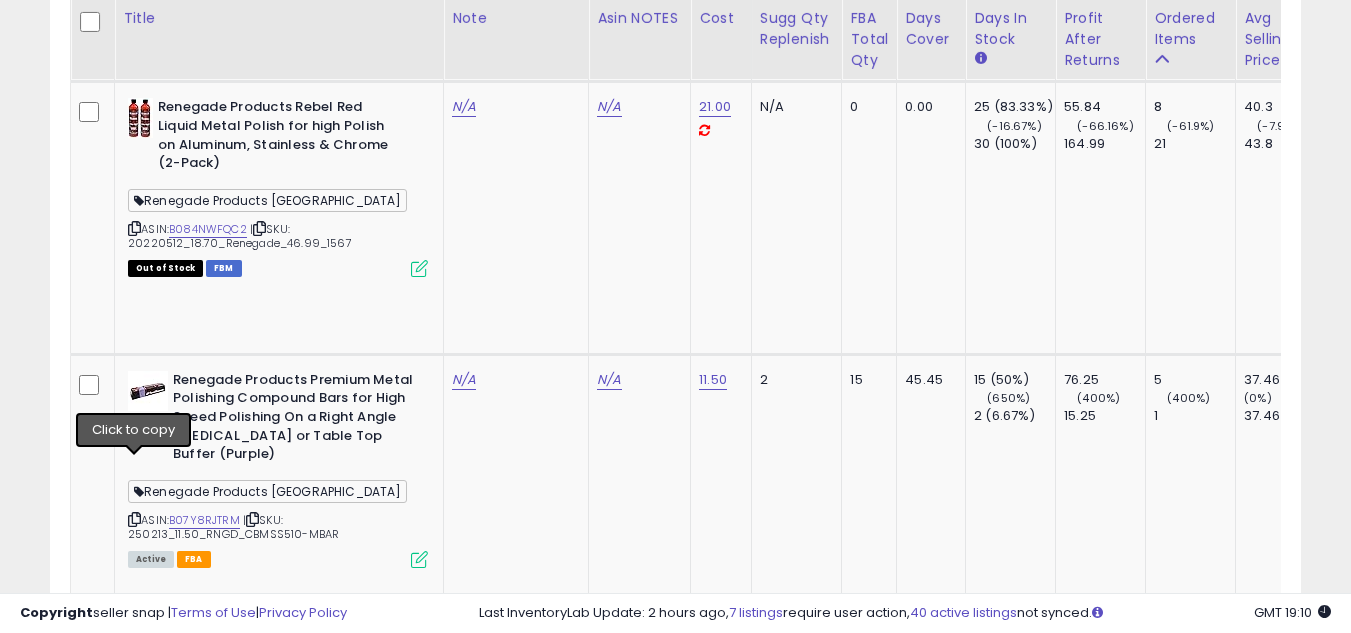 click at bounding box center [134, 2371] 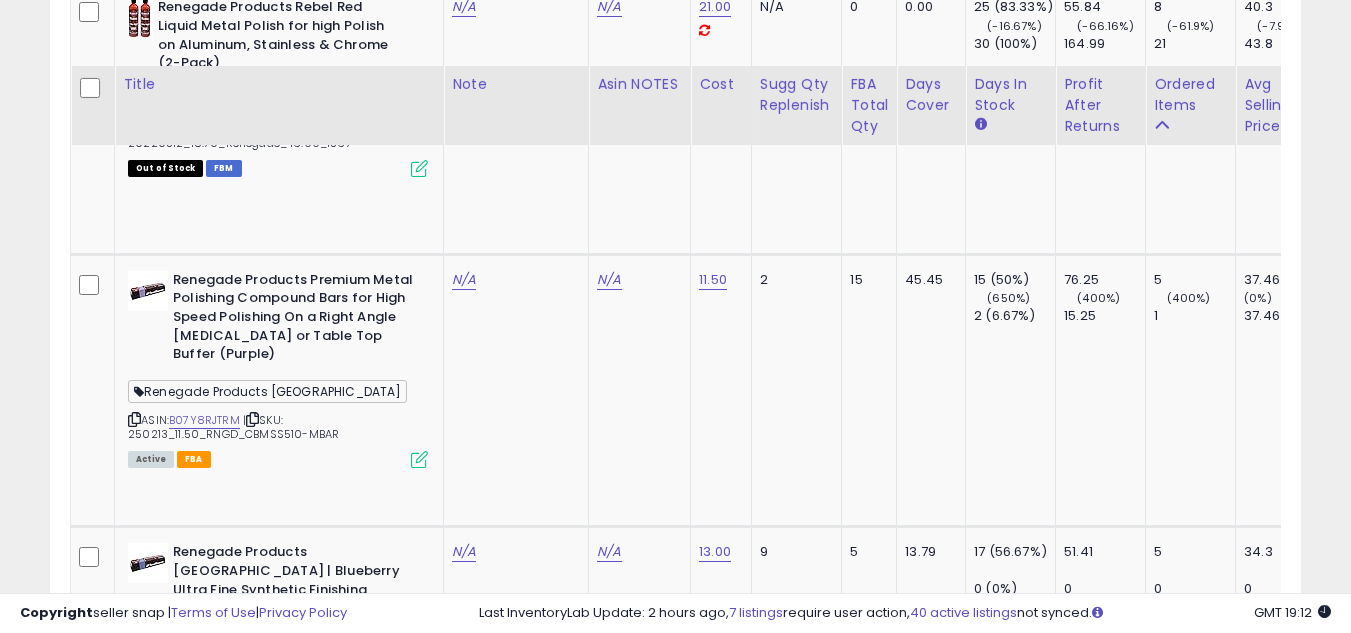 scroll, scrollTop: 8400, scrollLeft: 0, axis: vertical 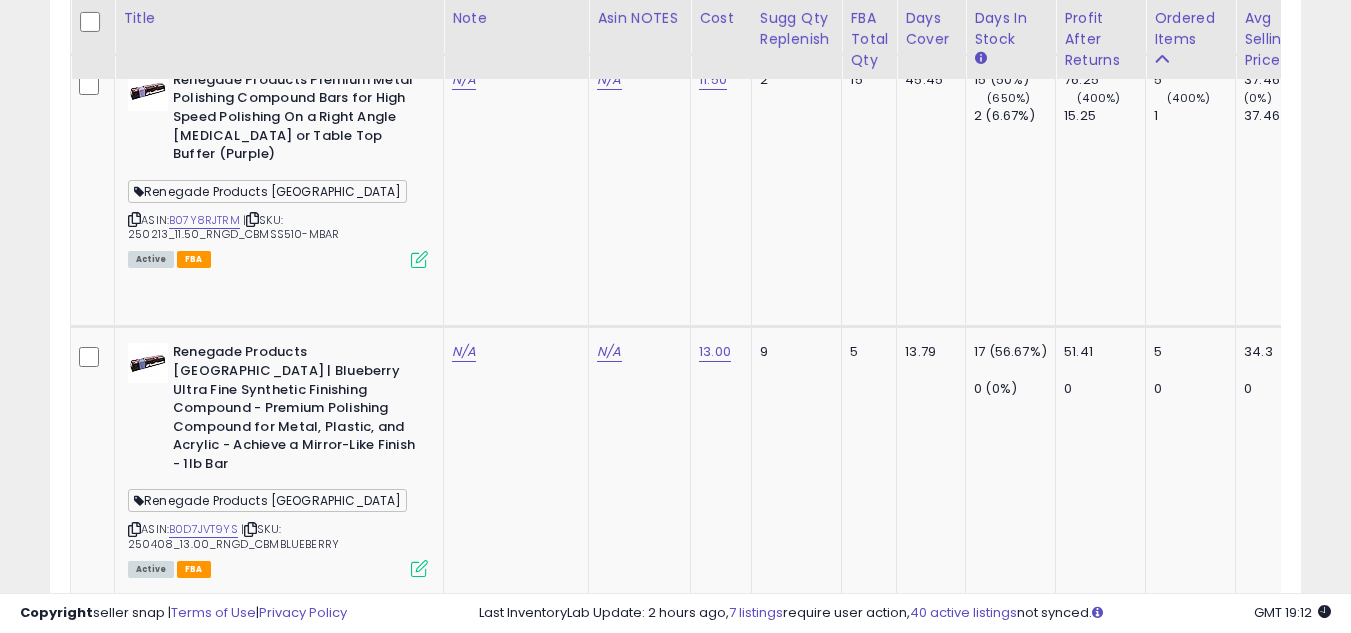 click at bounding box center [134, 2418] 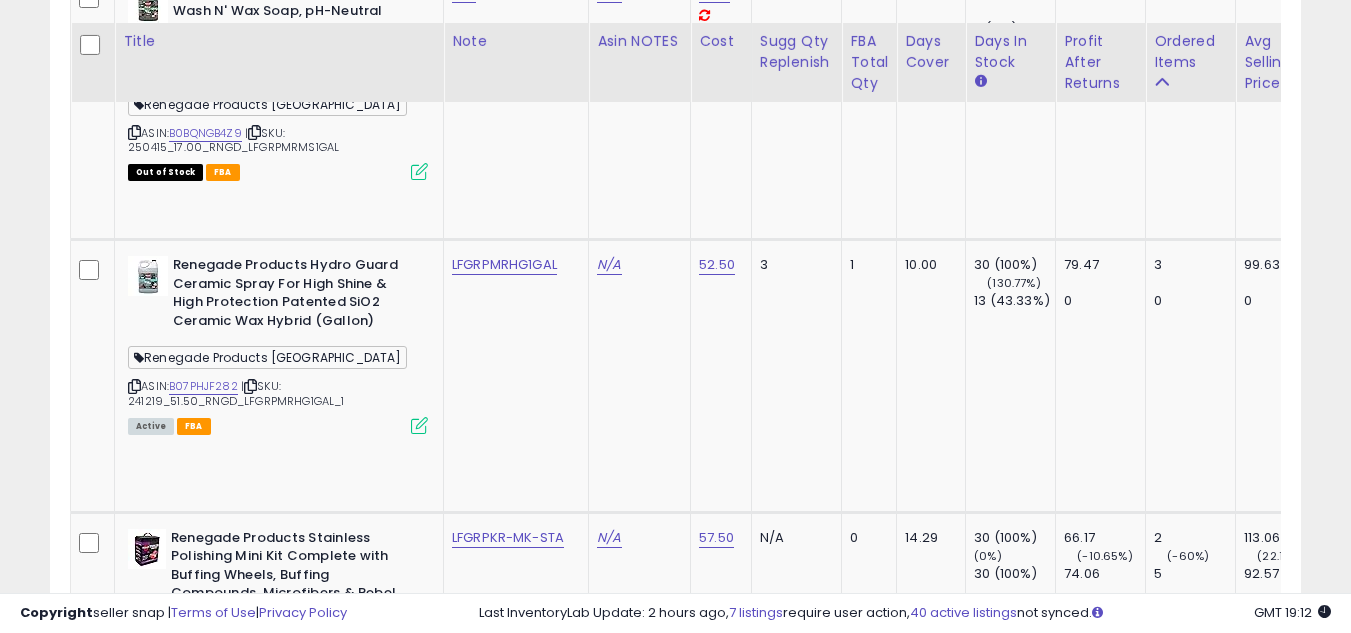scroll, scrollTop: 9600, scrollLeft: 0, axis: vertical 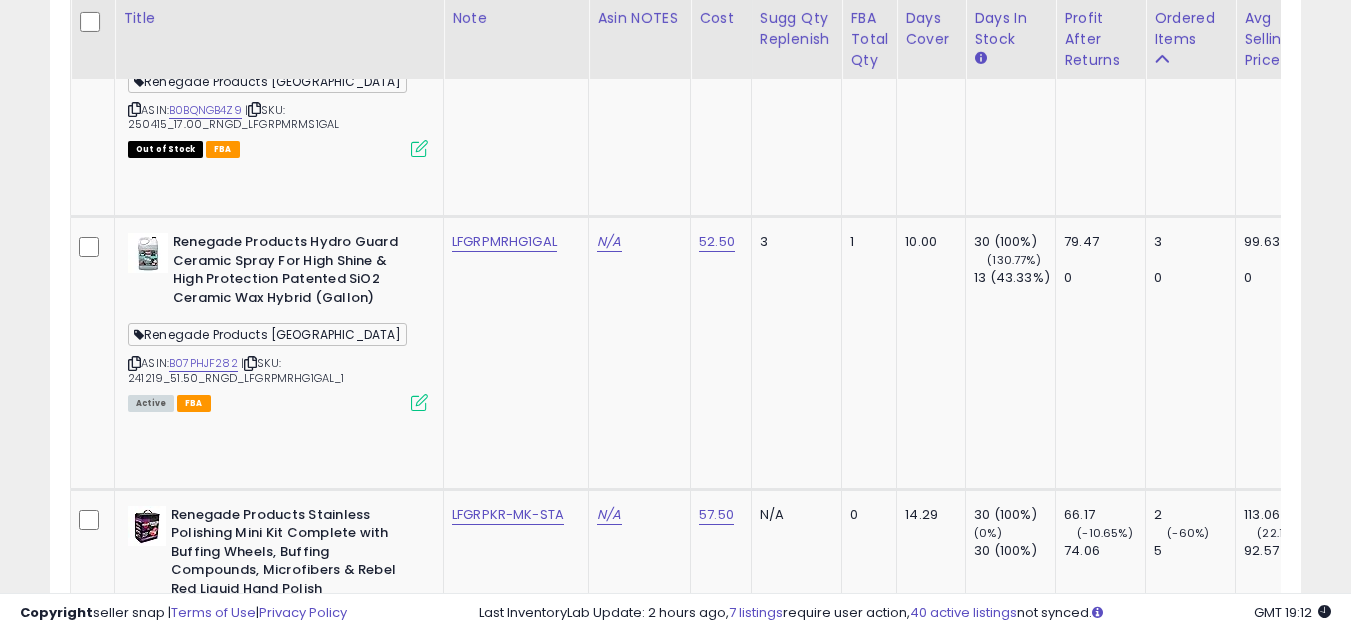 click at bounding box center (134, 2852) 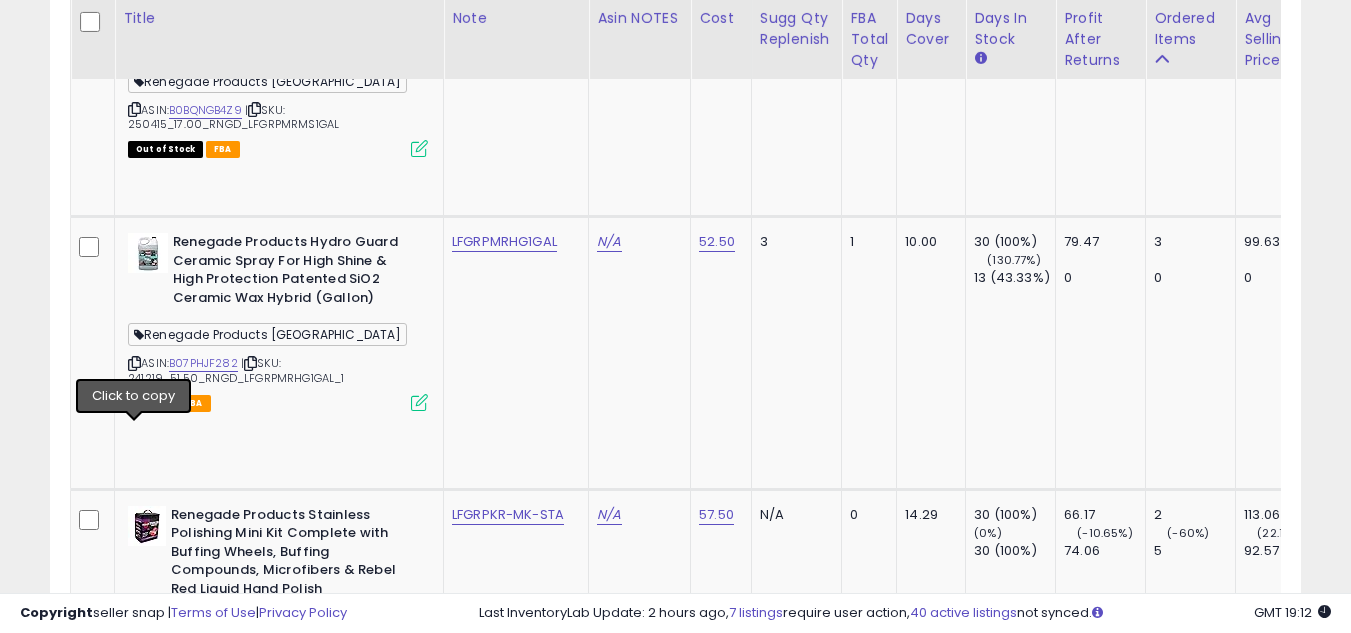 click at bounding box center [134, 2852] 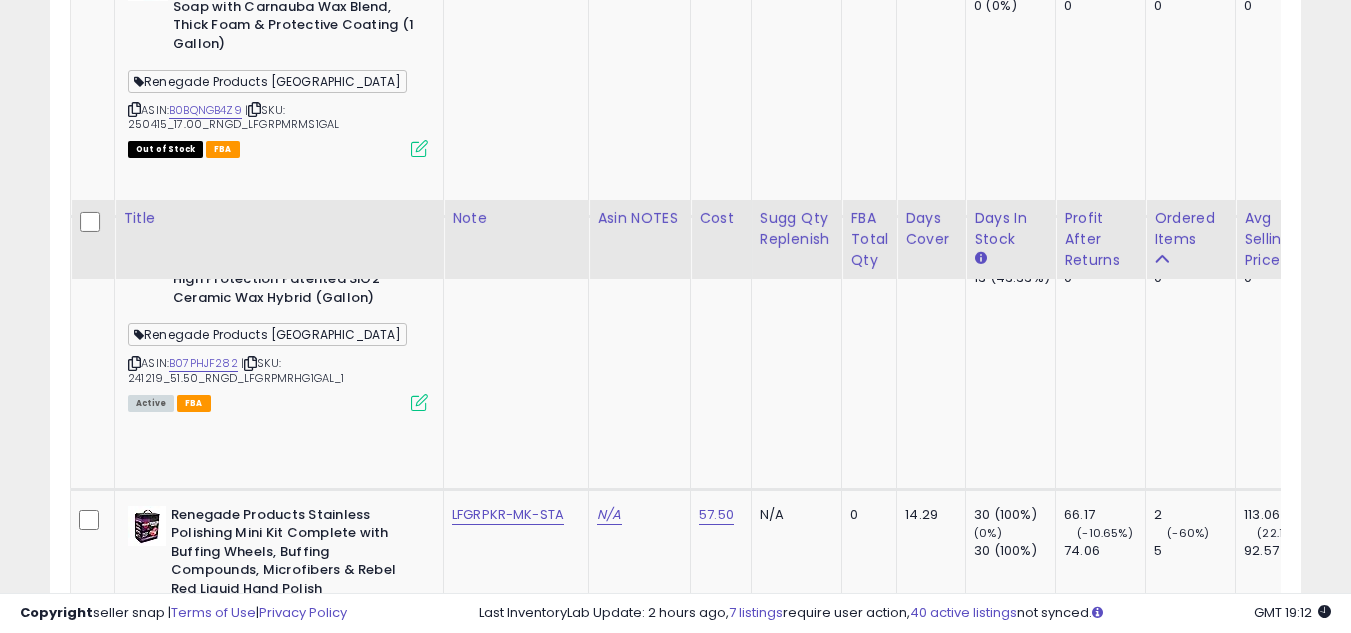 scroll, scrollTop: 9800, scrollLeft: 0, axis: vertical 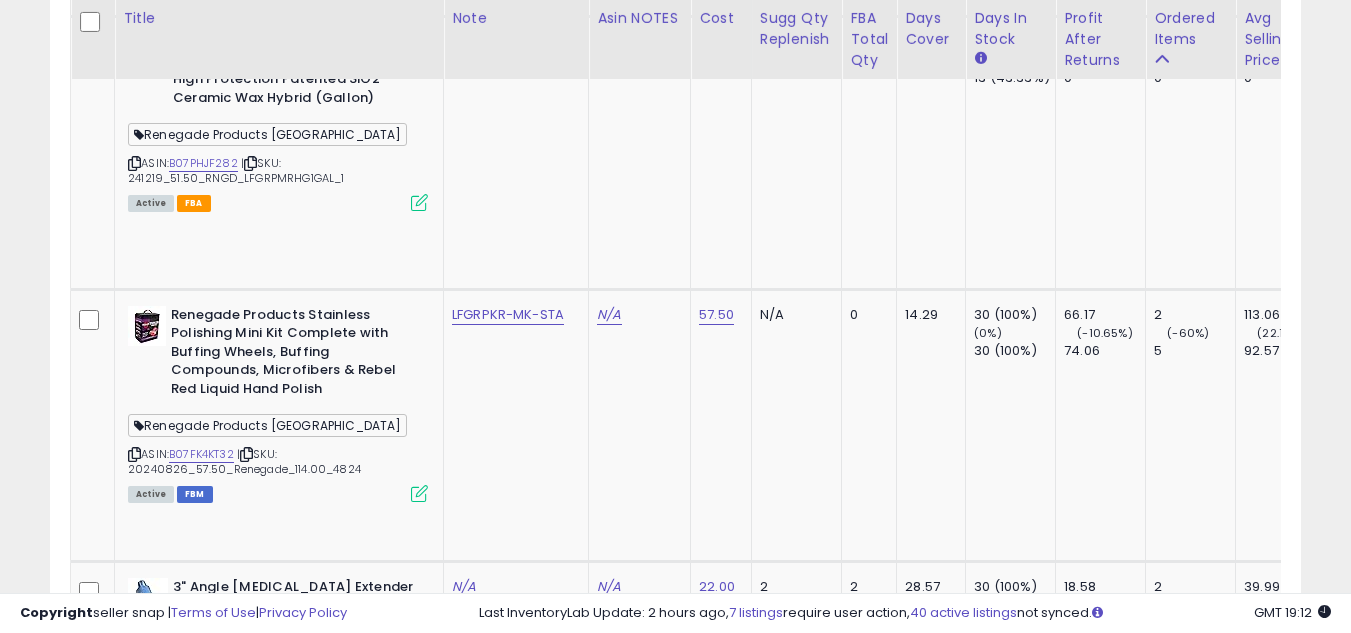 click at bounding box center [134, 2887] 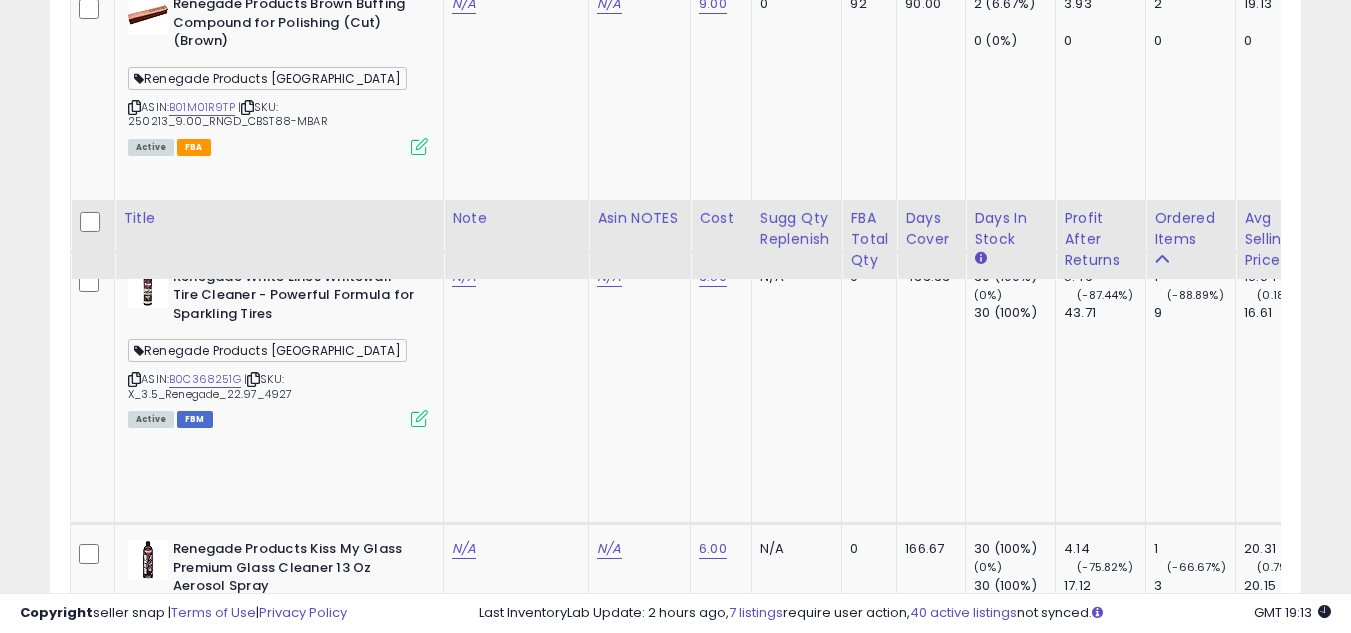 scroll, scrollTop: 11400, scrollLeft: 0, axis: vertical 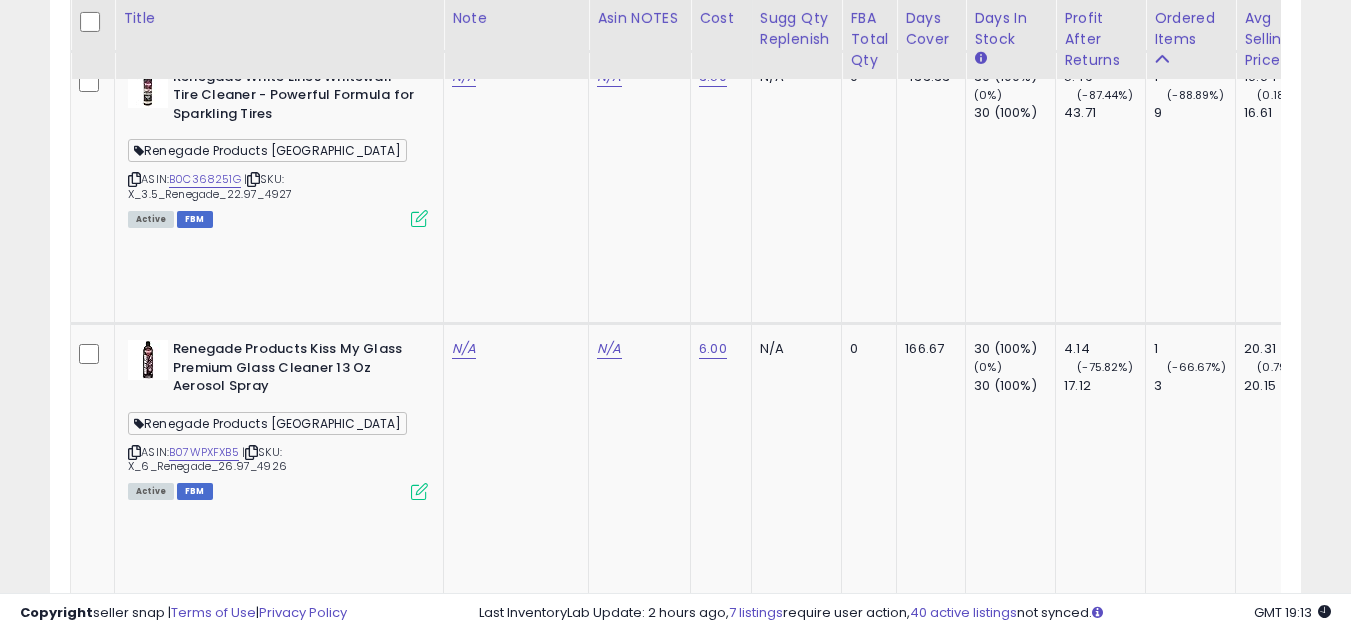 click on "2" 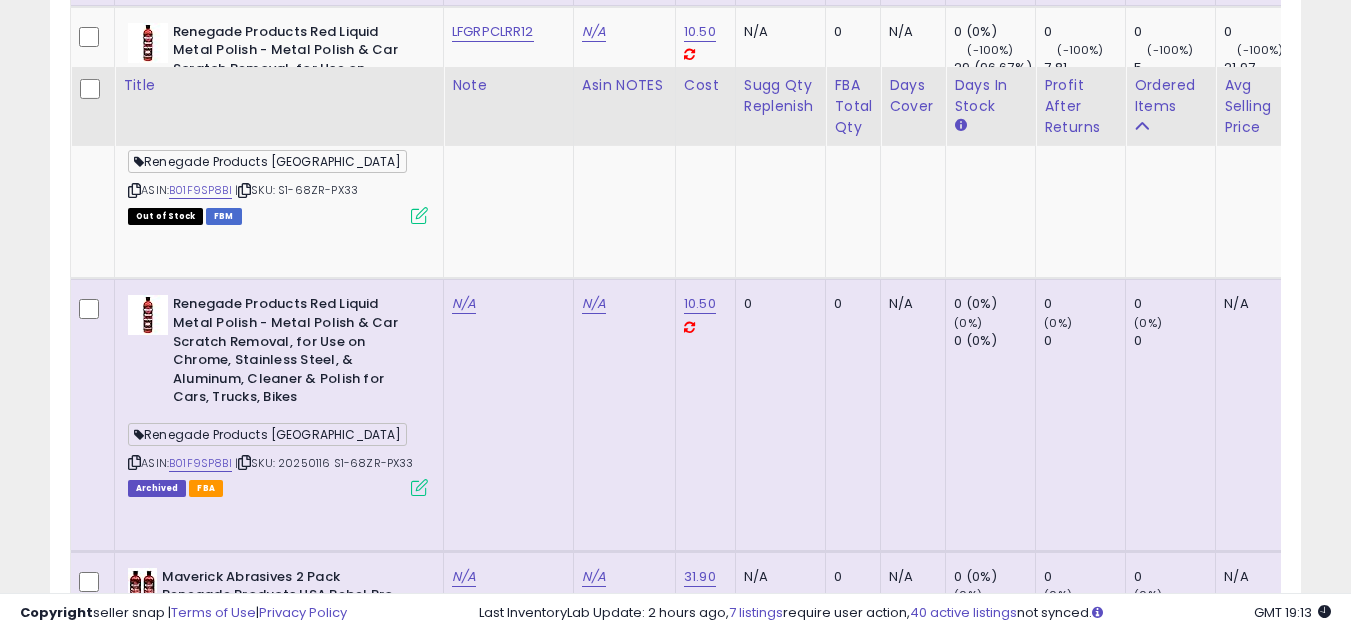 scroll, scrollTop: 4157, scrollLeft: 0, axis: vertical 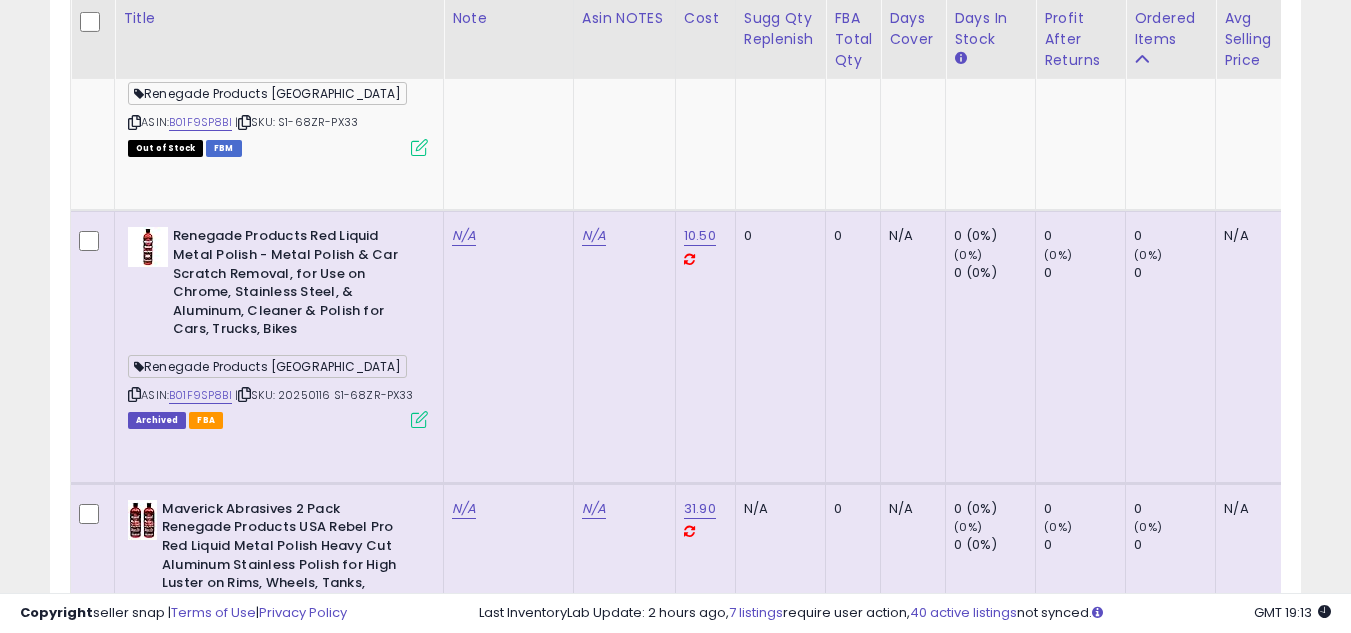click at bounding box center [134, 1212] 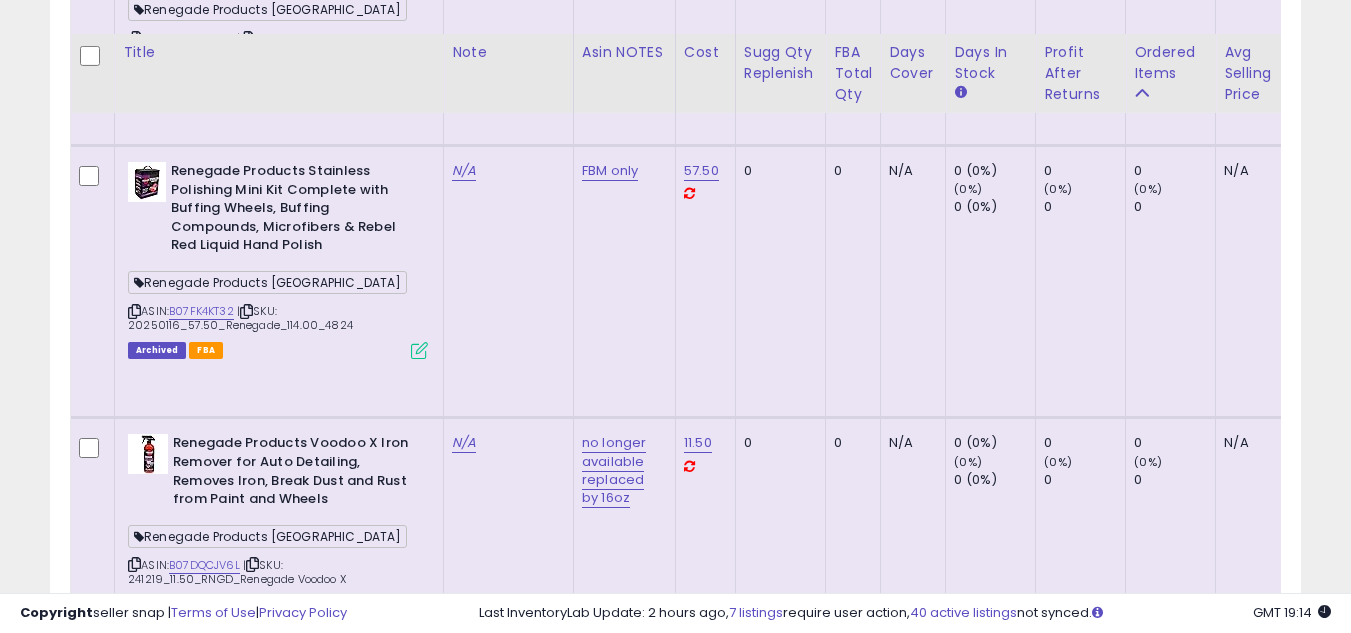 scroll, scrollTop: 5957, scrollLeft: 0, axis: vertical 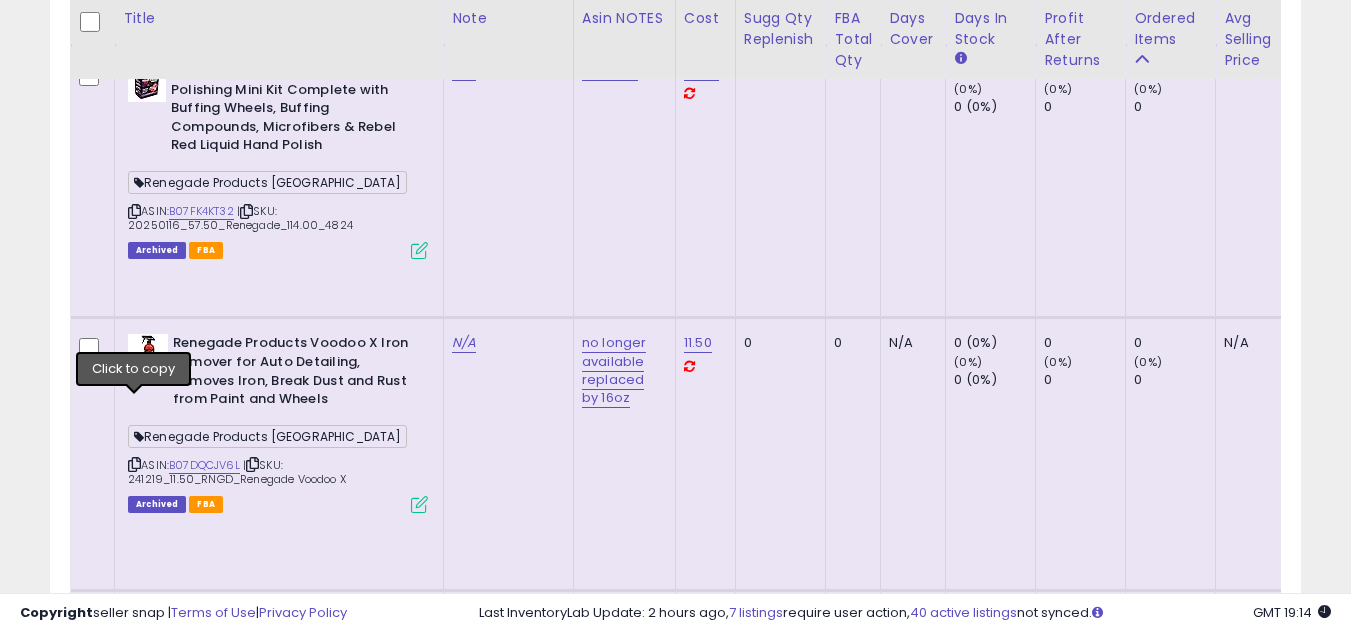 click at bounding box center [134, 1808] 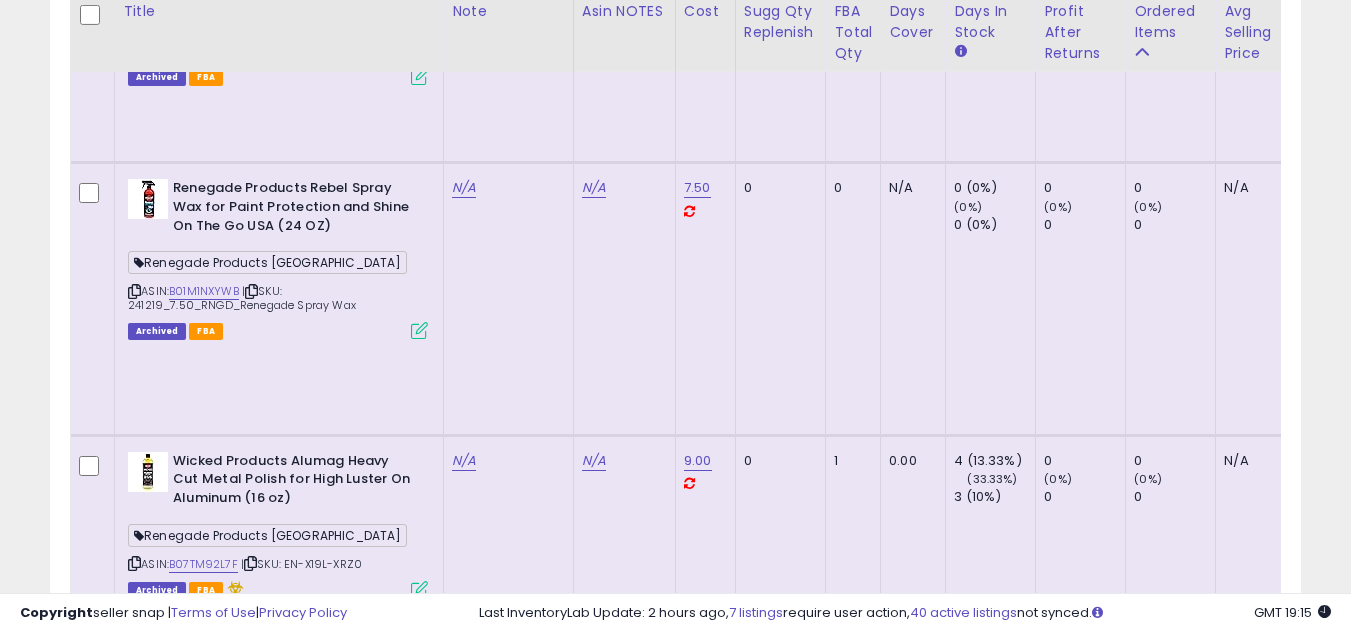 scroll, scrollTop: 8657, scrollLeft: 0, axis: vertical 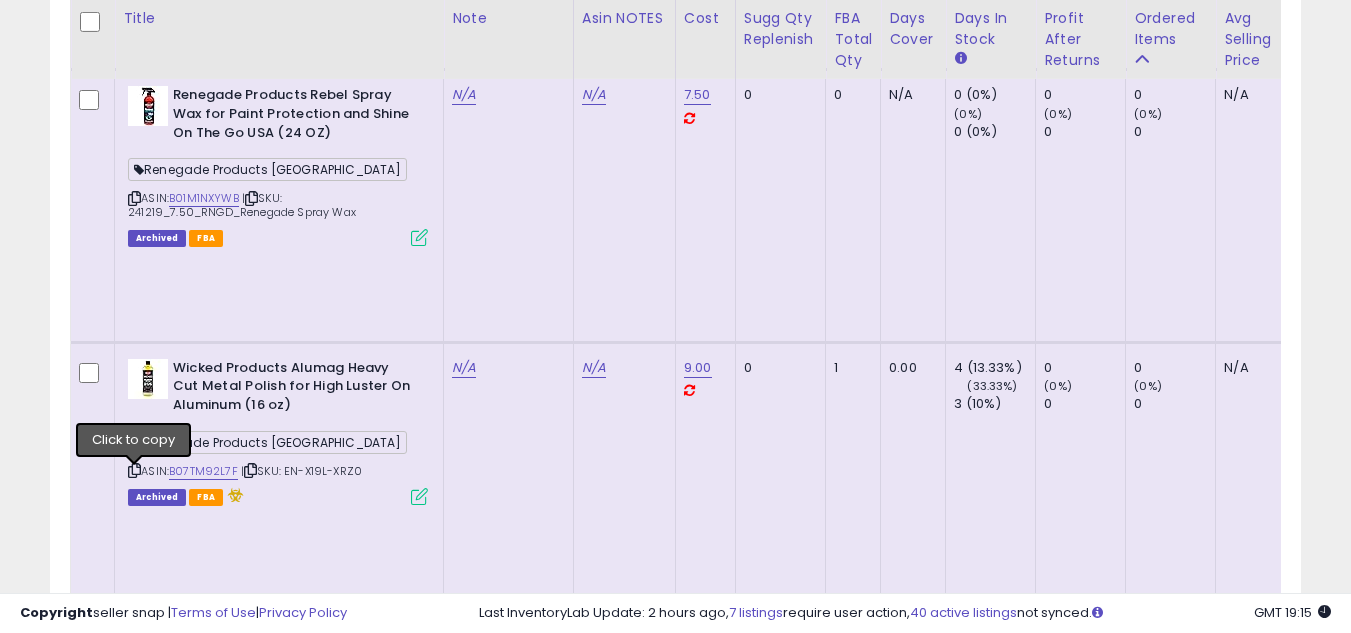 click at bounding box center [134, 2959] 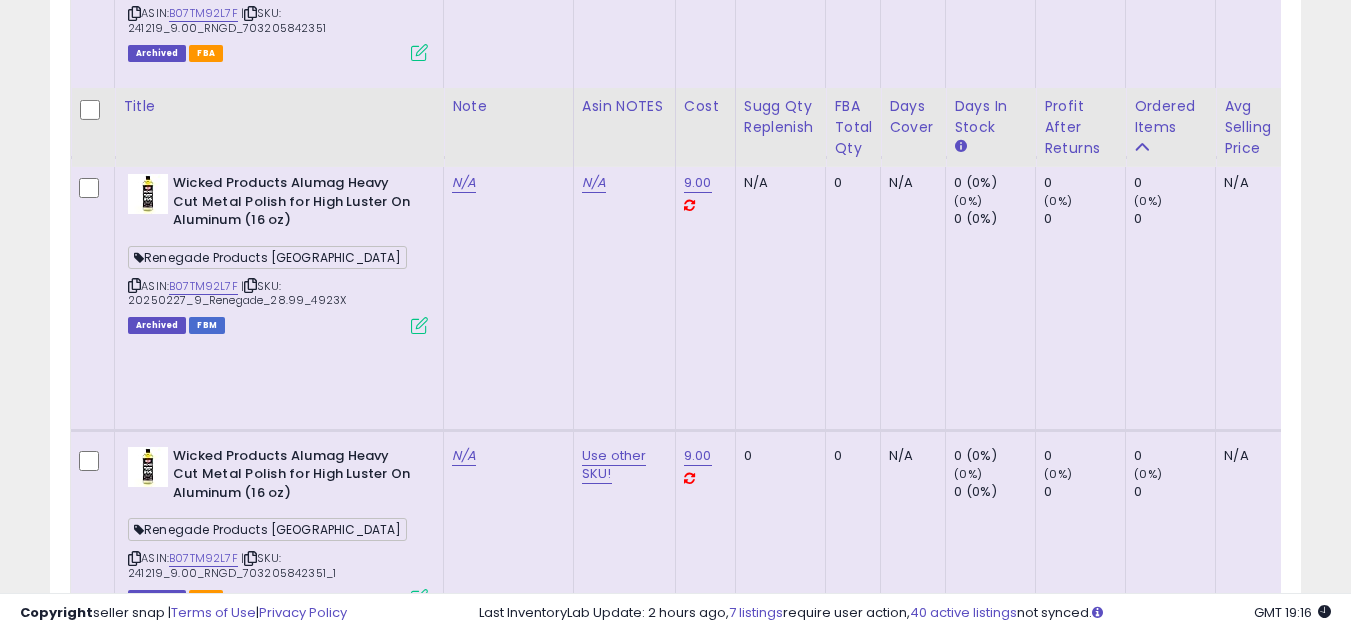 scroll, scrollTop: 9757, scrollLeft: 0, axis: vertical 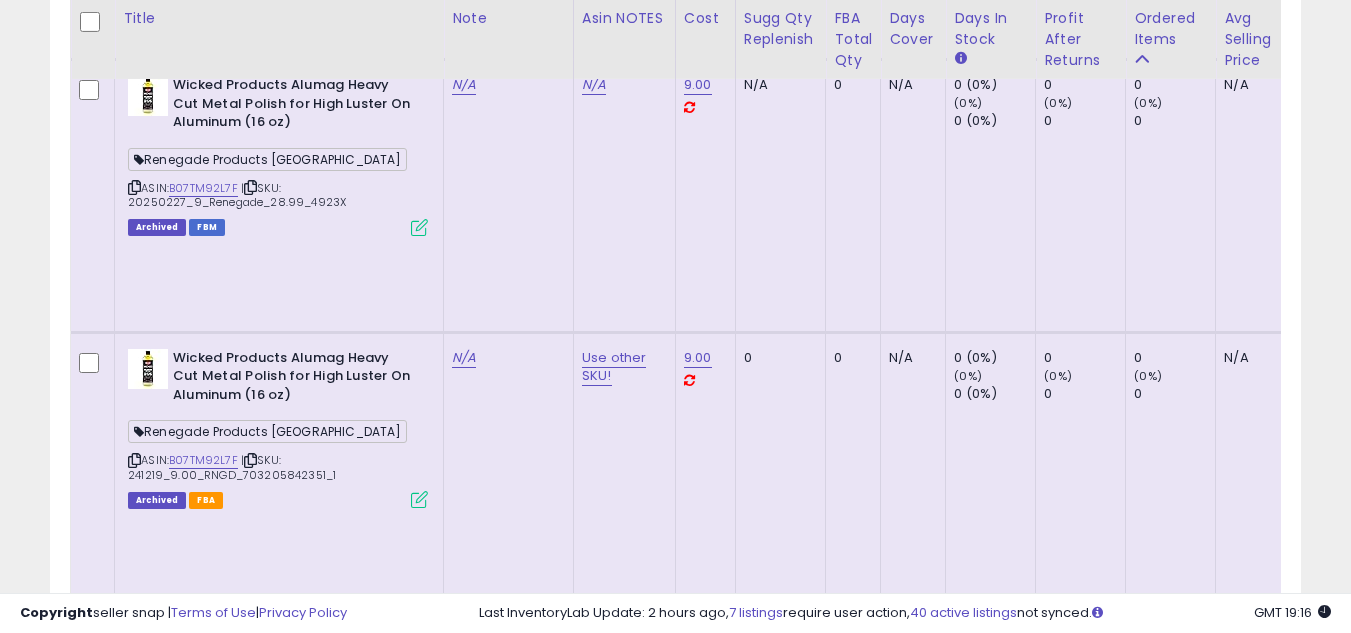 click at bounding box center [134, 3184] 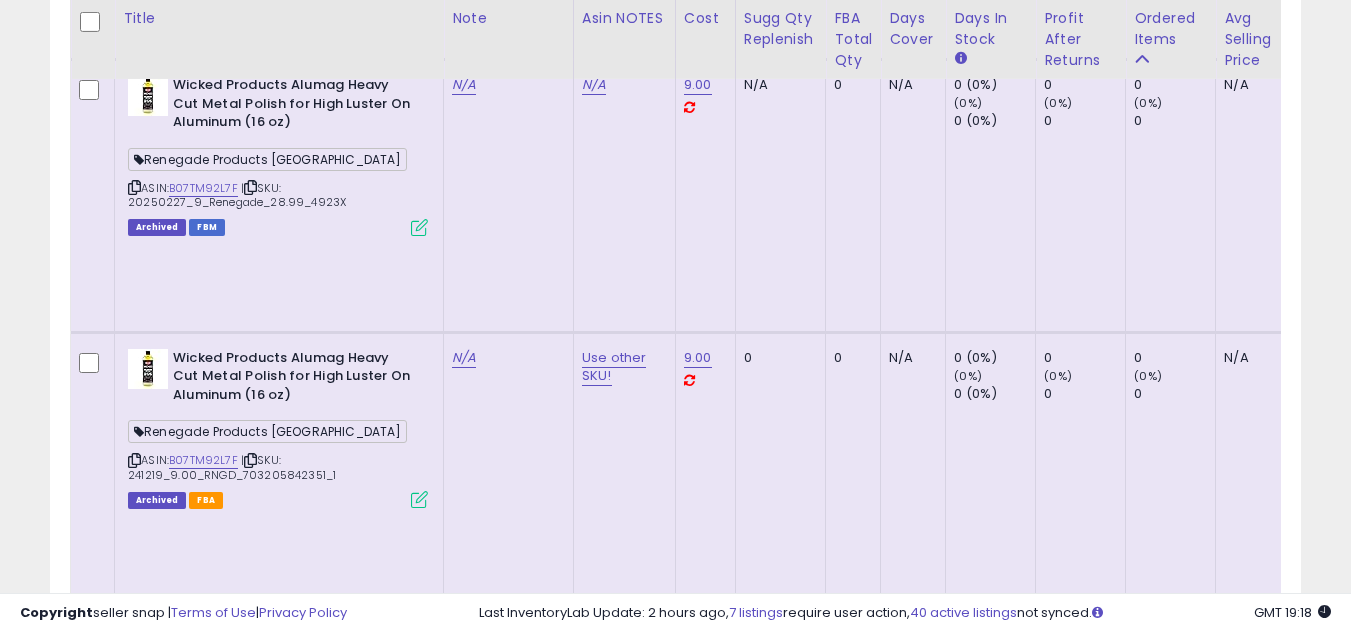 click at bounding box center [134, 3184] 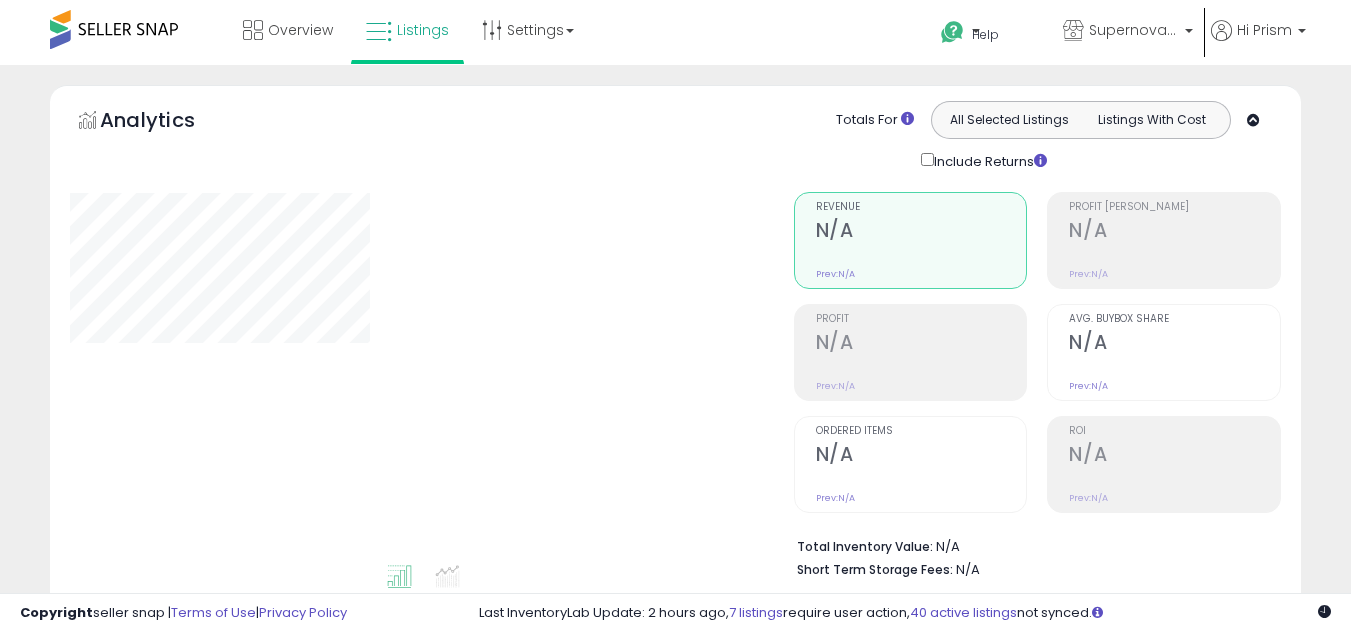 select on "**" 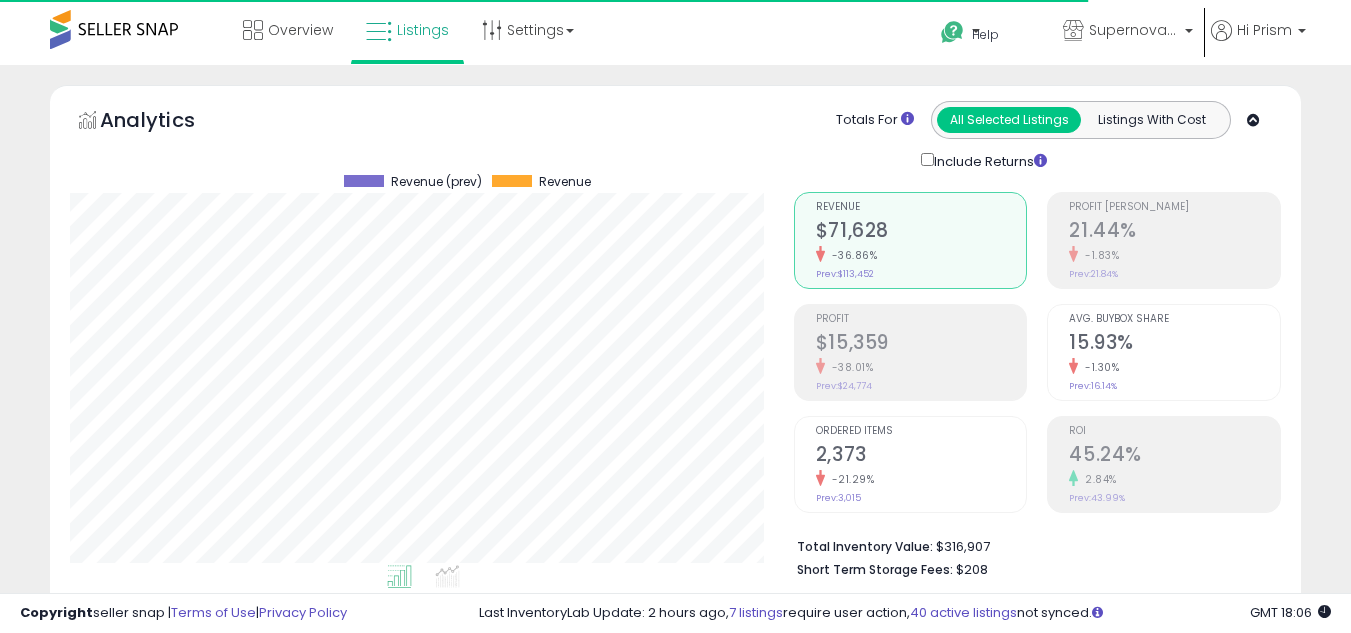 scroll, scrollTop: 800, scrollLeft: 0, axis: vertical 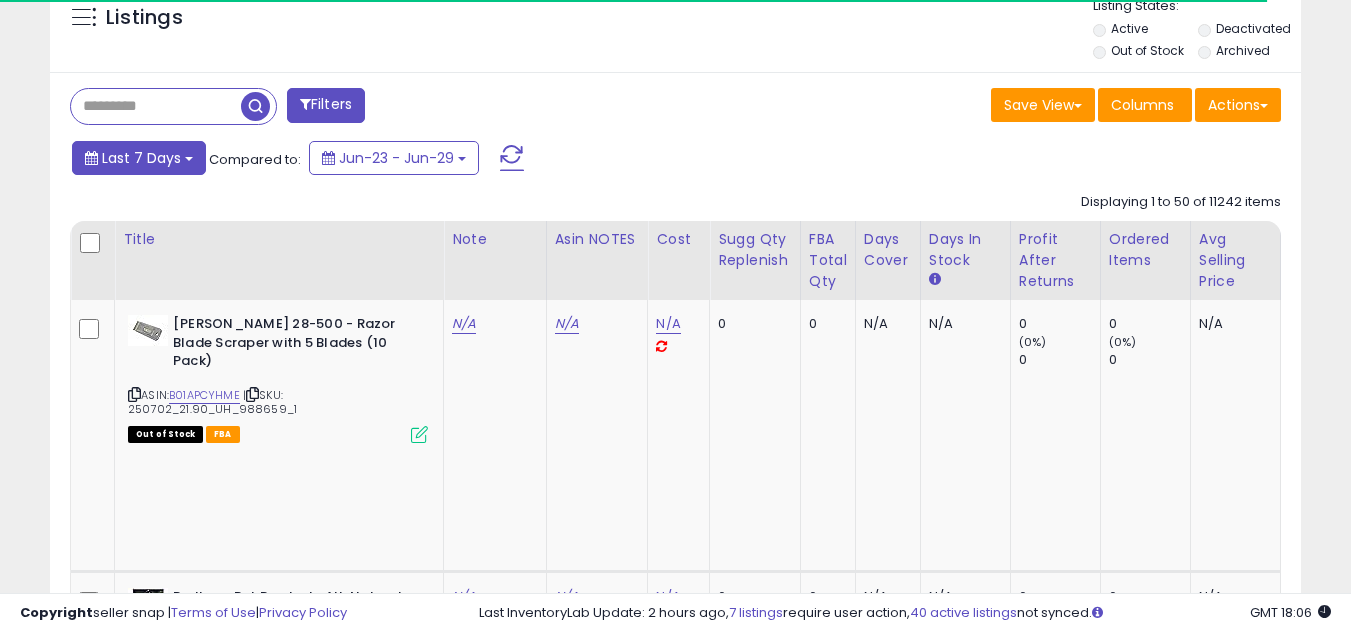 click on "Last 7 Days" at bounding box center (141, 158) 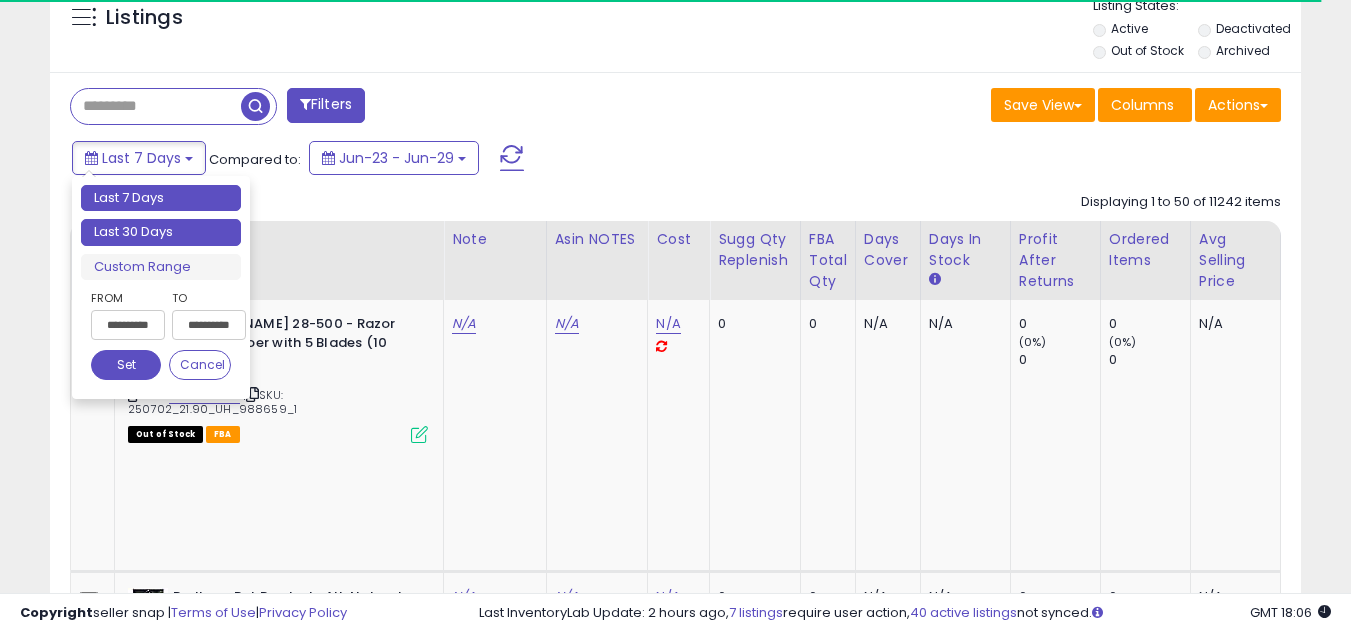 click on "Last 30 Days" at bounding box center (161, 232) 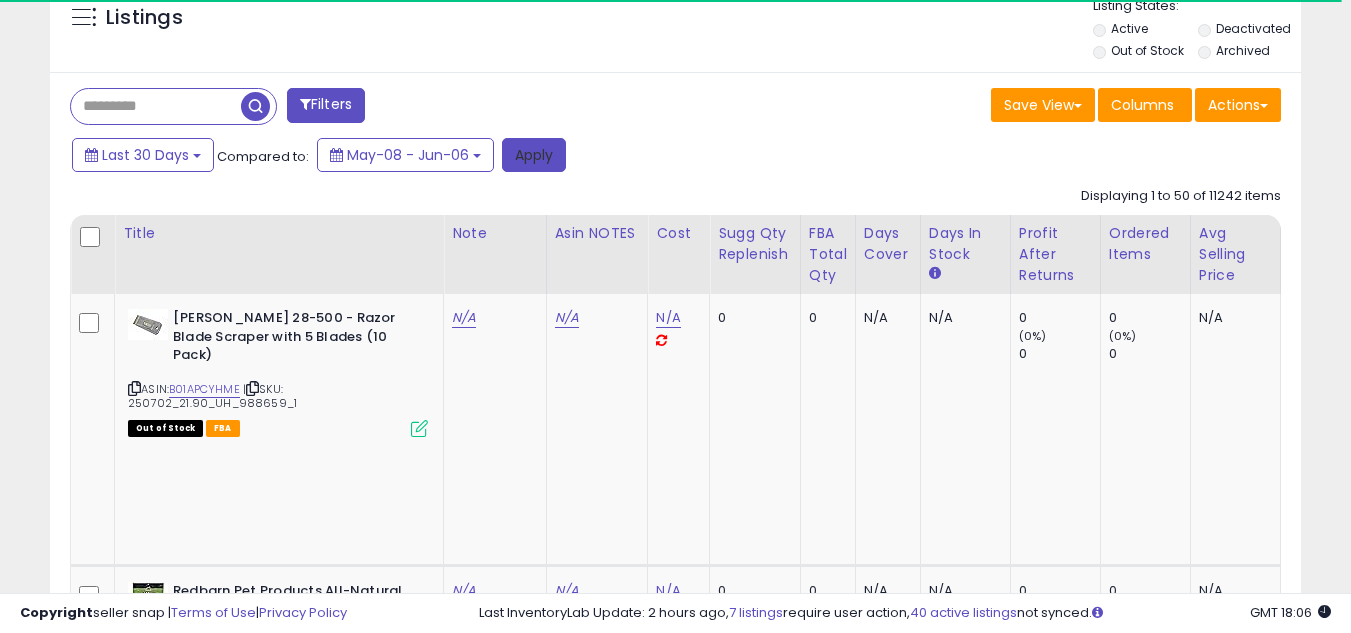 click on "Apply" at bounding box center [534, 155] 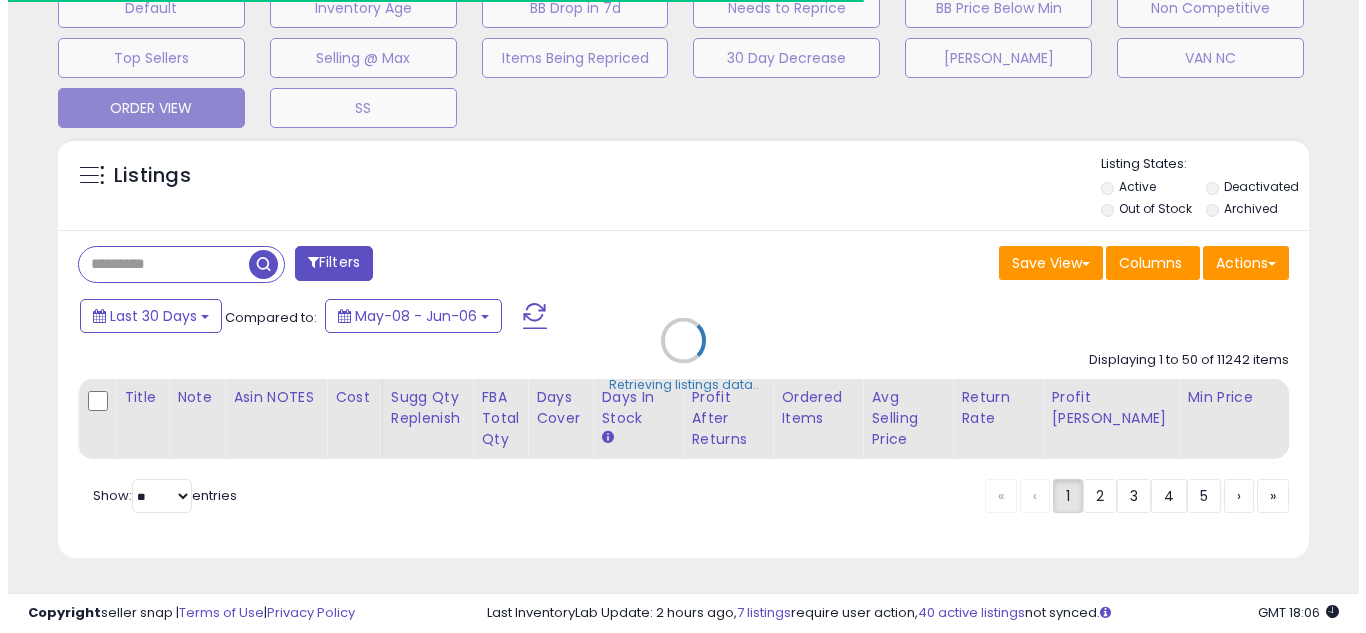 scroll, scrollTop: 657, scrollLeft: 0, axis: vertical 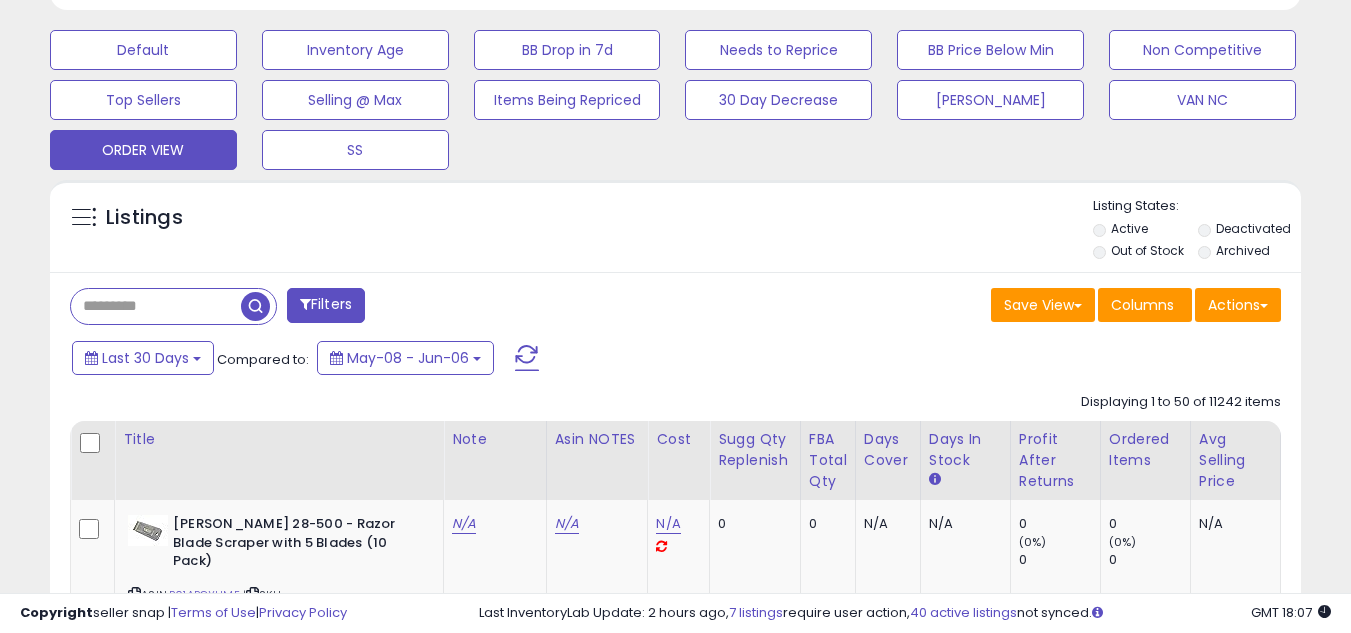 click on "Ordered Items" at bounding box center [1145, 450] 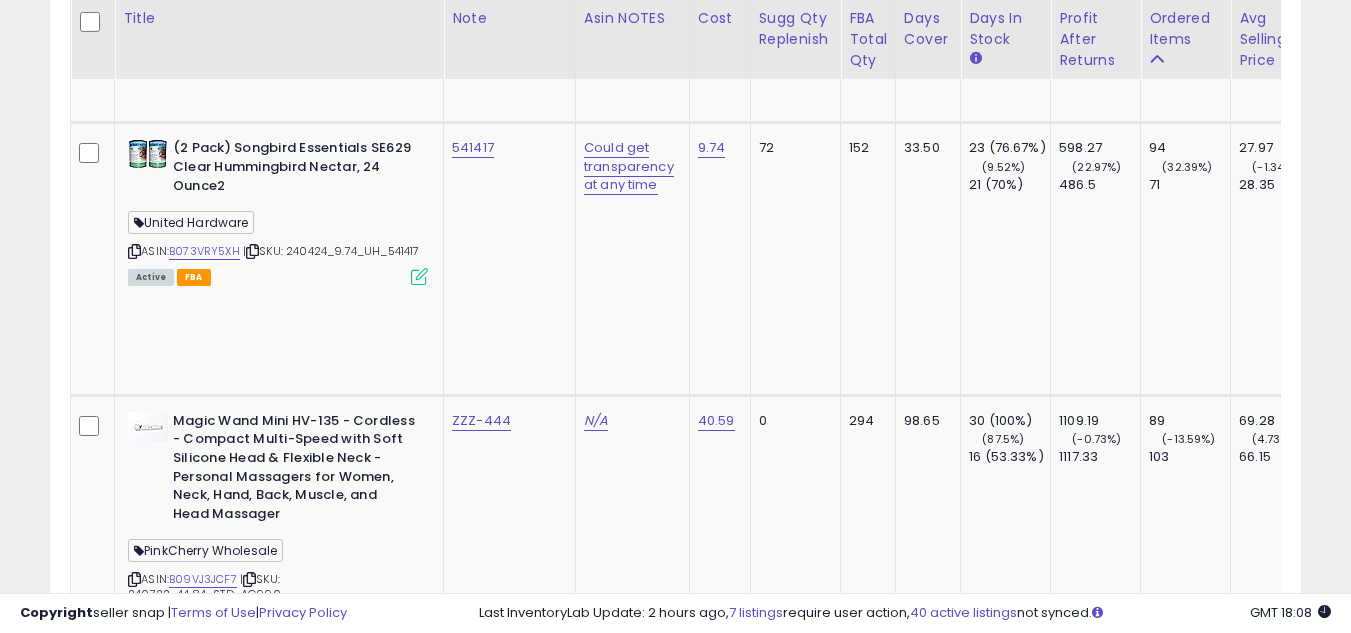 scroll, scrollTop: 3600, scrollLeft: 0, axis: vertical 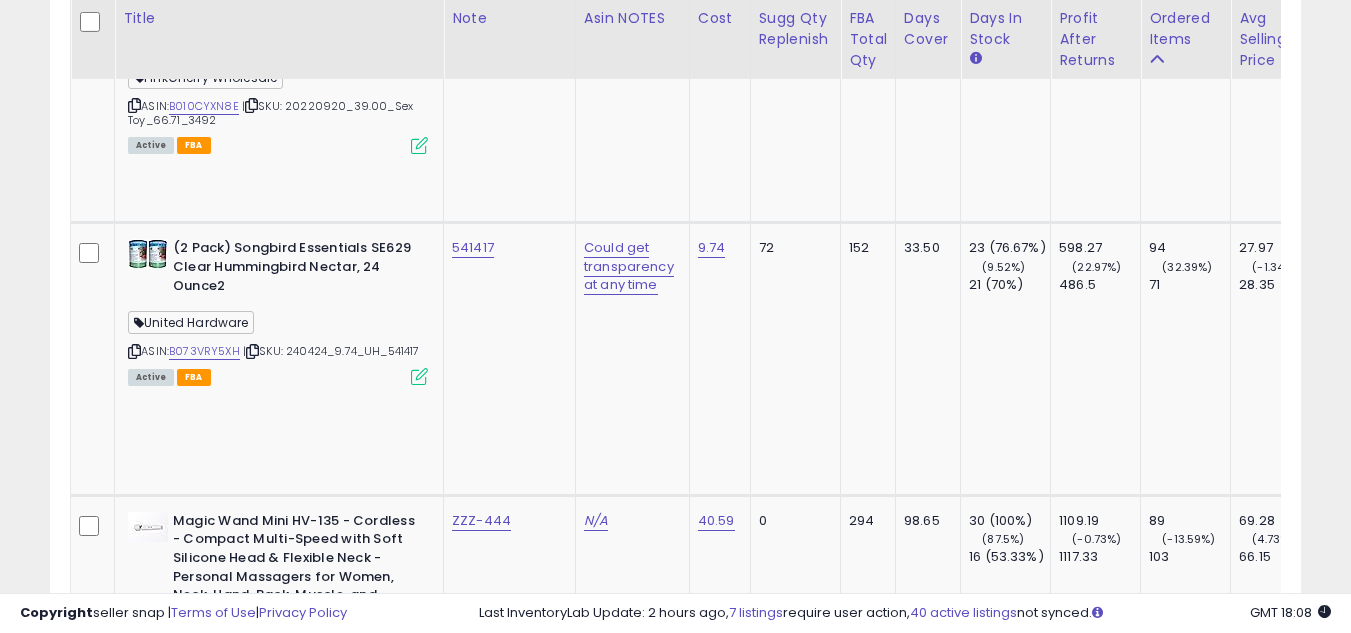 click on "Renegade Products [GEOGRAPHIC_DATA]" at bounding box center (267, 923) 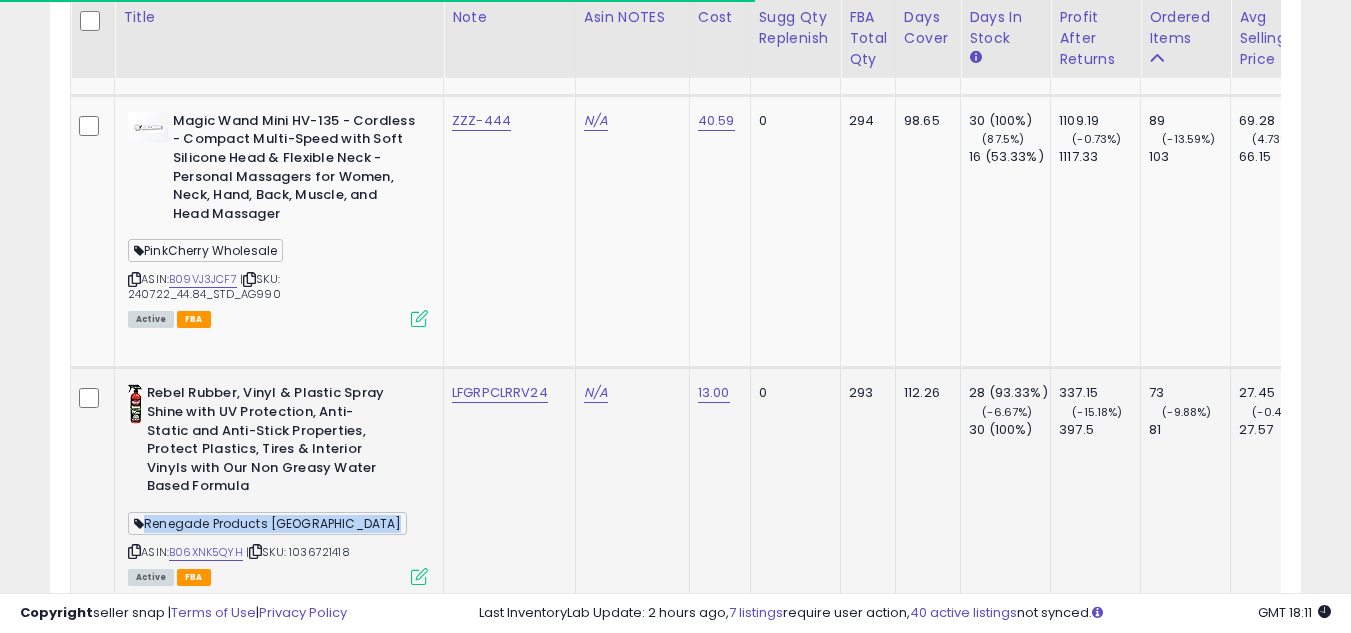 scroll, scrollTop: 3300, scrollLeft: 0, axis: vertical 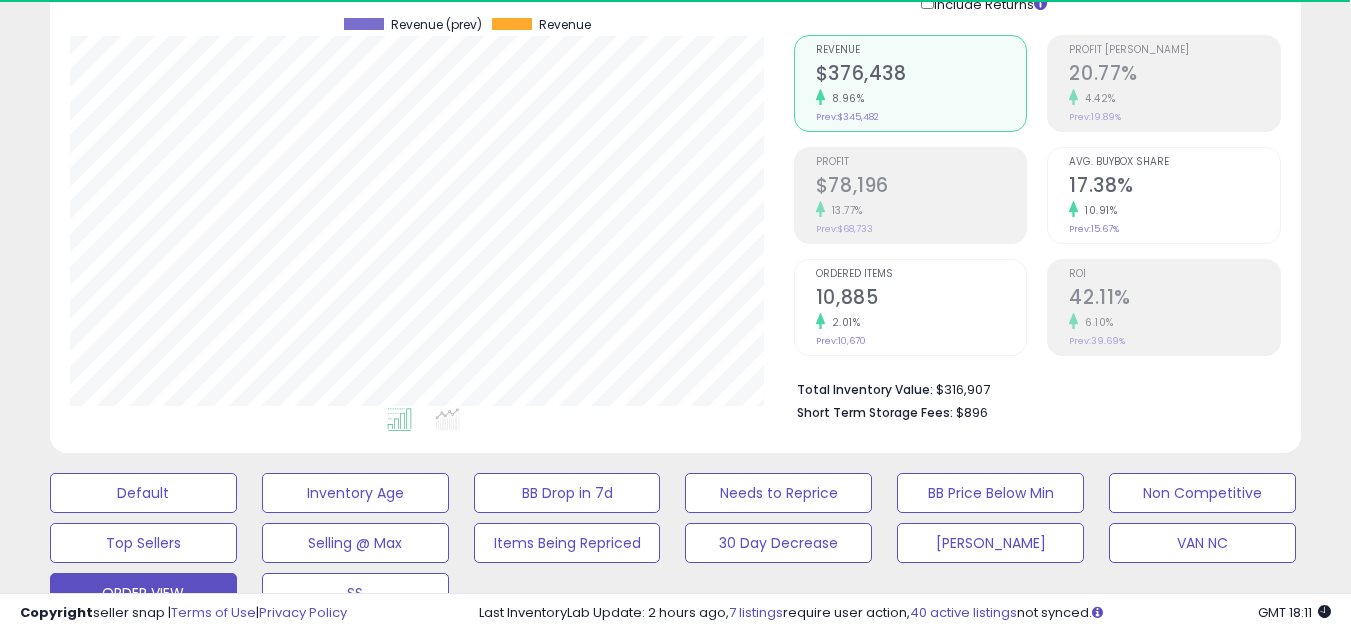 click on "Default
Inventory Age
BB Drop in 7d
Needs to Reprice
BB Price Below Min
Non Competitive
Top Sellers
Selling @ Max
Items Being Repriced
30 Day Decrease
vanessa
VAN NC
ORDER VIEW" at bounding box center [675, 538] 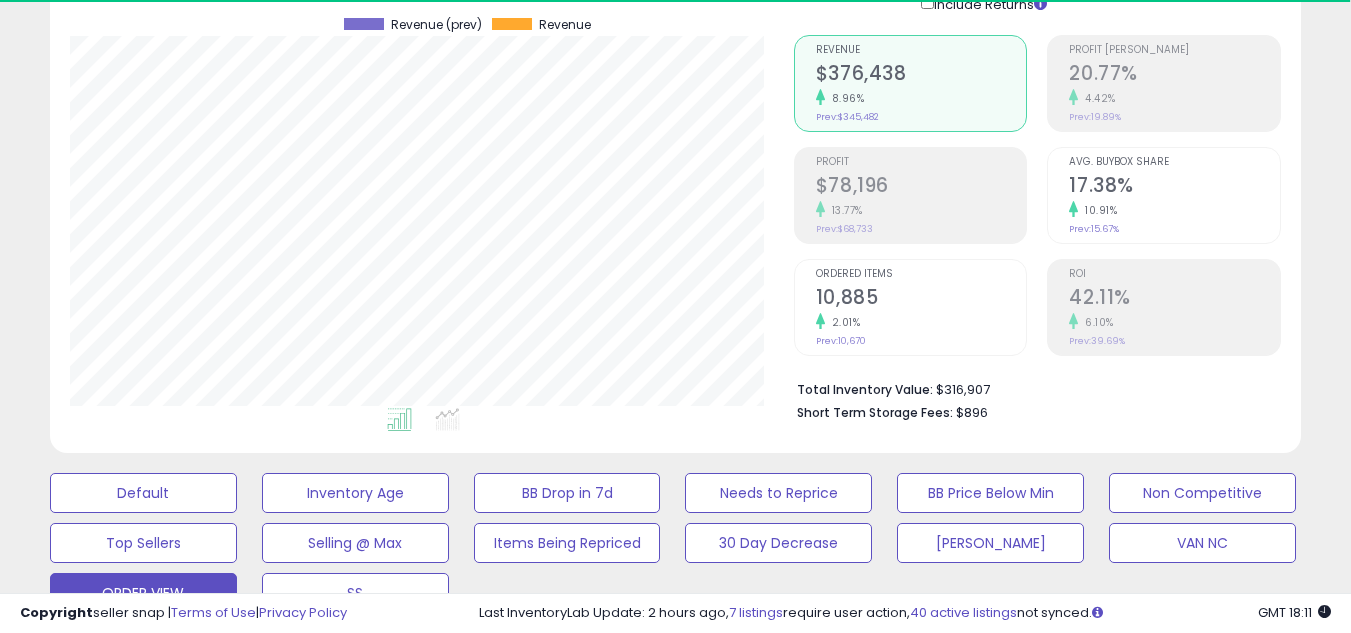click on "10,885" at bounding box center (921, 299) 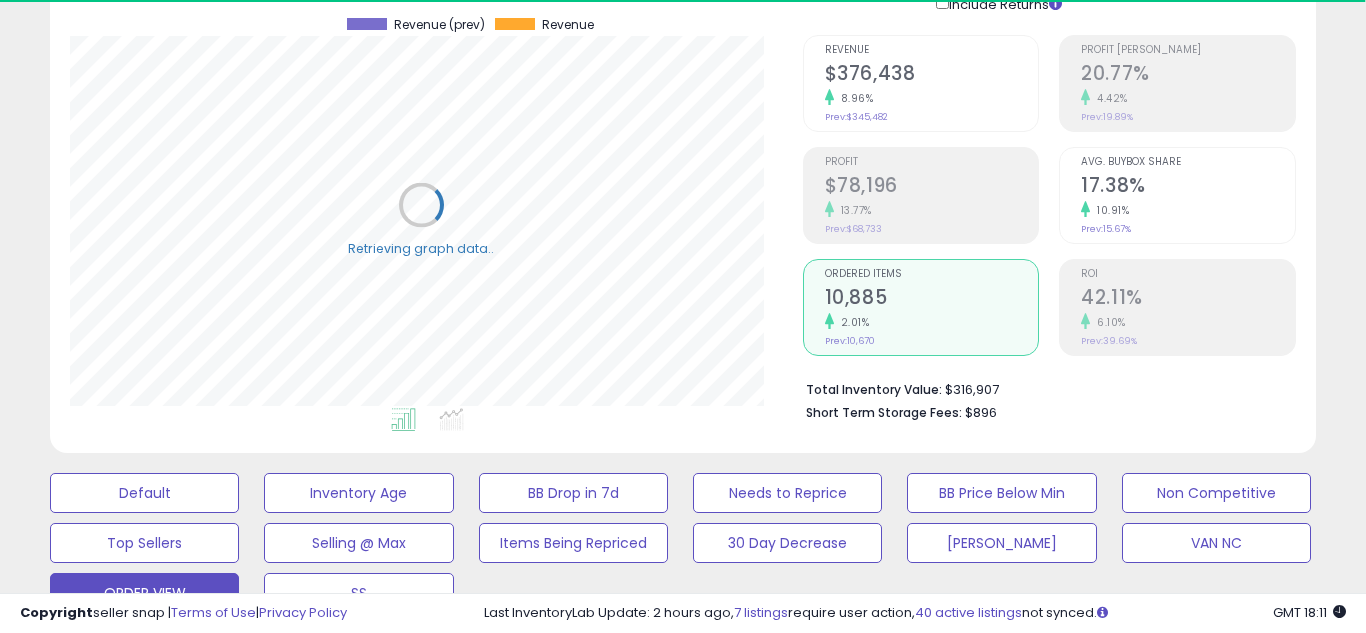 scroll, scrollTop: 999590, scrollLeft: 999267, axis: both 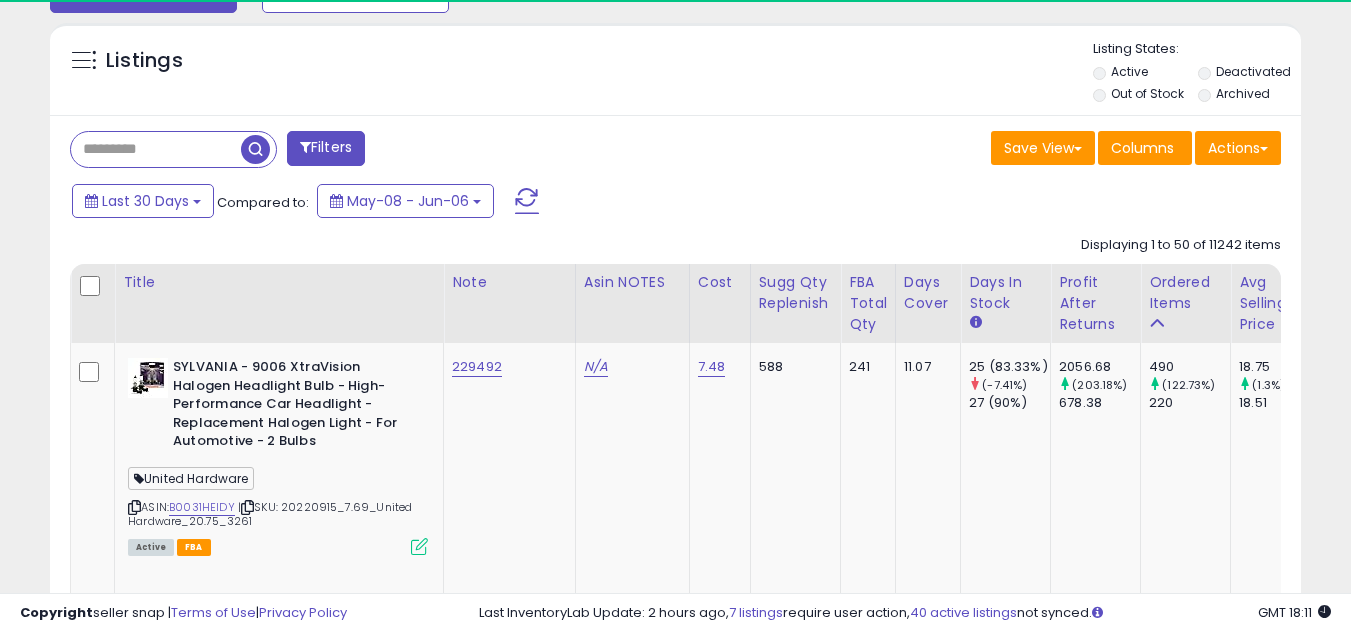 click at bounding box center [156, 149] 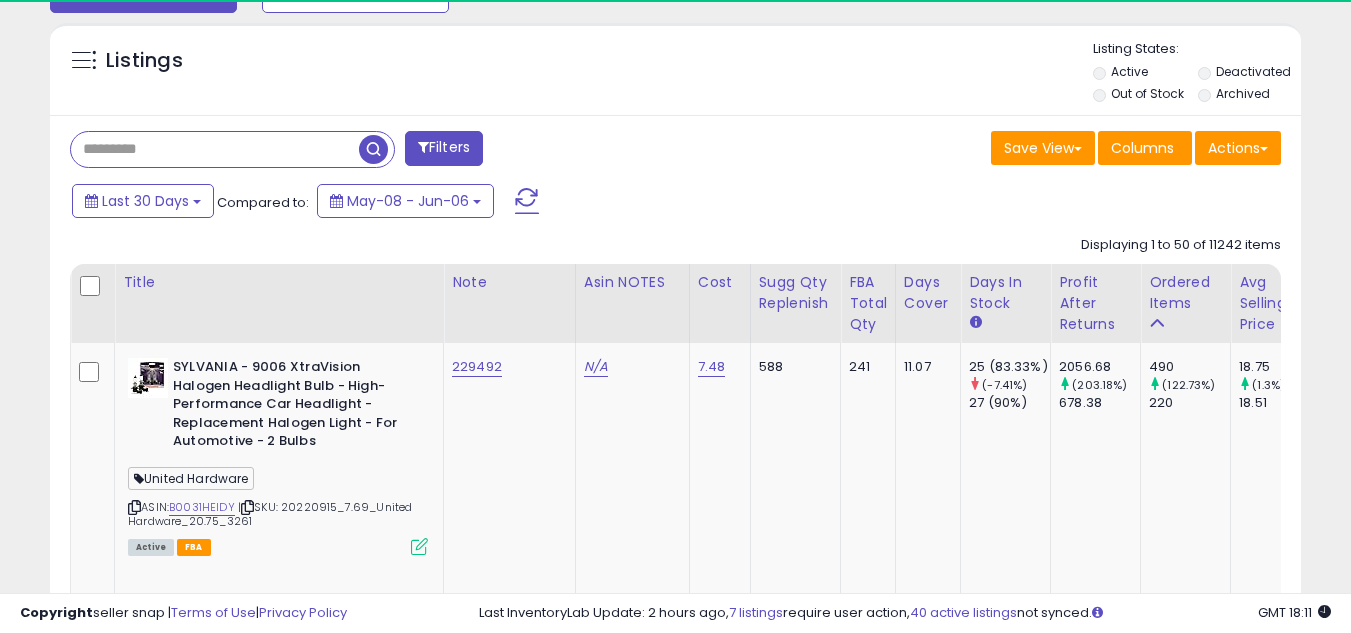 paste on "**********" 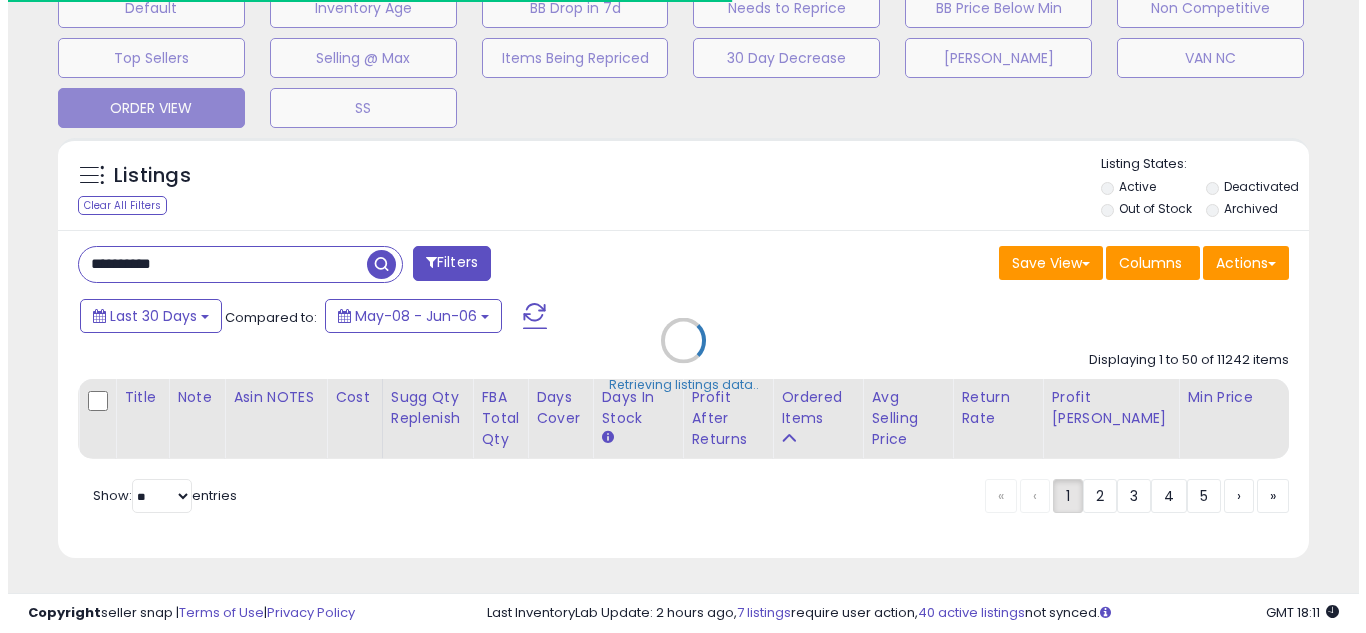scroll, scrollTop: 657, scrollLeft: 0, axis: vertical 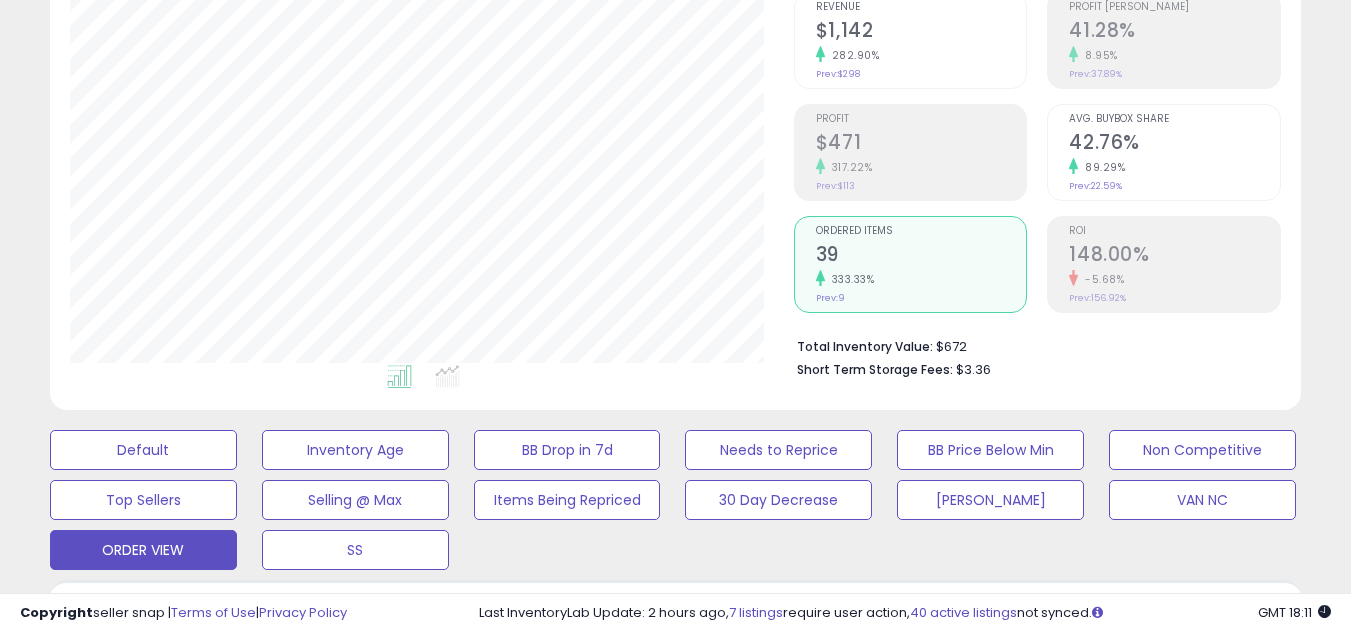 click on "Ordered Items" at bounding box center [921, 231] 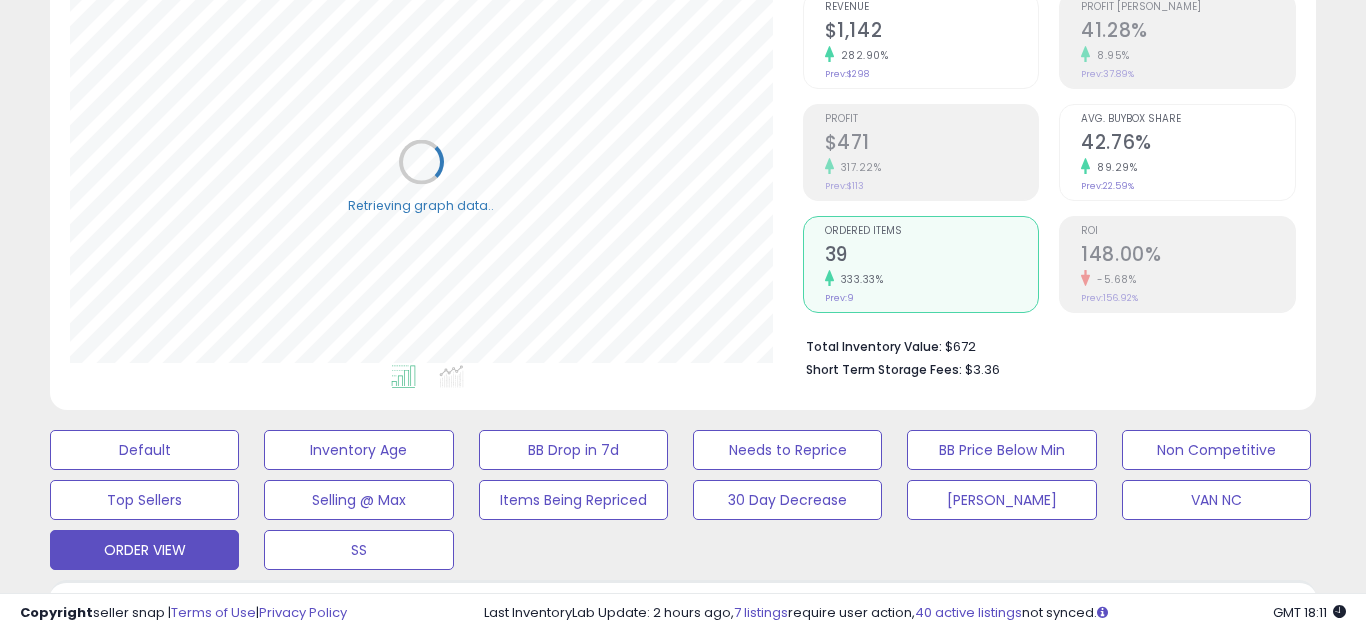 scroll, scrollTop: 999590, scrollLeft: 999267, axis: both 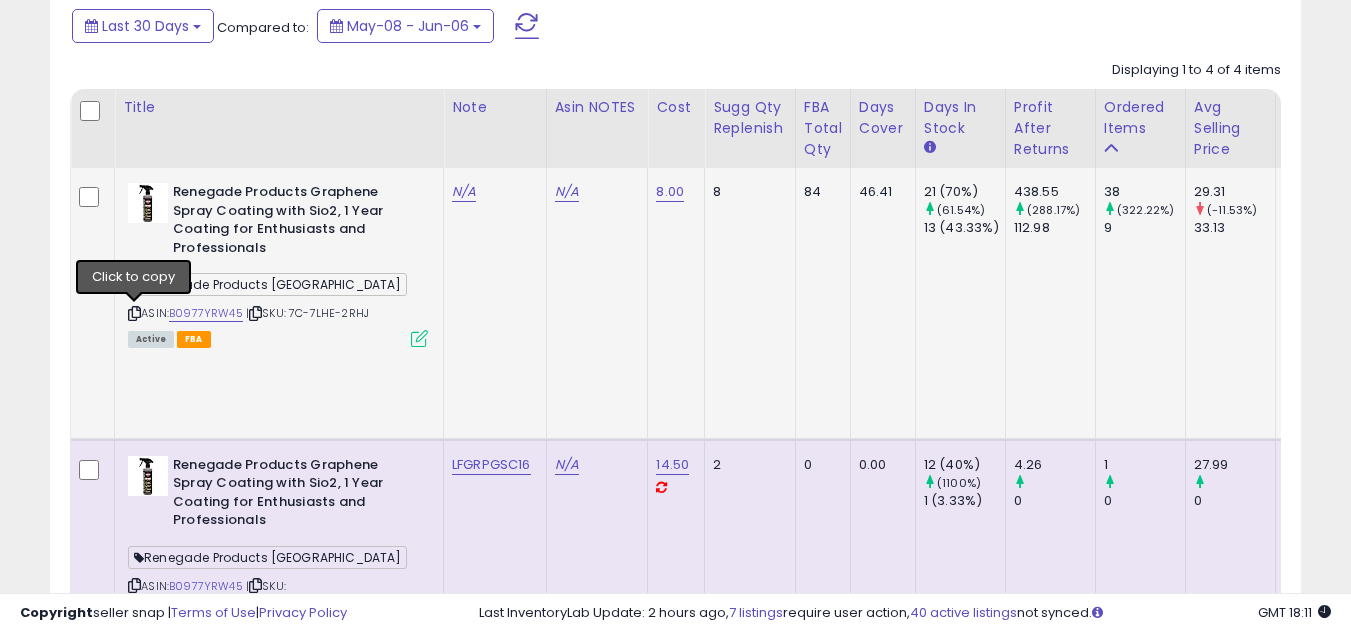 click at bounding box center (134, 313) 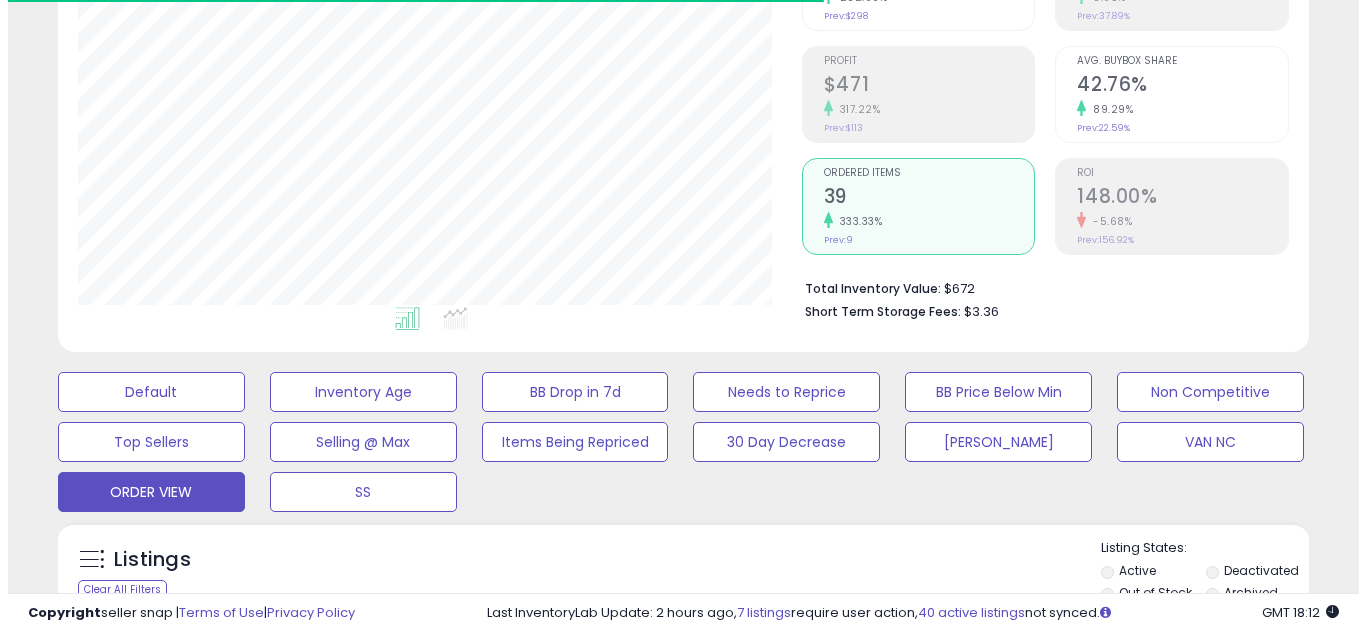 scroll, scrollTop: 232, scrollLeft: 0, axis: vertical 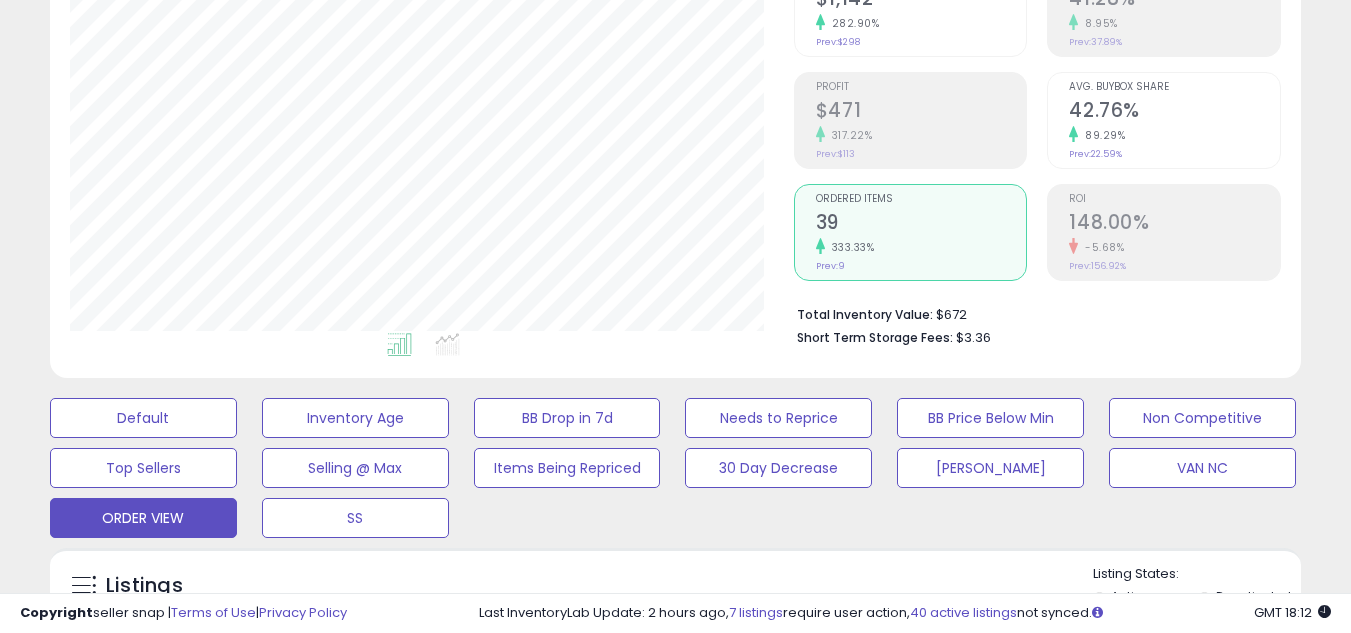 click on "Ordered Items
39
333.33%
Prev:  9" at bounding box center [921, 230] 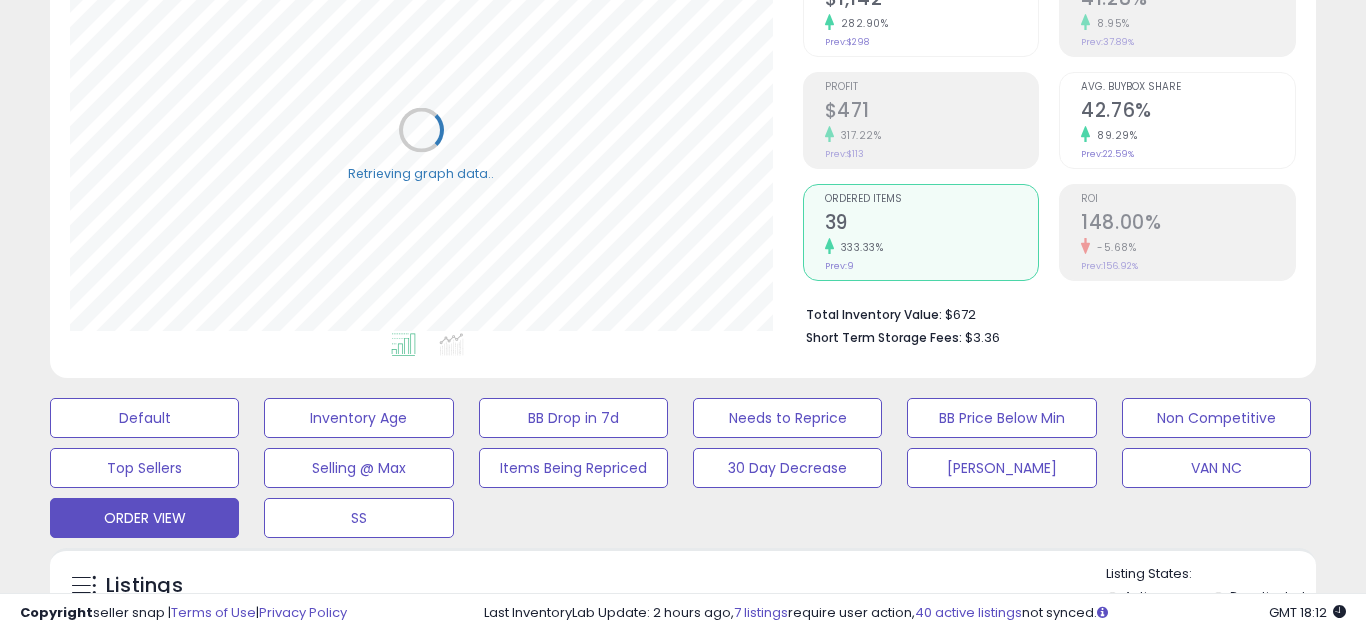 scroll, scrollTop: 999590, scrollLeft: 999267, axis: both 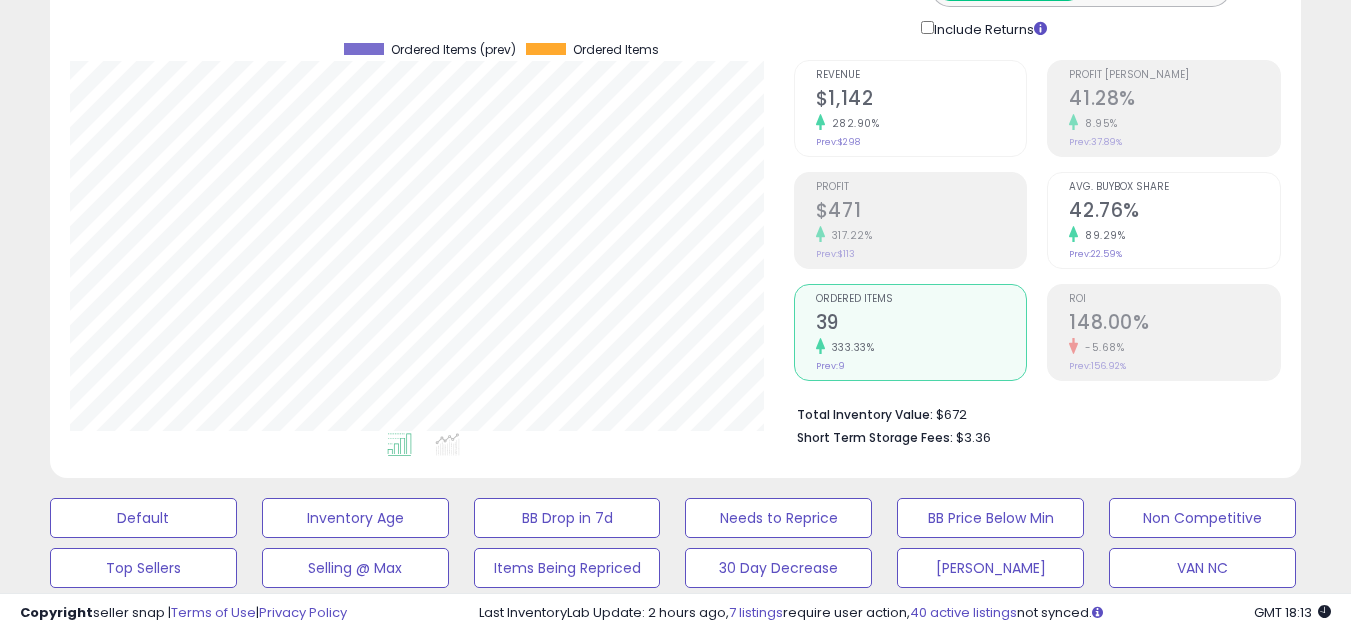 click on "39" at bounding box center [921, 324] 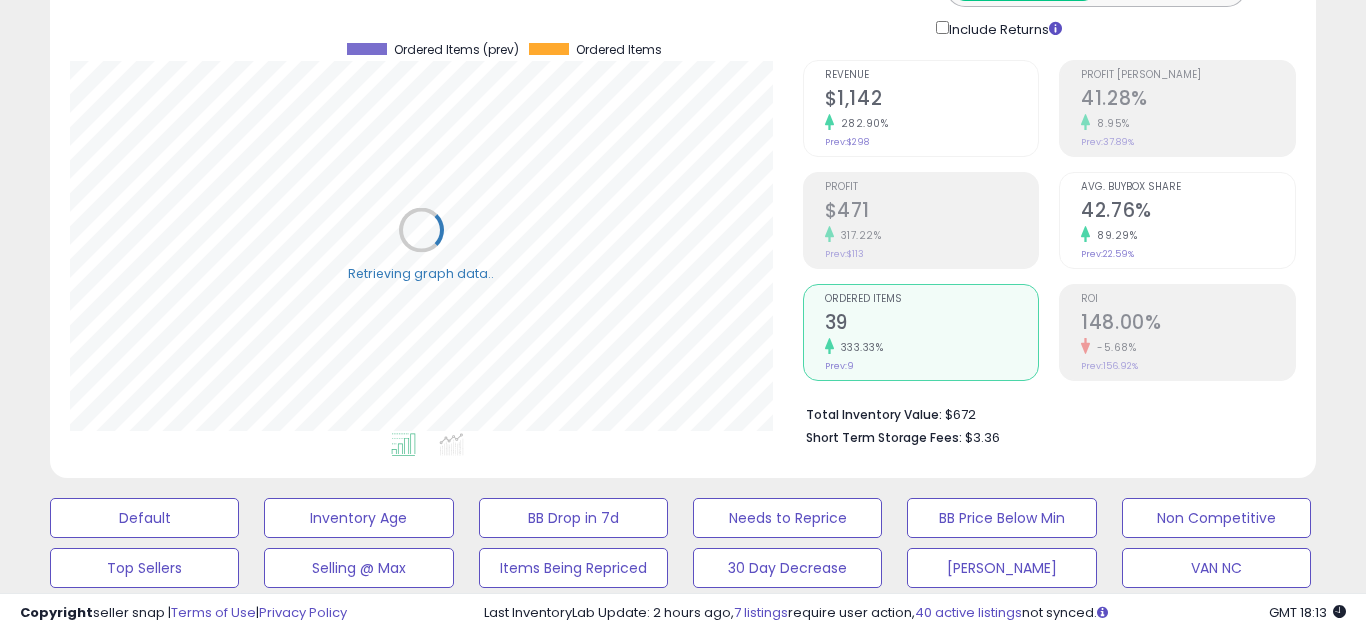scroll, scrollTop: 999590, scrollLeft: 999267, axis: both 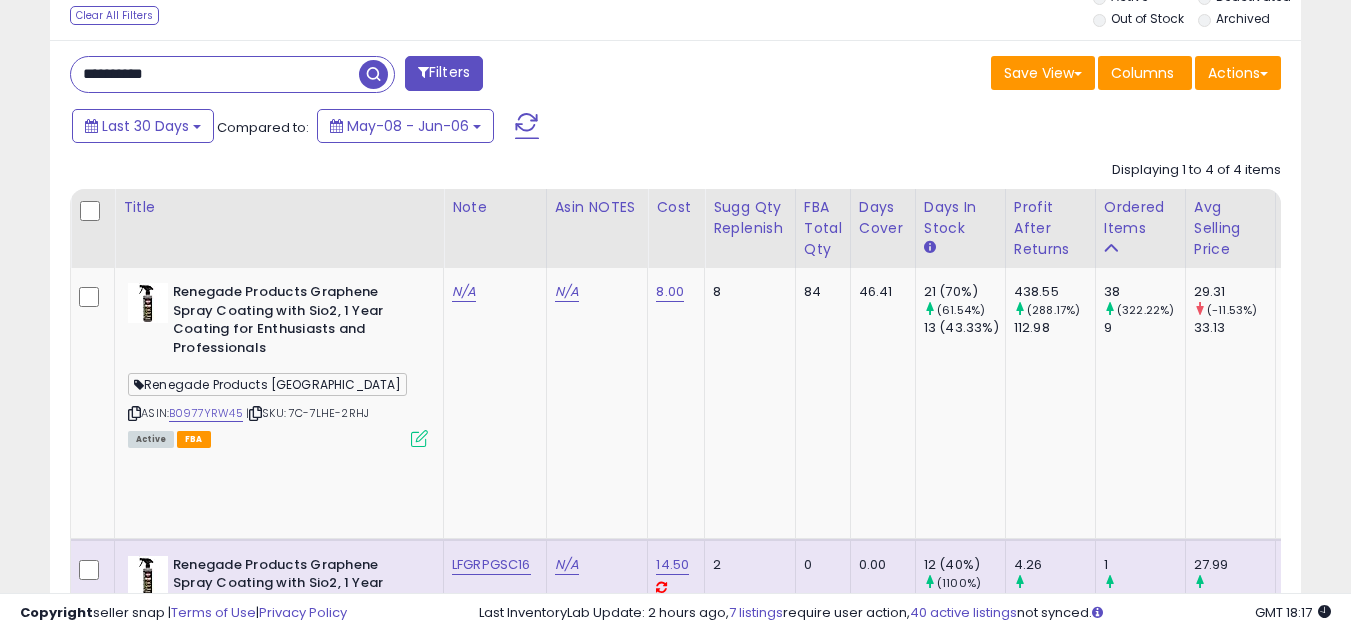 click on "**********" at bounding box center [675, 738] 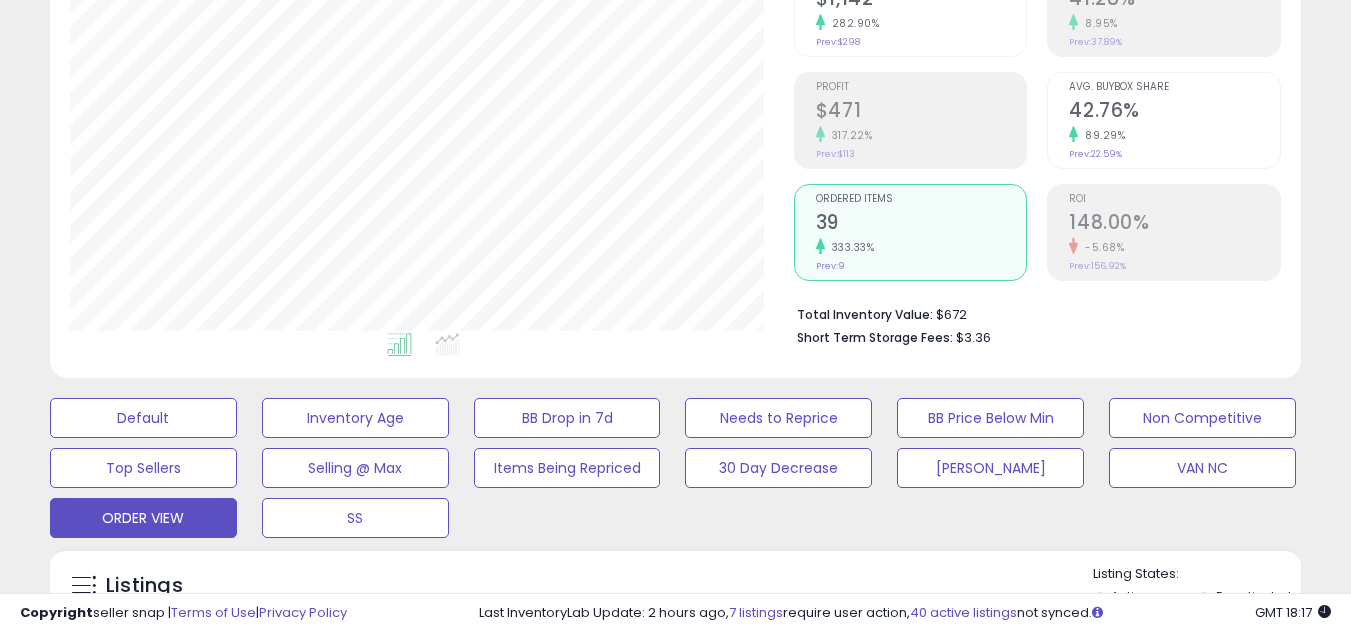 scroll, scrollTop: 532, scrollLeft: 0, axis: vertical 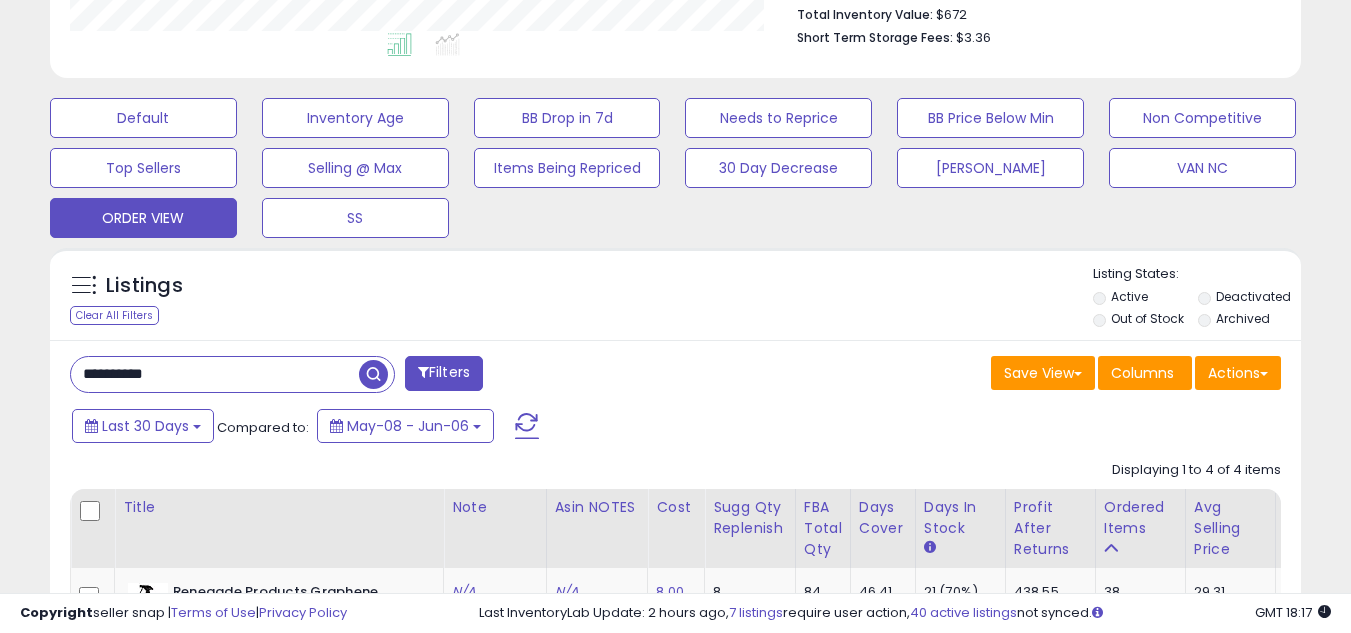 click on "**********" at bounding box center [232, 374] 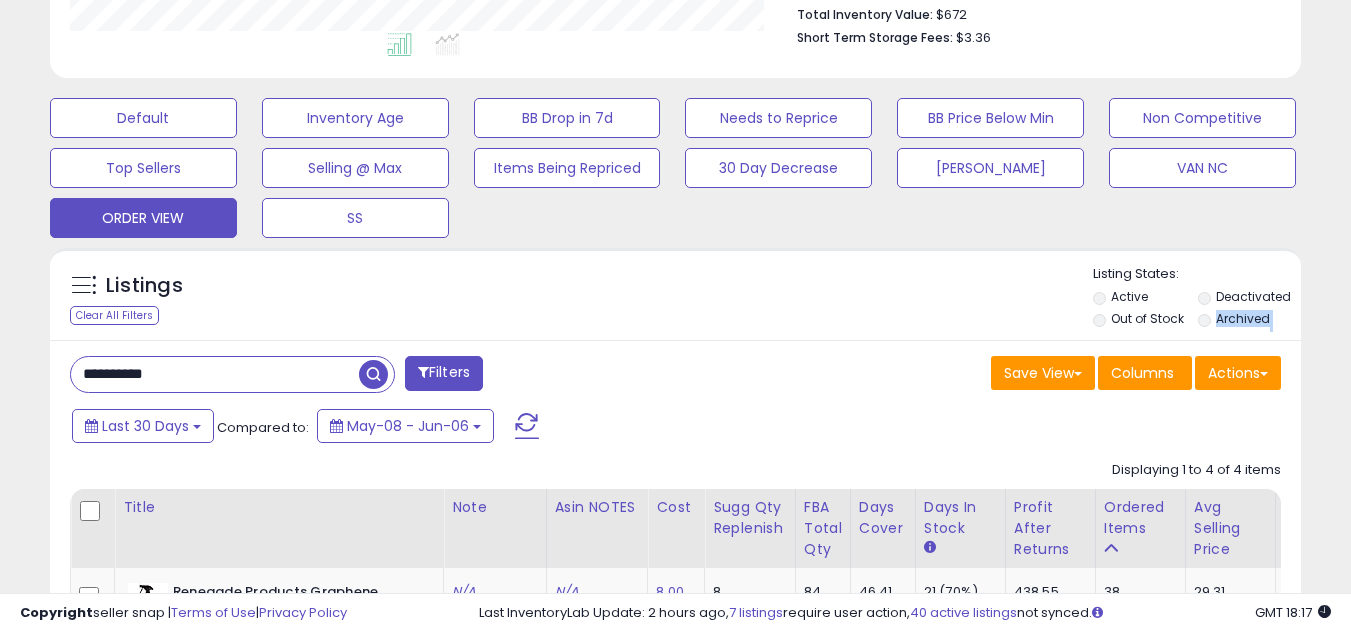 click on "**********" at bounding box center [232, 374] 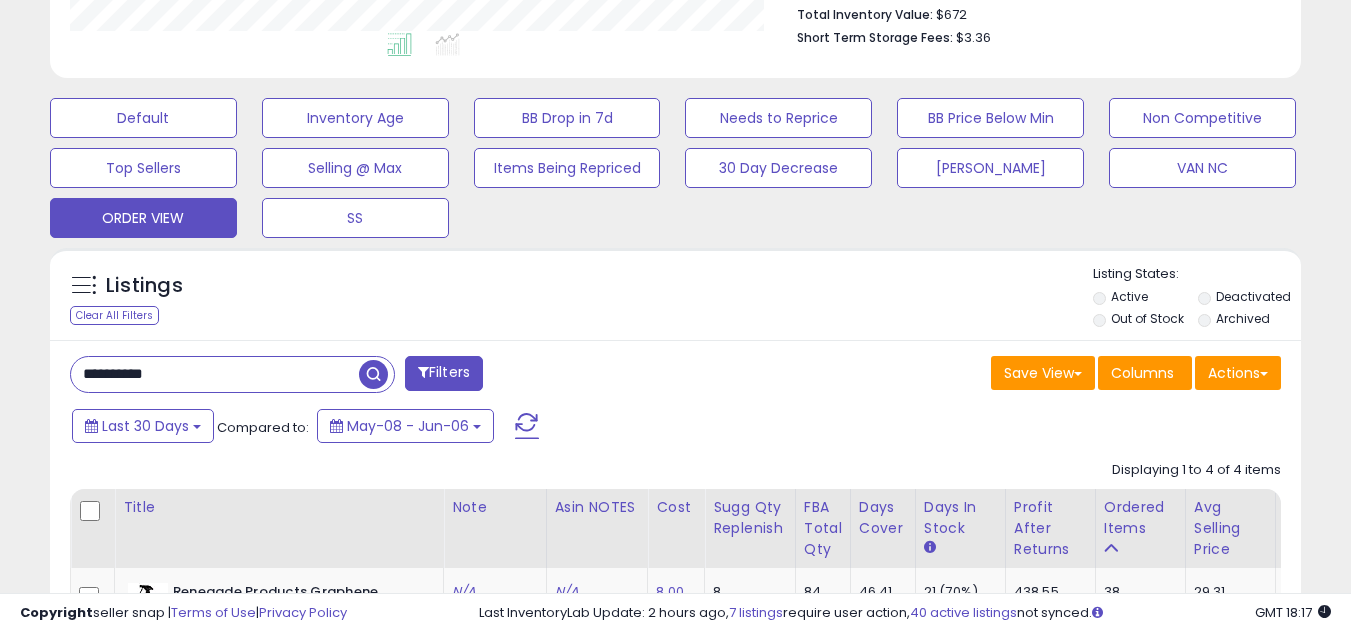 click on "**********" at bounding box center (215, 374) 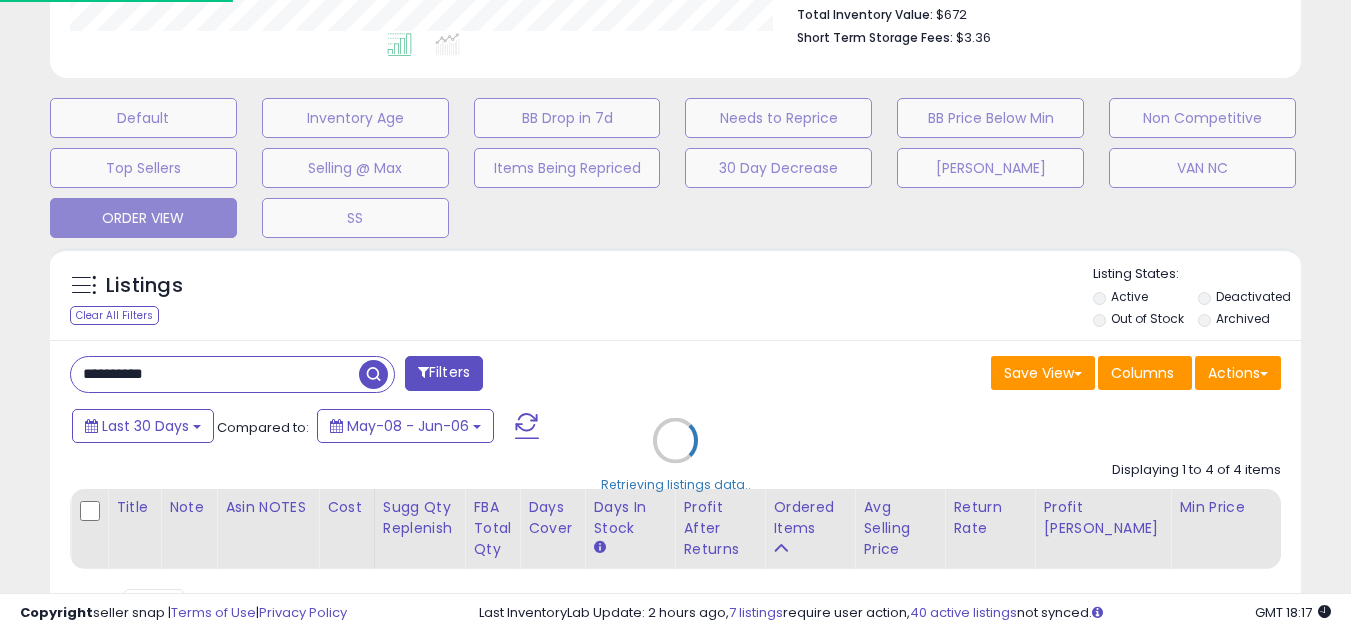 scroll, scrollTop: 999590, scrollLeft: 999267, axis: both 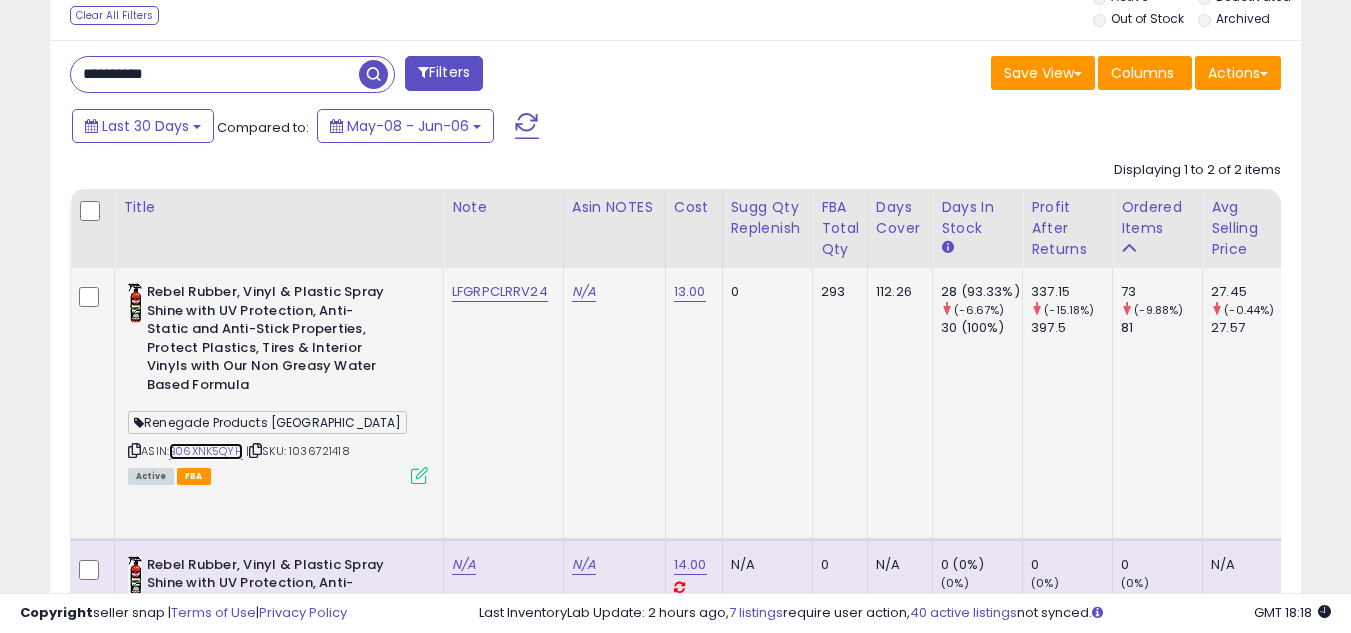 click on "B06XNK5QYH" at bounding box center [206, 451] 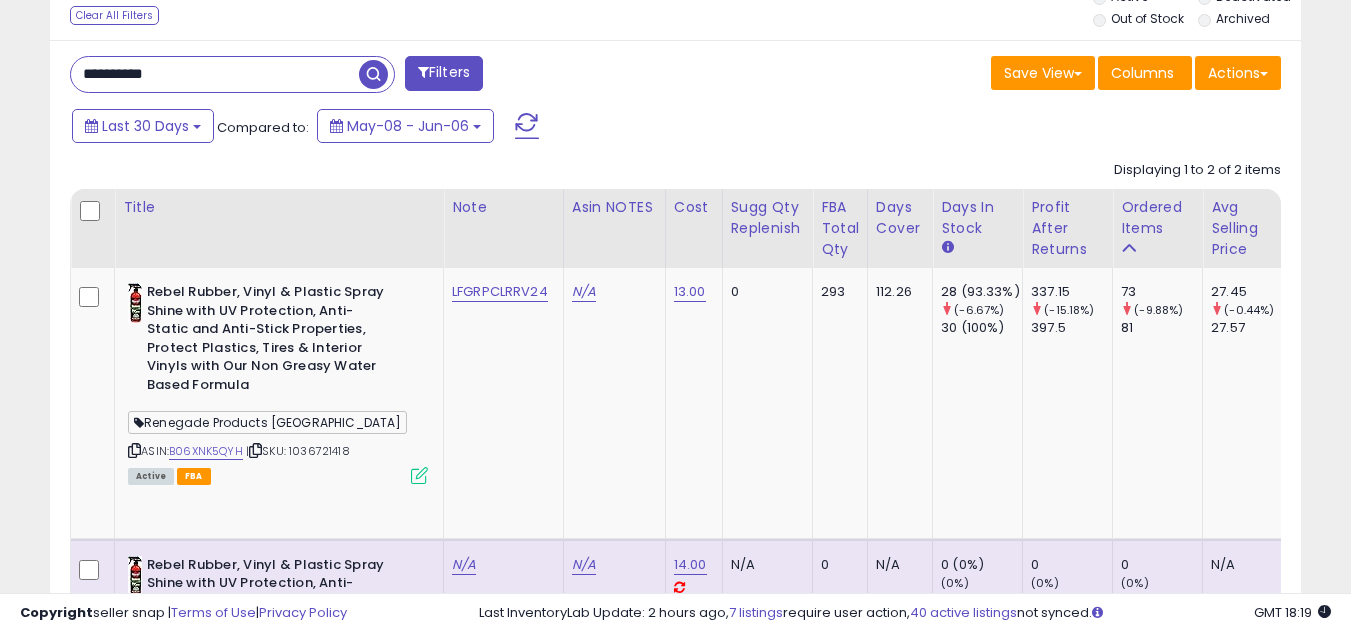 click on "**********" at bounding box center (215, 74) 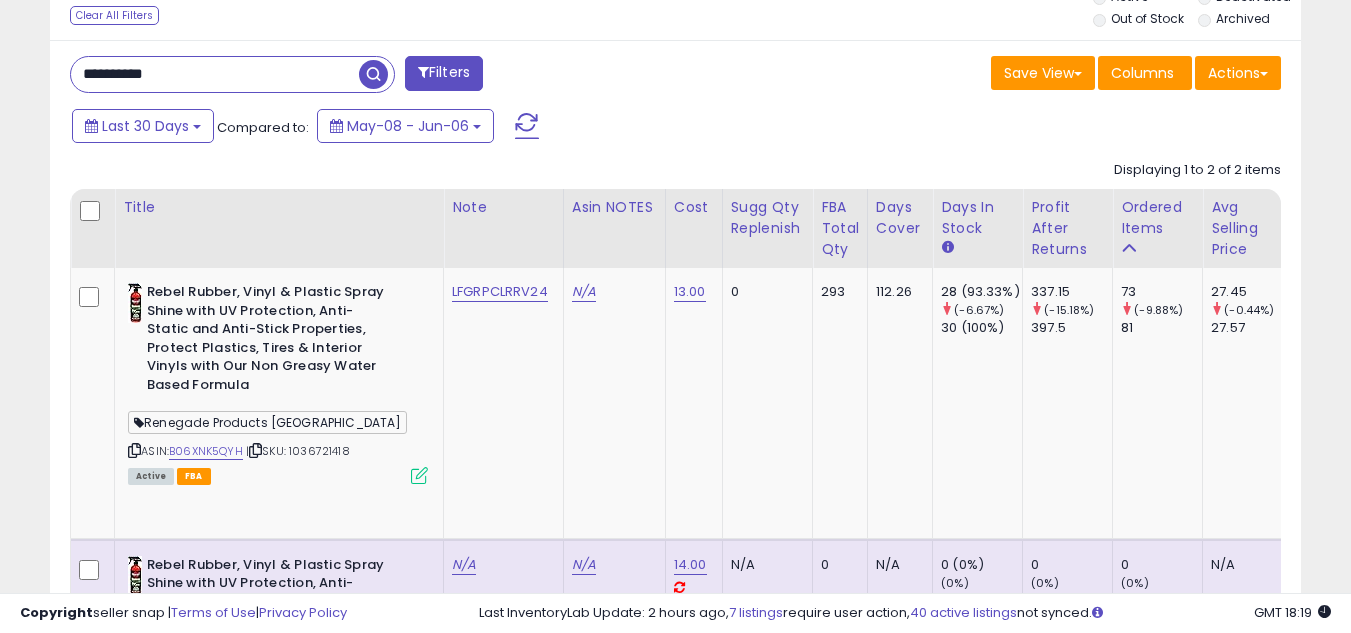 paste 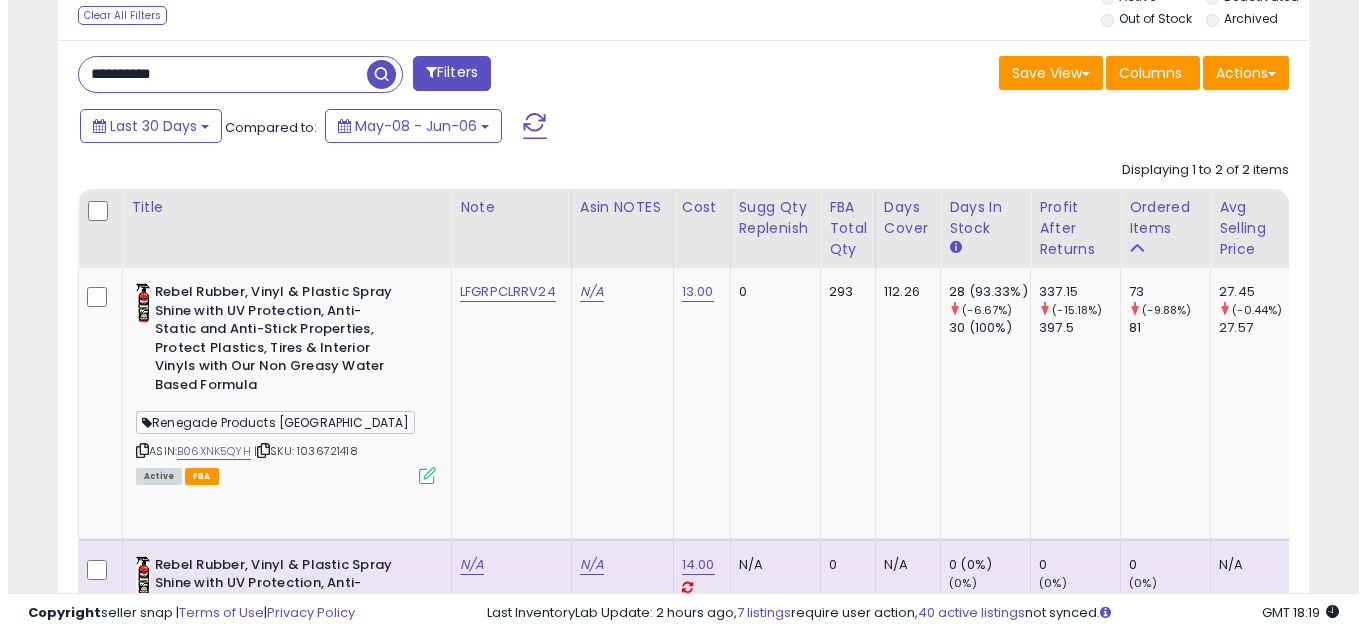 scroll, scrollTop: 637, scrollLeft: 0, axis: vertical 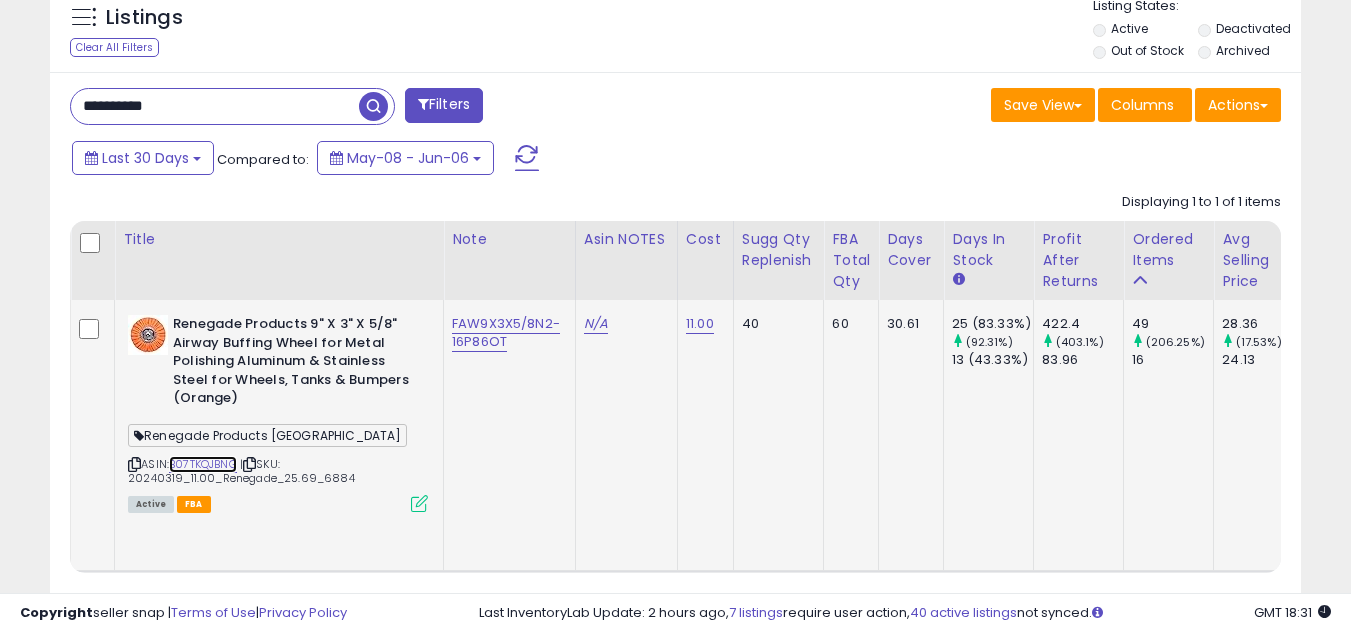 click on "B07TKQJBNG" at bounding box center (203, 464) 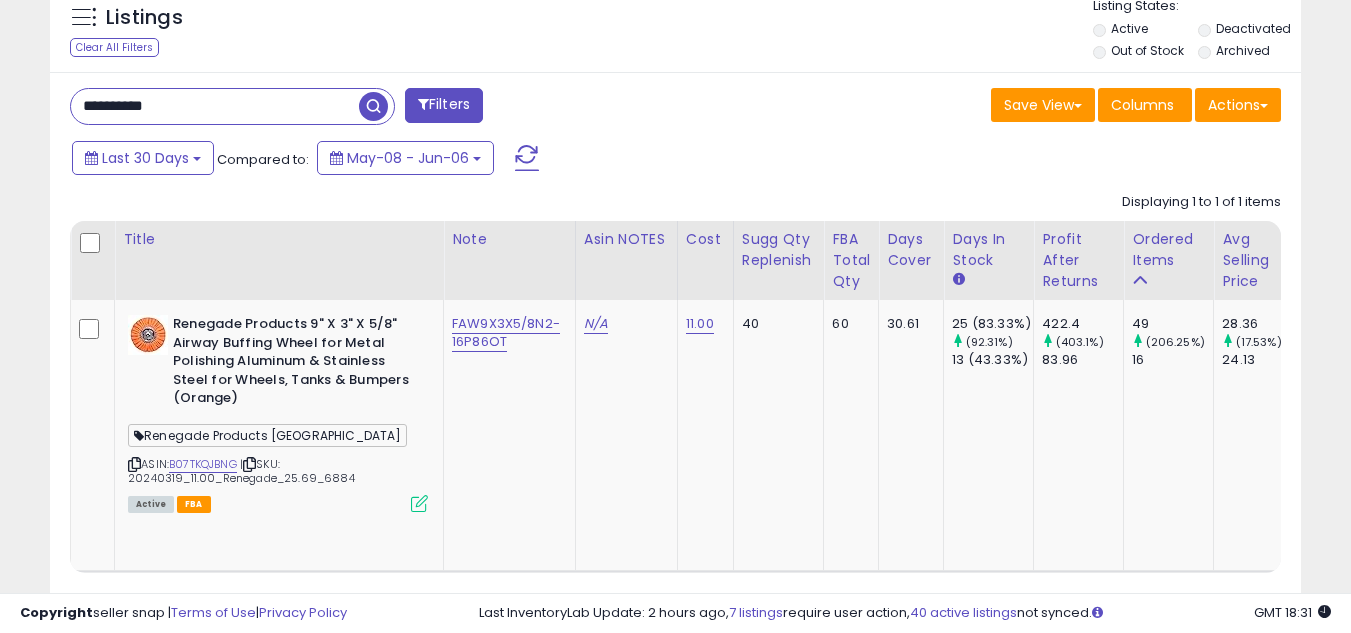 click on "**********" at bounding box center [215, 106] 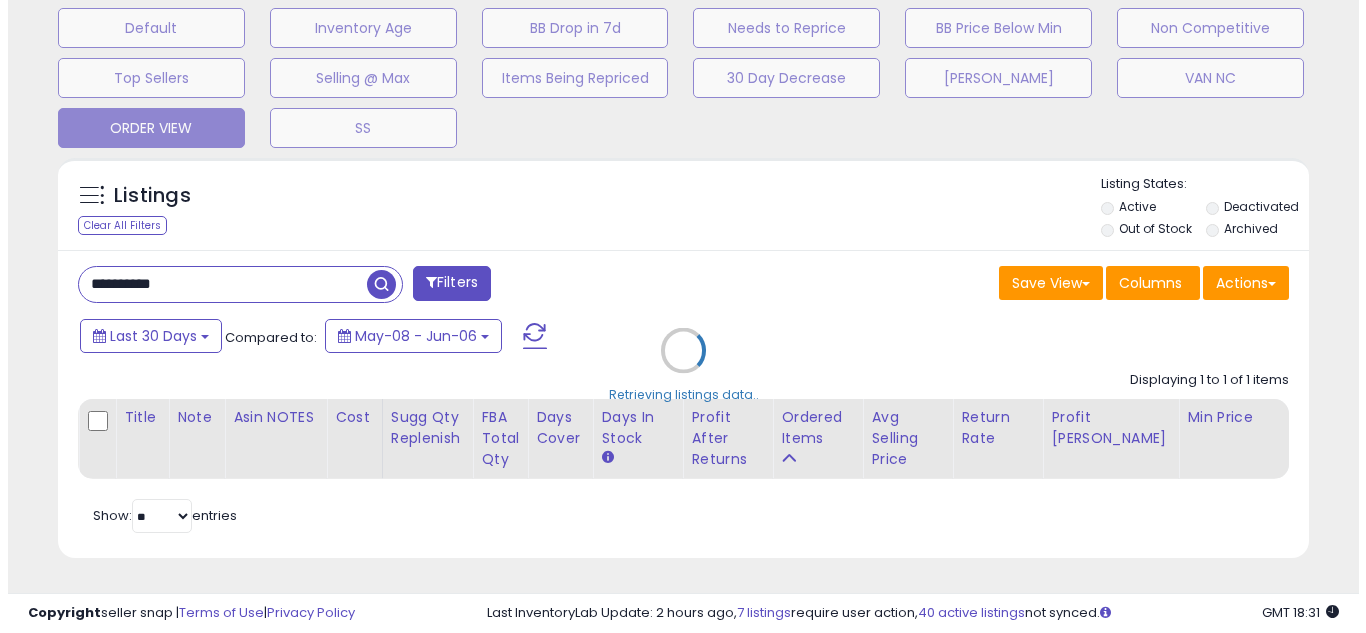 scroll, scrollTop: 637, scrollLeft: 0, axis: vertical 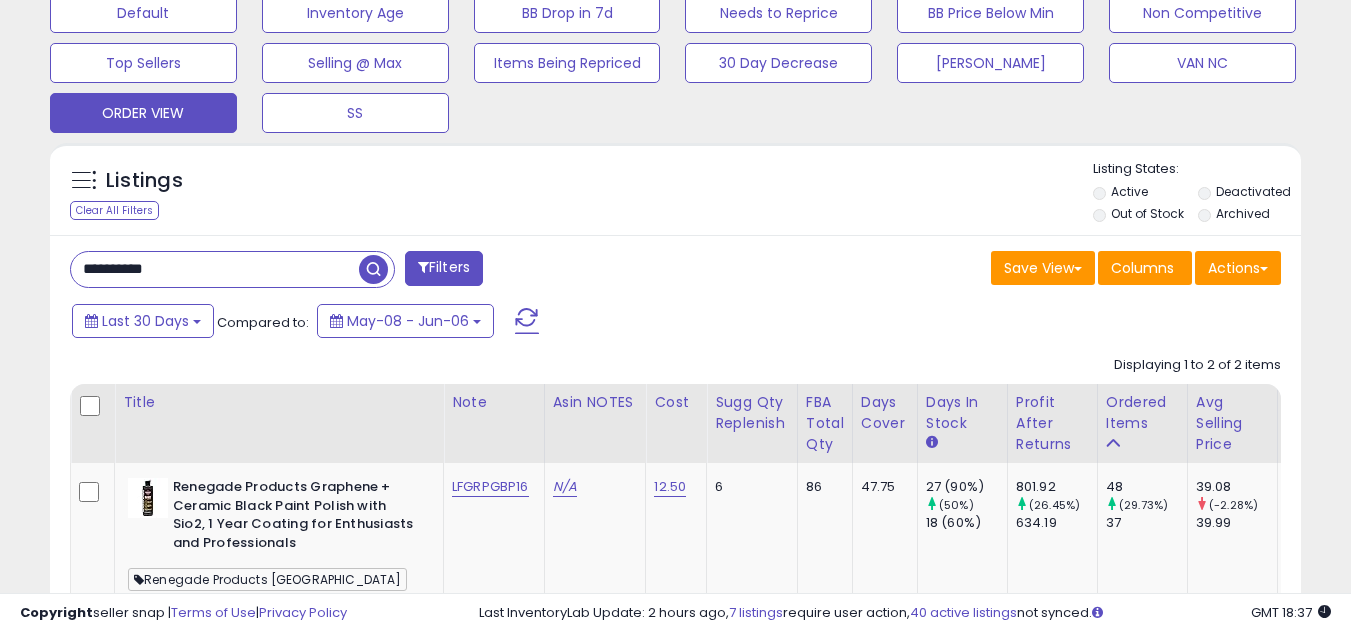 click on "Displaying 1 to 2 of 2 items
Title
Note
Cost" 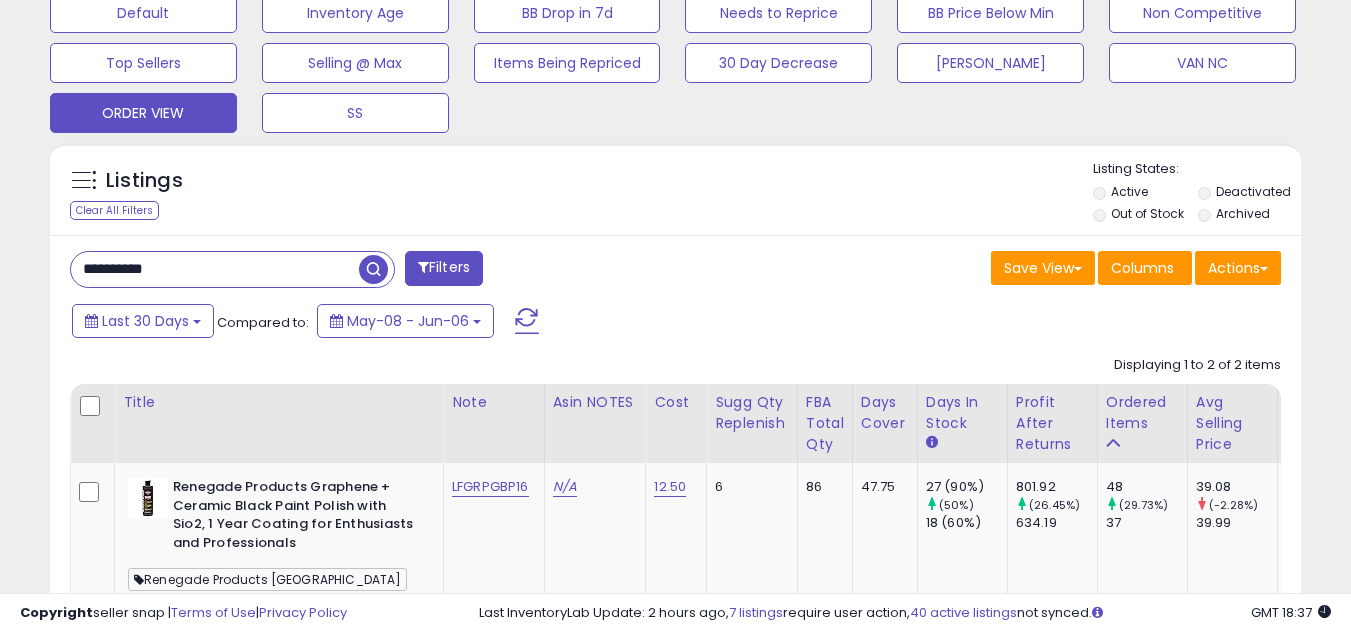 click on "**********" at bounding box center (215, 269) 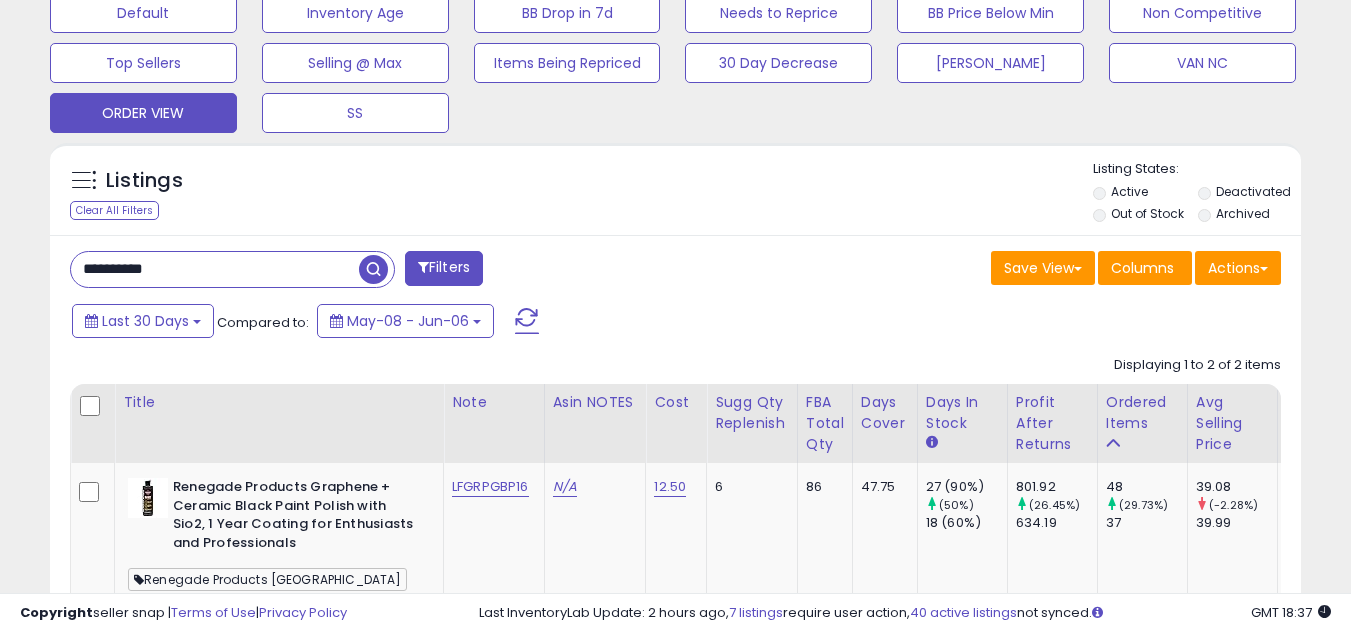 paste 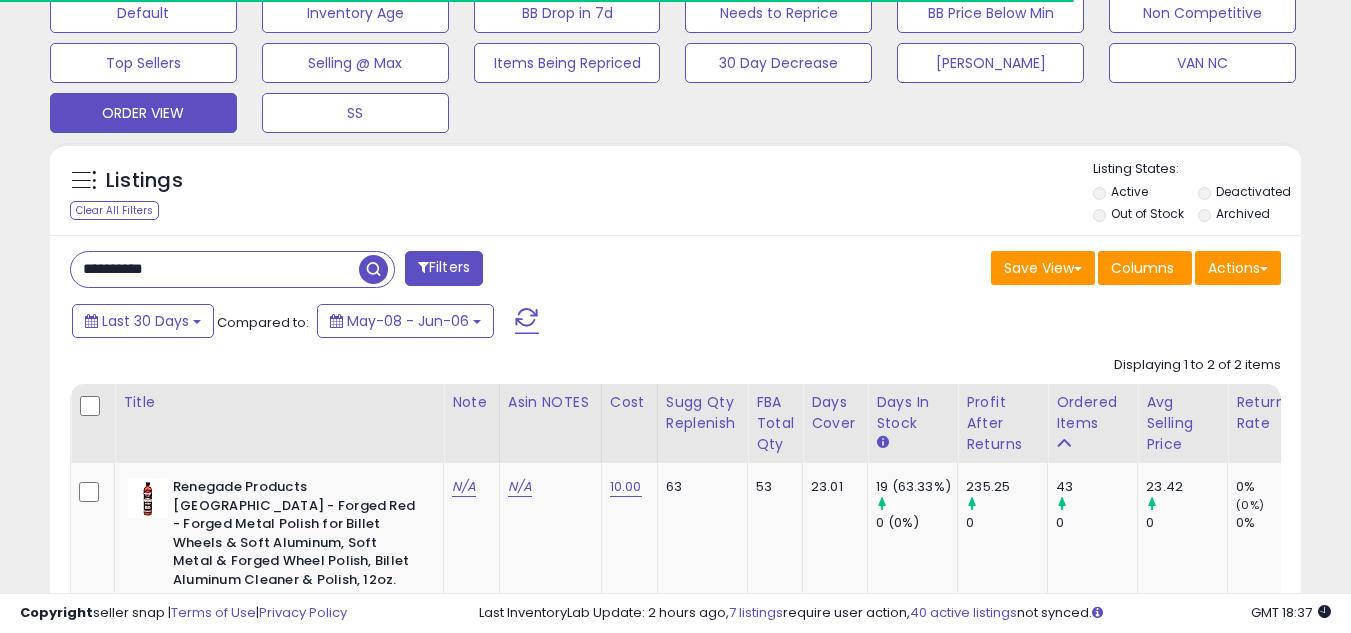 scroll, scrollTop: 410, scrollLeft: 724, axis: both 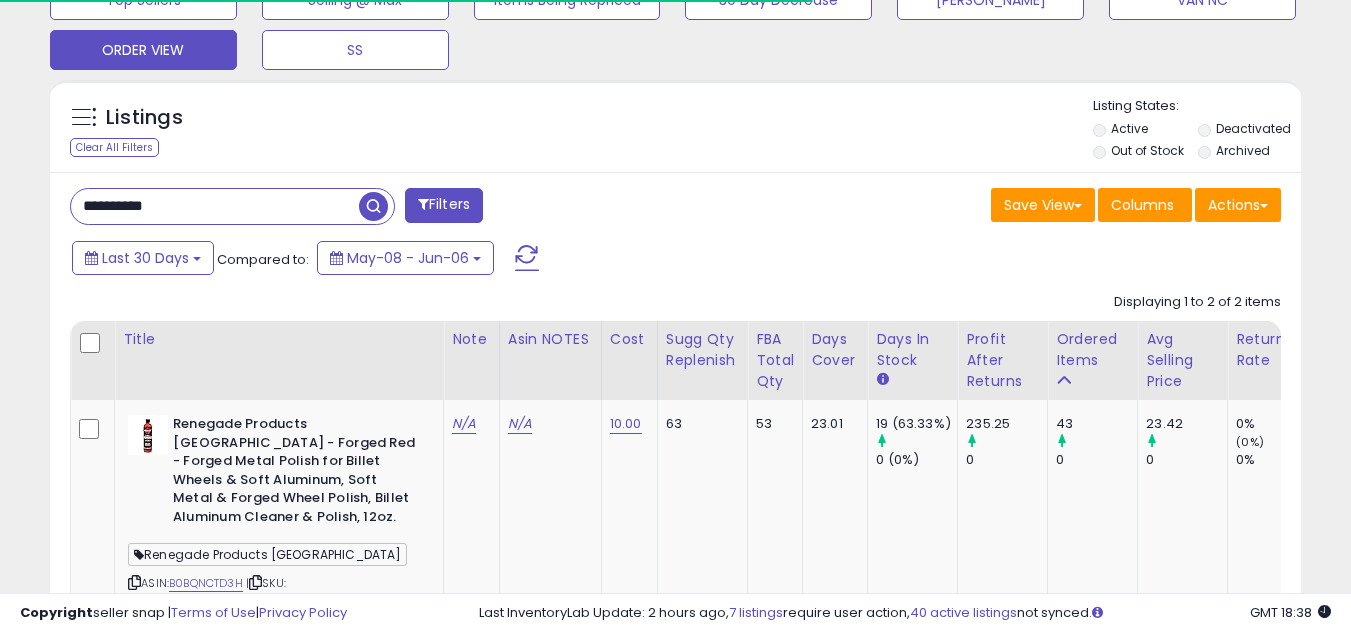 click on "**********" at bounding box center [215, 206] 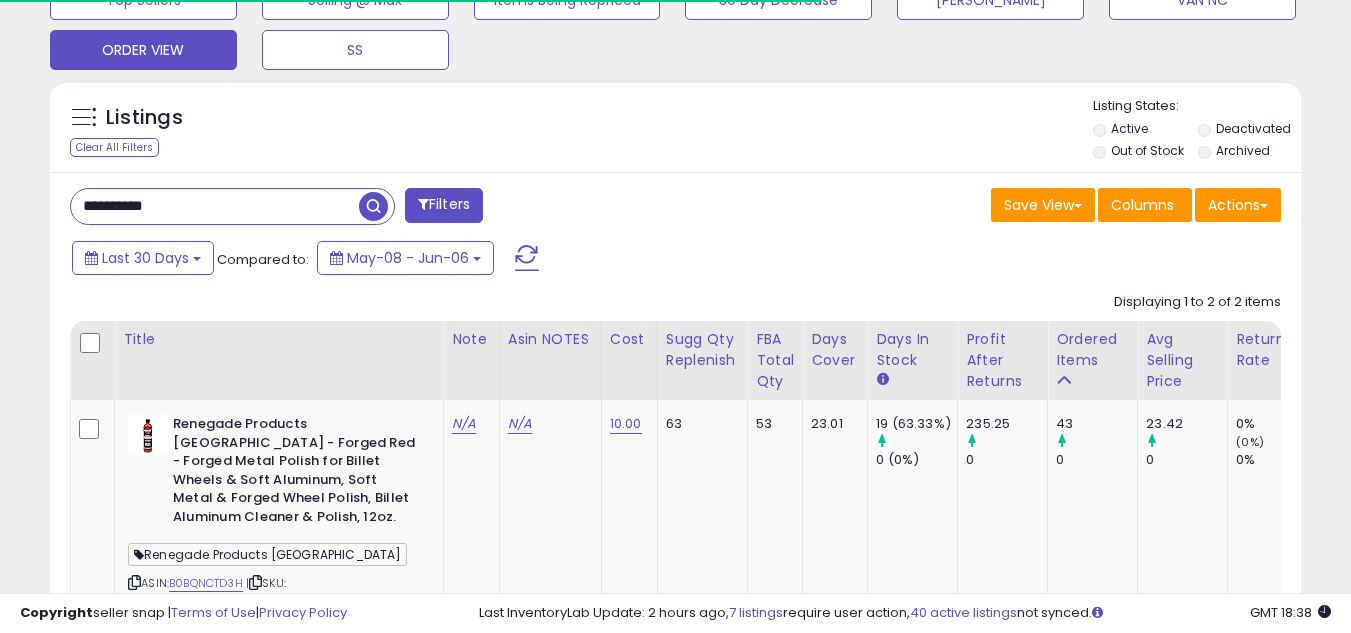 click on "**********" at bounding box center (215, 206) 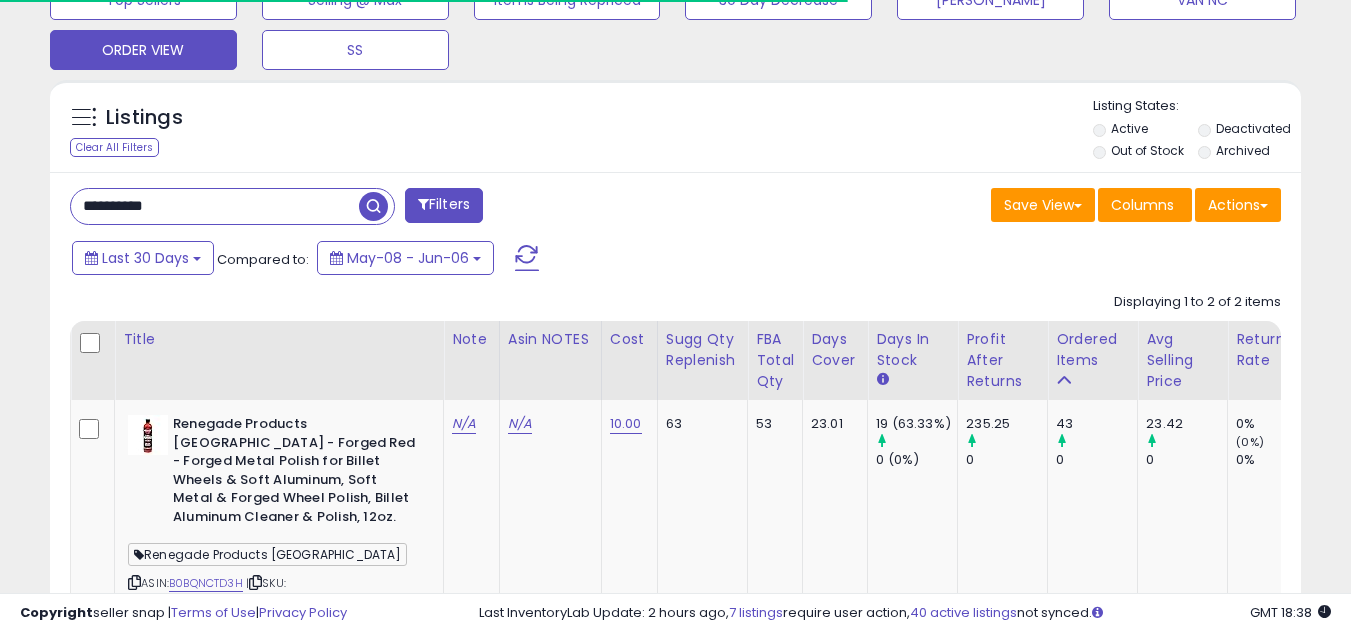 paste 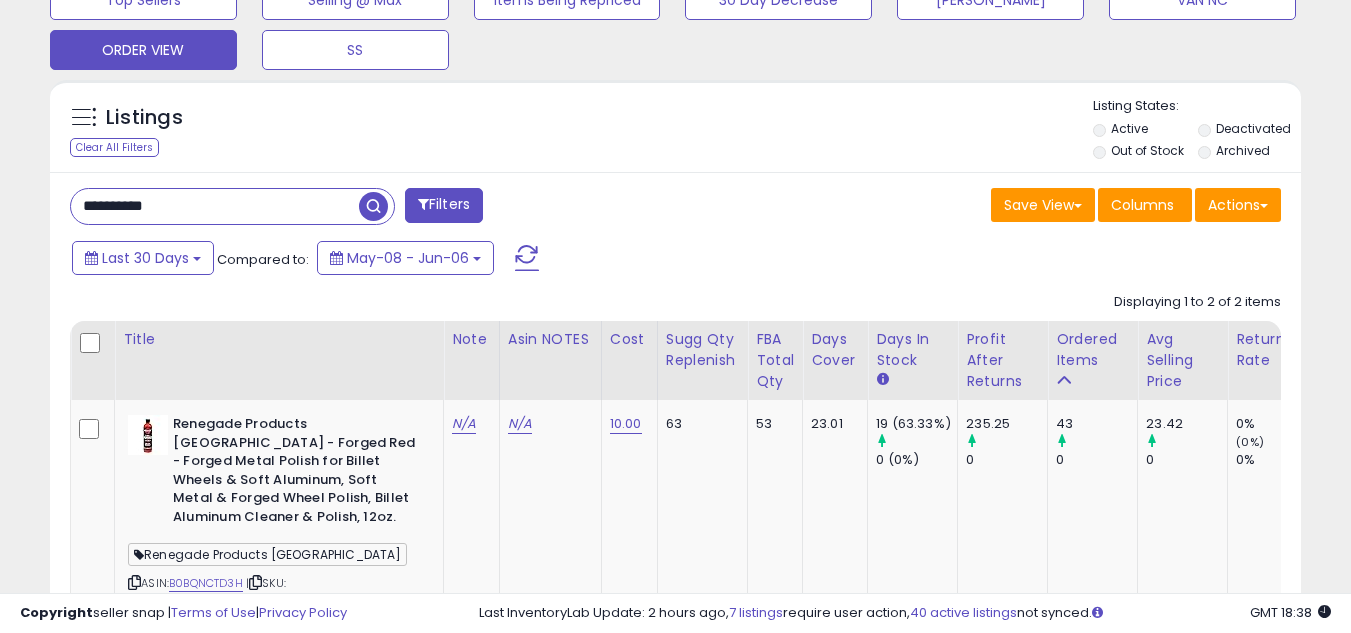 click at bounding box center (373, 206) 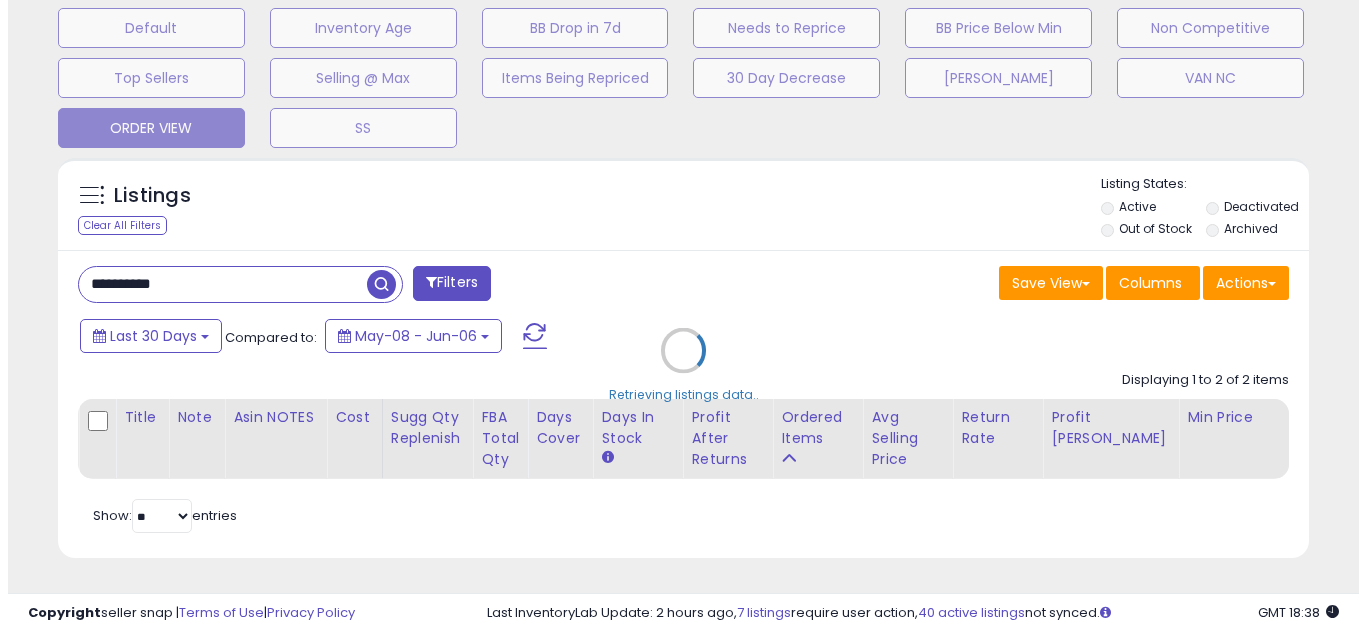 scroll, scrollTop: 637, scrollLeft: 0, axis: vertical 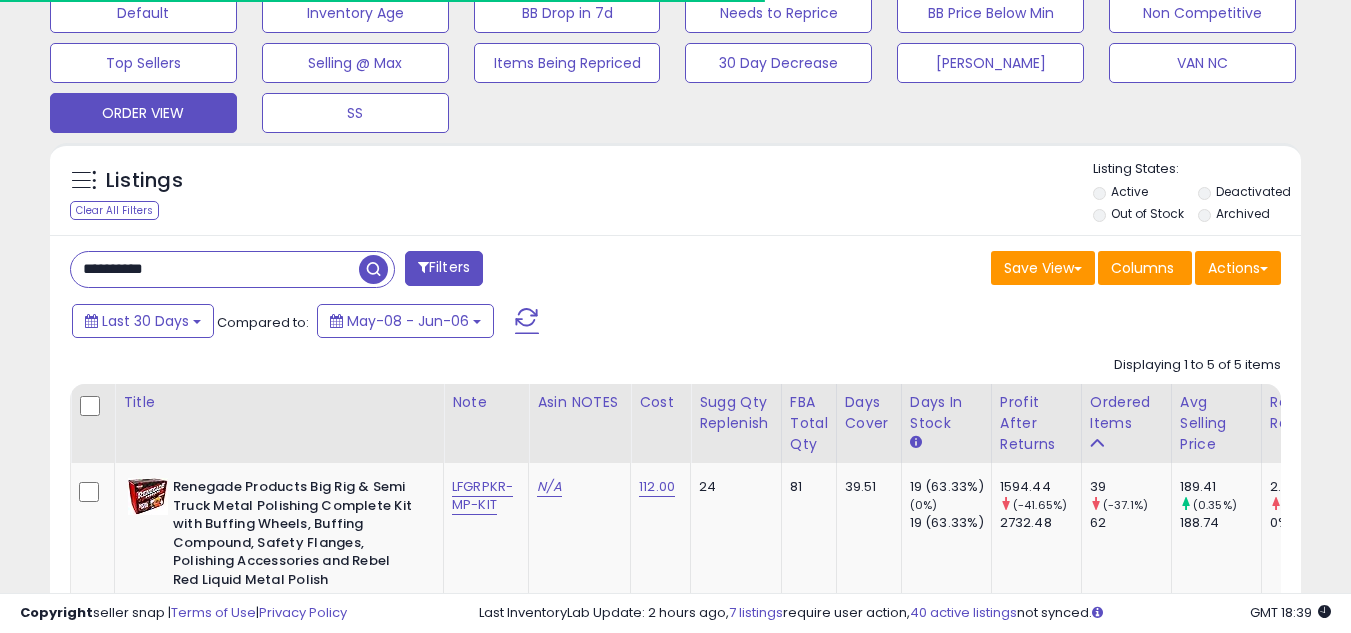 click on "**********" at bounding box center [215, 269] 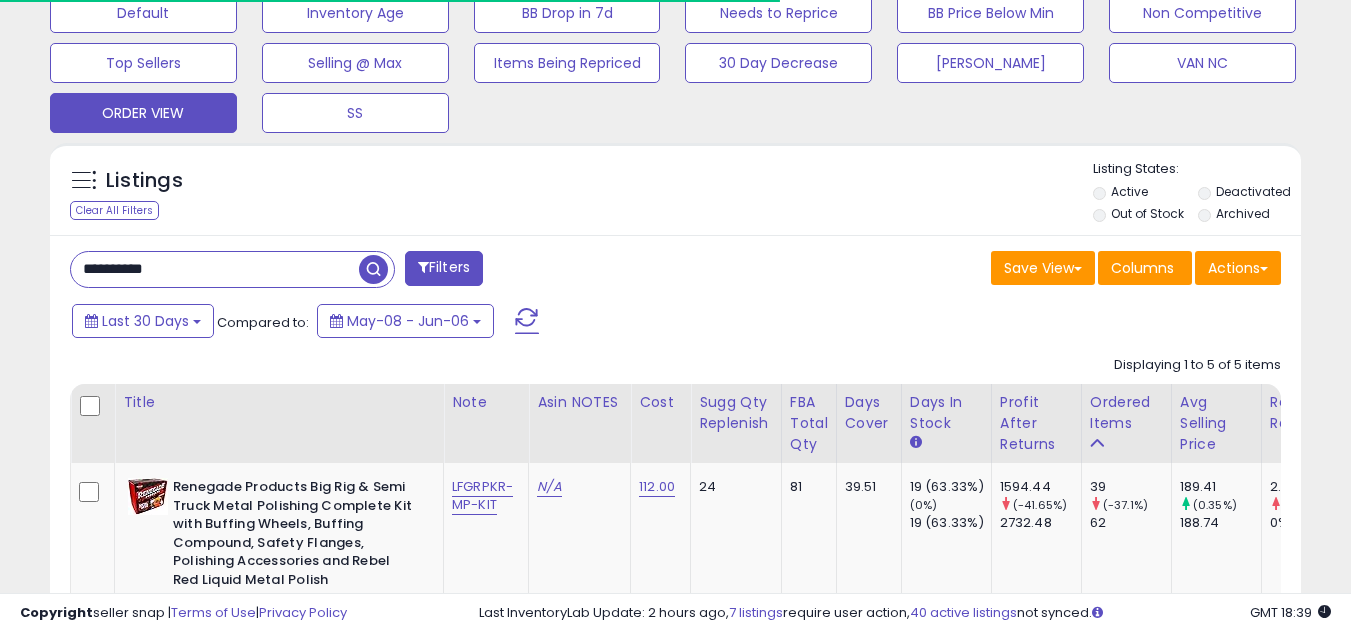 click on "**********" at bounding box center [215, 269] 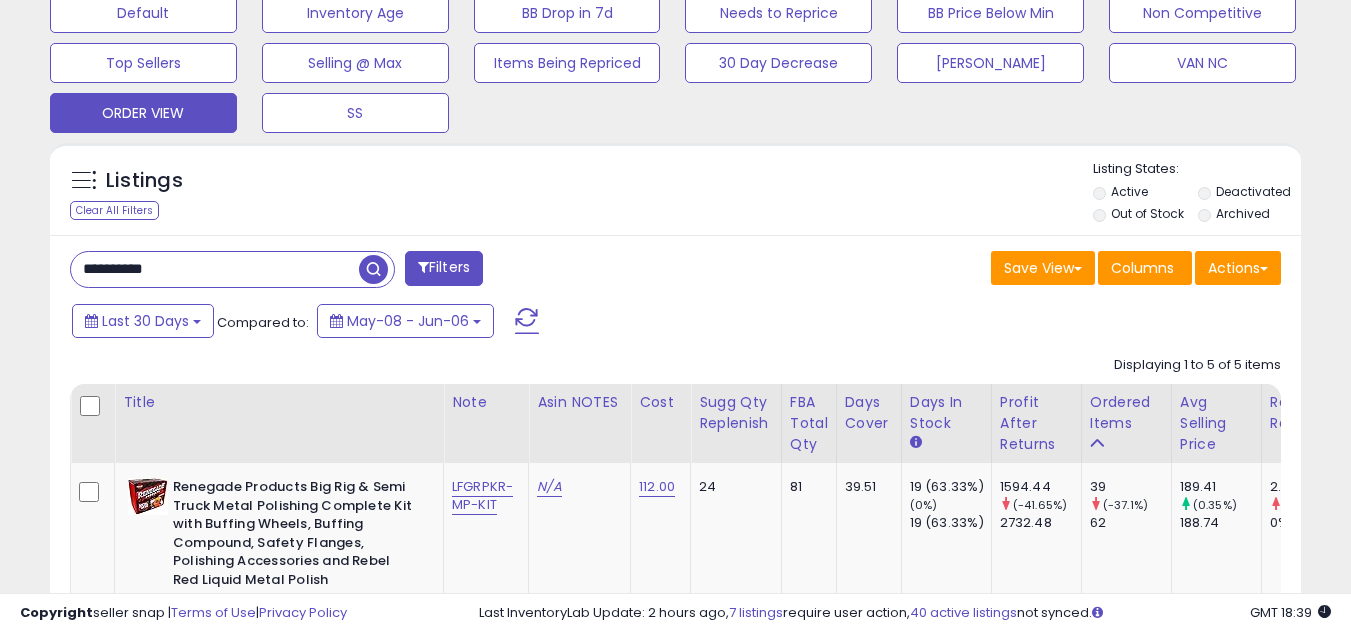 paste 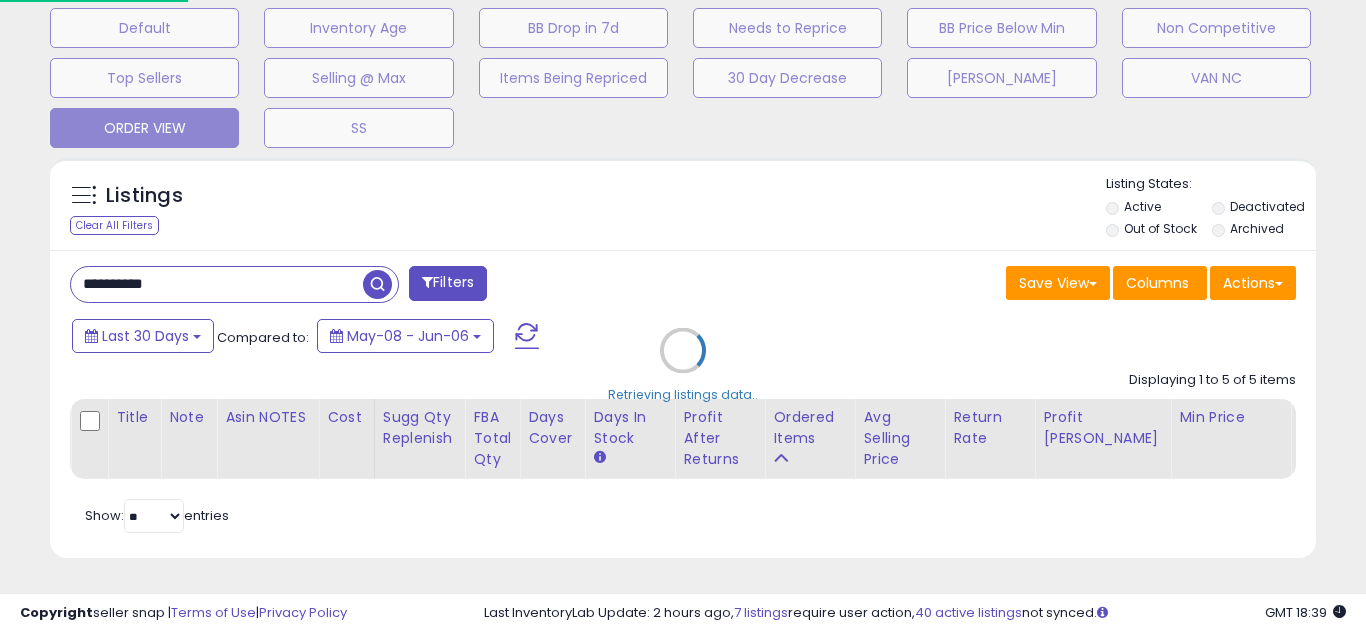 scroll, scrollTop: 999590, scrollLeft: 999267, axis: both 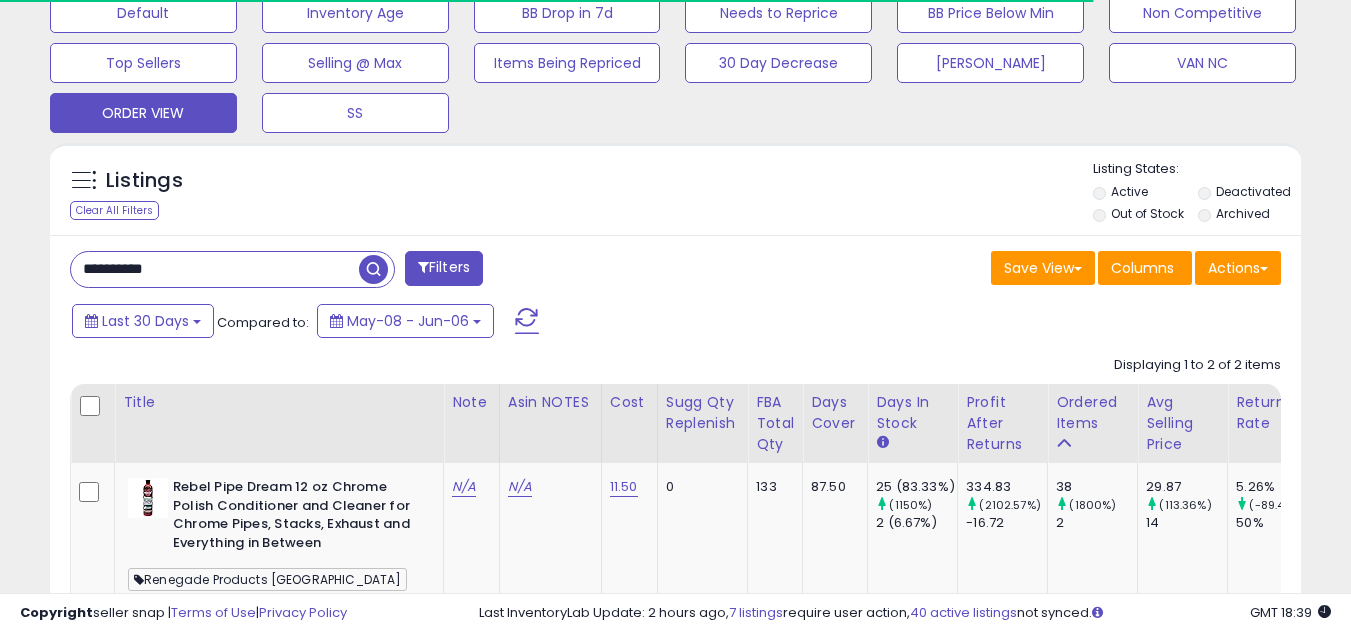 click on "Listings
Clear All Filters
Listing States:" at bounding box center [675, 194] 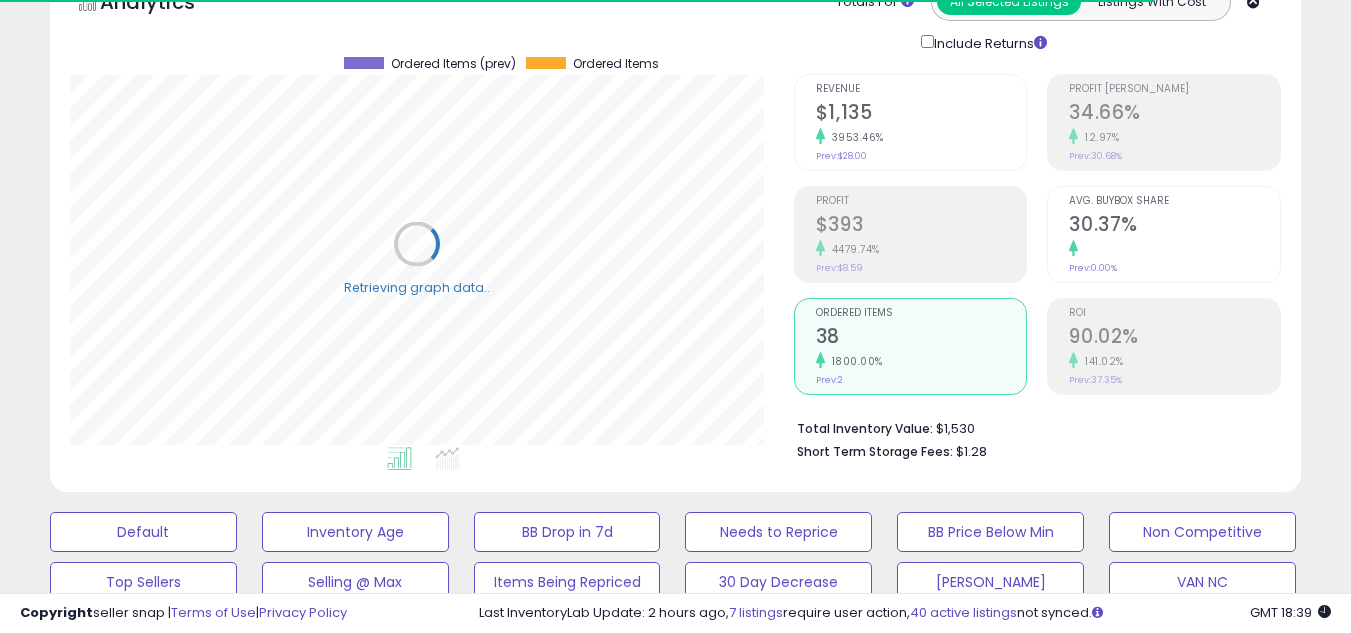 scroll, scrollTop: 0, scrollLeft: 0, axis: both 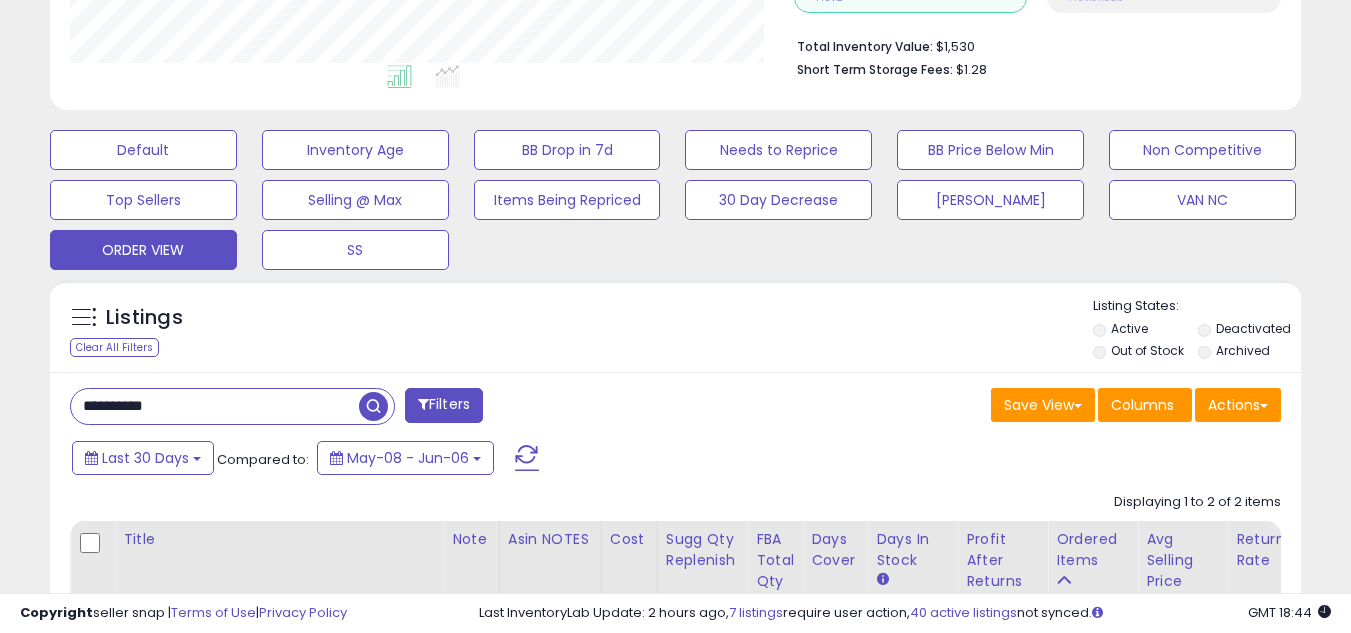 click on "**********" at bounding box center [365, 408] 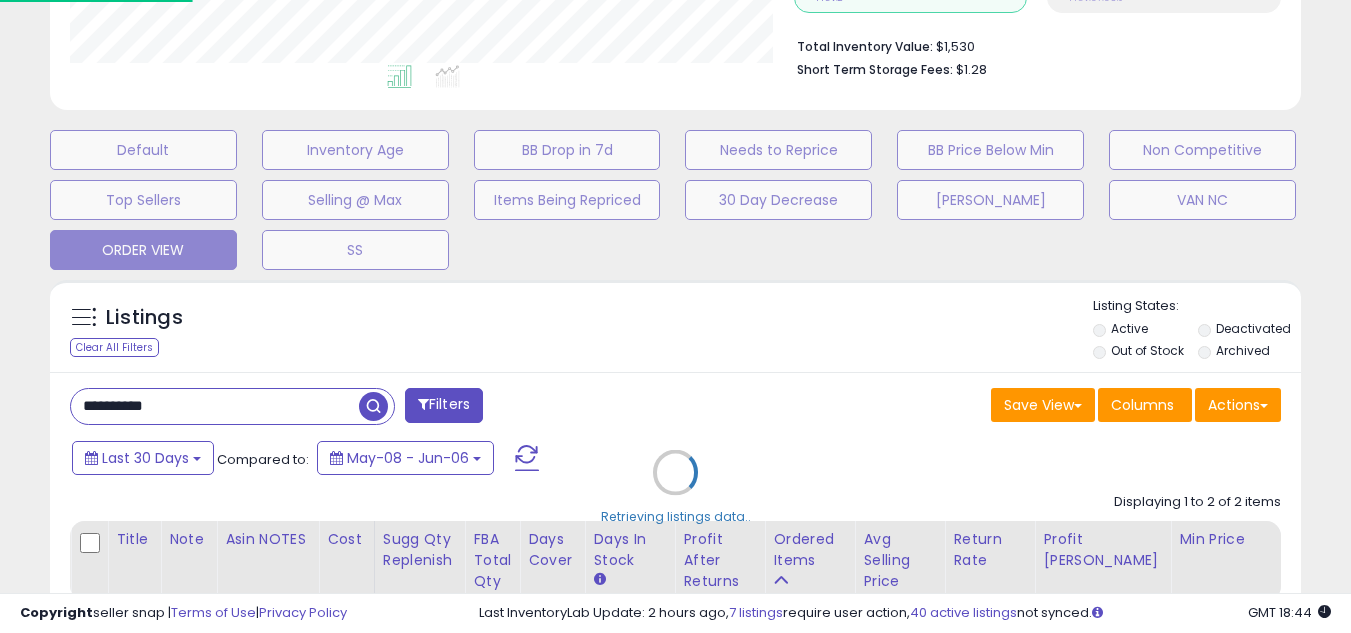 scroll, scrollTop: 999590, scrollLeft: 999267, axis: both 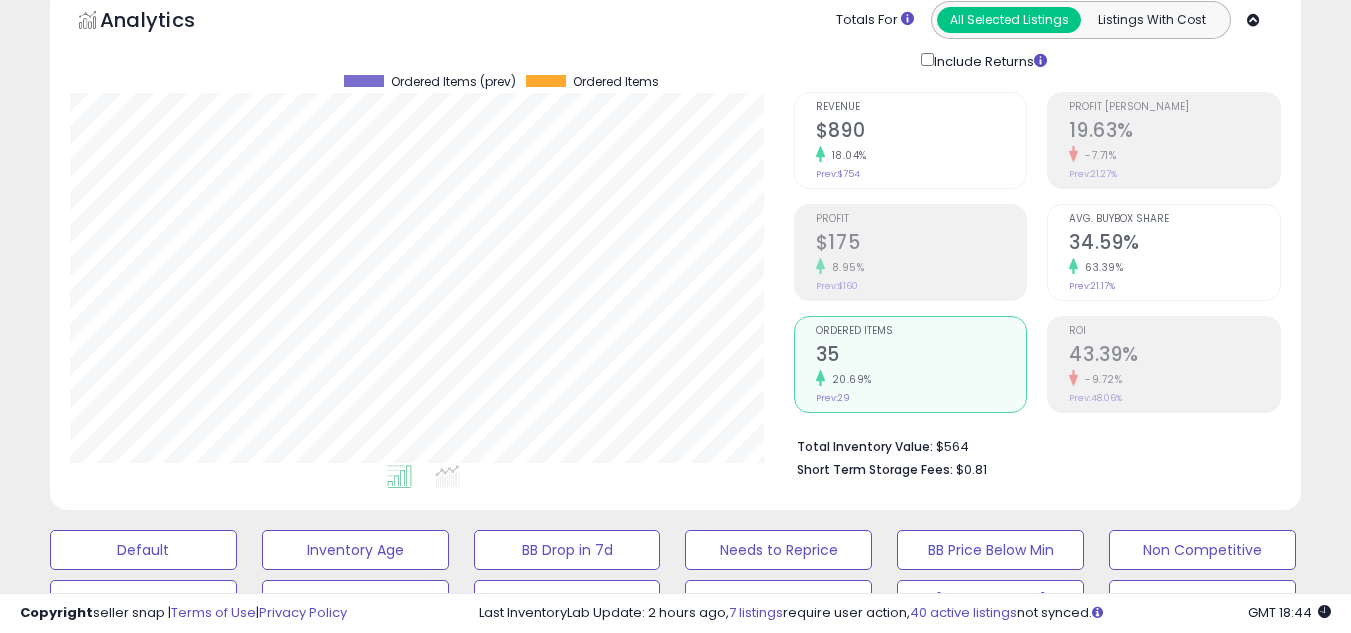 click on "20.69%" at bounding box center (921, 379) 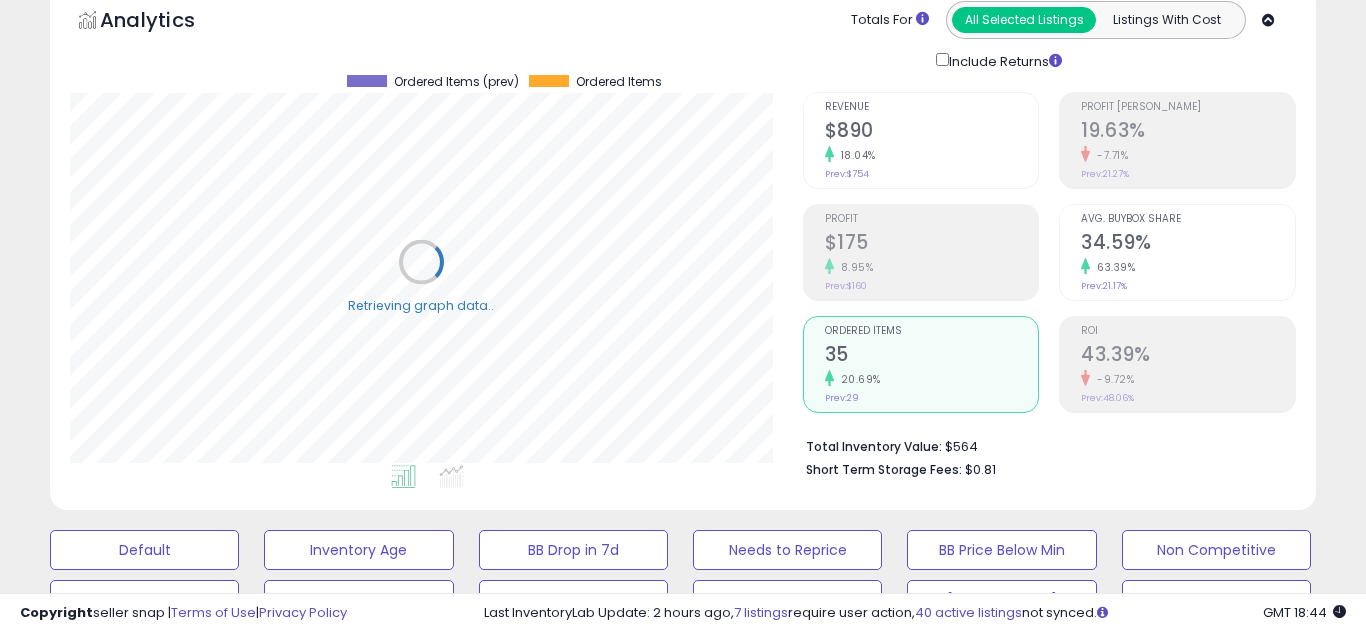 scroll, scrollTop: 999590, scrollLeft: 999267, axis: both 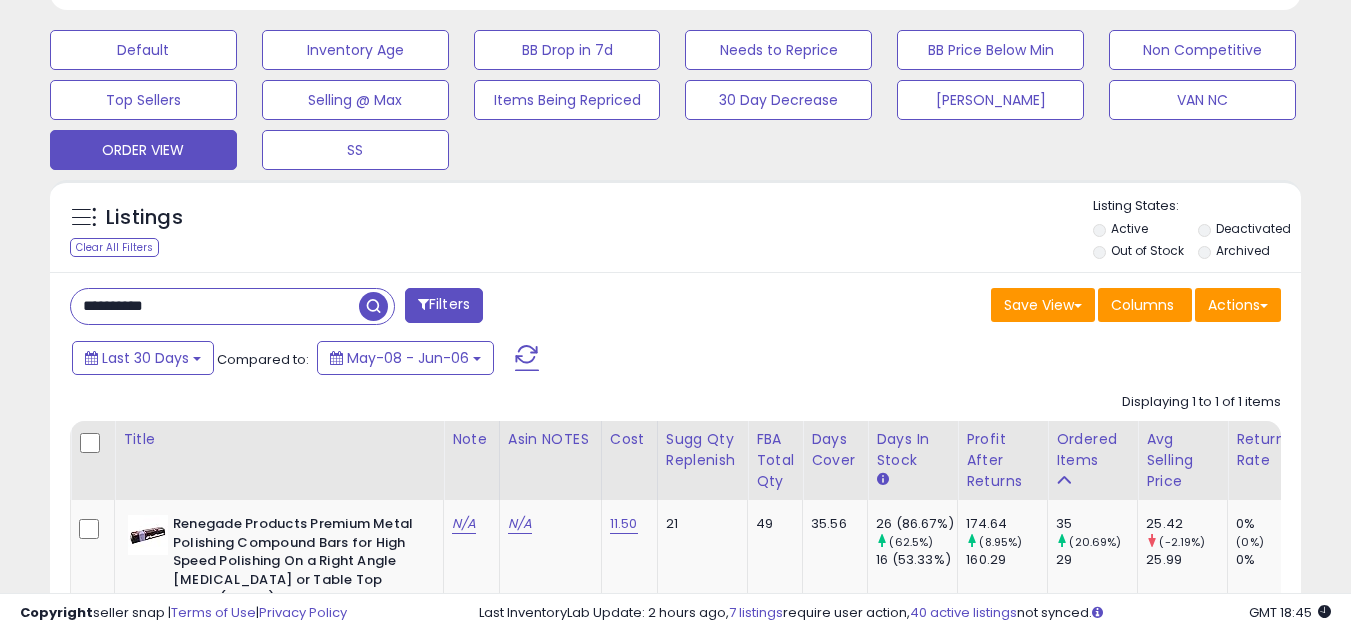 click on "**********" at bounding box center (215, 306) 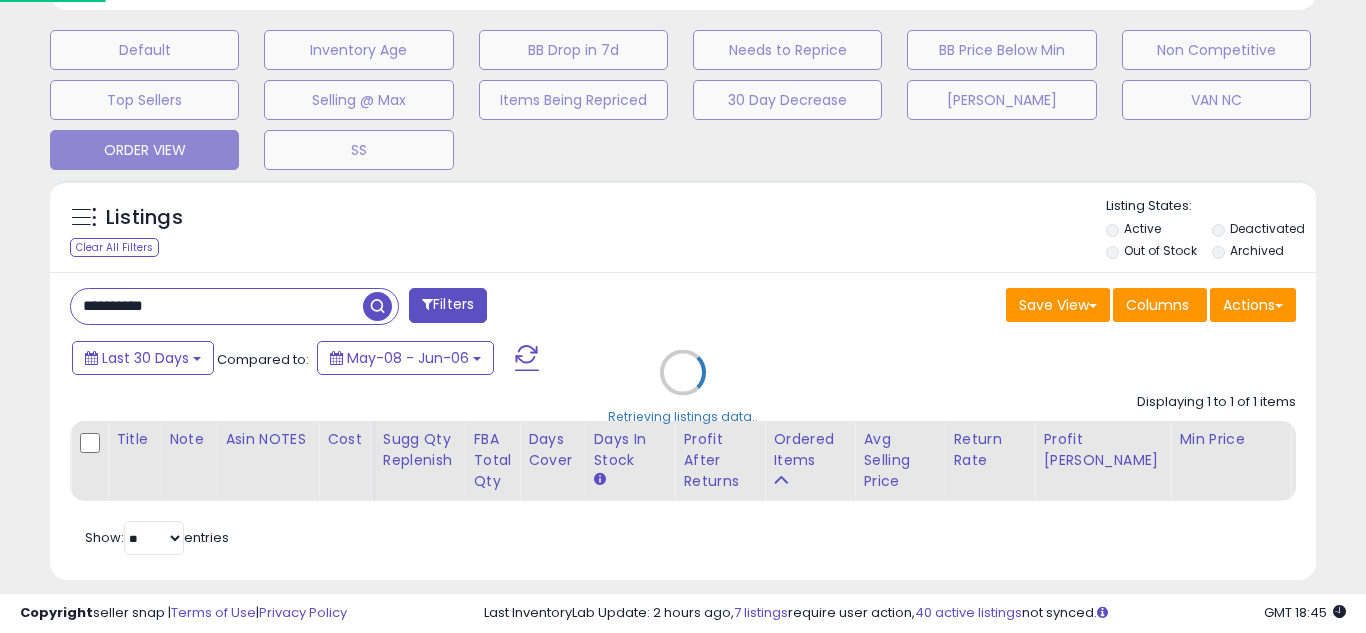 scroll, scrollTop: 999590, scrollLeft: 999267, axis: both 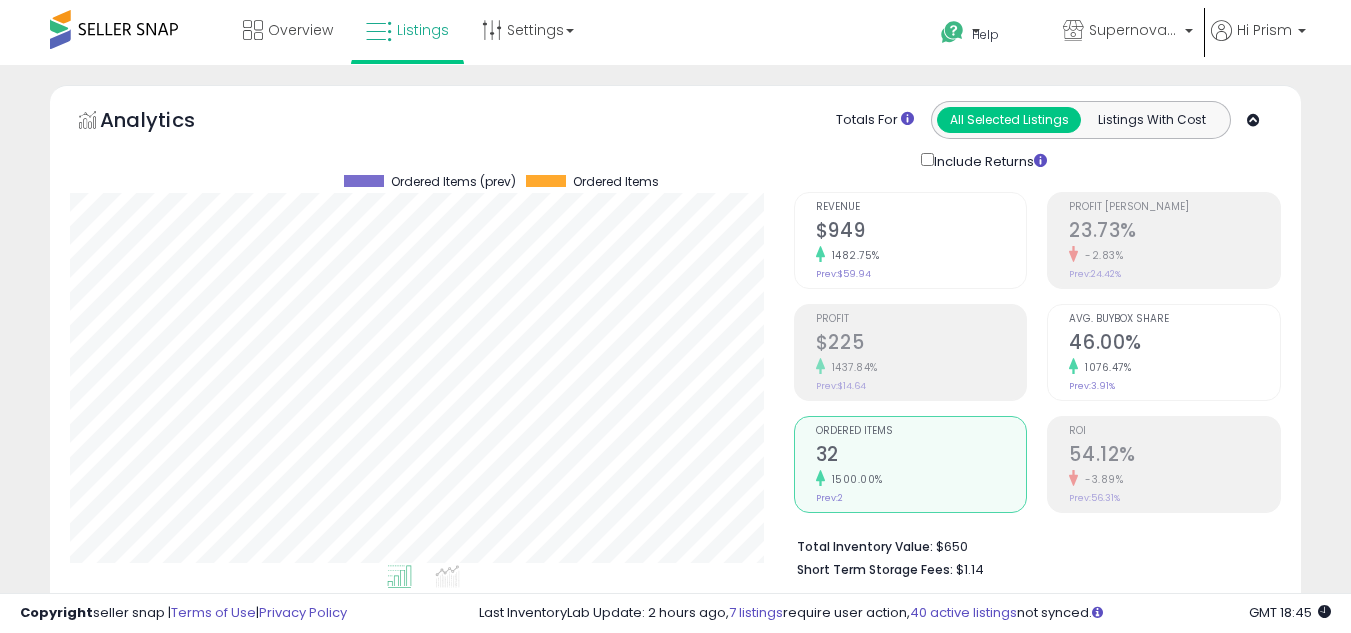 click on "Analytics
Totals For
All Selected Listings
Listings With Cost
Include Returns" at bounding box center [675, 136] 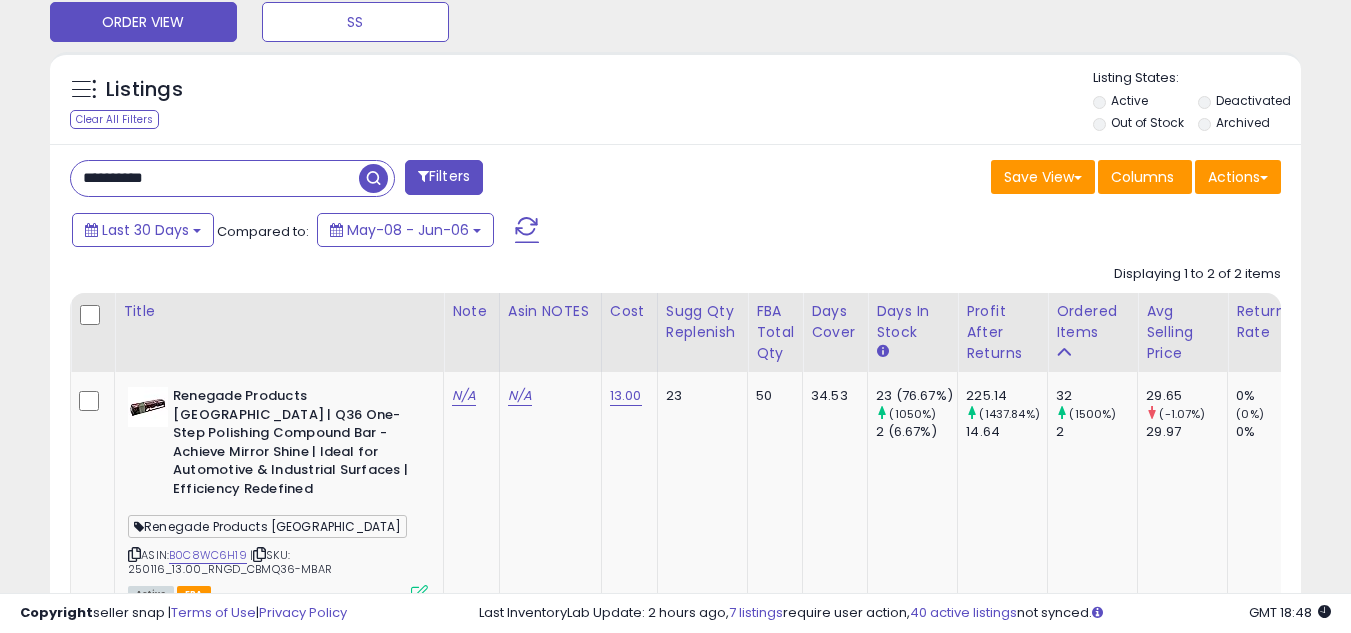 scroll, scrollTop: 700, scrollLeft: 0, axis: vertical 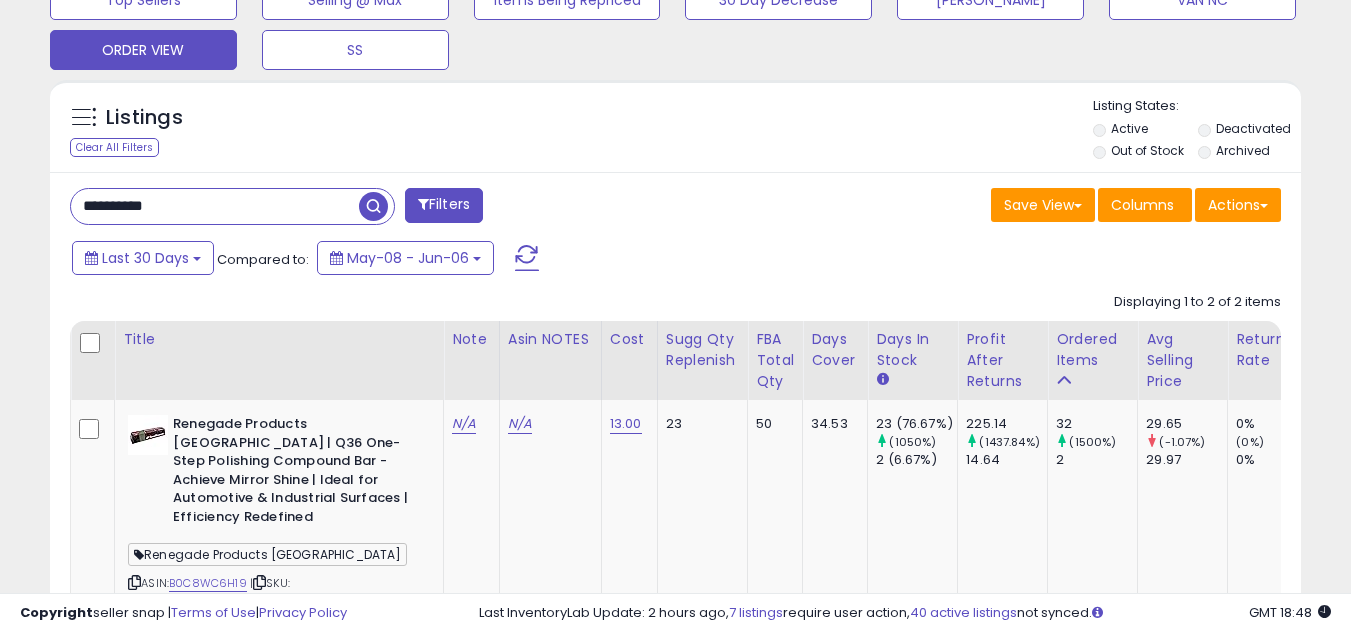 click on "**********" at bounding box center [215, 206] 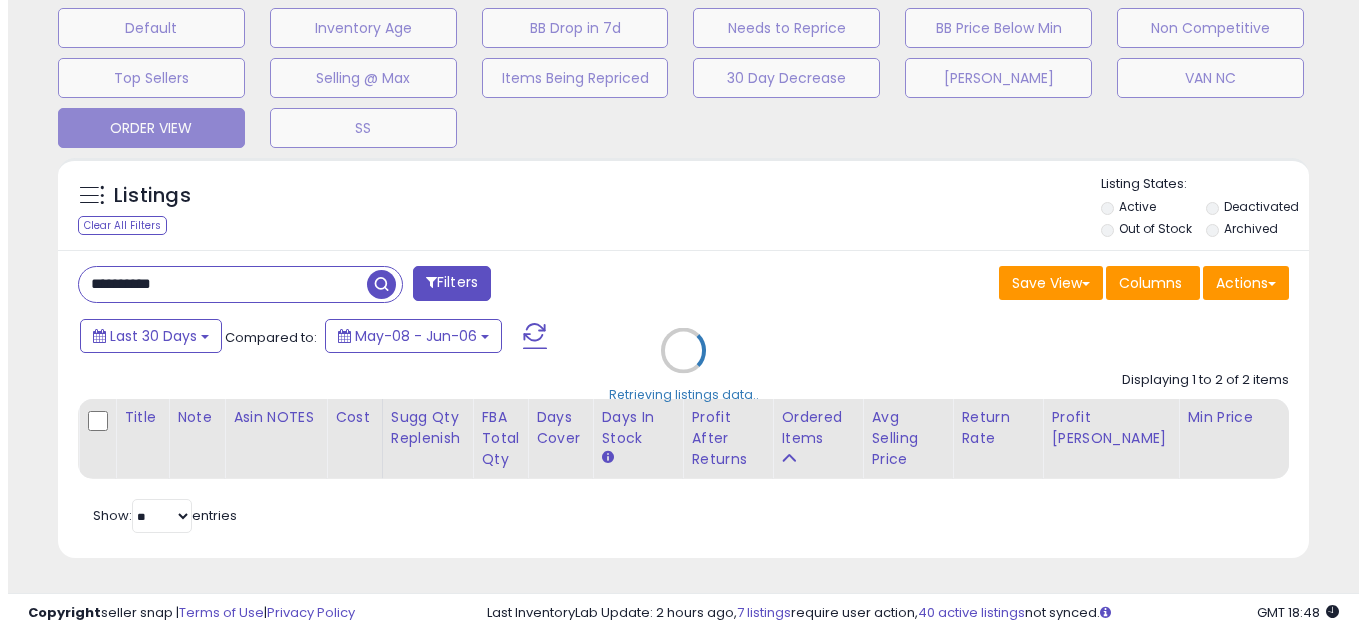 scroll, scrollTop: 637, scrollLeft: 0, axis: vertical 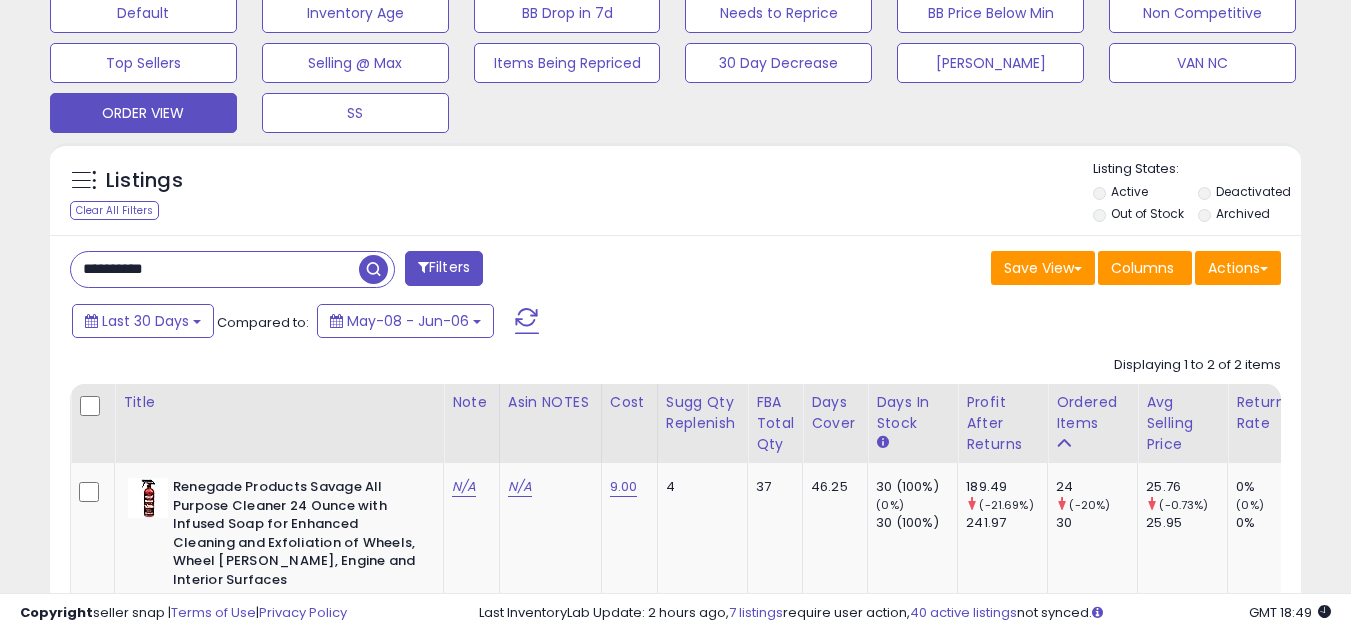 click on "**********" at bounding box center [215, 269] 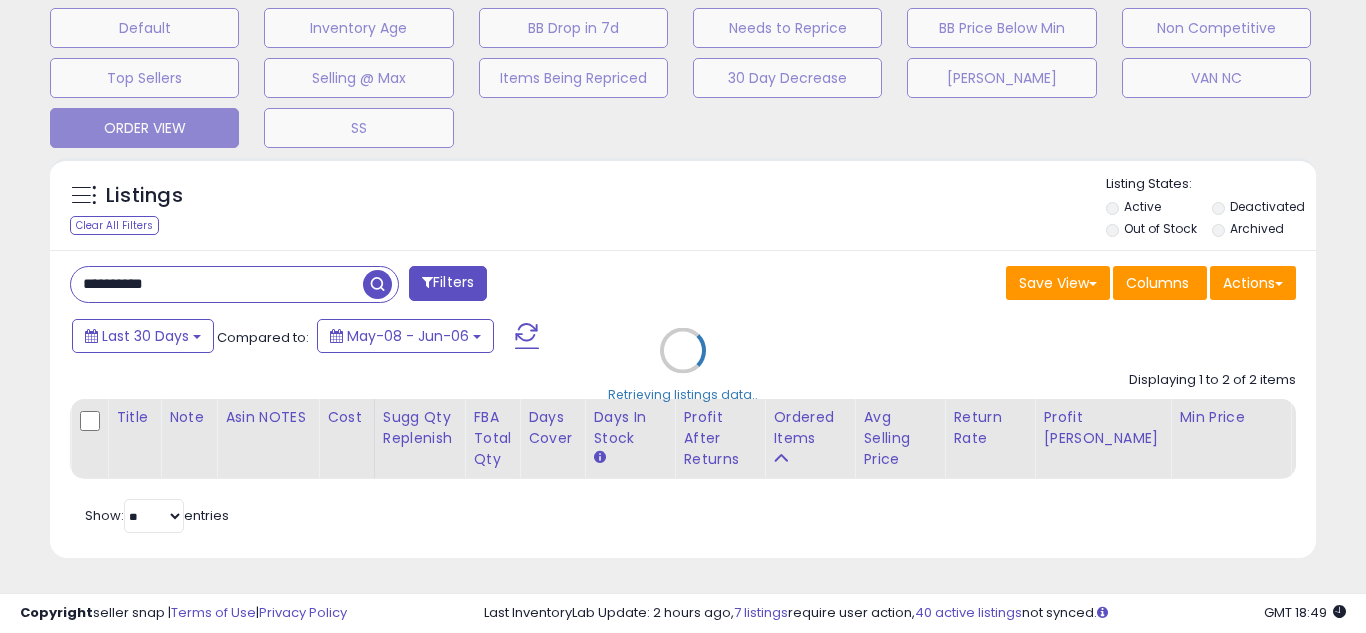 scroll, scrollTop: 999590, scrollLeft: 999267, axis: both 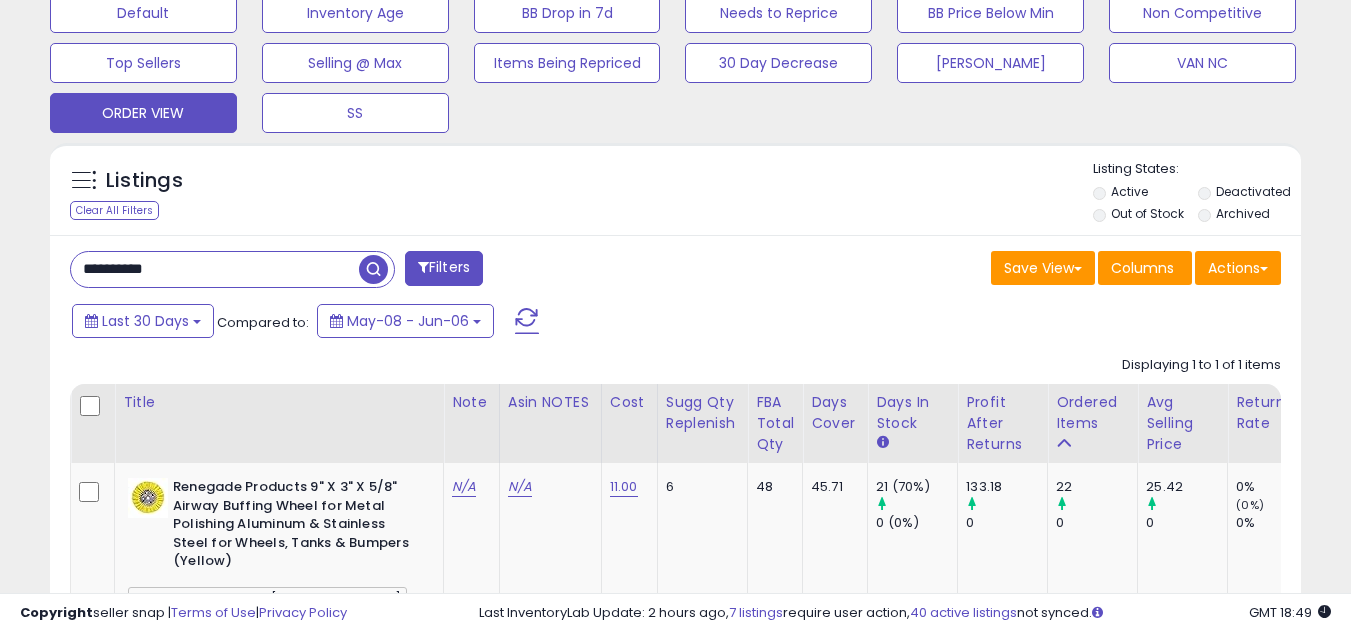 click on "Last 30 Days
Compared to:
May-08 - Jun-06" at bounding box center [521, 323] 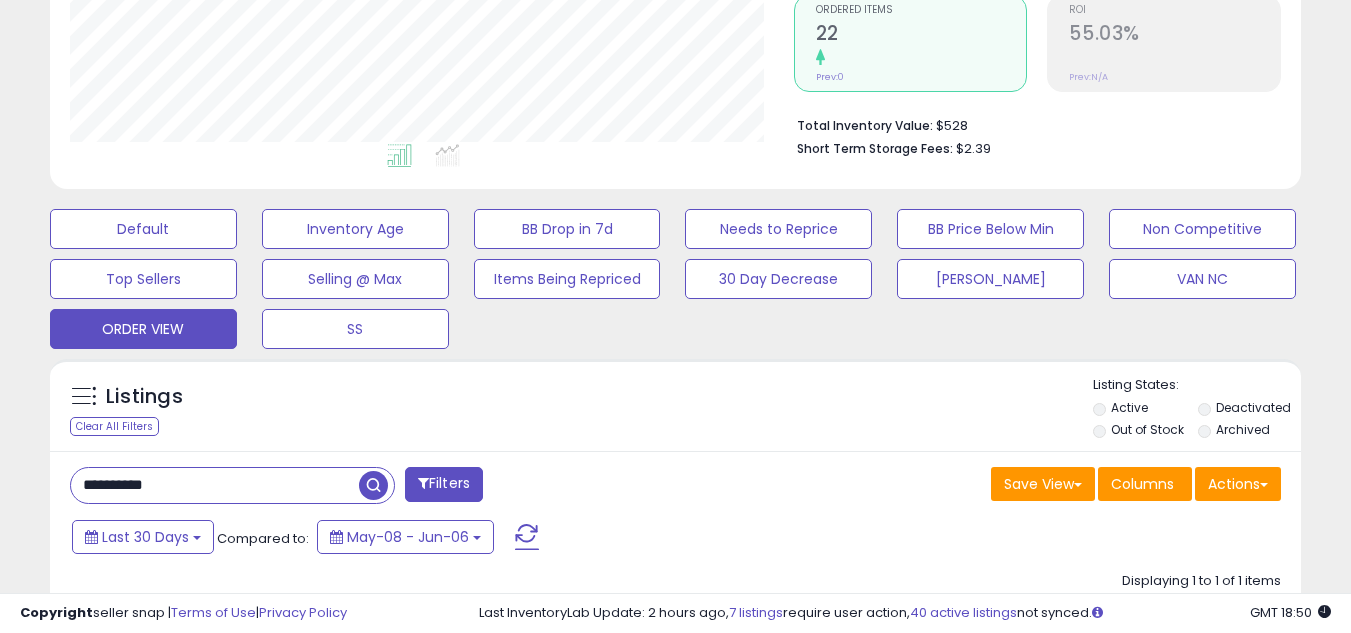 scroll, scrollTop: 637, scrollLeft: 0, axis: vertical 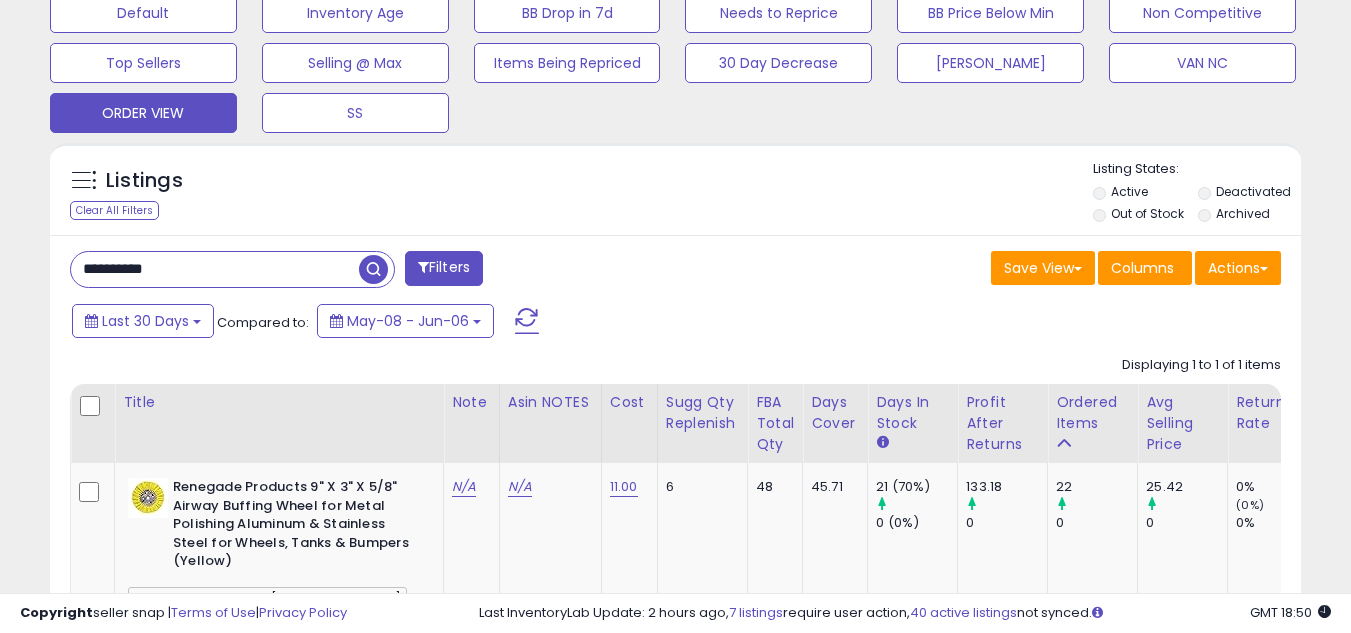 click on "**********" at bounding box center [215, 269] 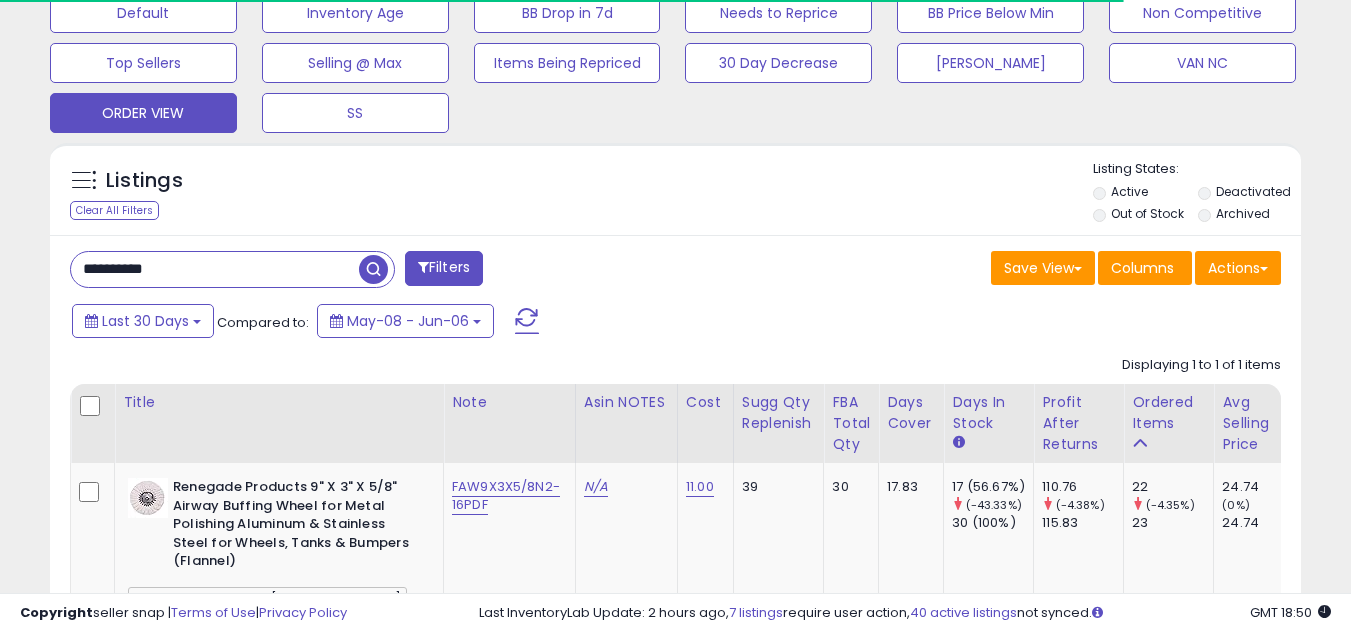scroll, scrollTop: 410, scrollLeft: 724, axis: both 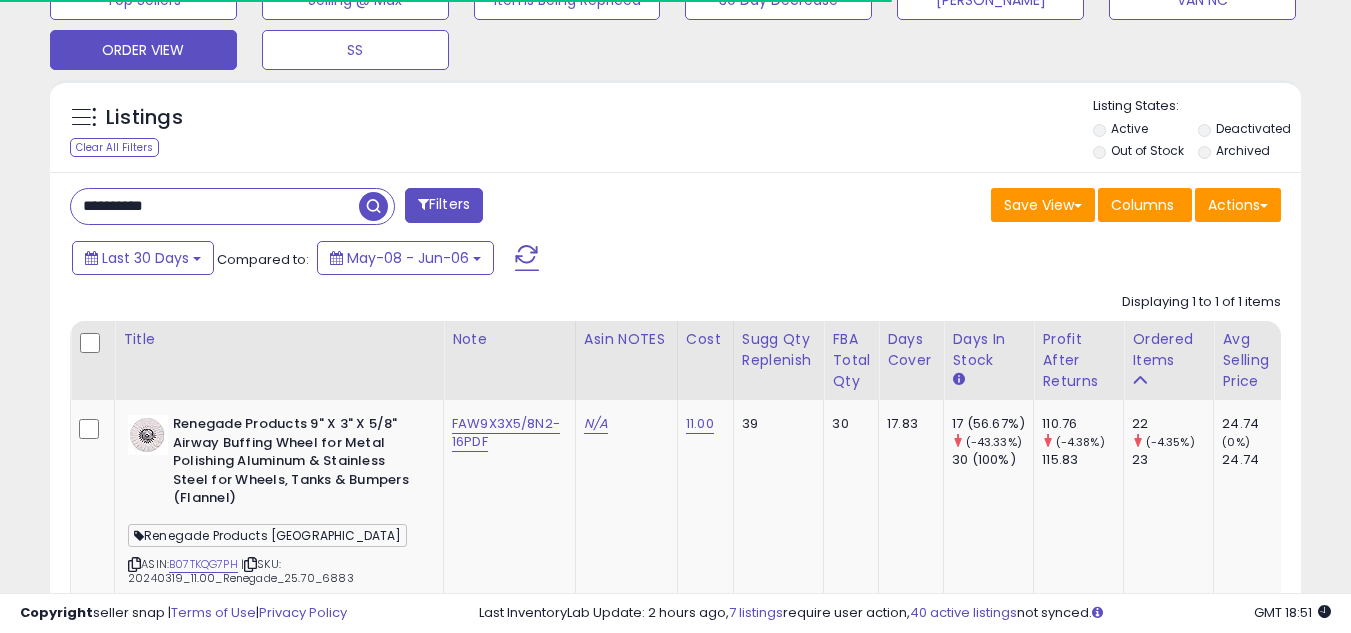 click on "**********" at bounding box center [215, 206] 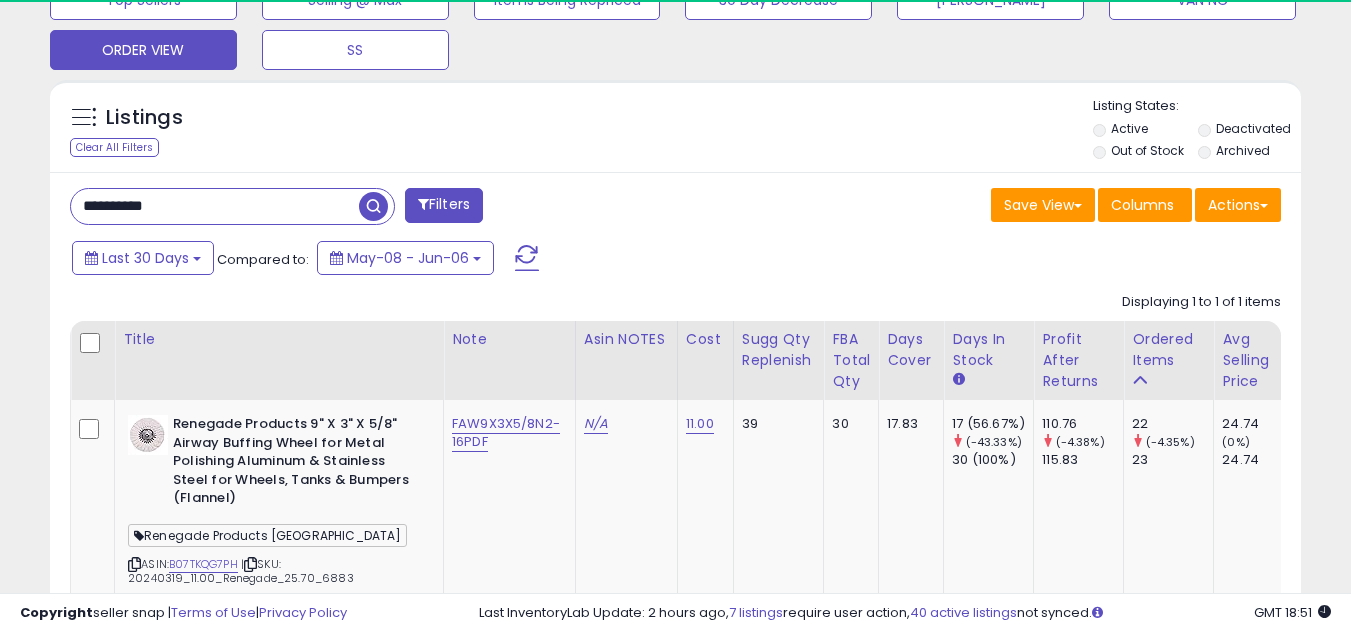 paste 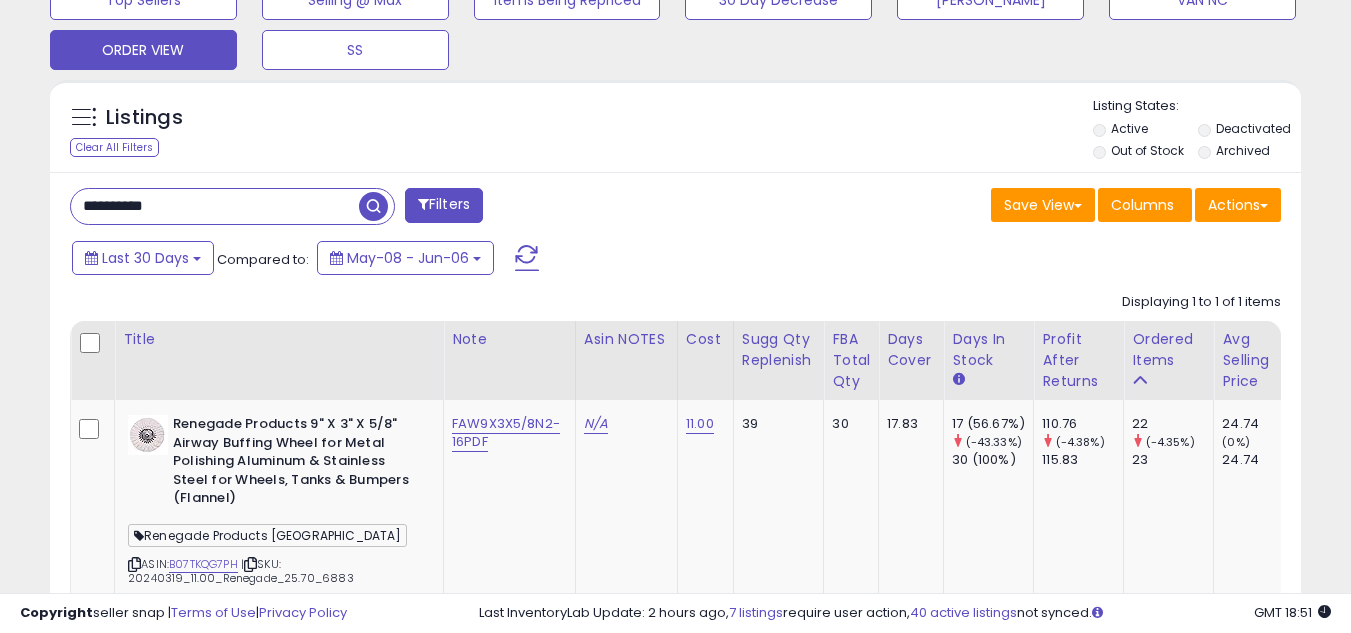 scroll, scrollTop: 999590, scrollLeft: 999267, axis: both 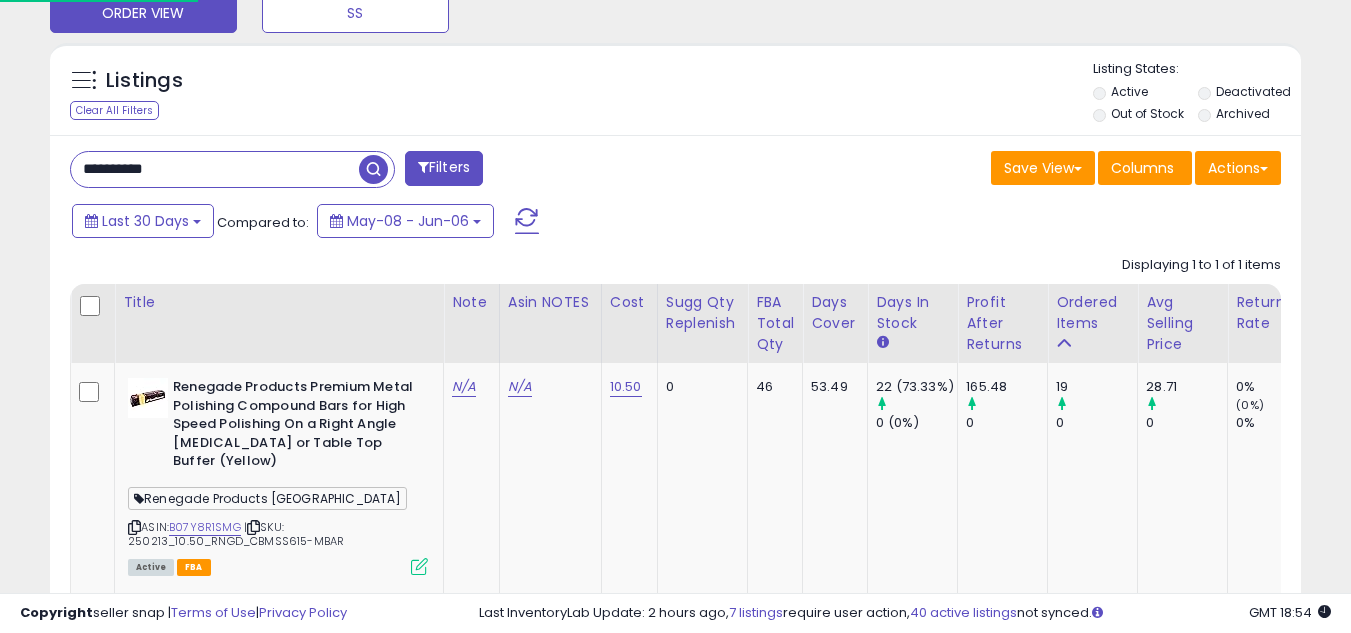 click on "**********" at bounding box center [215, 169] 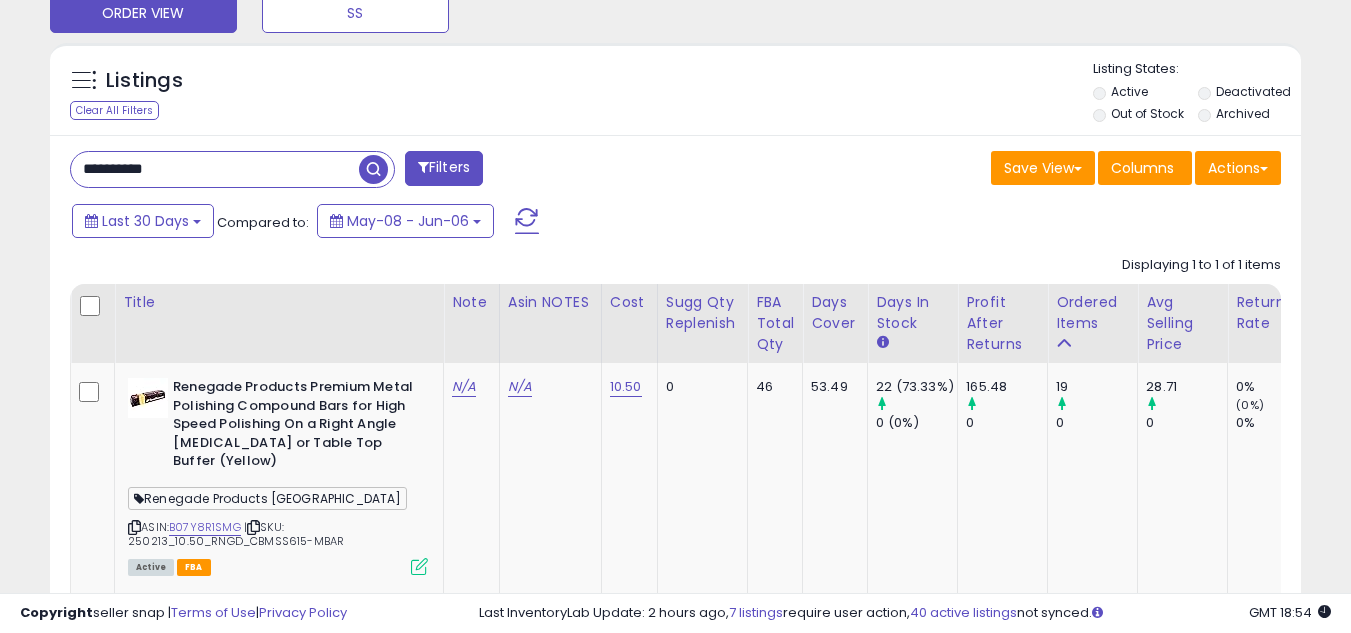 paste 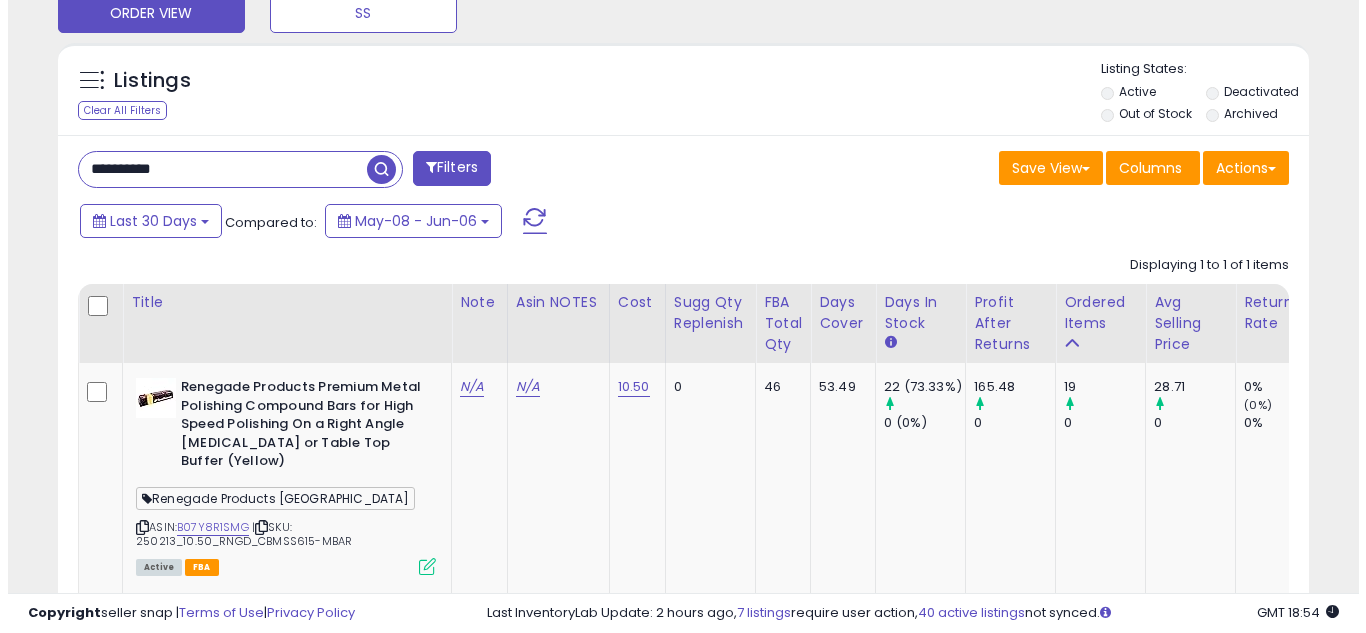 scroll, scrollTop: 637, scrollLeft: 0, axis: vertical 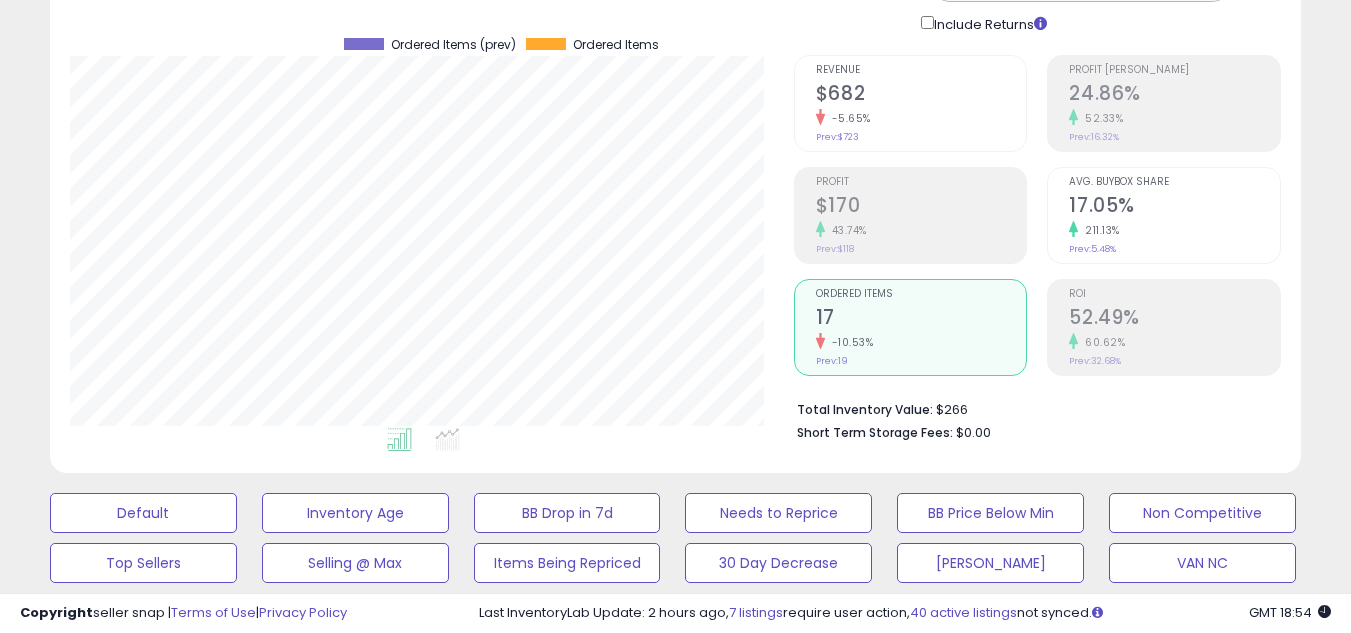 click on "17" at bounding box center [921, 319] 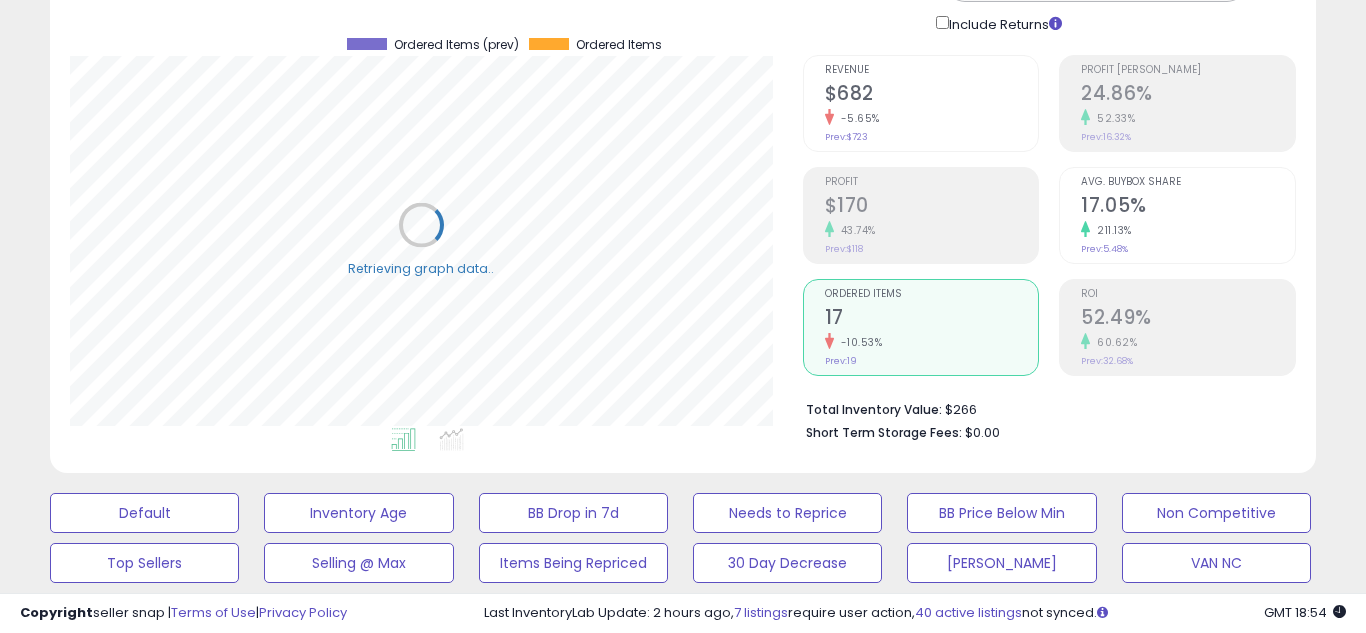 scroll, scrollTop: 999590, scrollLeft: 999267, axis: both 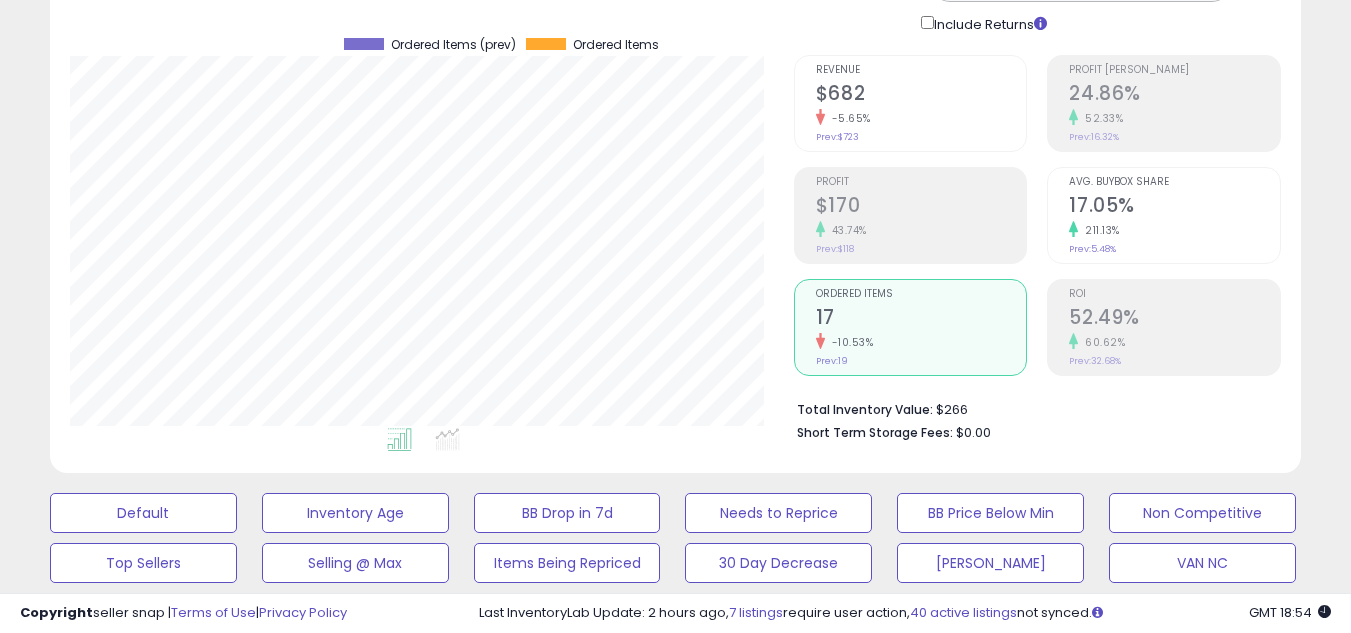 click at bounding box center [403, 443] 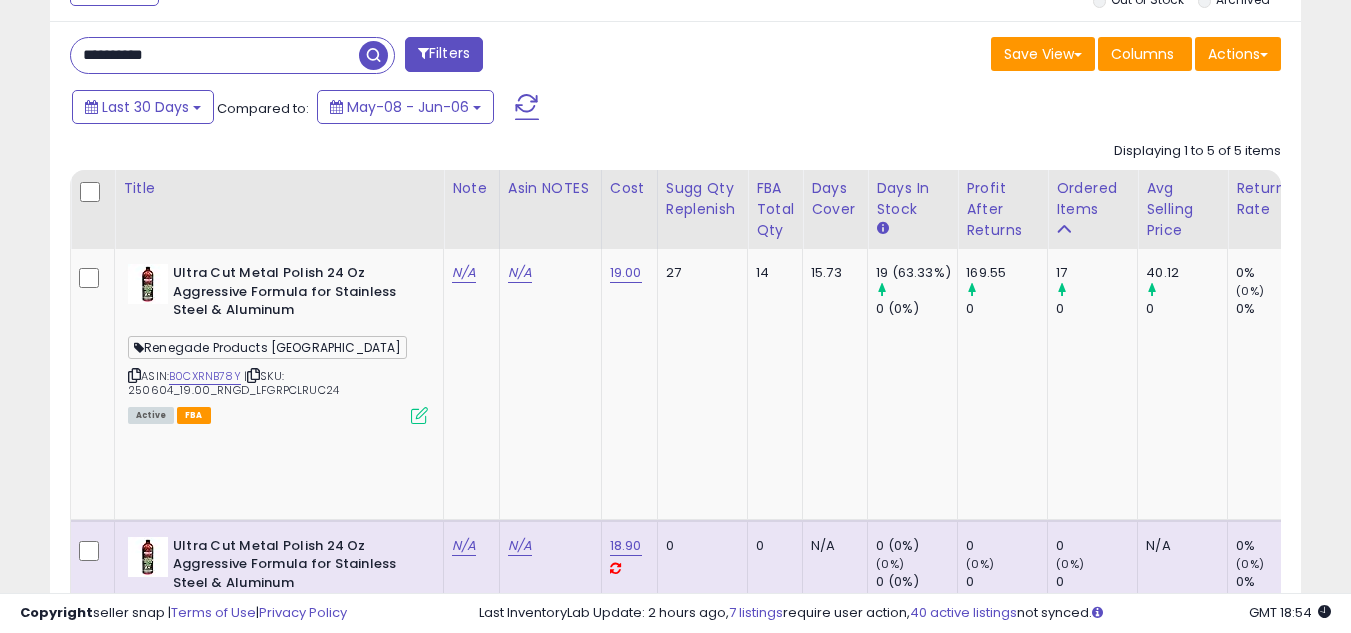 scroll, scrollTop: 737, scrollLeft: 0, axis: vertical 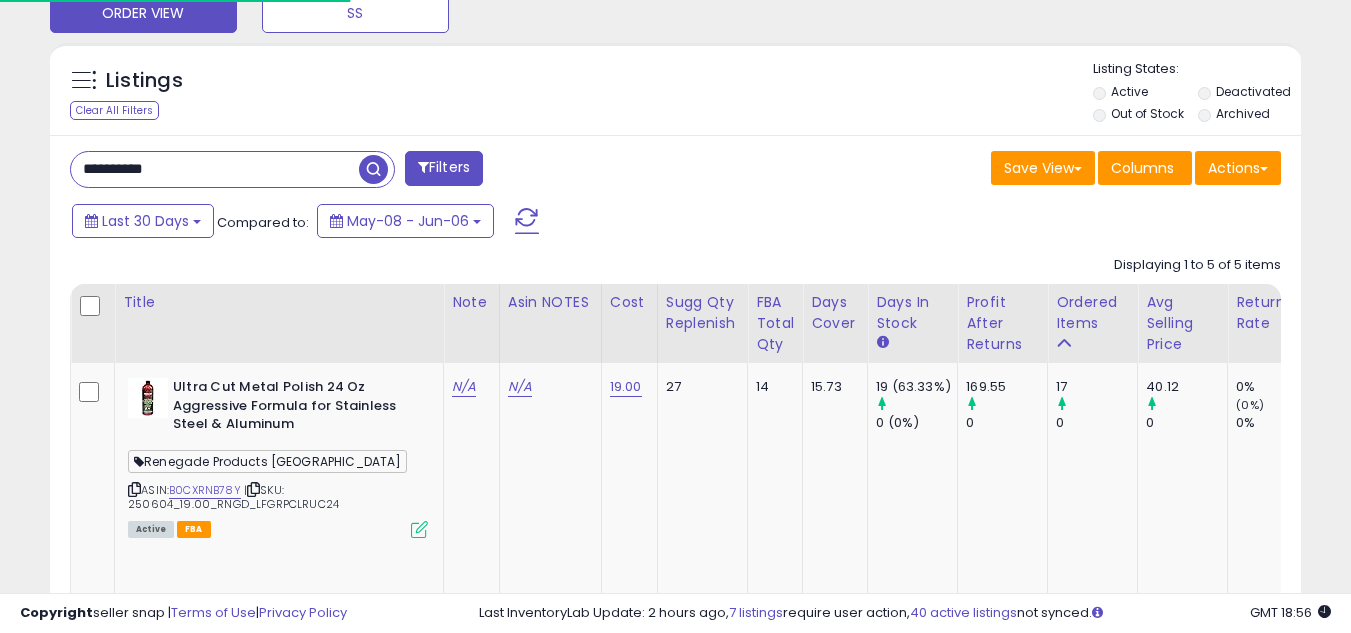 click on "**********" at bounding box center [215, 169] 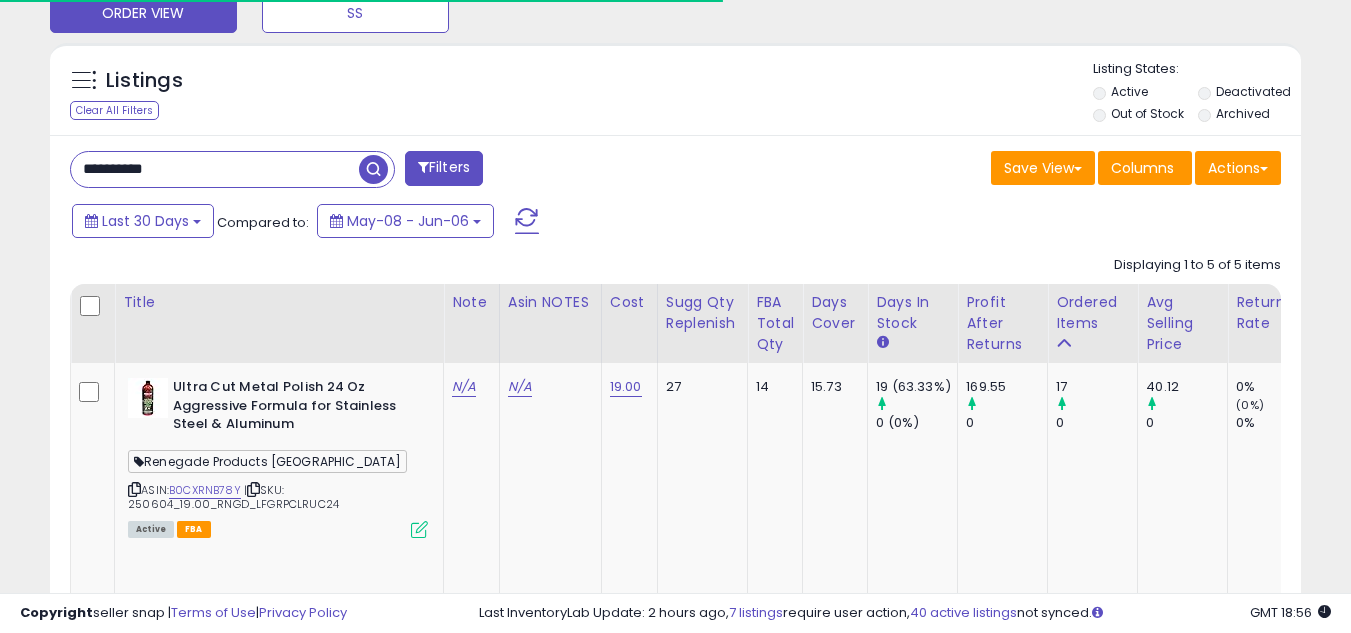 click on "**********" at bounding box center (215, 169) 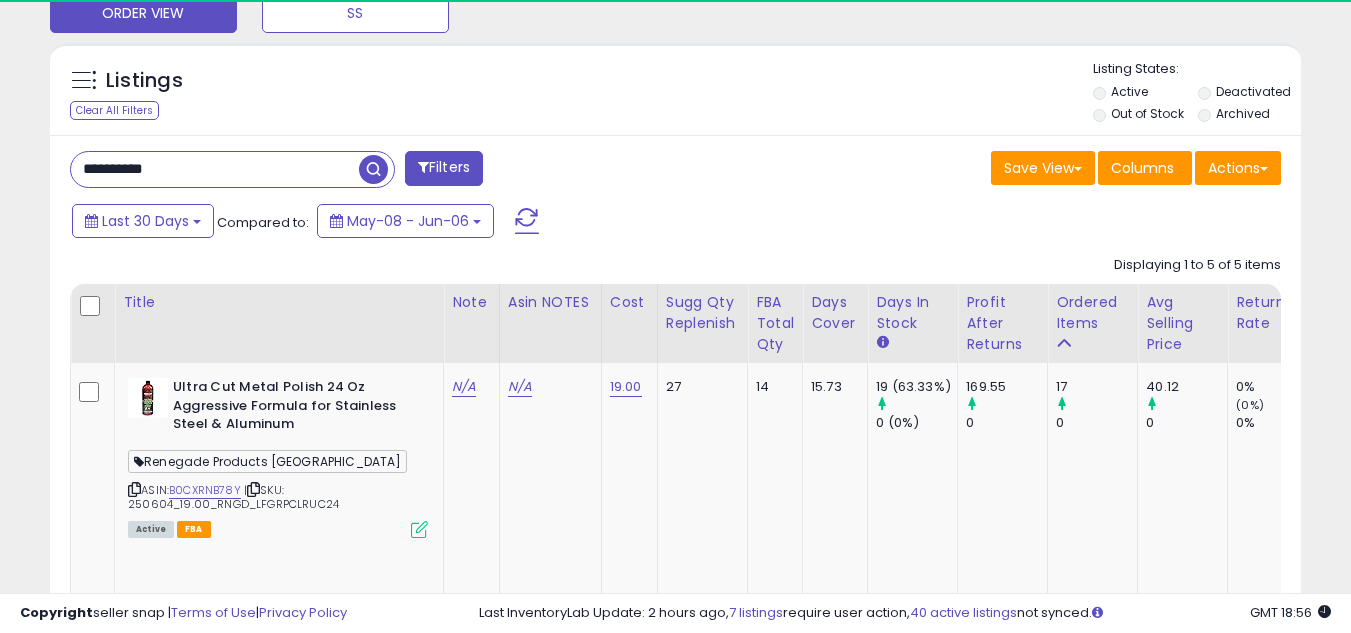 paste 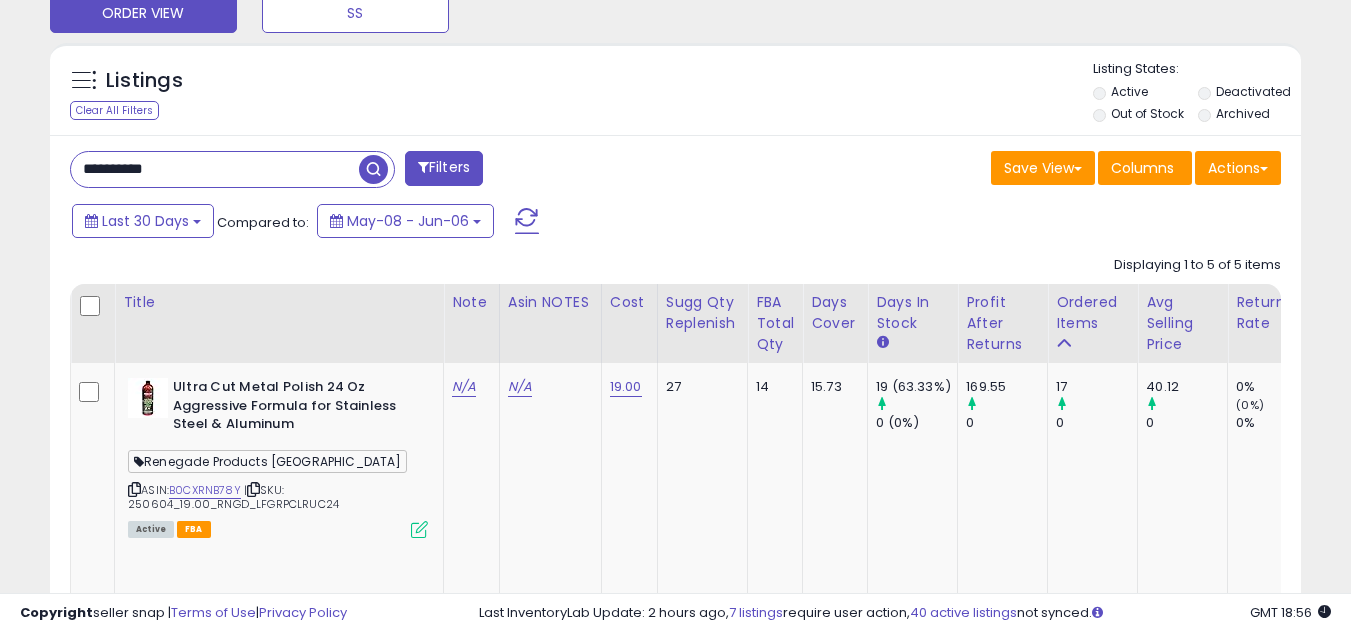 click at bounding box center [373, 169] 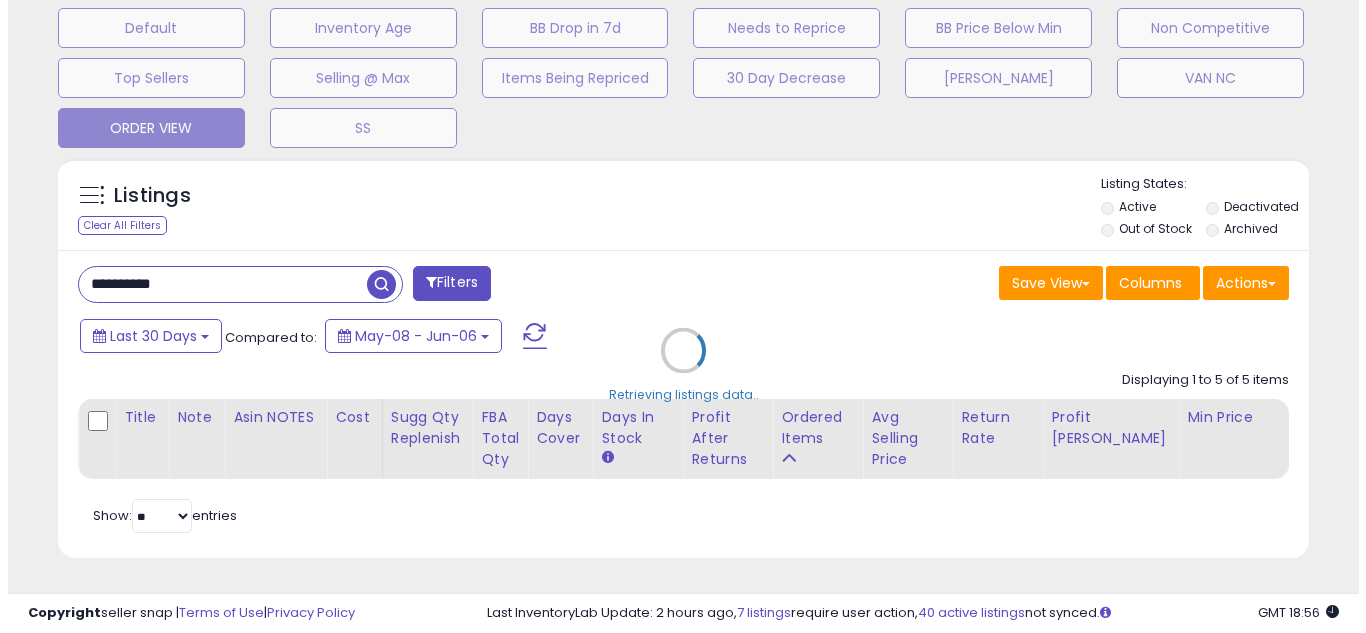 scroll, scrollTop: 637, scrollLeft: 0, axis: vertical 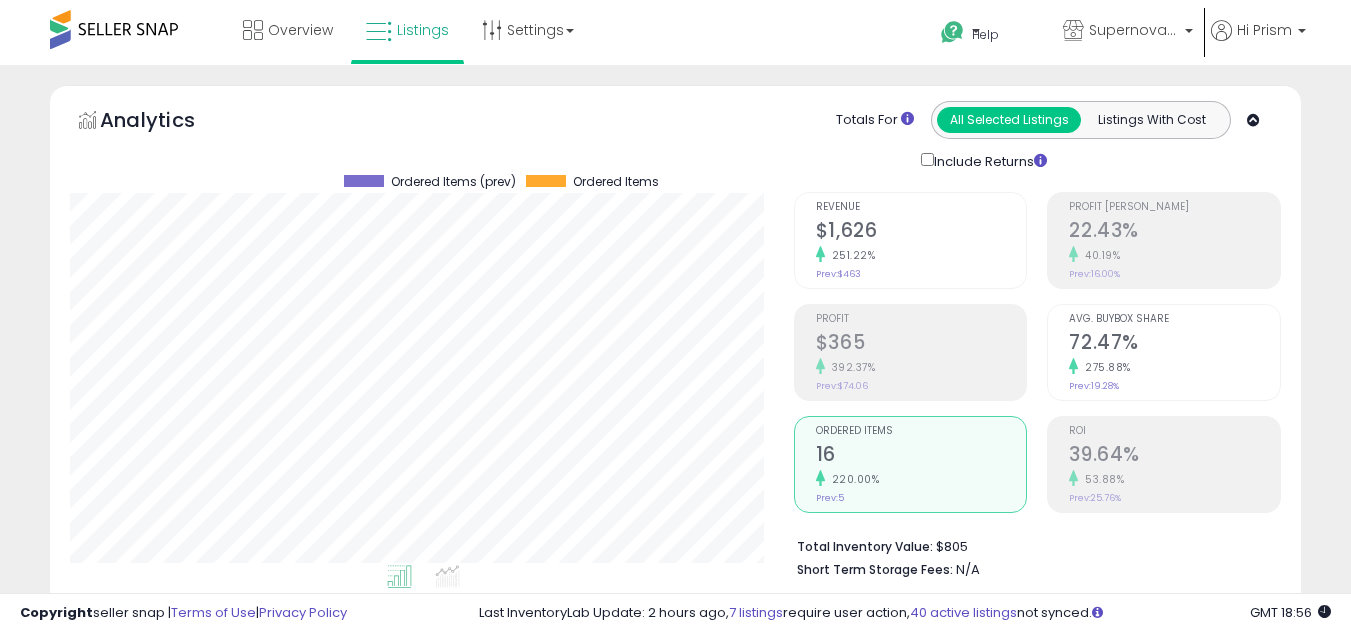 click on "220.00%" at bounding box center (921, 479) 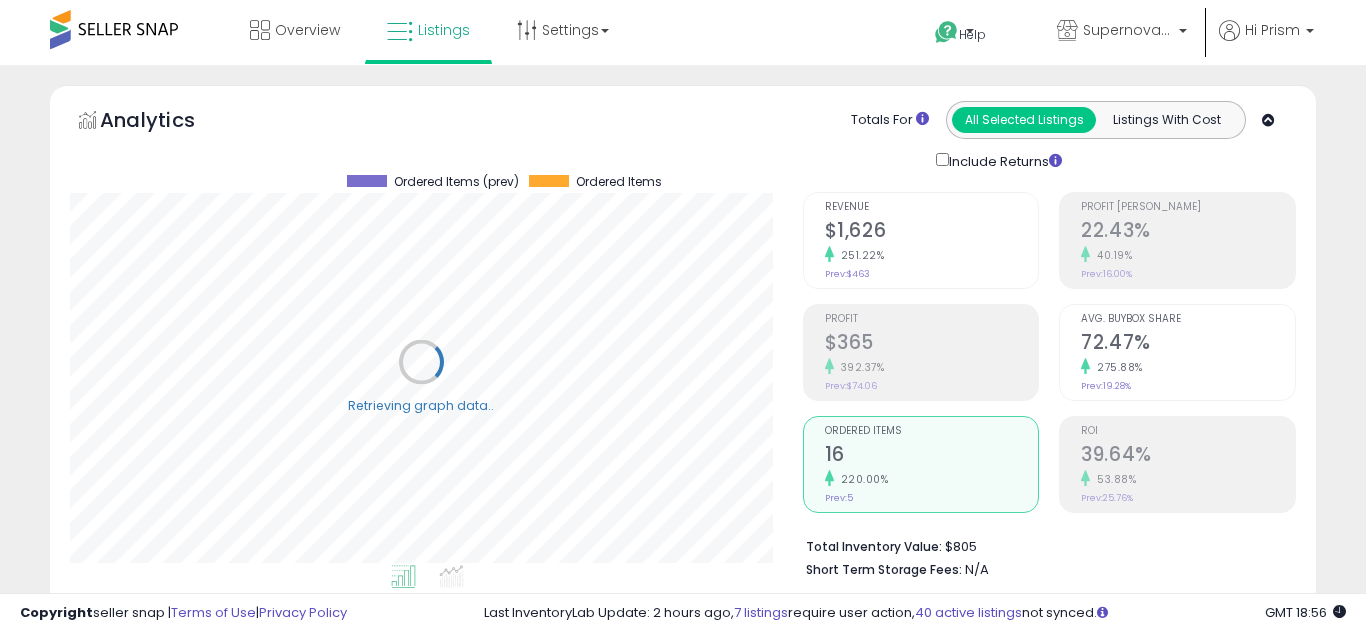 scroll, scrollTop: 999590, scrollLeft: 999267, axis: both 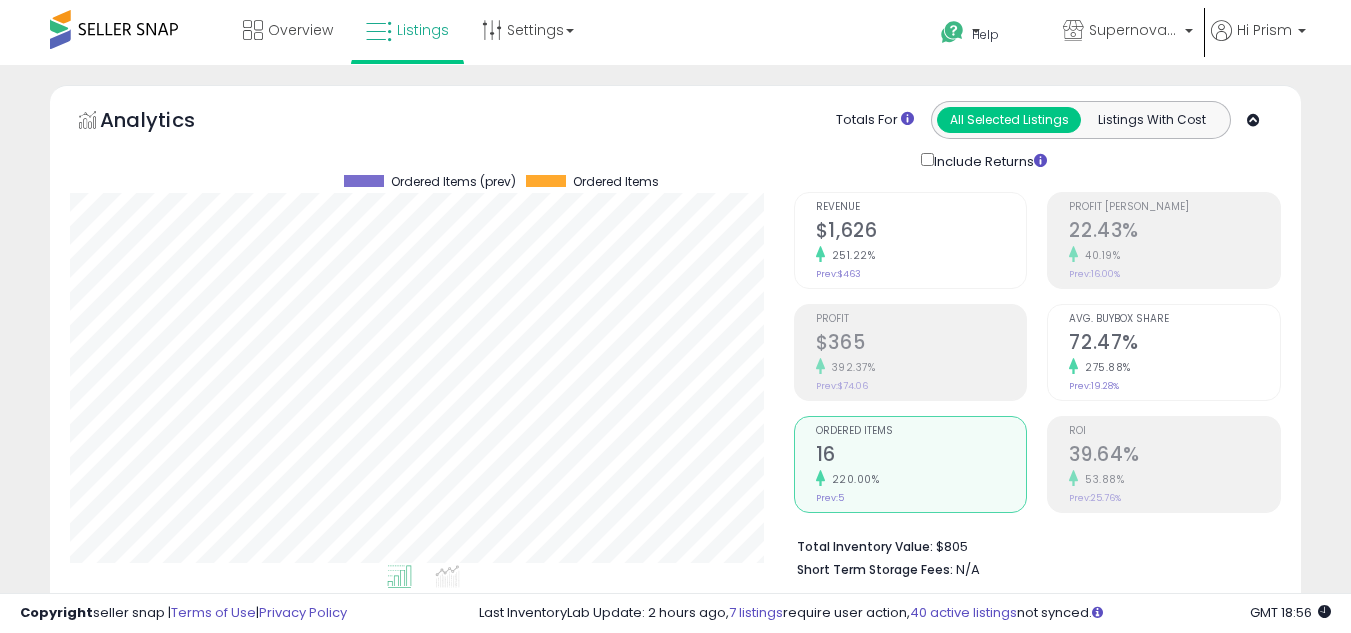 click on "Totals For
All Selected Listings
Listings With Cost
Include Returns" at bounding box center [1030, 136] 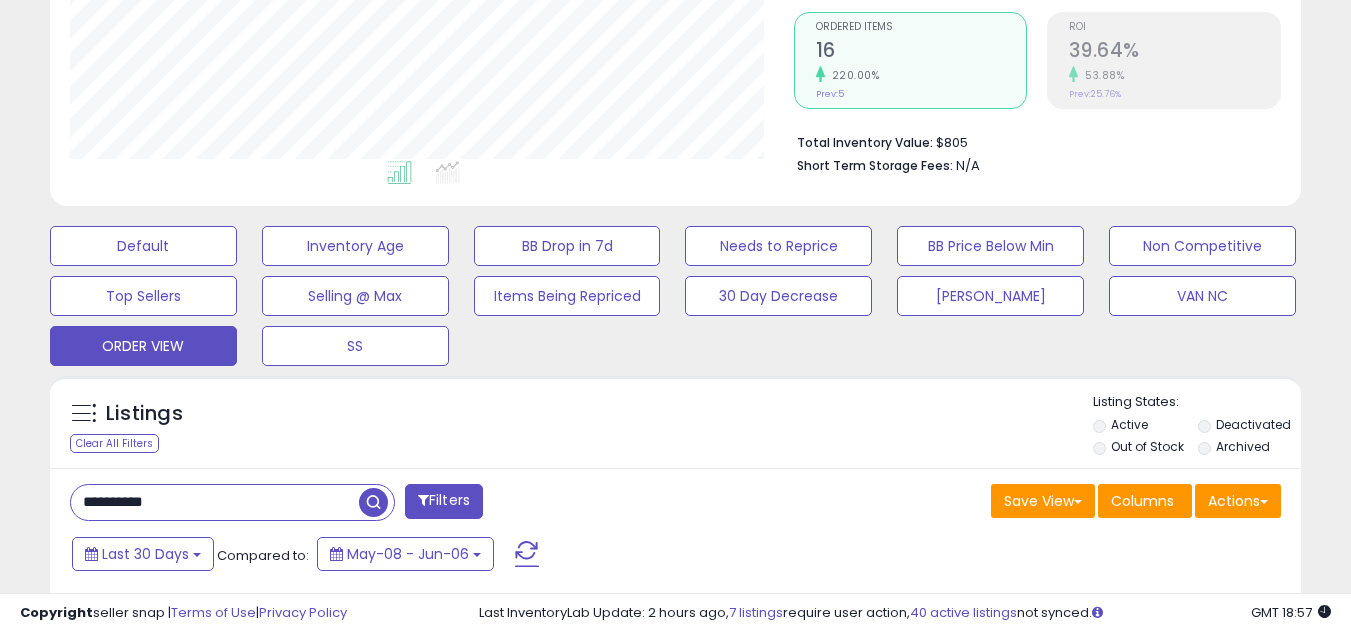 scroll, scrollTop: 500, scrollLeft: 0, axis: vertical 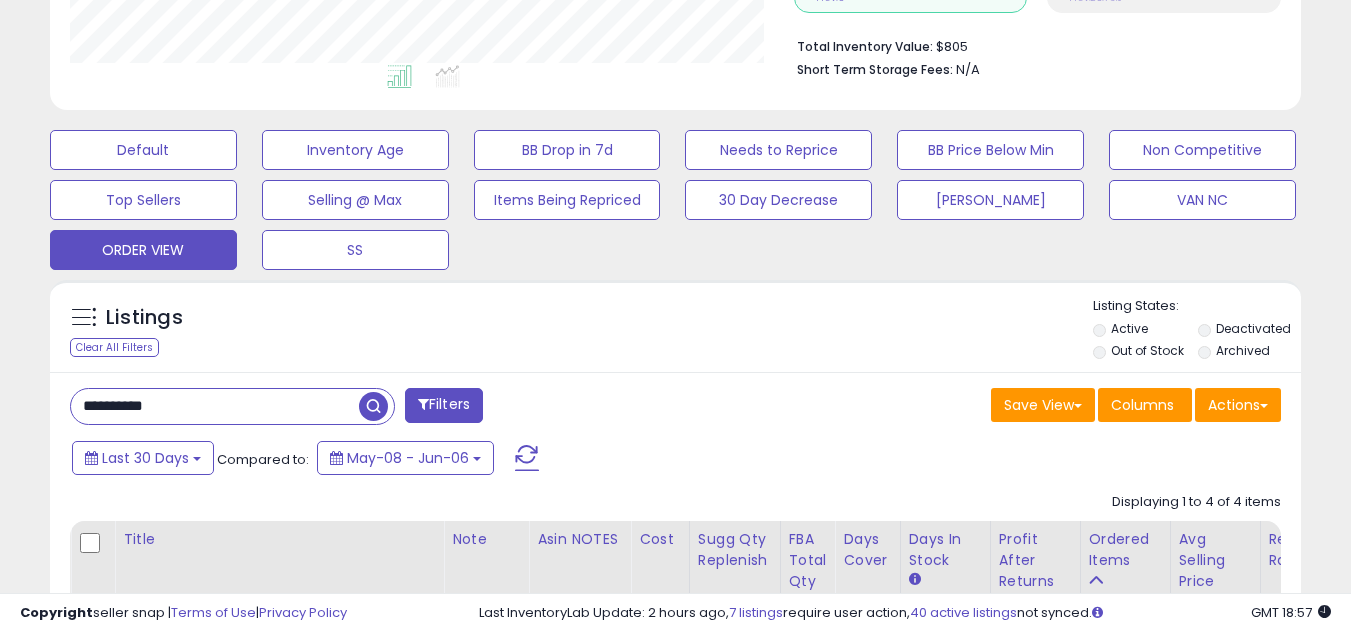 click on "**********" at bounding box center [215, 406] 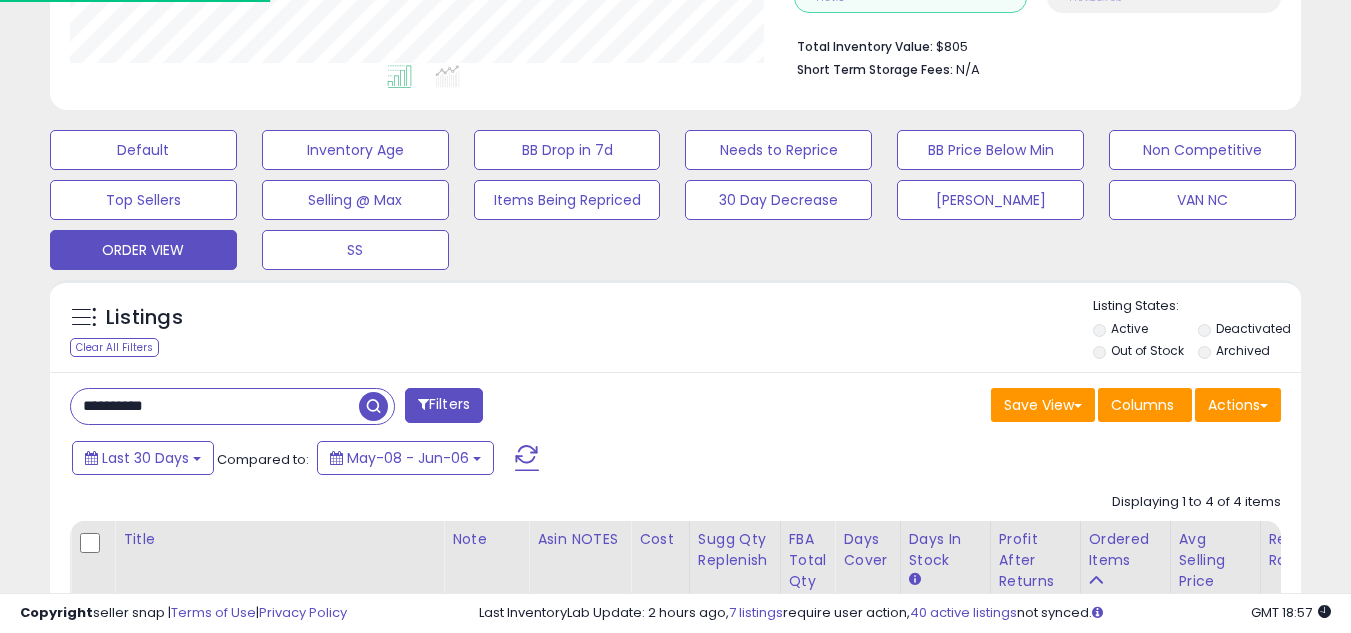 click on "**********" at bounding box center [215, 406] 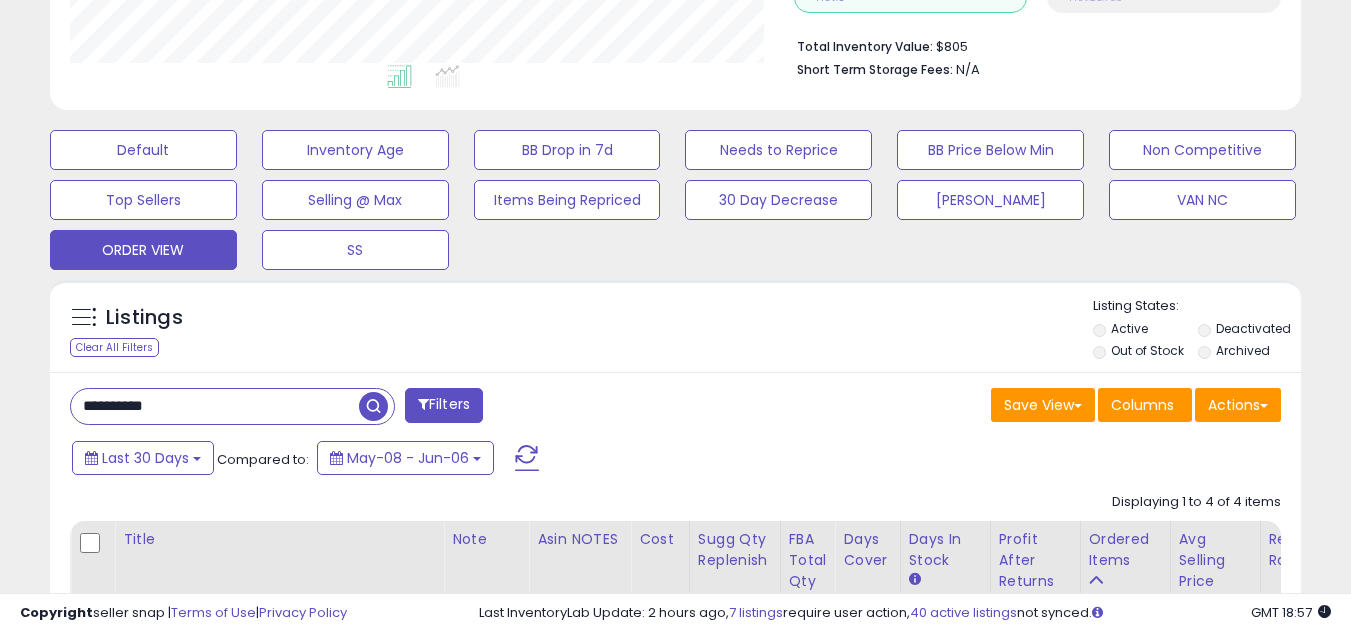 paste 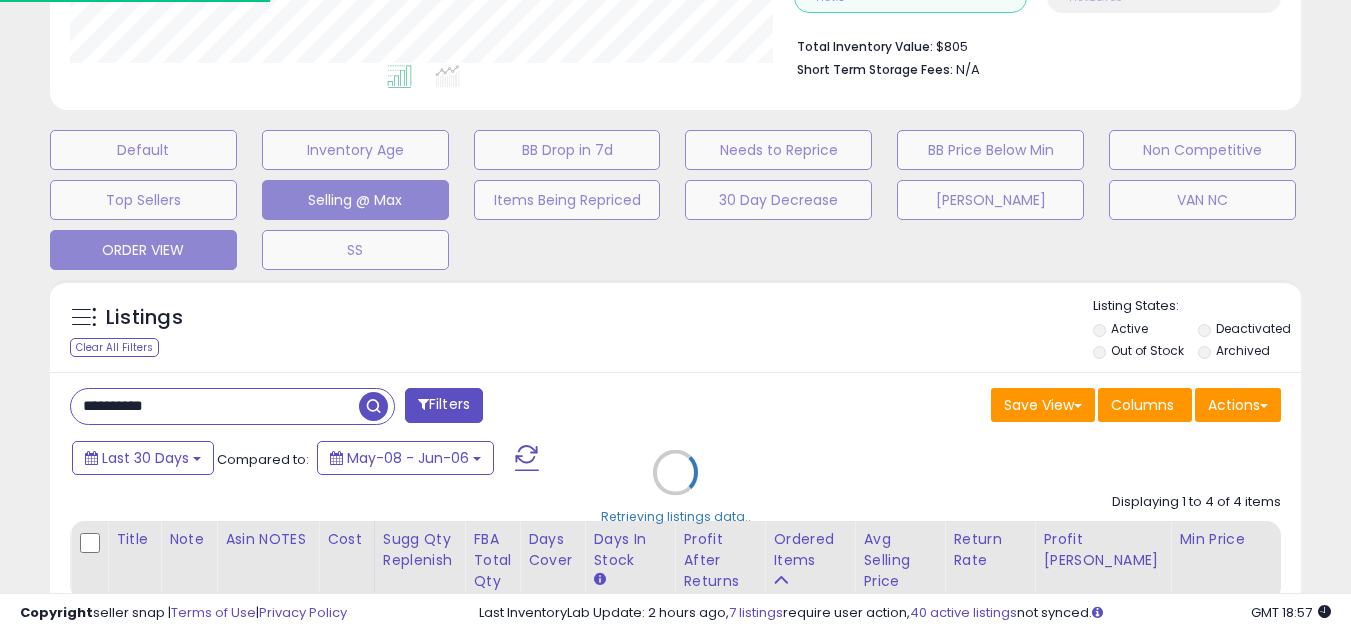 scroll, scrollTop: 999590, scrollLeft: 999267, axis: both 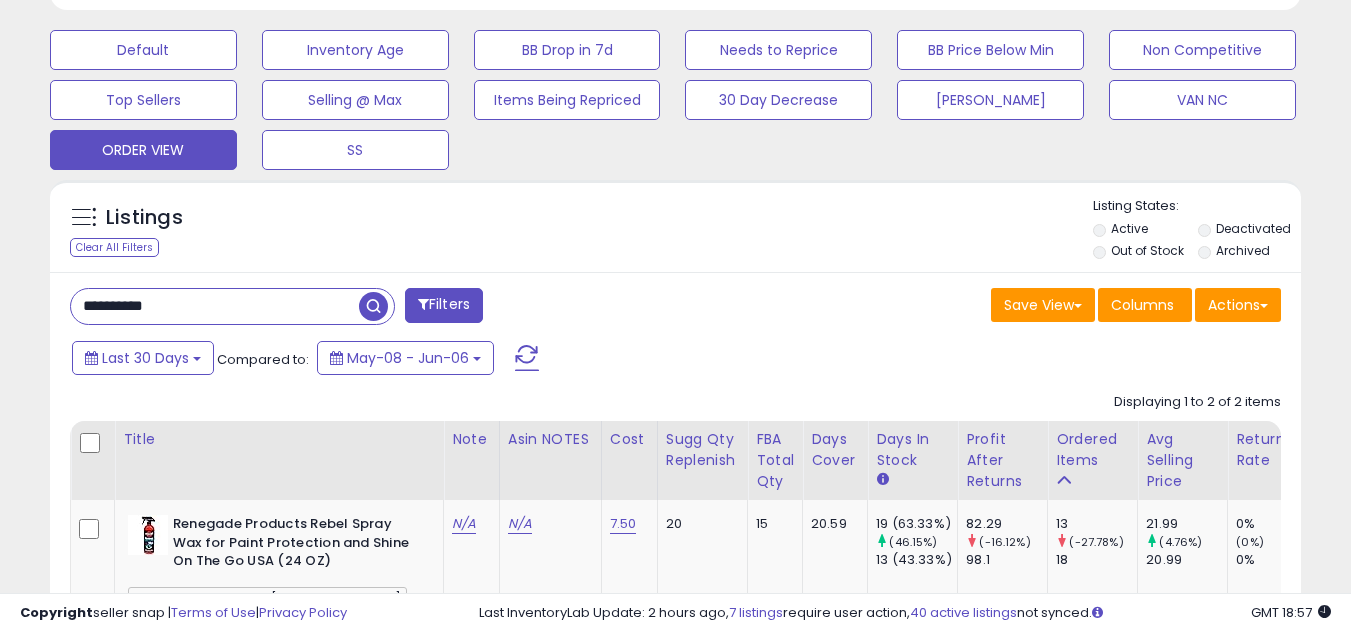 click on "**********" at bounding box center [215, 306] 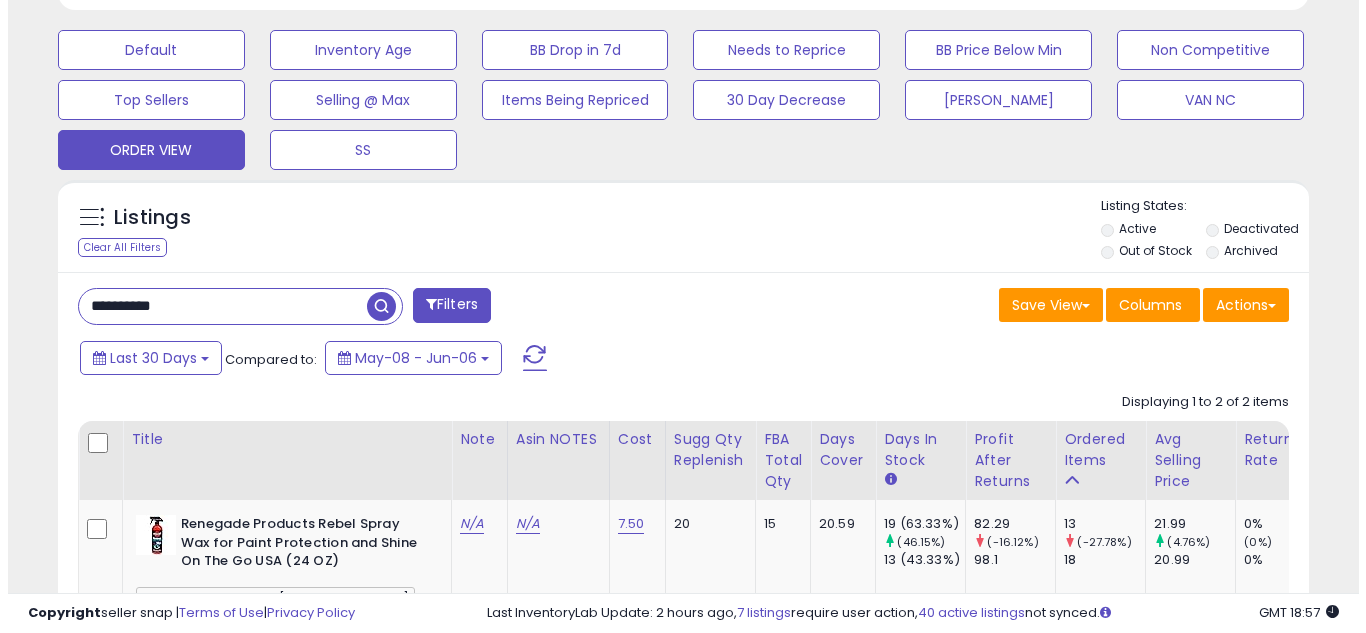 scroll, scrollTop: 999590, scrollLeft: 999267, axis: both 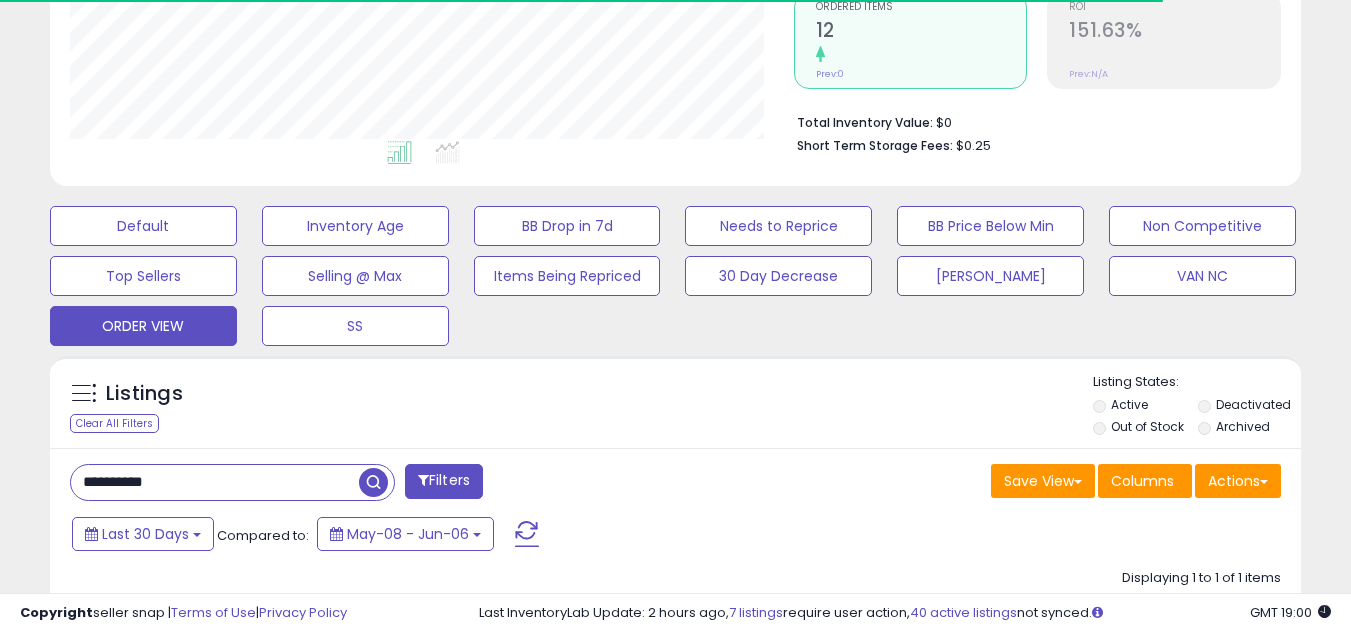 click on "**********" at bounding box center (215, 482) 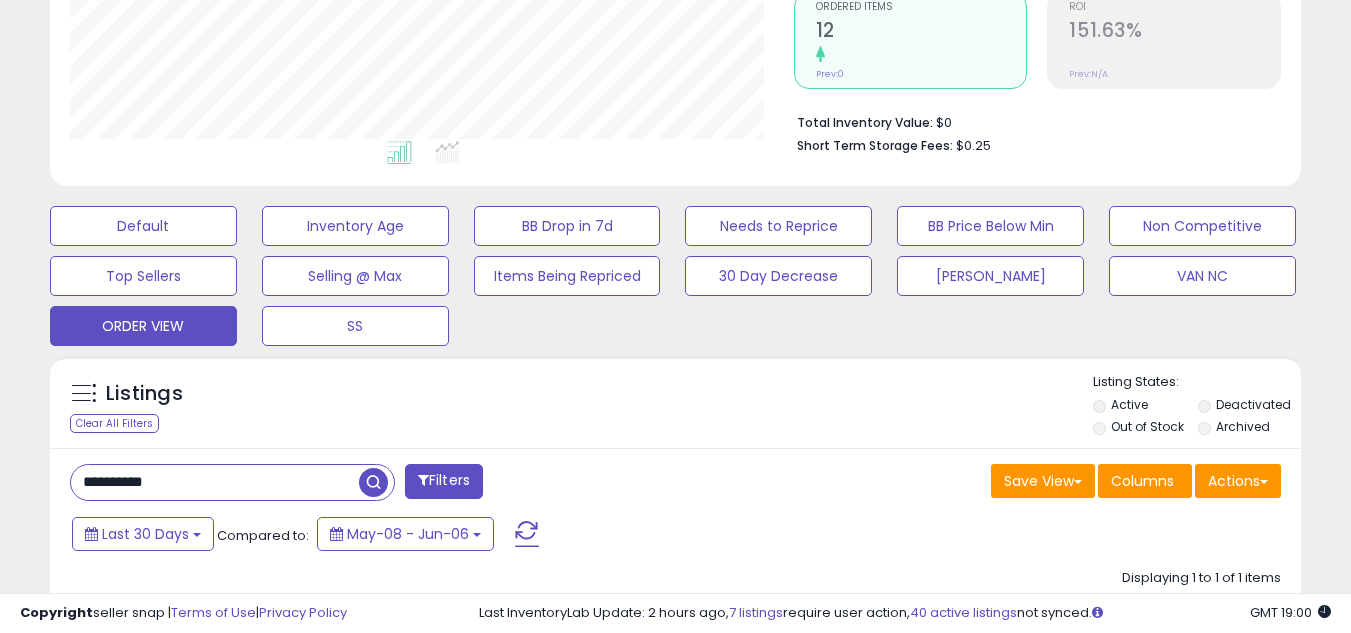 paste 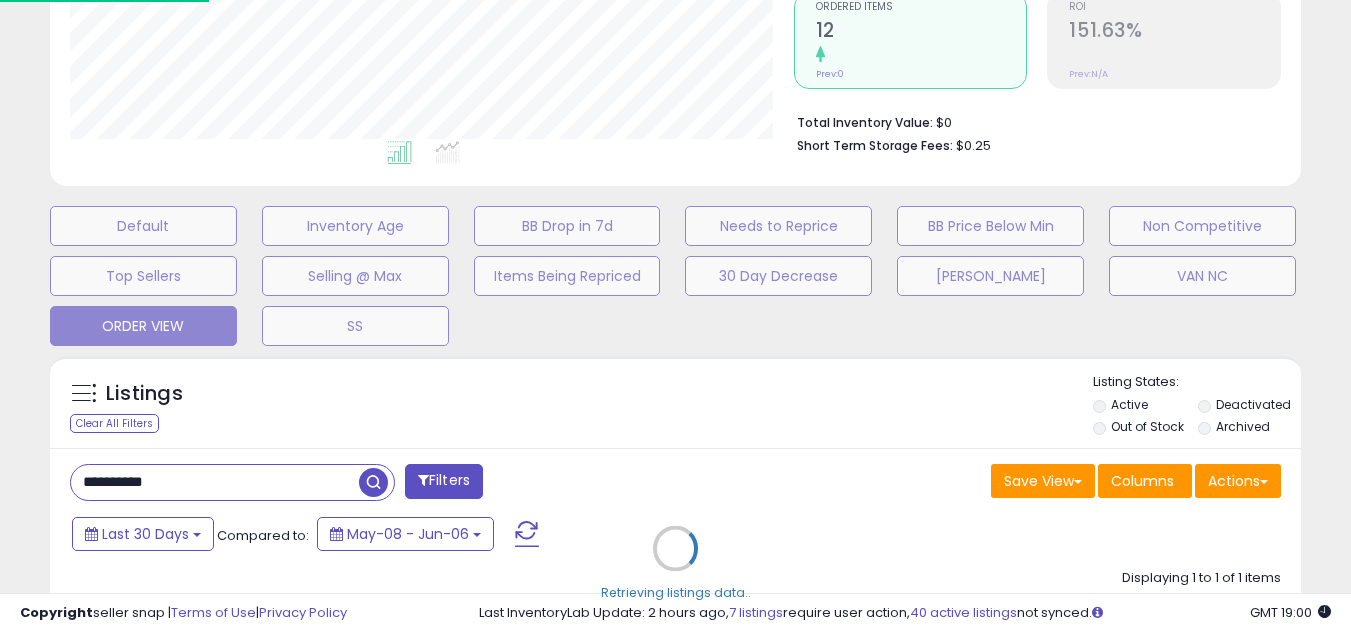 scroll, scrollTop: 999590, scrollLeft: 999267, axis: both 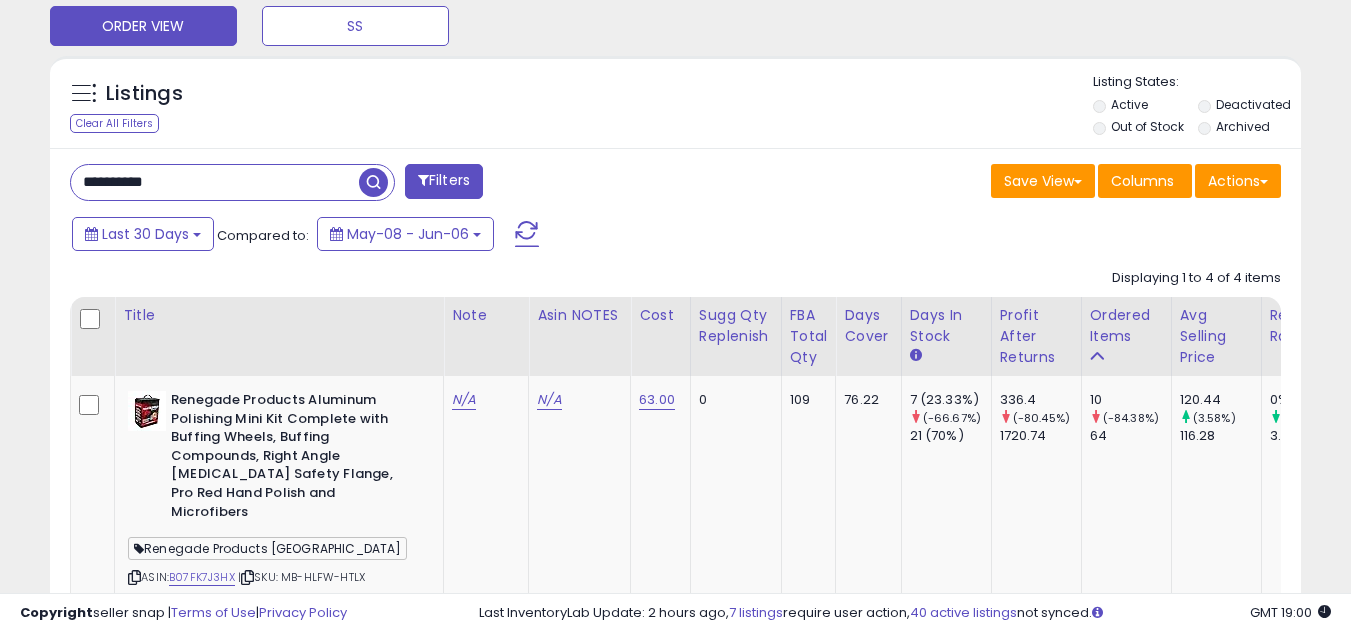 click on "**********" at bounding box center (215, 182) 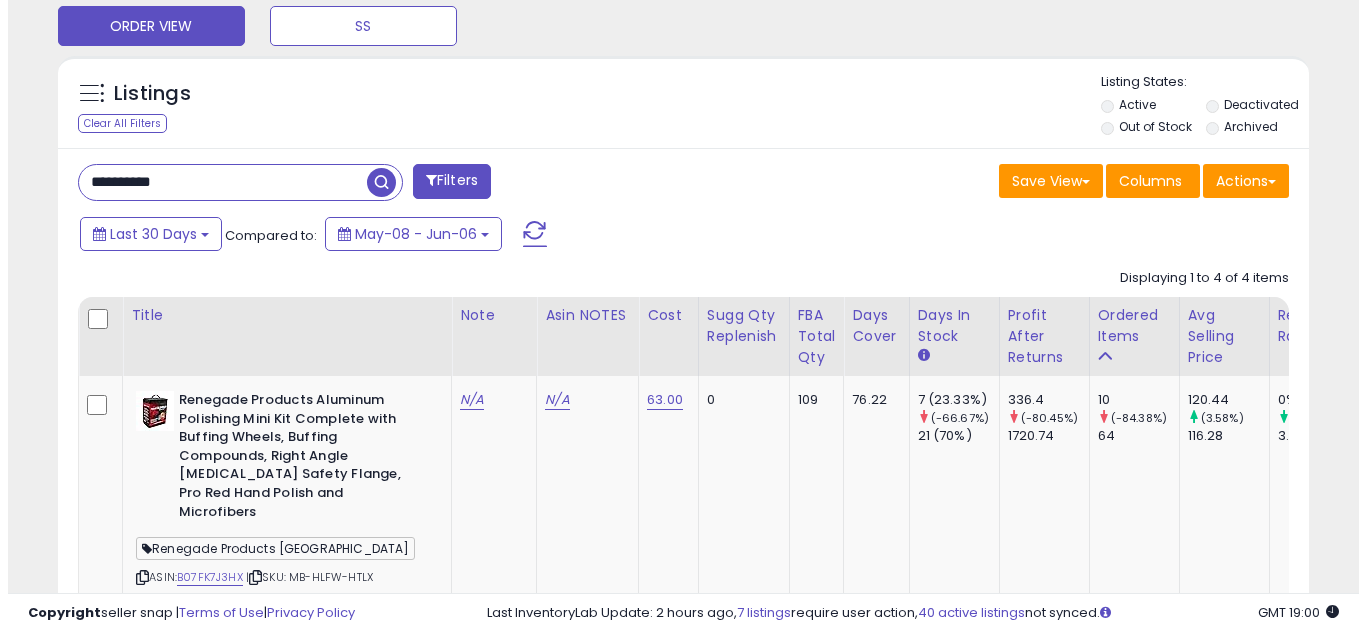 scroll, scrollTop: 637, scrollLeft: 0, axis: vertical 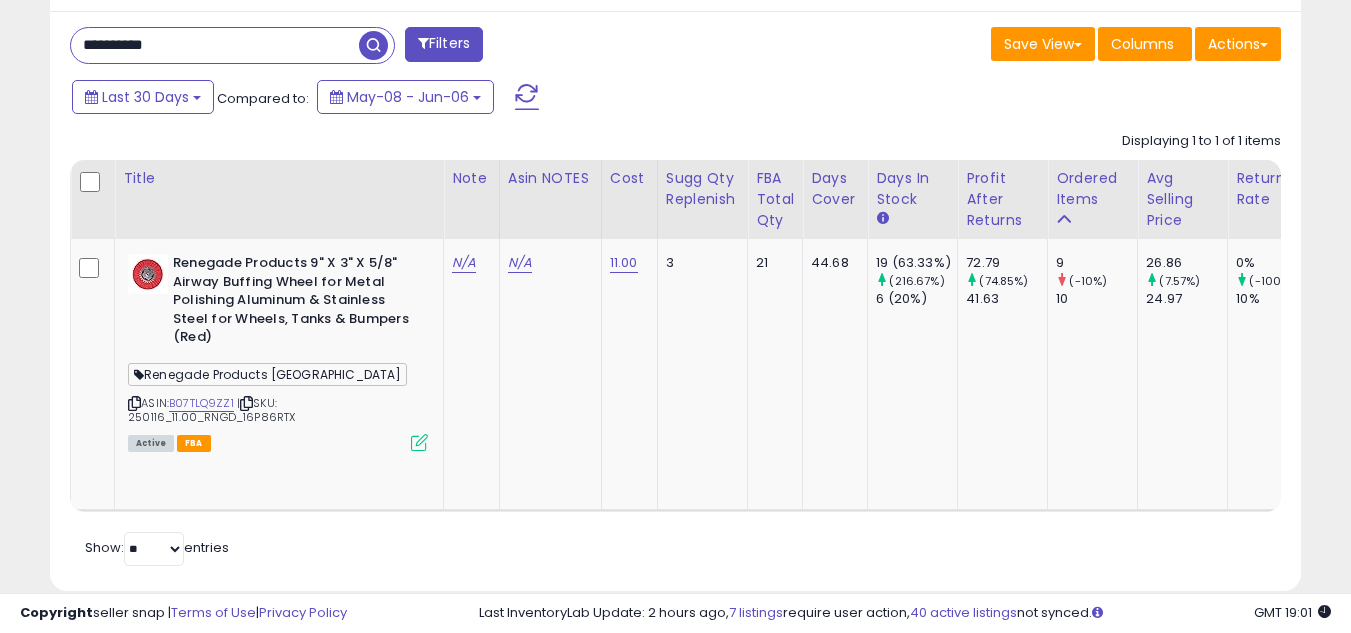 click on "**********" at bounding box center [215, 45] 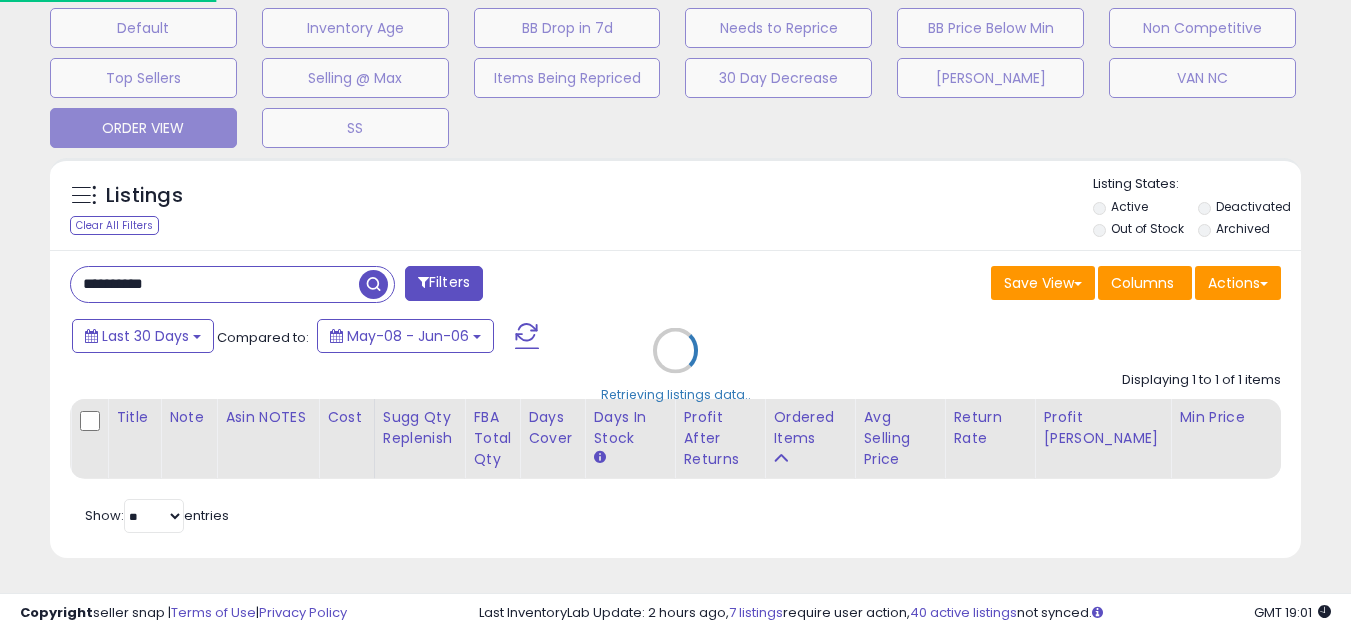scroll, scrollTop: 999590, scrollLeft: 999267, axis: both 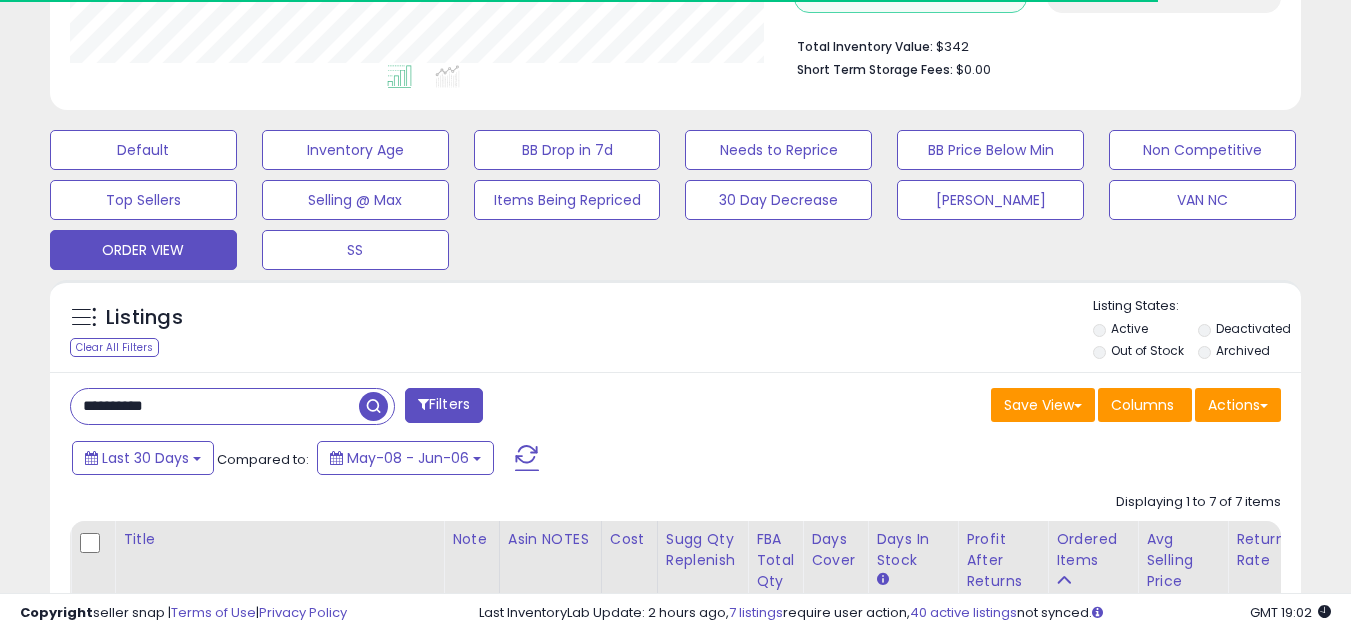 click on "**********" at bounding box center [215, 406] 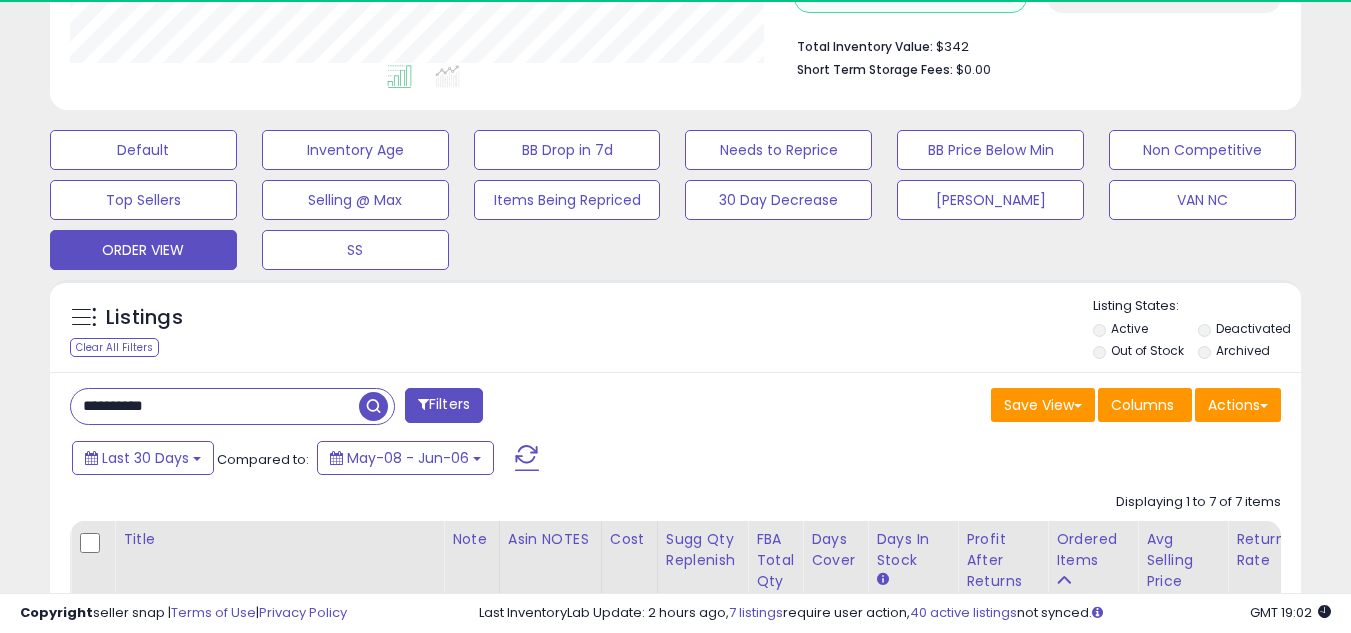 click on "**********" at bounding box center (215, 406) 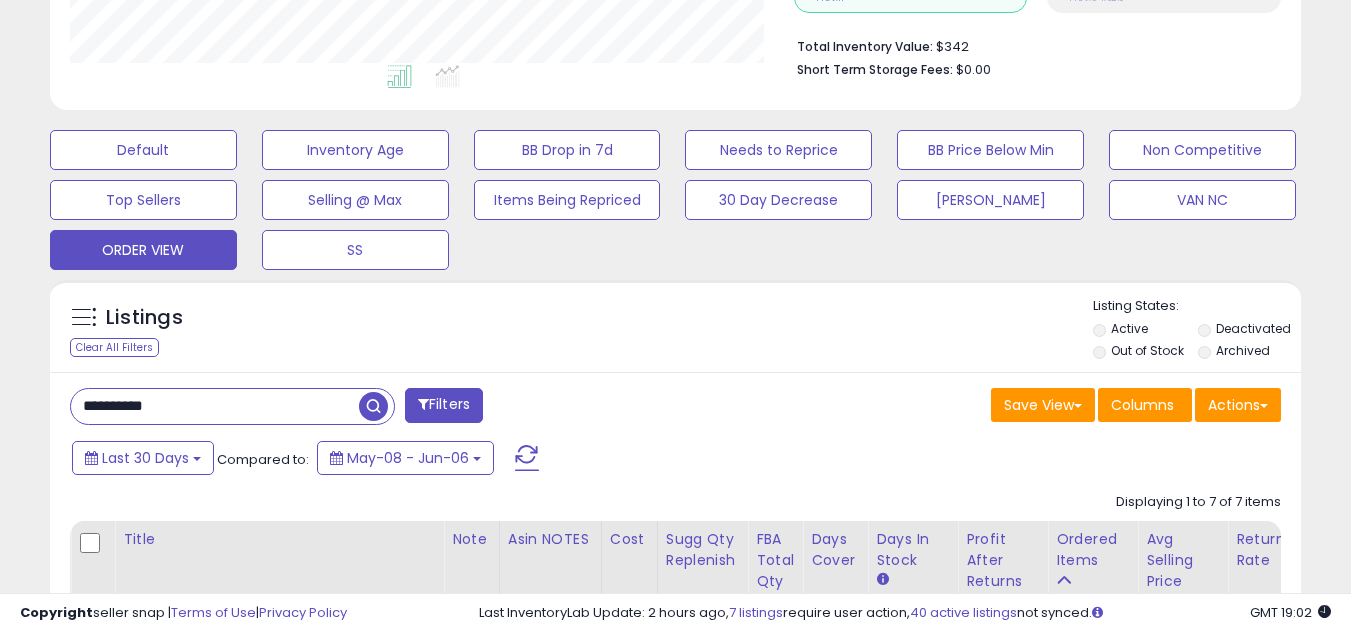 paste 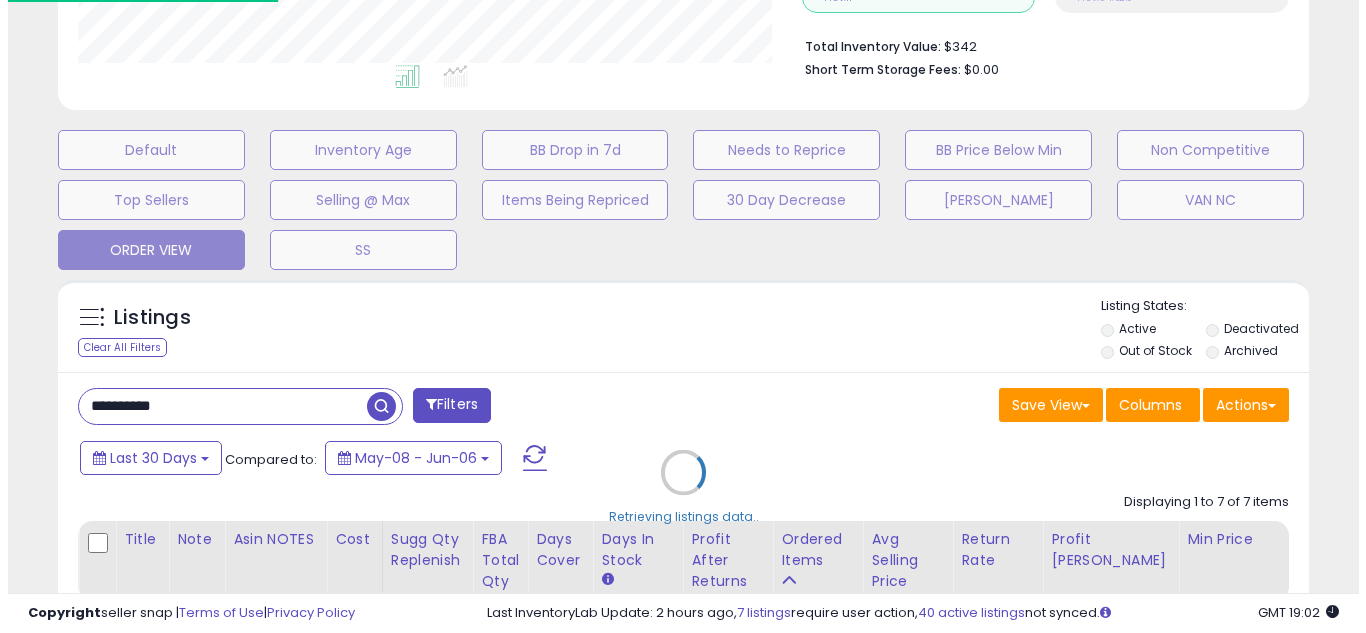 scroll, scrollTop: 999590, scrollLeft: 999267, axis: both 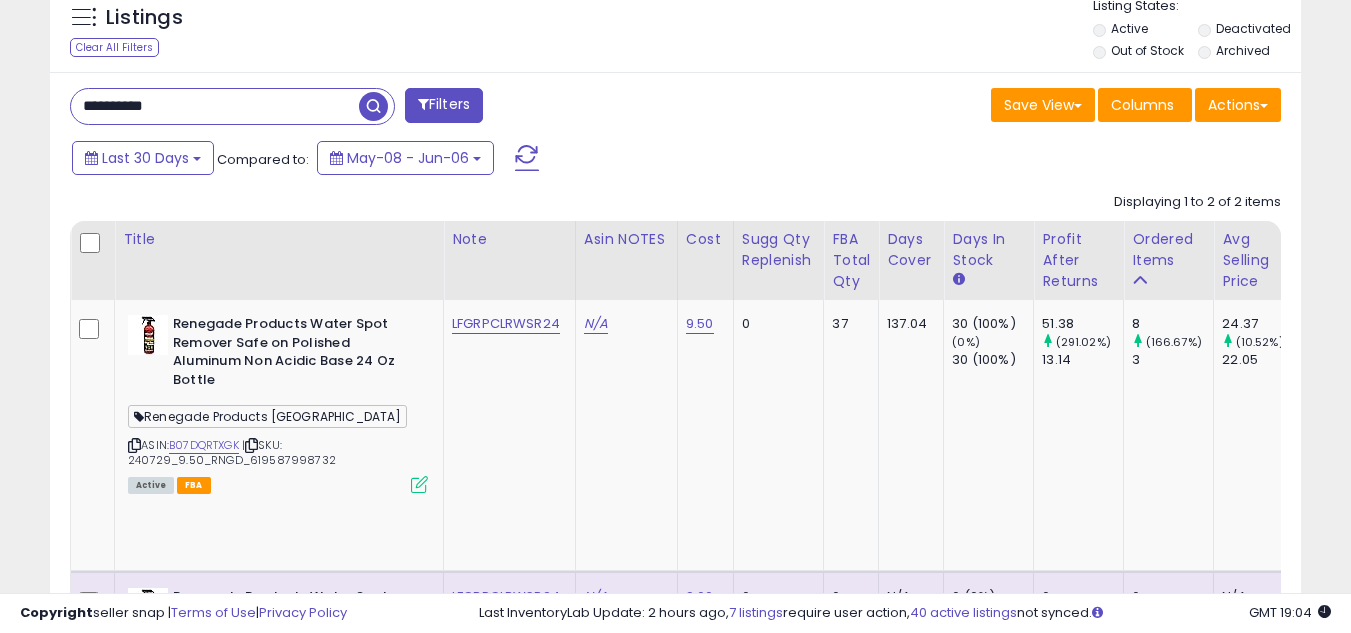 click on "**********" at bounding box center (215, 106) 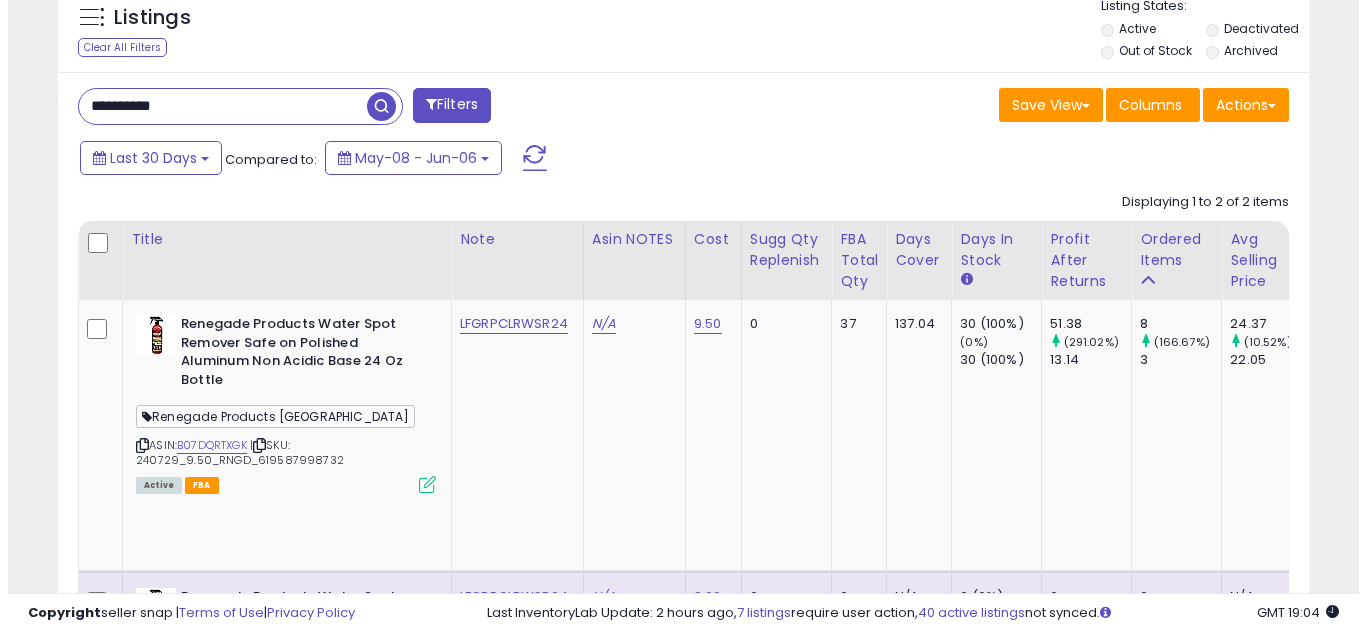 scroll, scrollTop: 637, scrollLeft: 0, axis: vertical 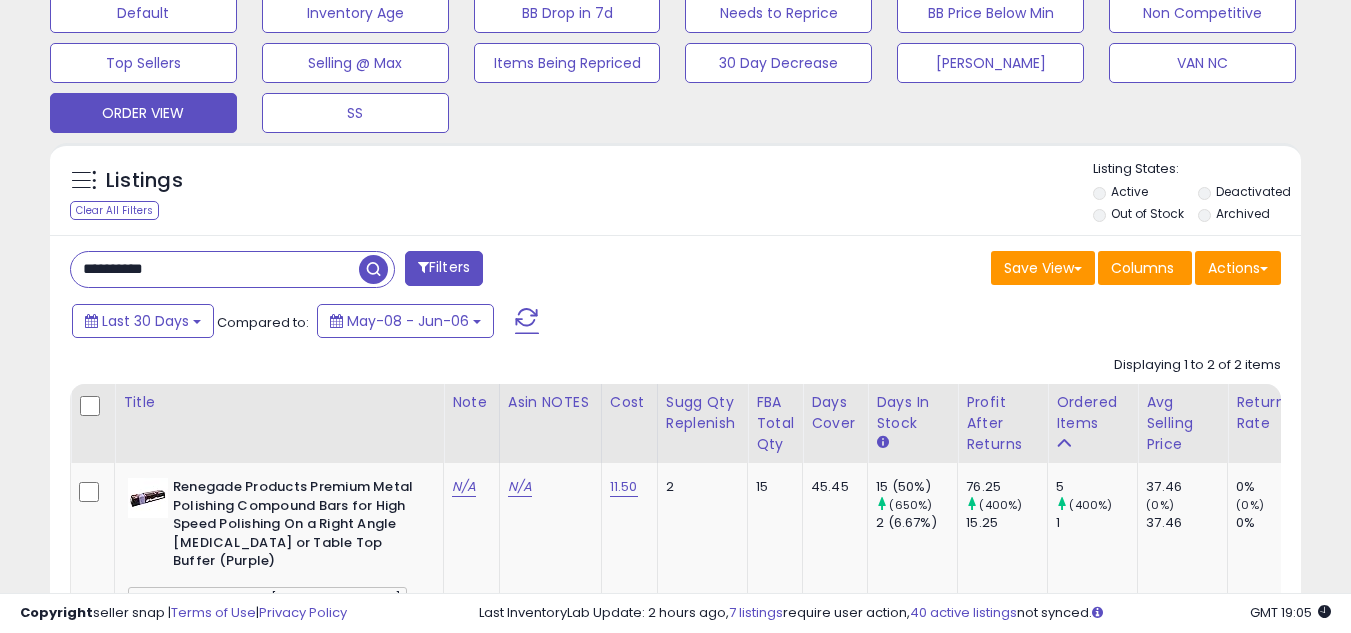 click on "**********" at bounding box center [215, 269] 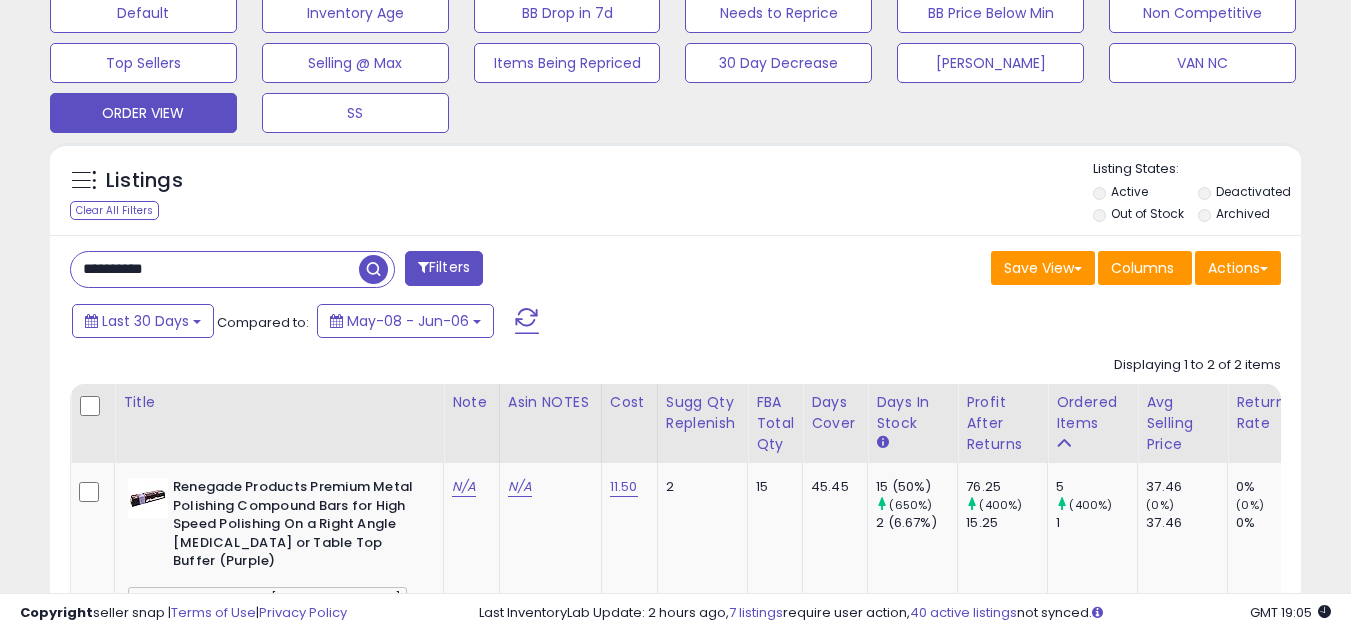 click on "**********" at bounding box center (215, 269) 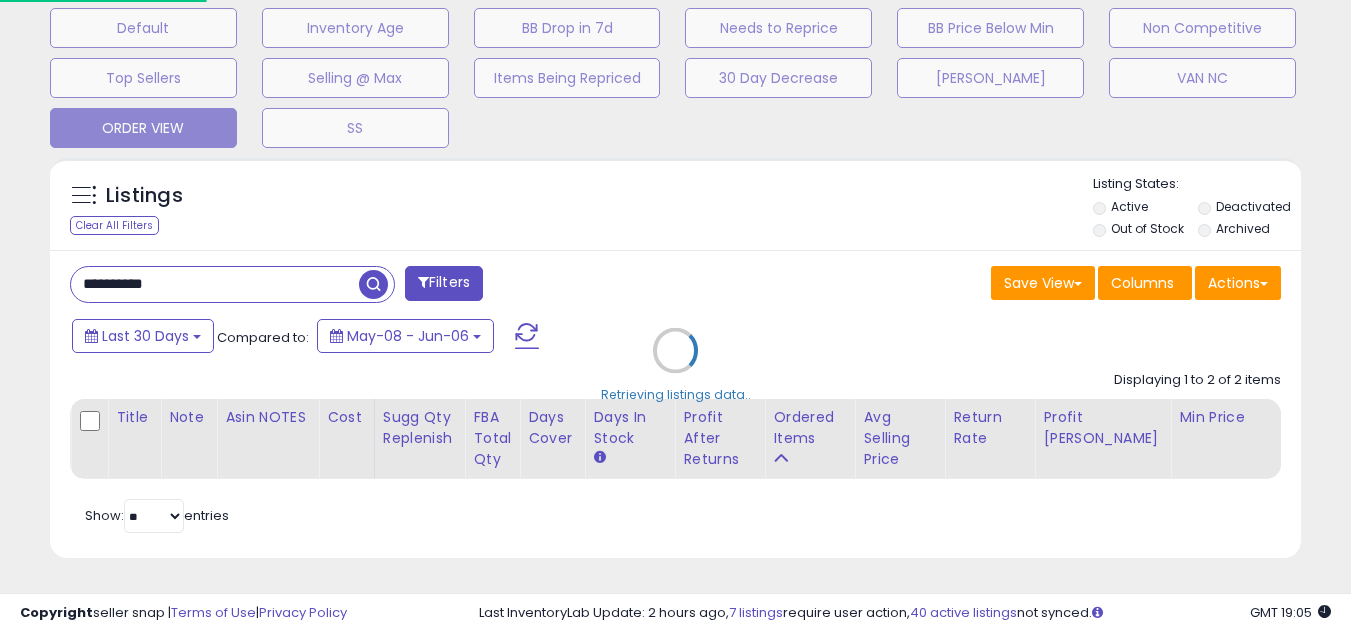 scroll, scrollTop: 999590, scrollLeft: 999267, axis: both 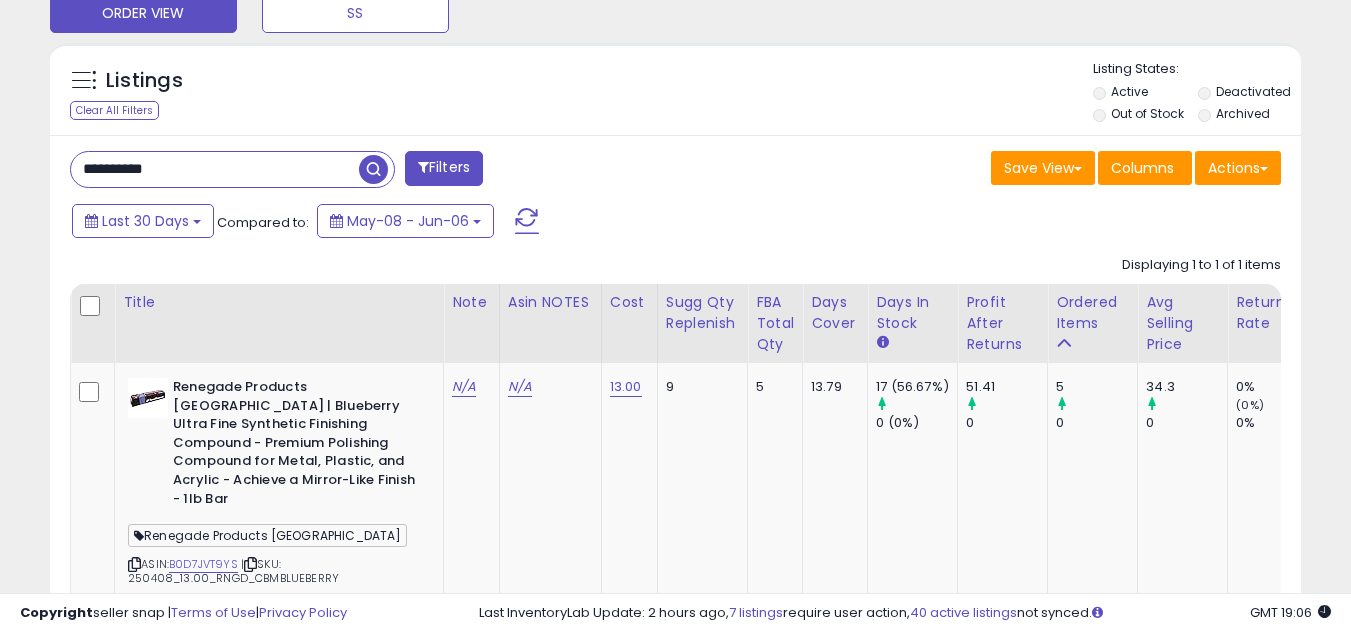 click on "**********" at bounding box center (215, 169) 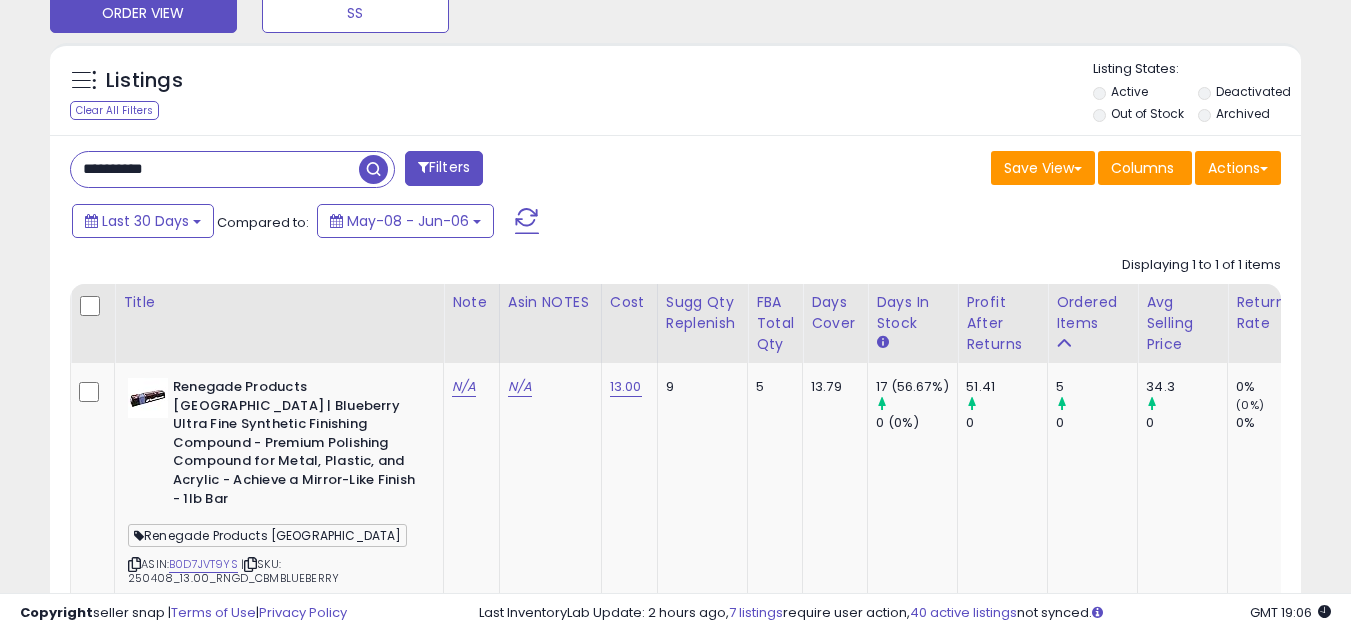 click on "**********" at bounding box center (215, 169) 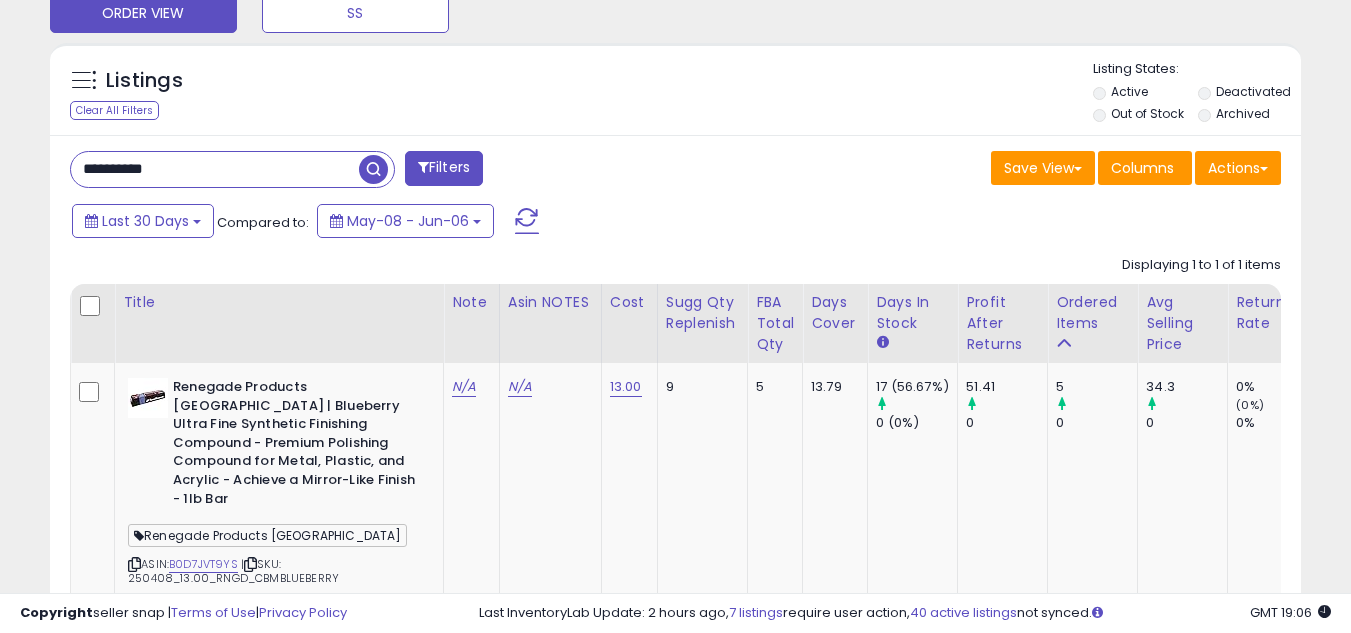 click at bounding box center (373, 169) 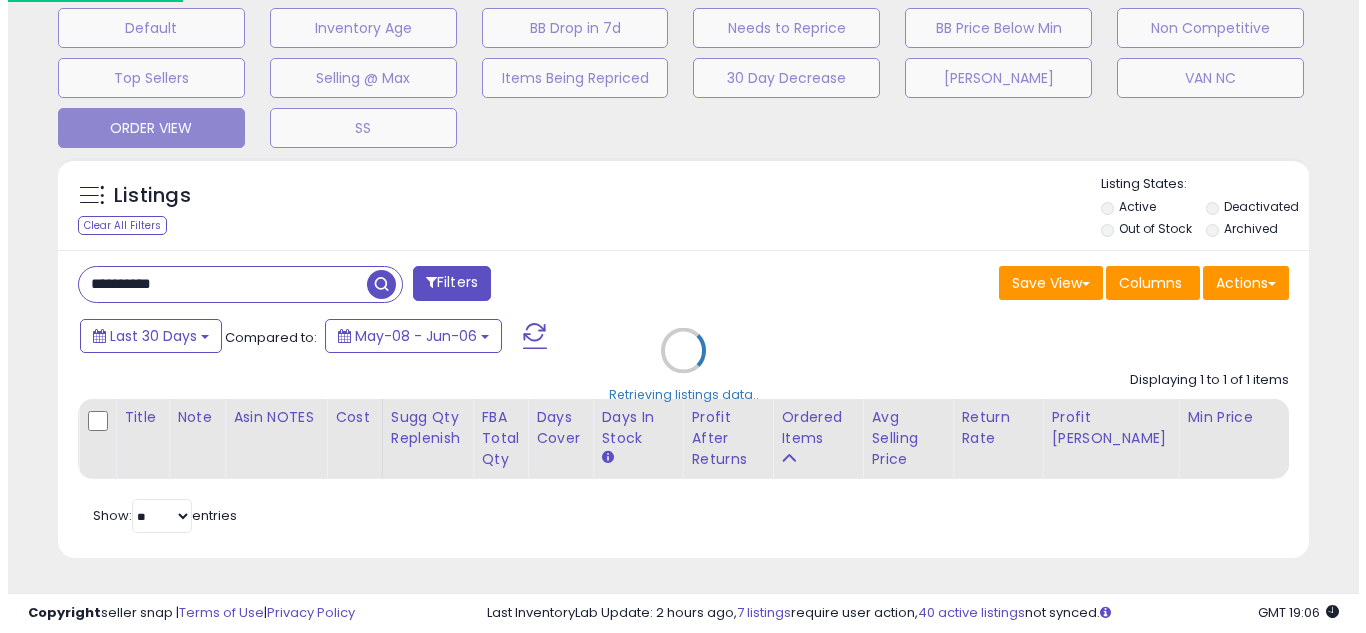 scroll, scrollTop: 637, scrollLeft: 0, axis: vertical 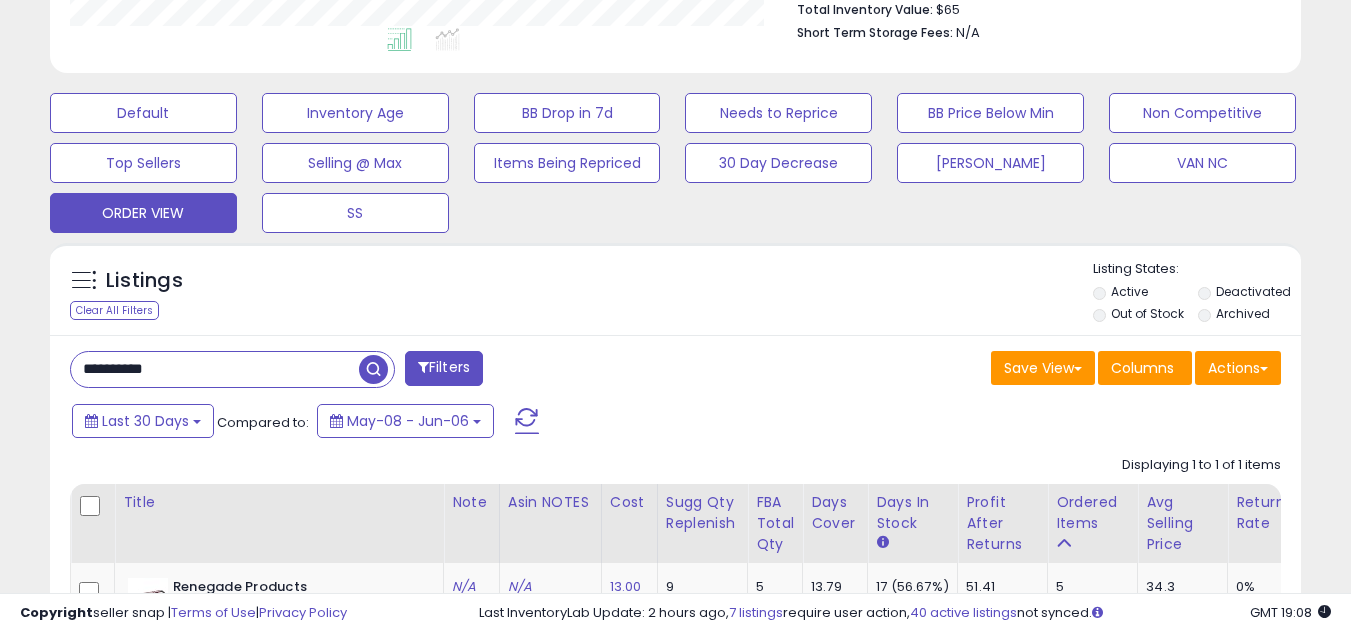 click on "**********" at bounding box center (215, 369) 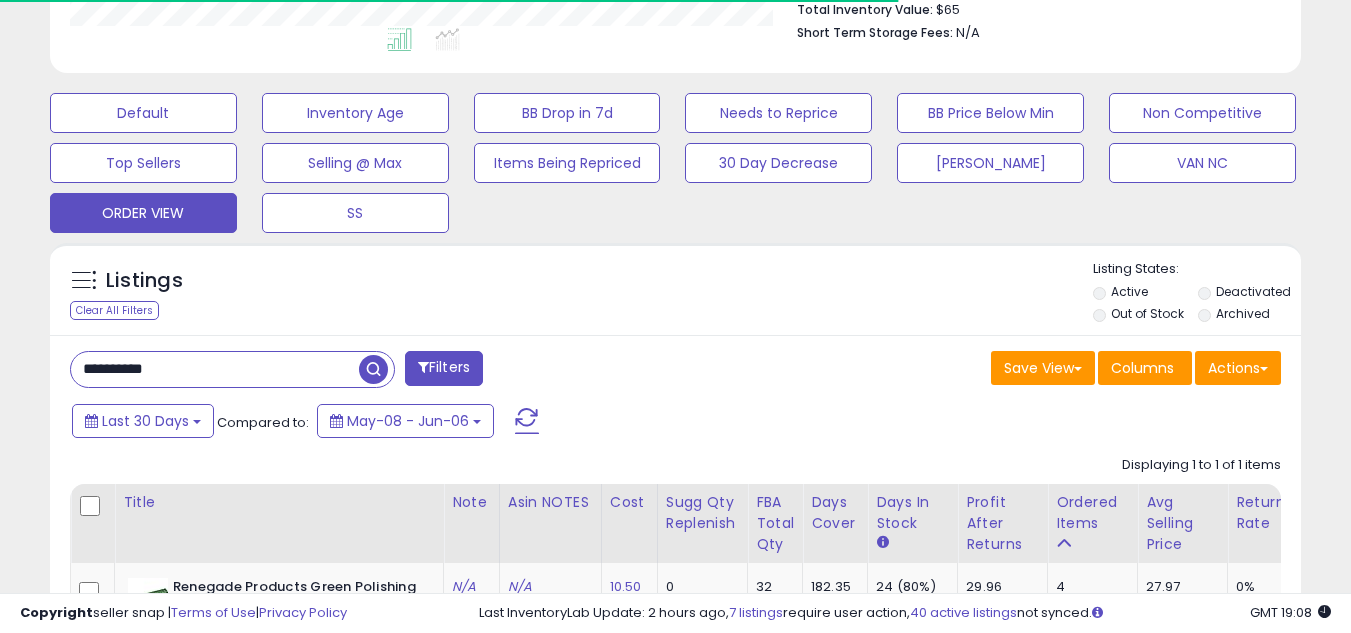 scroll, scrollTop: 410, scrollLeft: 724, axis: both 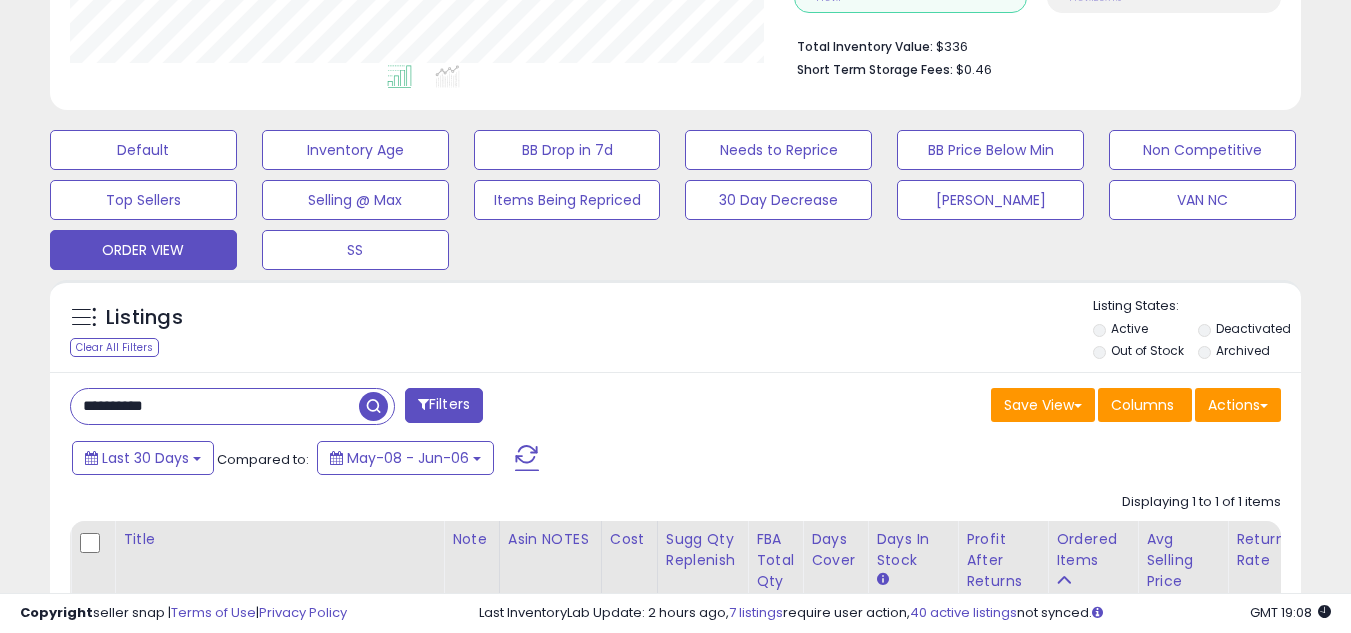 click on "**********" at bounding box center (215, 406) 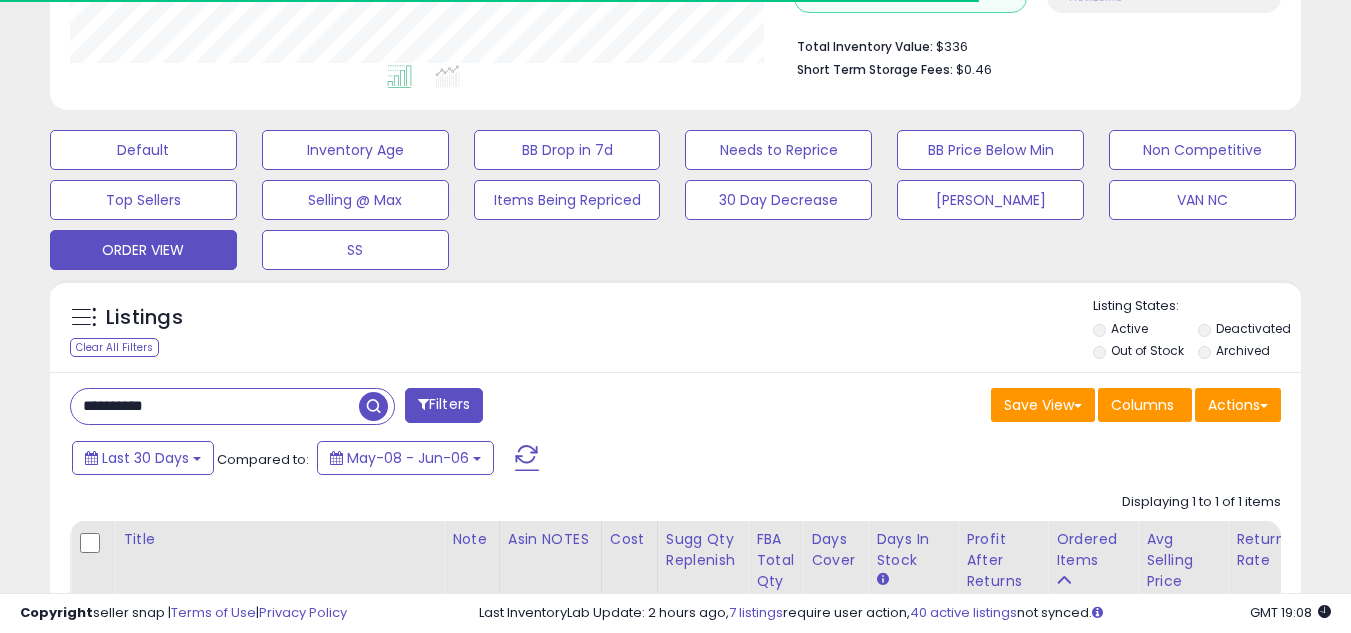 scroll, scrollTop: 410, scrollLeft: 724, axis: both 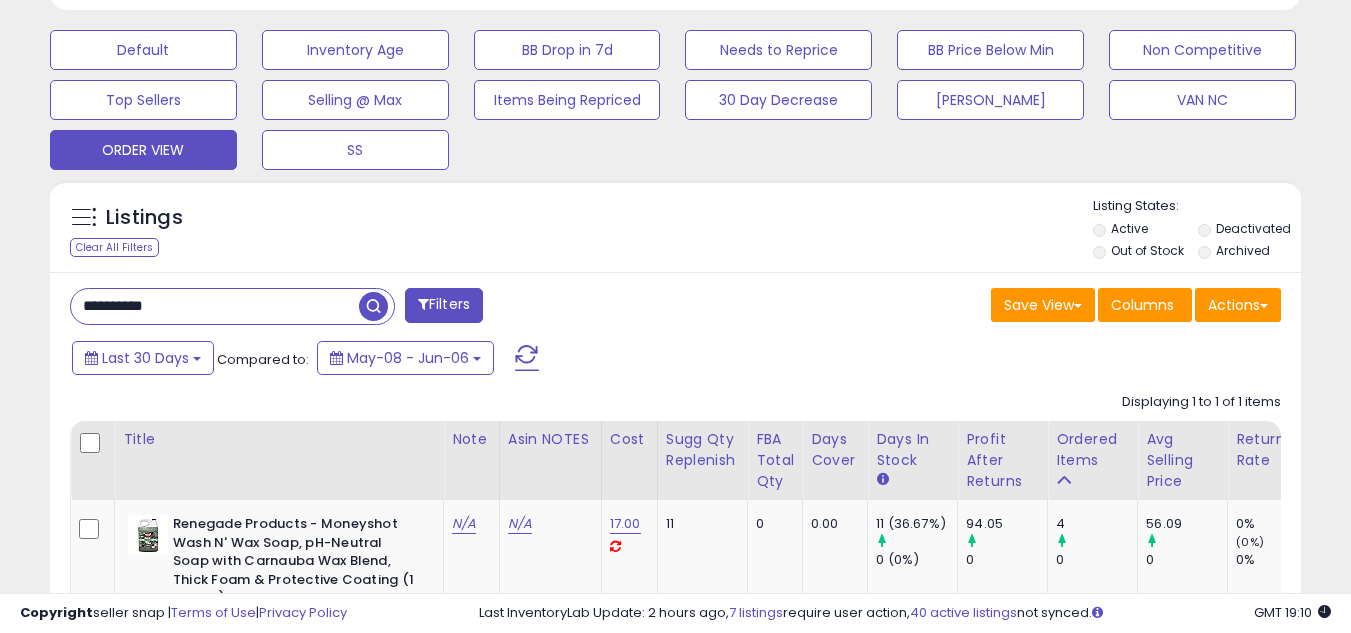 click on "**********" at bounding box center (215, 306) 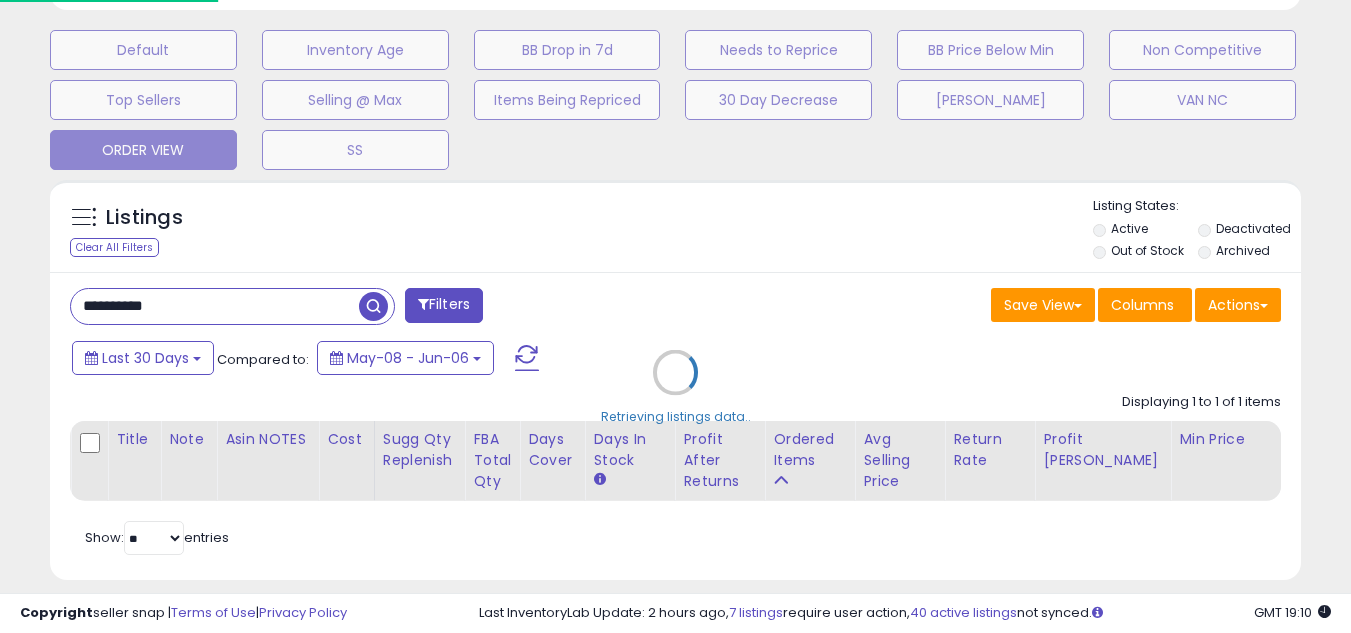 scroll, scrollTop: 999590, scrollLeft: 999267, axis: both 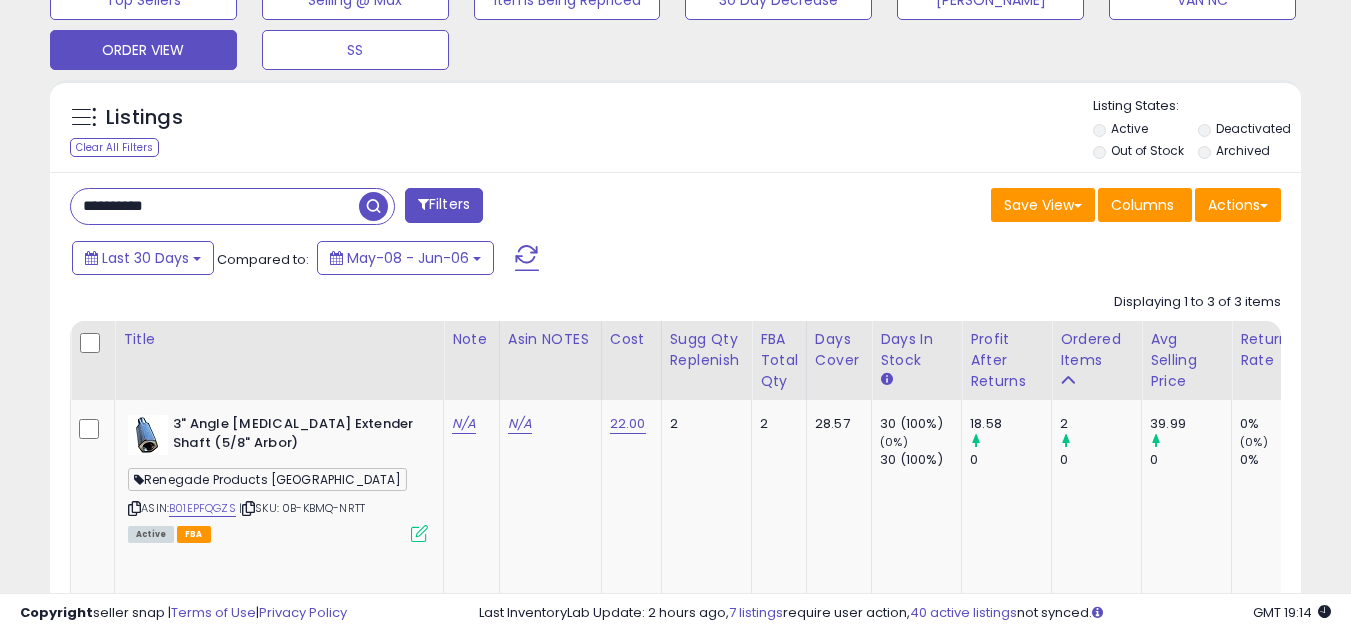click on "**********" at bounding box center [215, 206] 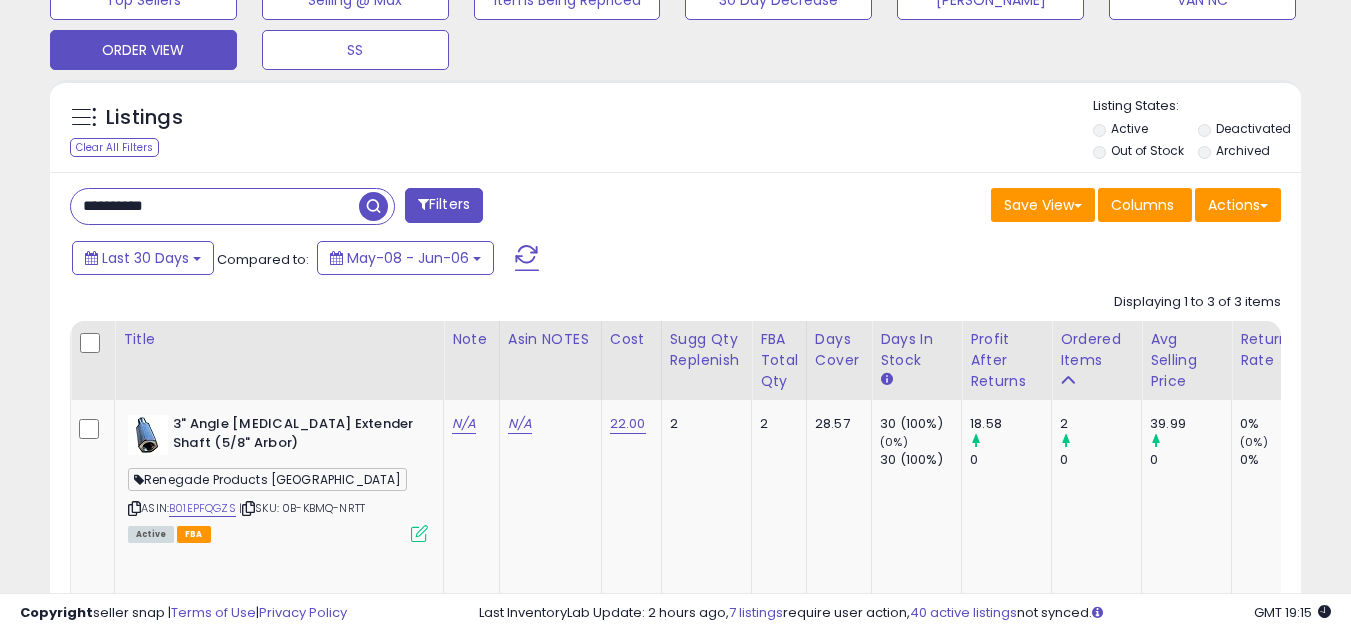 drag, startPoint x: 184, startPoint y: 236, endPoint x: 163, endPoint y: 206, distance: 36.619667 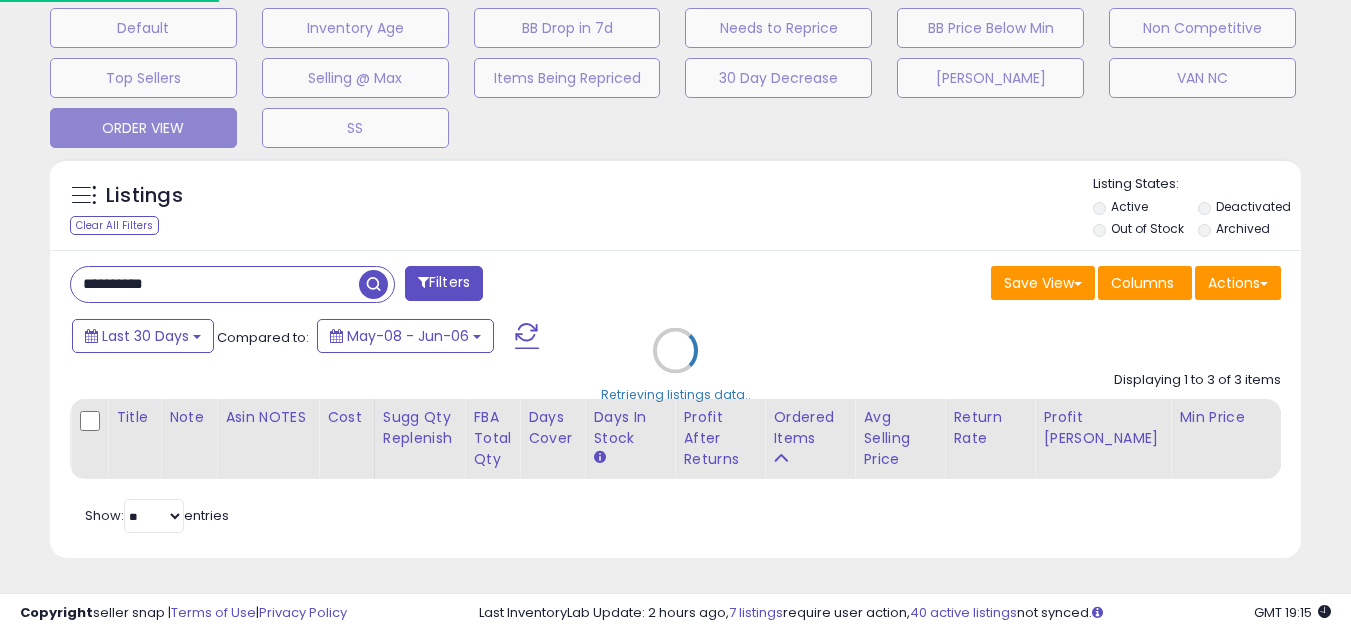 scroll, scrollTop: 999590, scrollLeft: 999267, axis: both 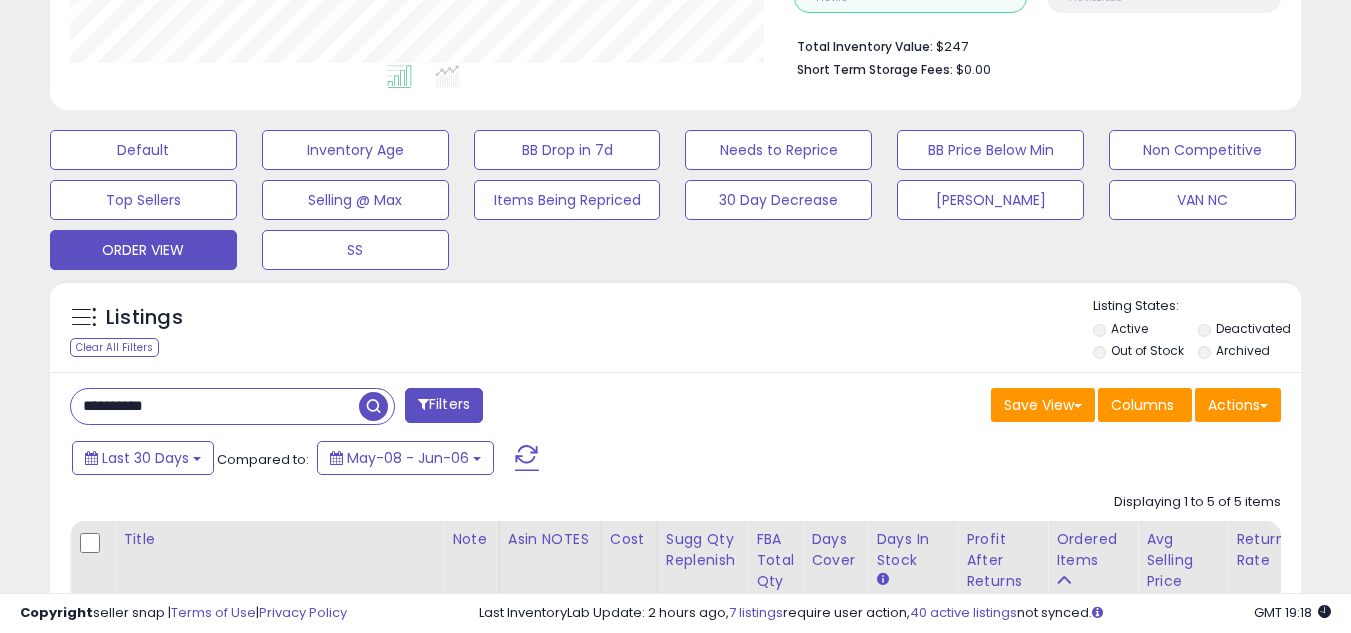click on "**********" at bounding box center (215, 406) 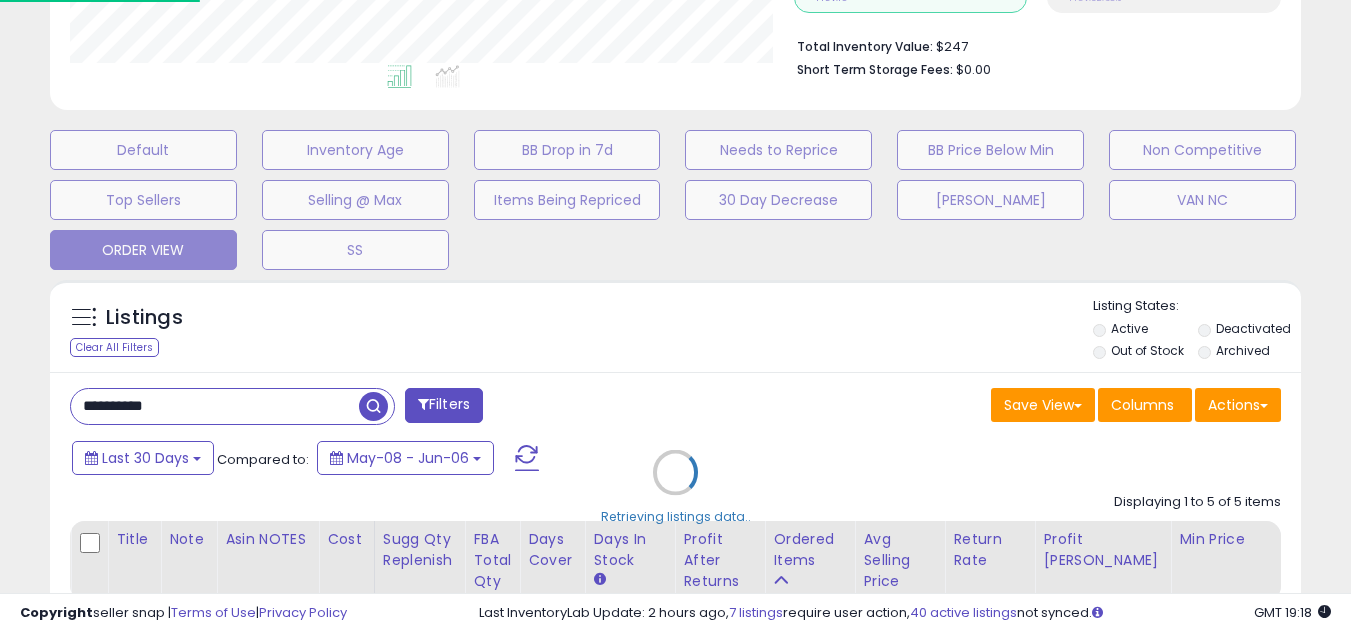 scroll, scrollTop: 999590, scrollLeft: 999267, axis: both 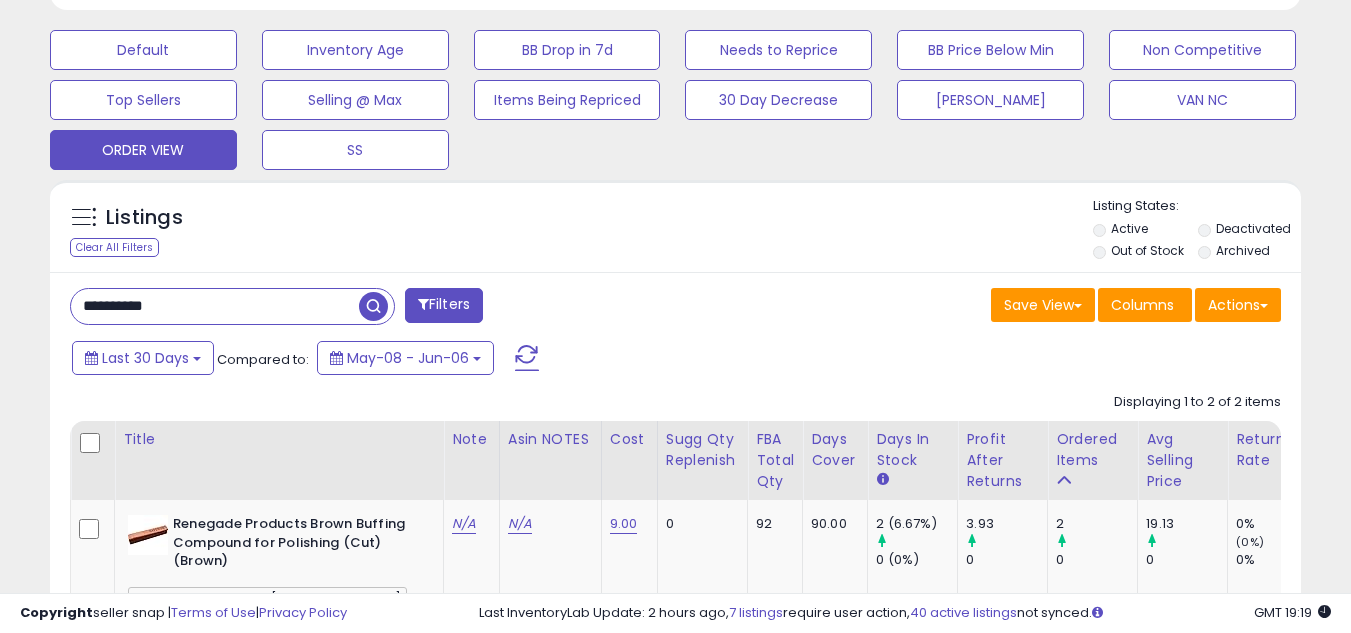 click on "**********" at bounding box center (215, 306) 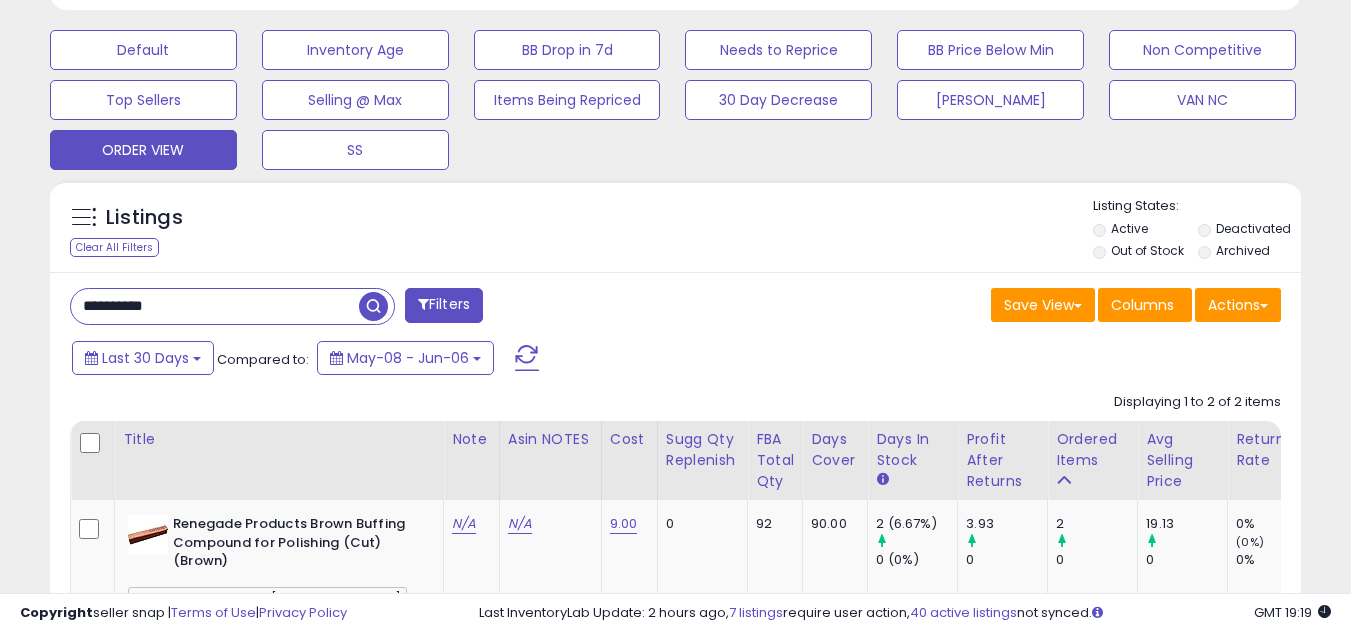 click on "**********" at bounding box center [215, 306] 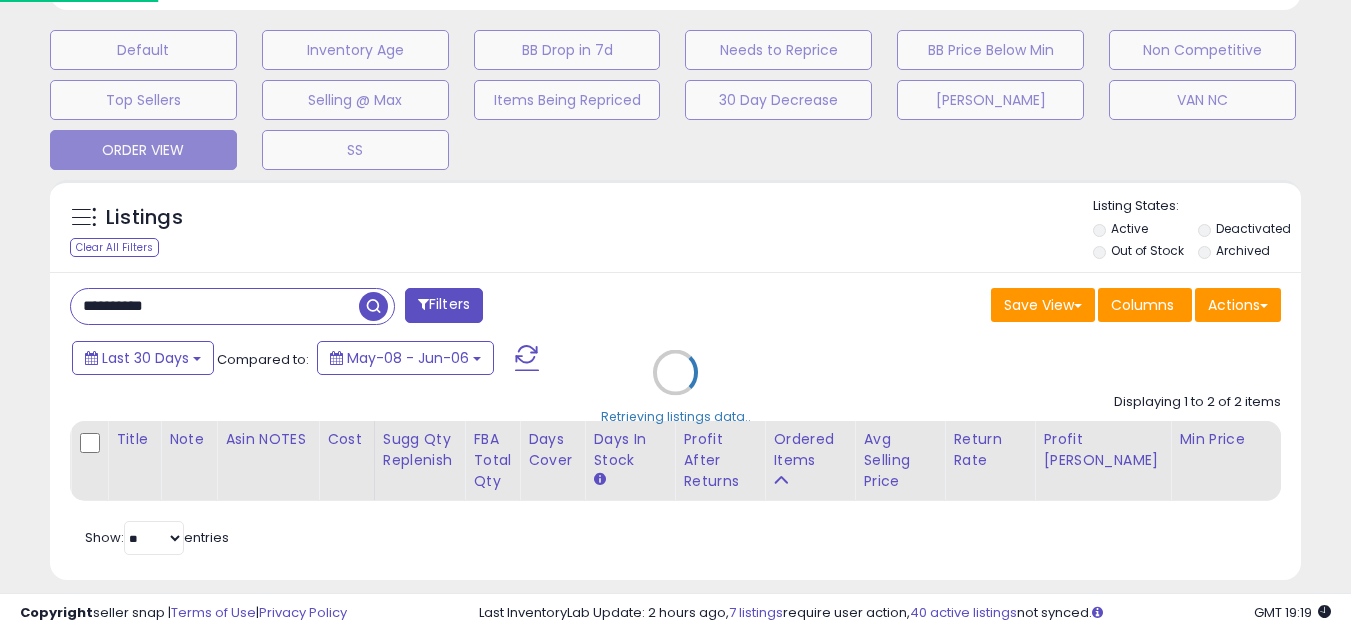 scroll, scrollTop: 999590, scrollLeft: 999267, axis: both 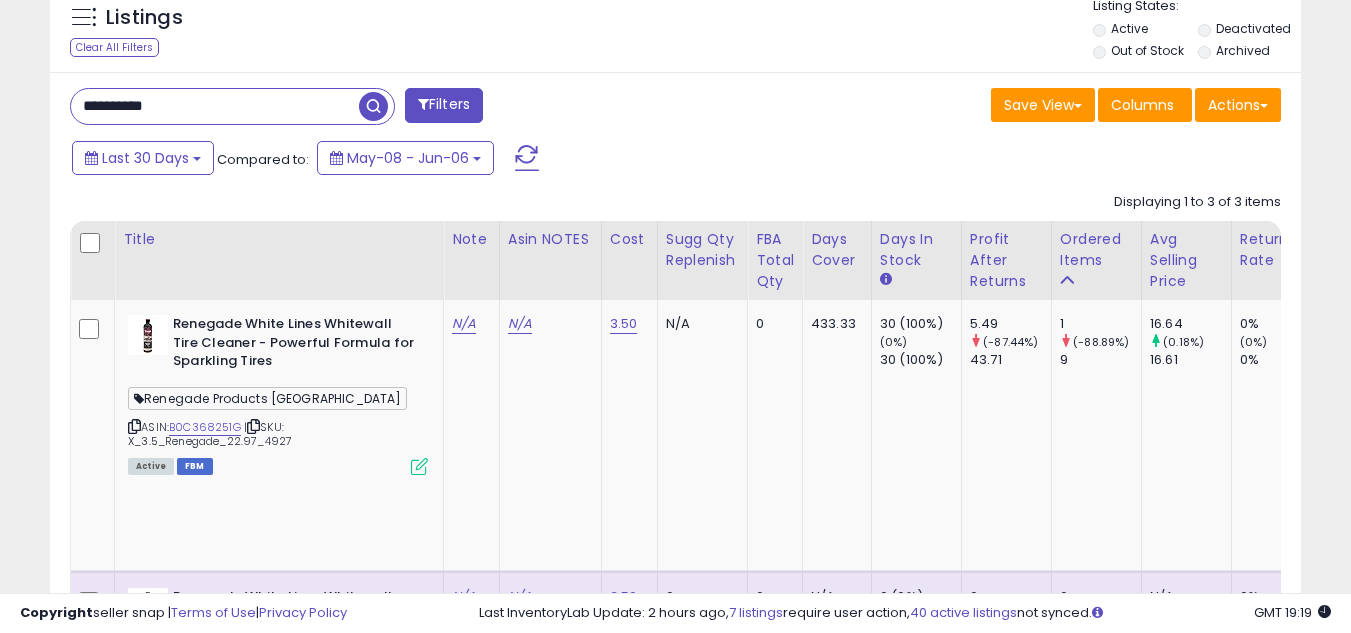 click on "**********" at bounding box center [215, 106] 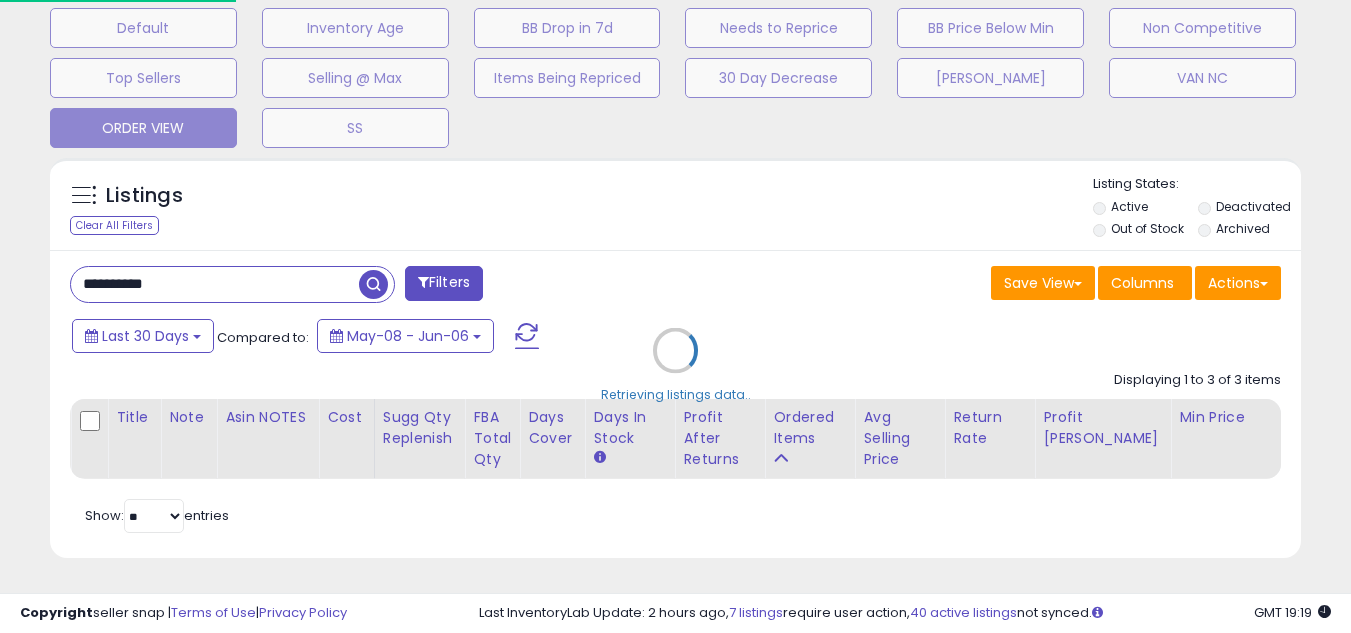 scroll, scrollTop: 999590, scrollLeft: 999267, axis: both 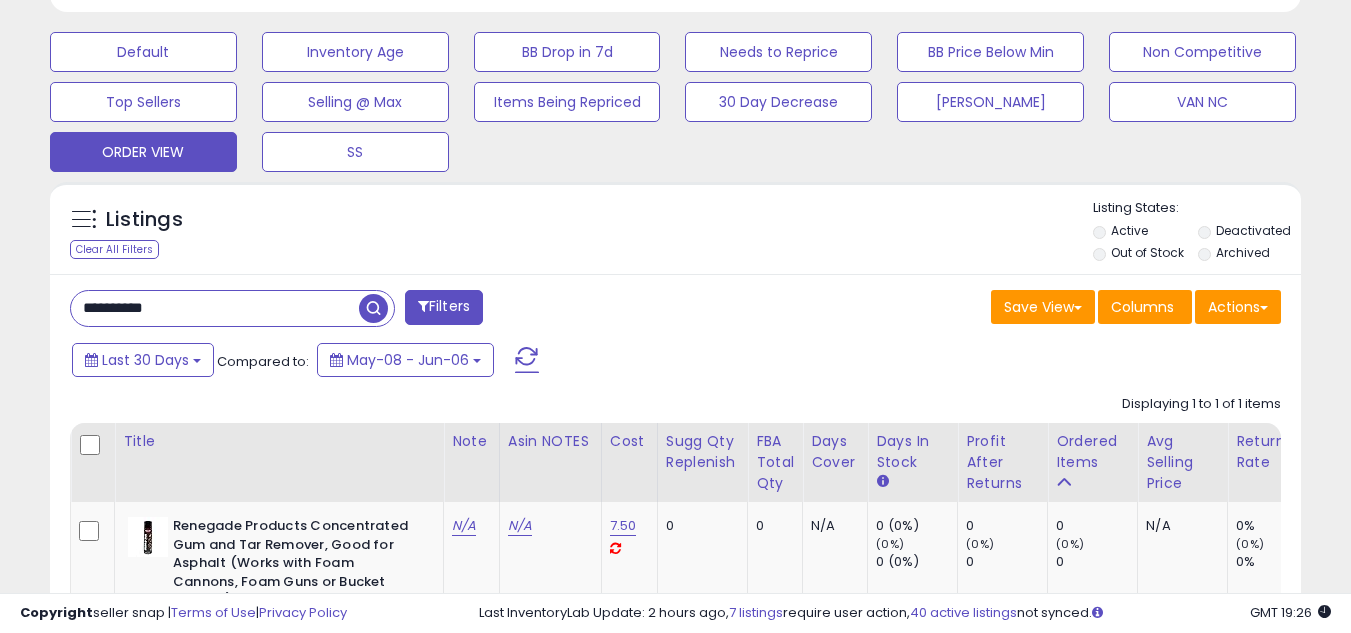 click on "**********" at bounding box center [675, 564] 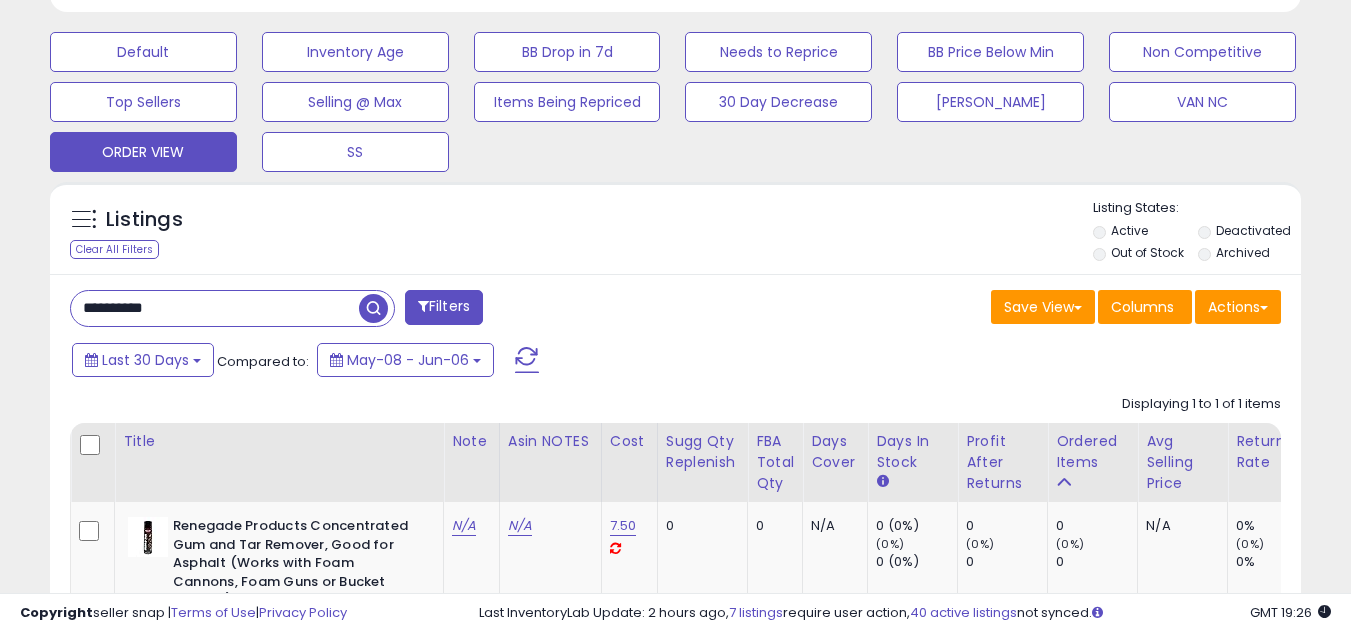 click on "**********" at bounding box center [215, 308] 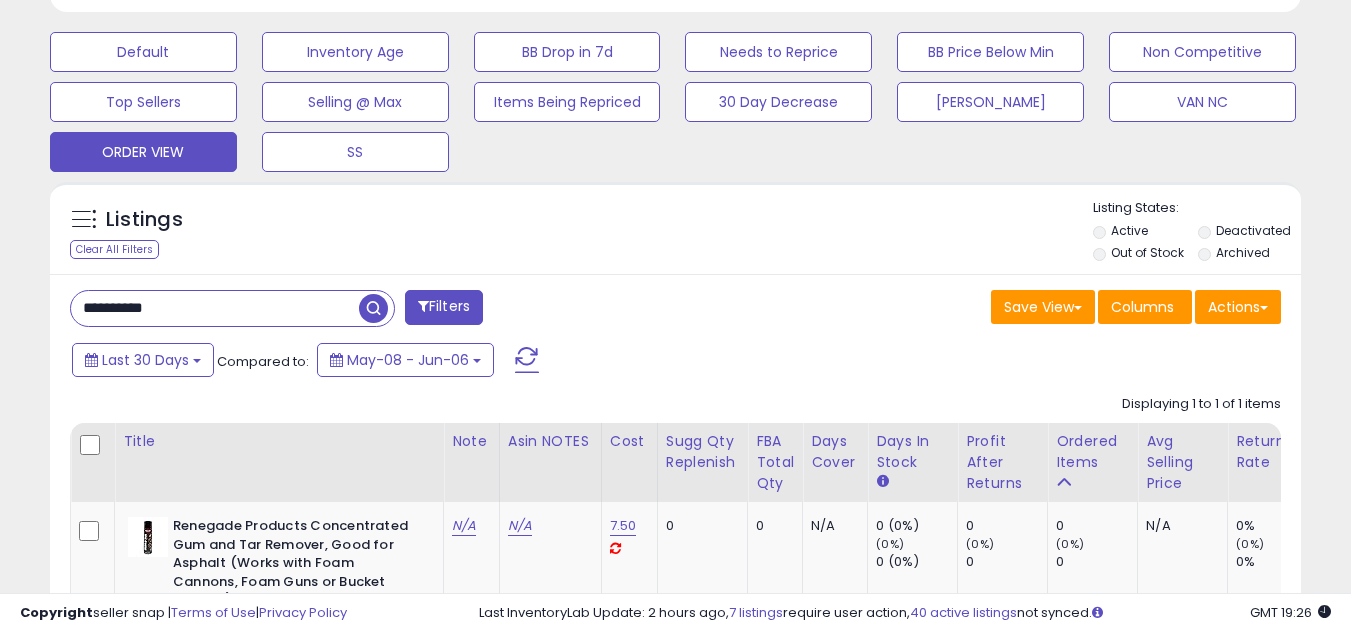 click on "**********" at bounding box center [215, 308] 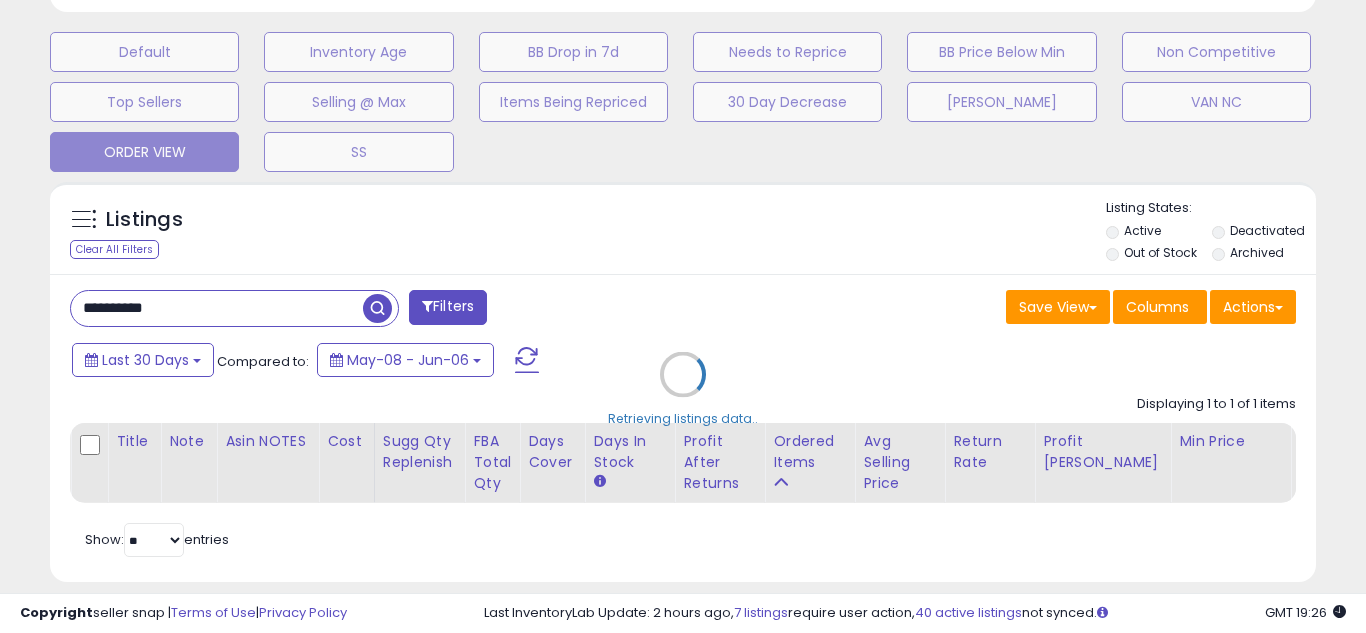 scroll, scrollTop: 999590, scrollLeft: 999267, axis: both 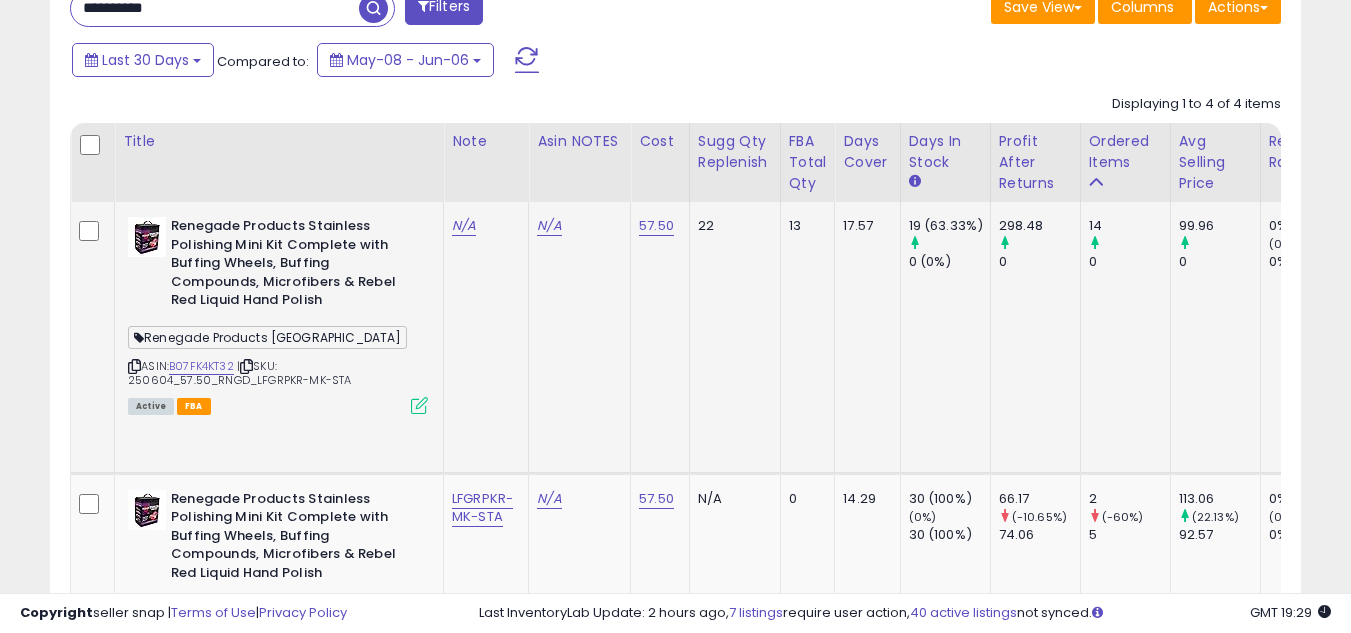 click at bounding box center [134, 366] 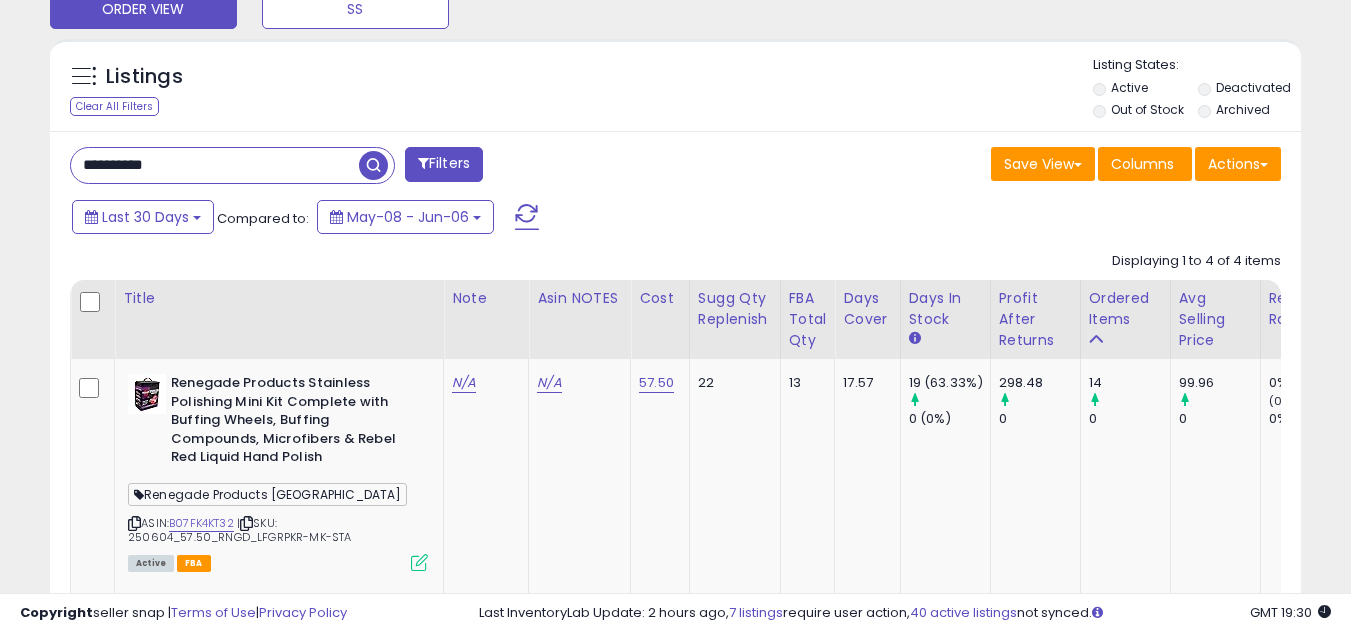 scroll, scrollTop: 598, scrollLeft: 0, axis: vertical 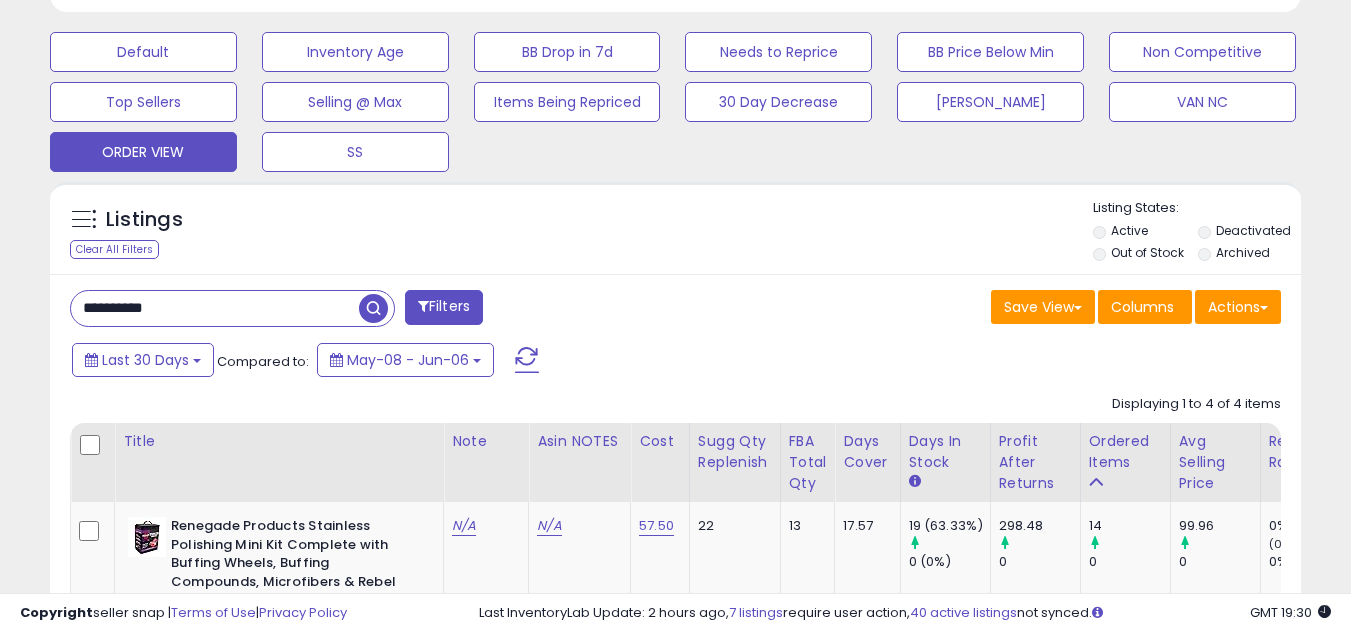 click on "**********" at bounding box center (215, 308) 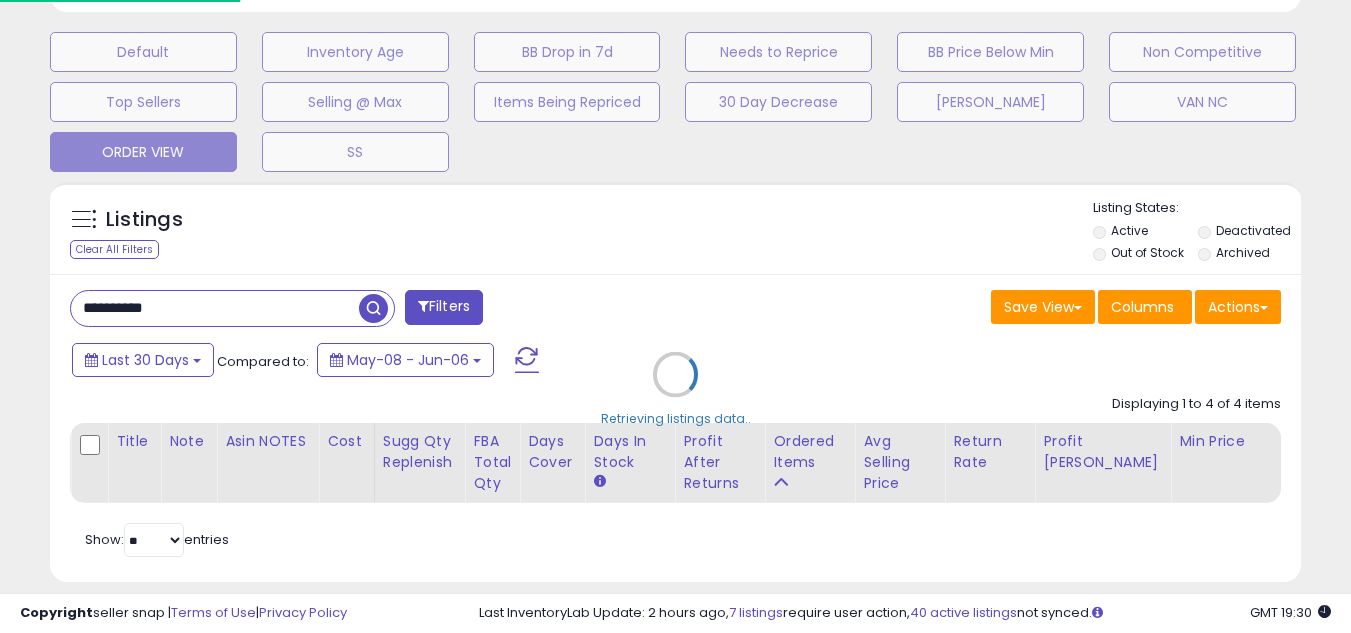 scroll, scrollTop: 999590, scrollLeft: 999267, axis: both 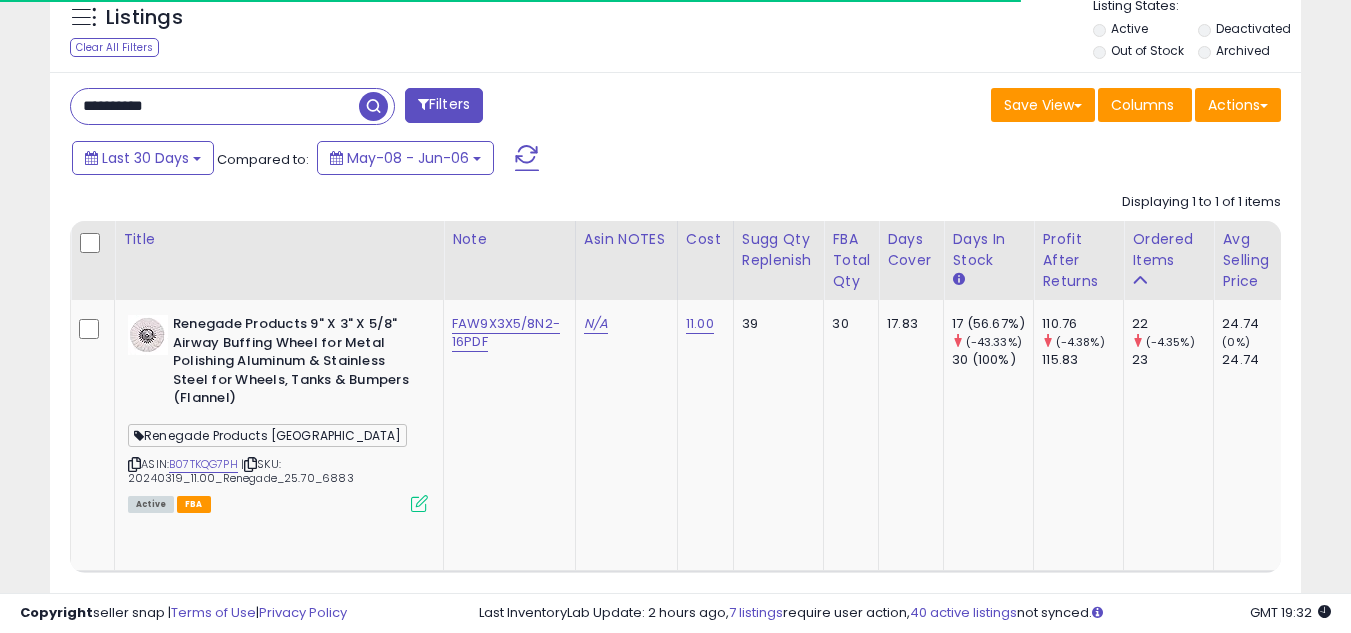 click on "**********" at bounding box center (215, 106) 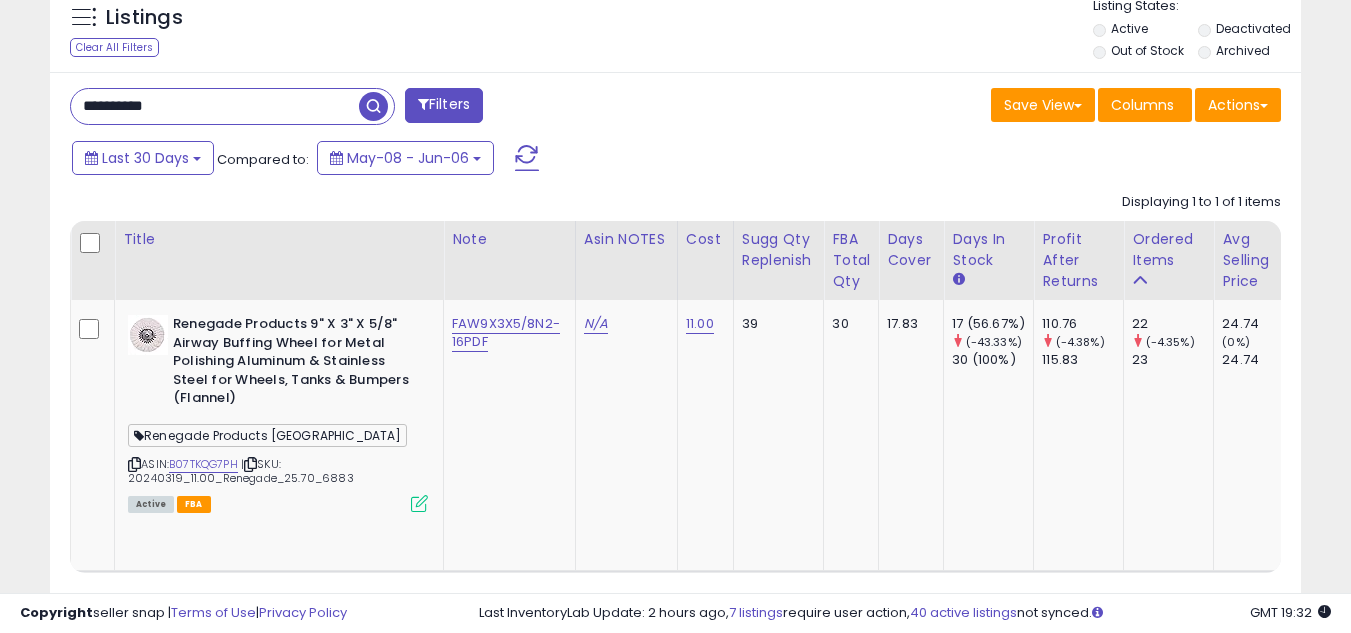 click on "**********" at bounding box center [215, 106] 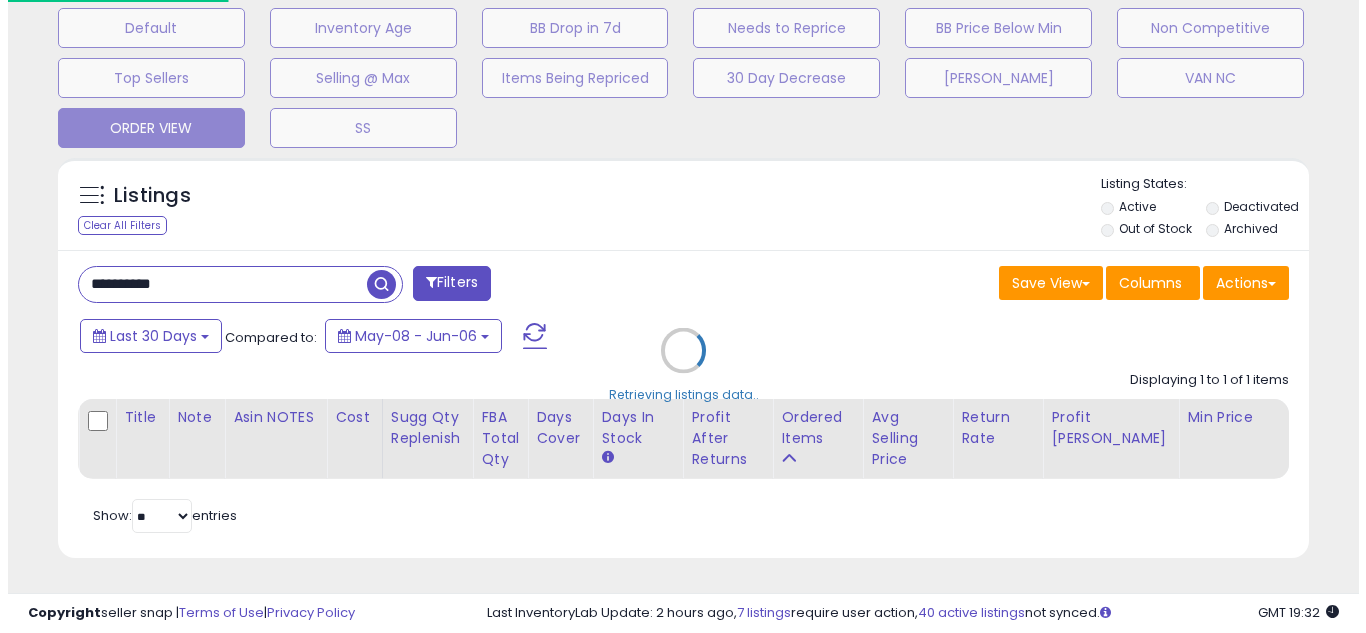 scroll, scrollTop: 637, scrollLeft: 0, axis: vertical 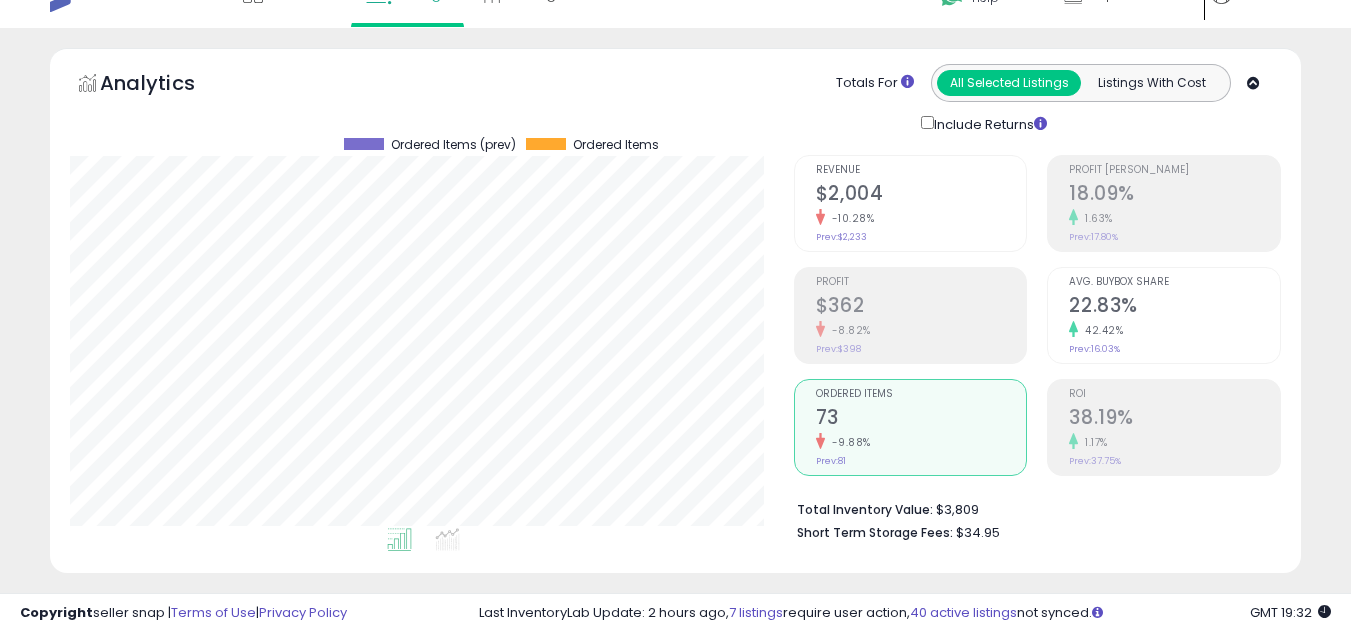 click on "Ordered Items" at bounding box center [921, 394] 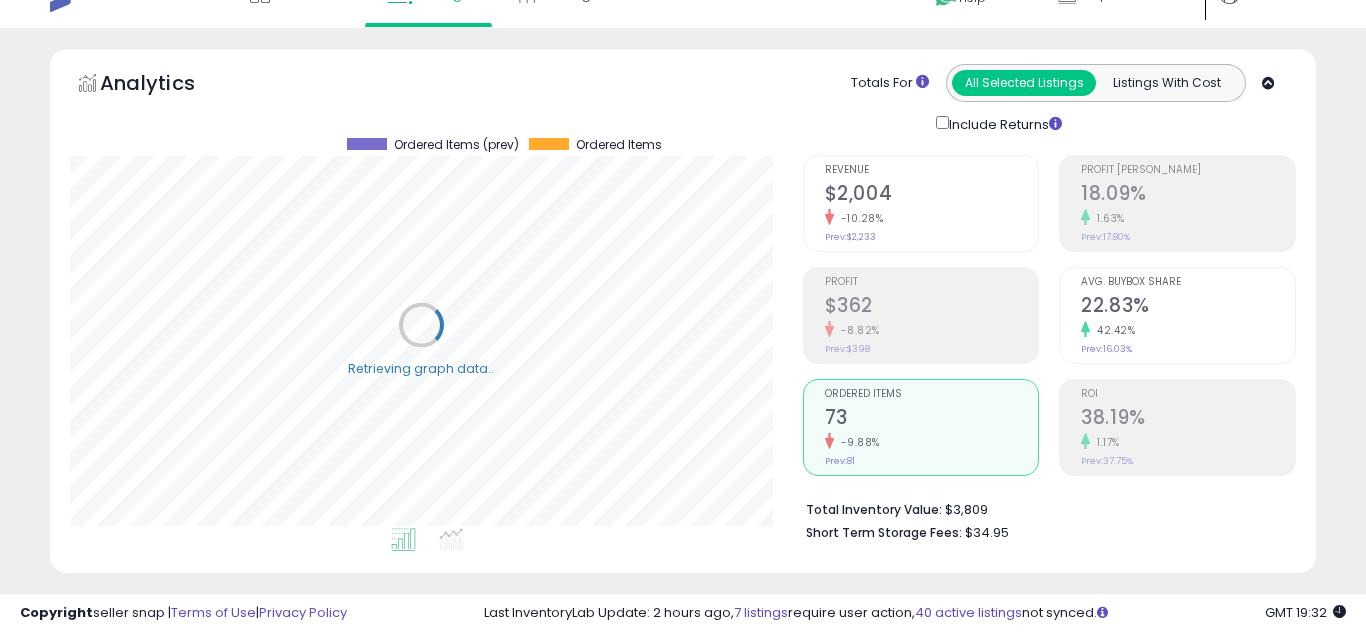scroll, scrollTop: 999590, scrollLeft: 999267, axis: both 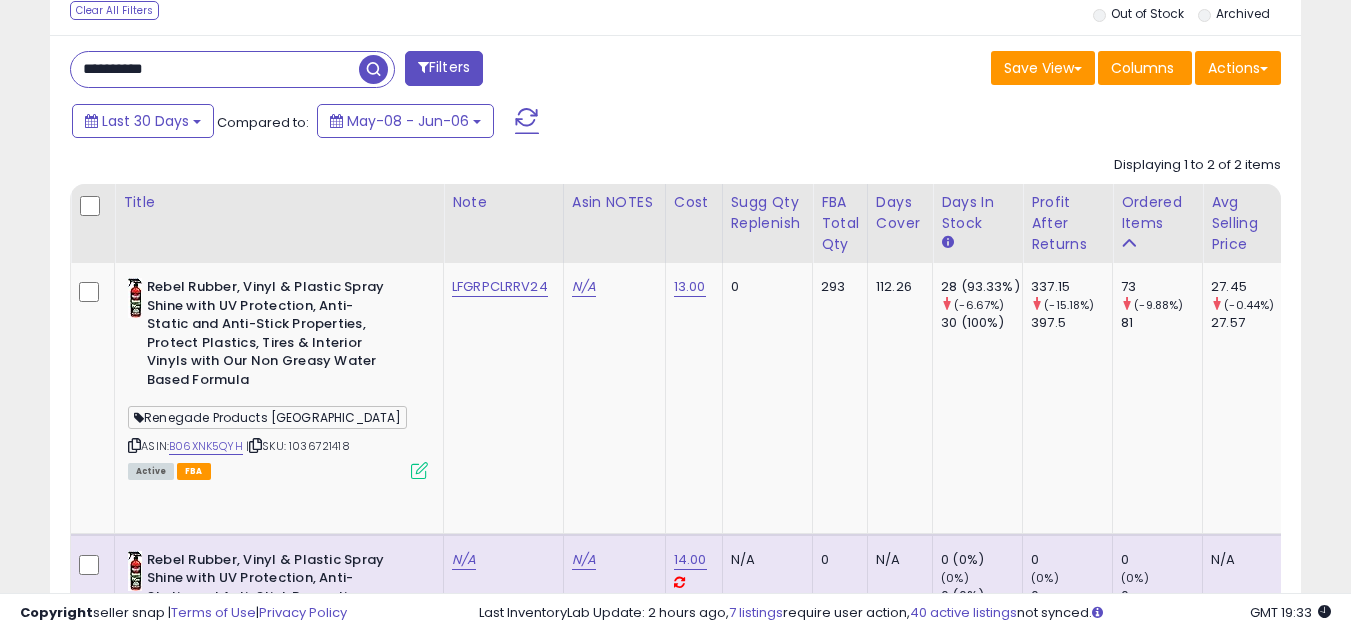 click on "**********" at bounding box center [215, 69] 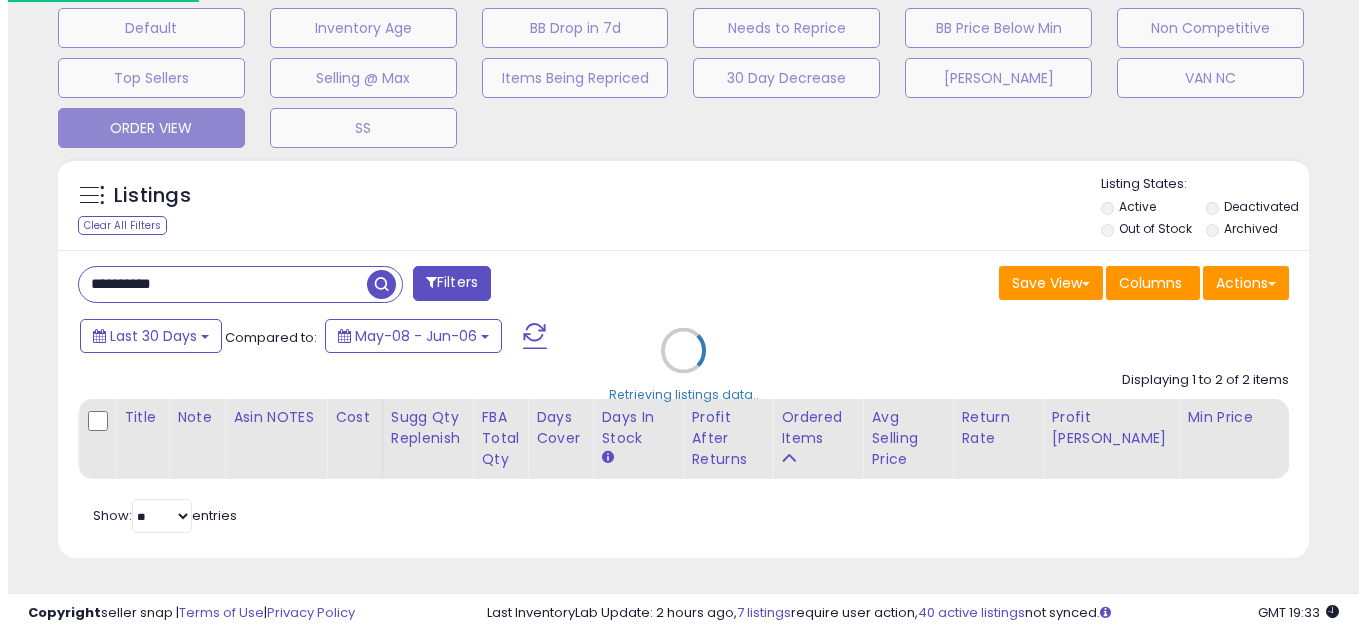 scroll, scrollTop: 637, scrollLeft: 0, axis: vertical 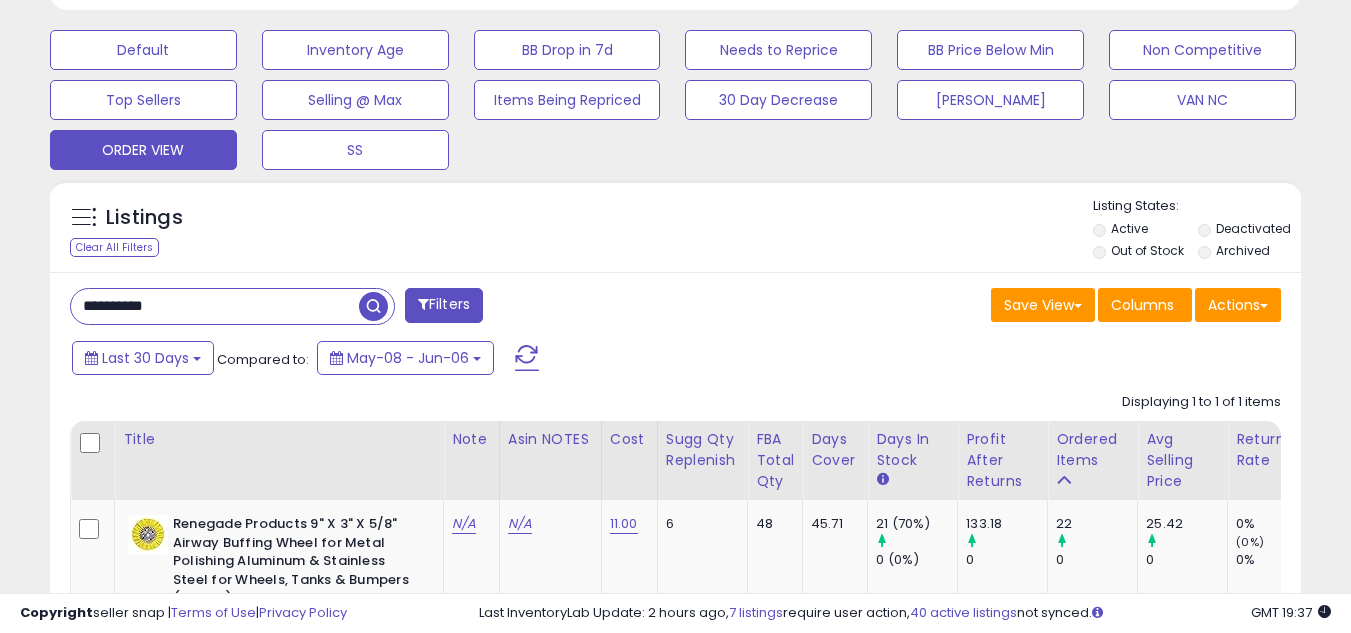 click on "**********" at bounding box center [215, 306] 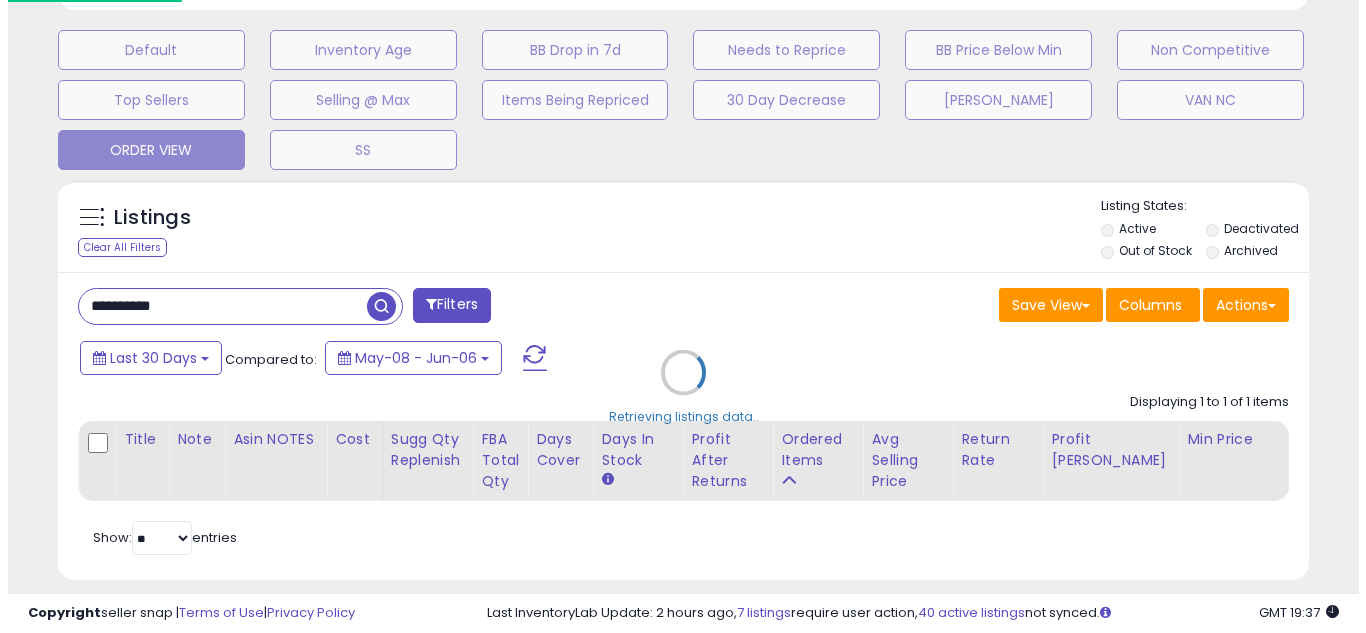 scroll, scrollTop: 999590, scrollLeft: 999267, axis: both 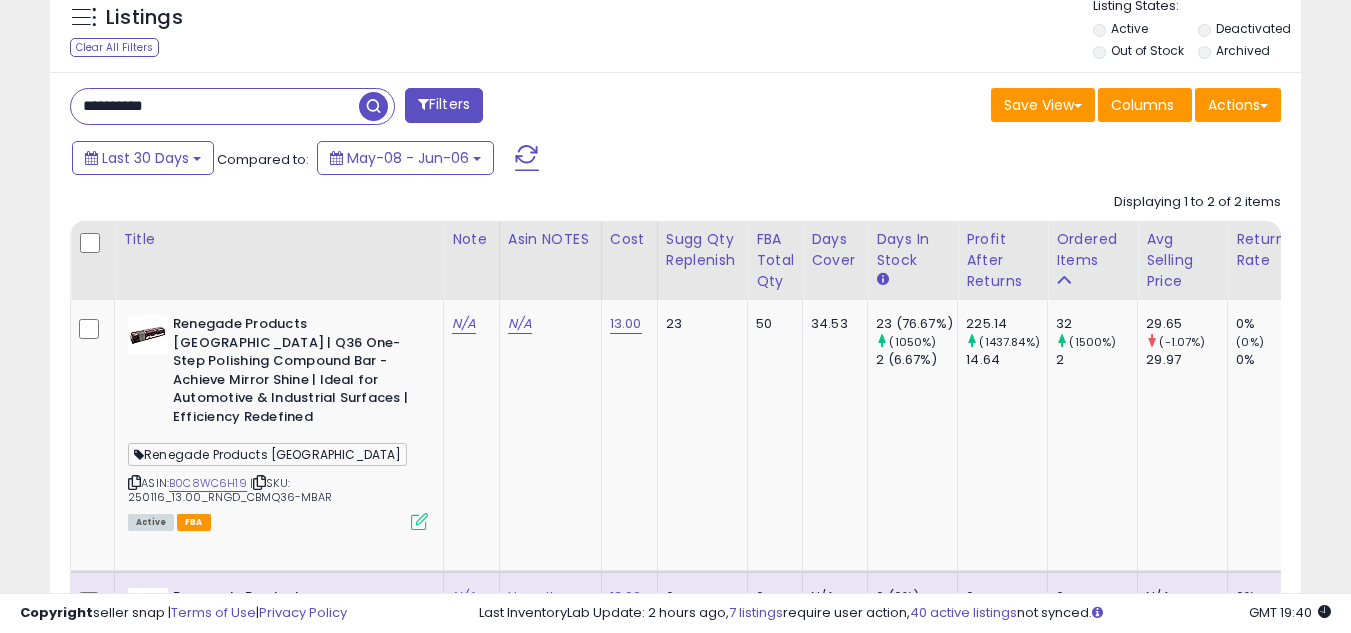 click on "**********" at bounding box center (215, 106) 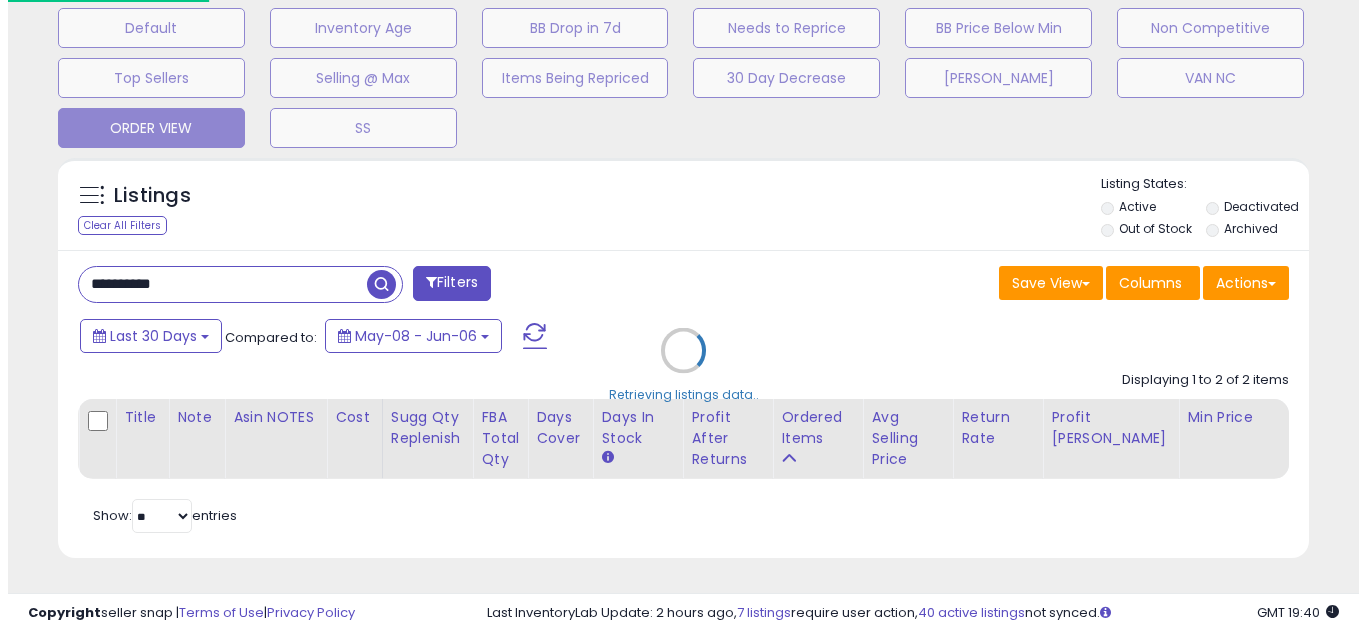 scroll, scrollTop: 637, scrollLeft: 0, axis: vertical 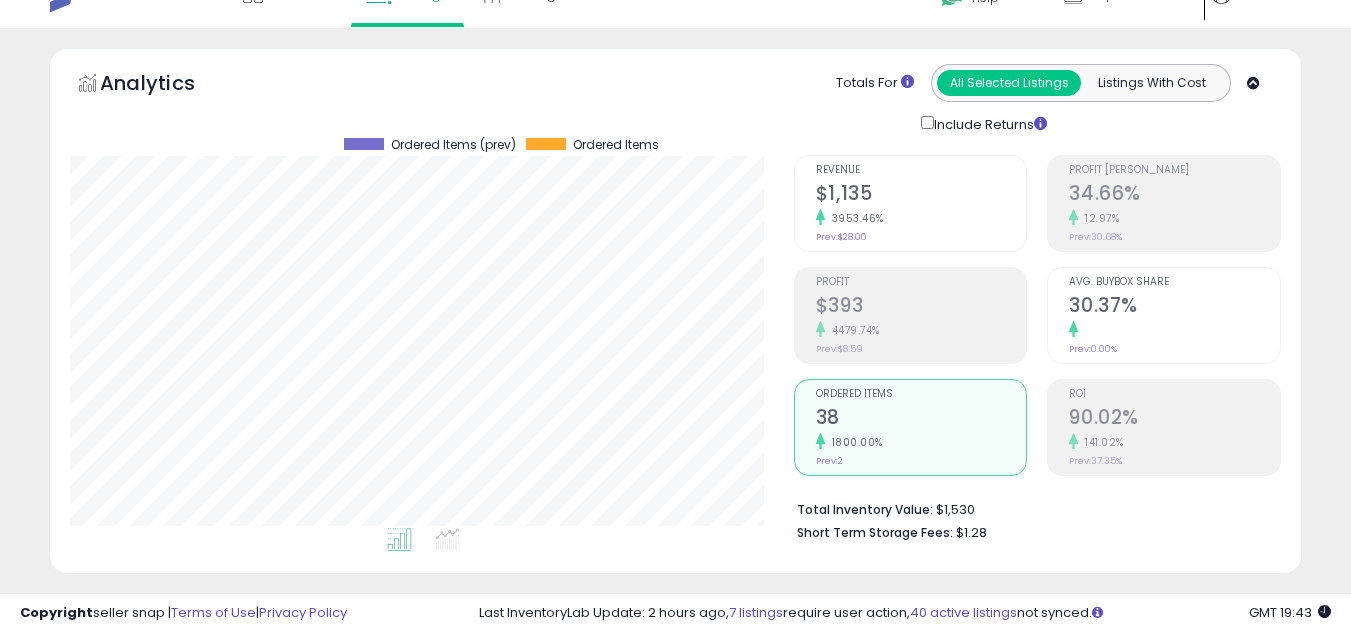 click on "1800.00%" at bounding box center (921, 442) 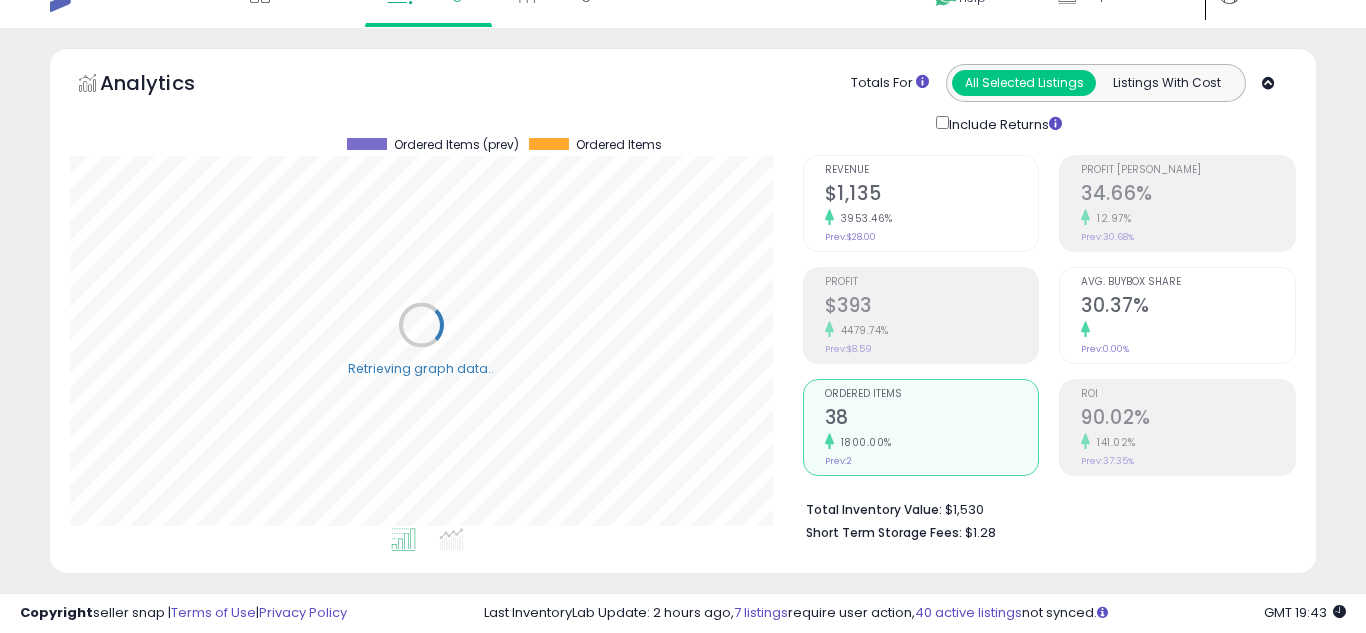 scroll, scrollTop: 999590, scrollLeft: 999267, axis: both 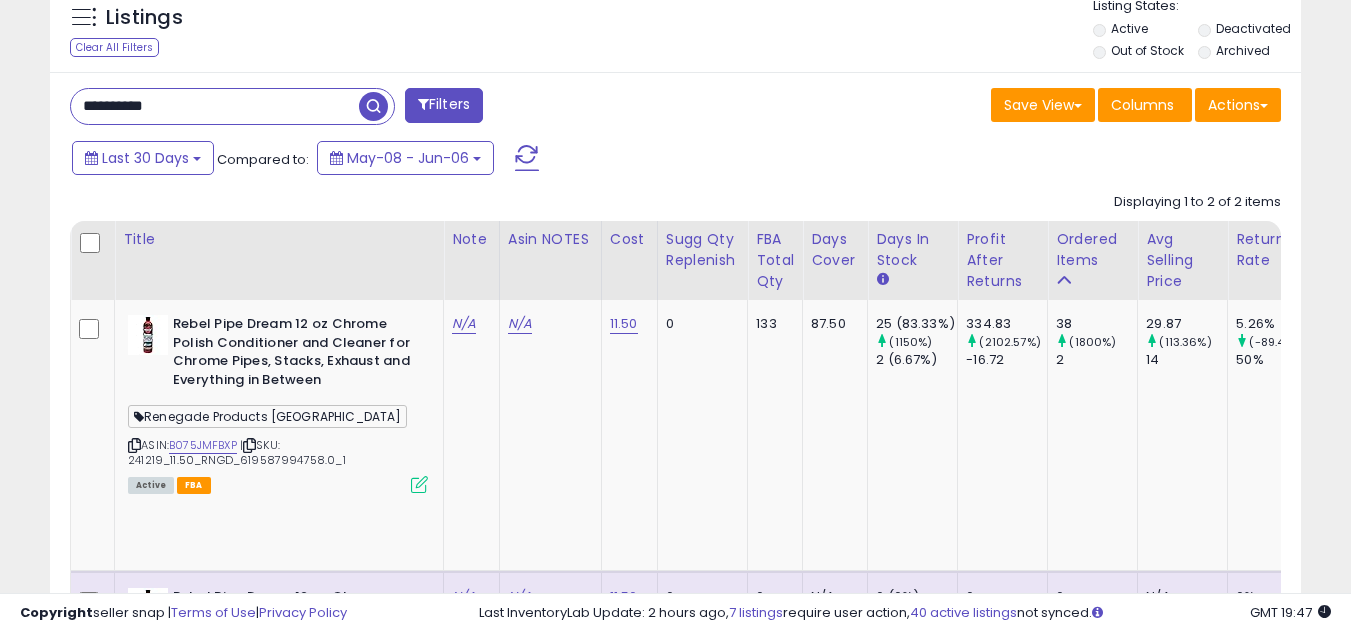click on "**********" at bounding box center (215, 106) 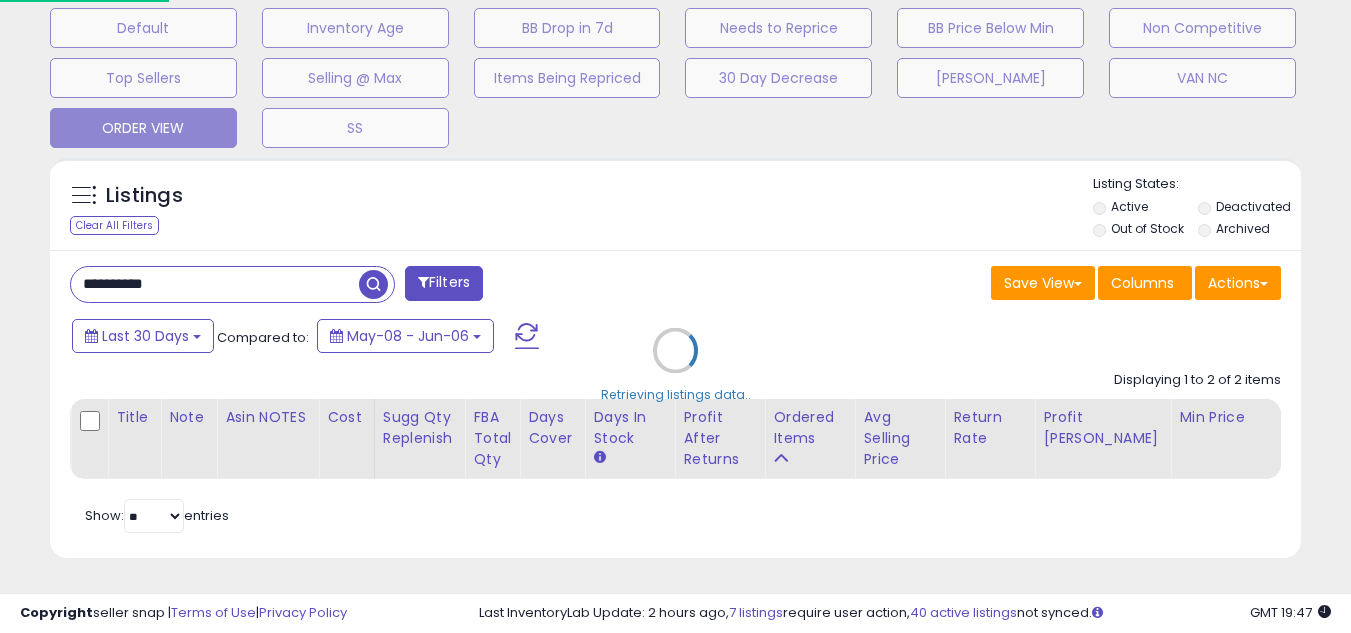 scroll, scrollTop: 999590, scrollLeft: 999267, axis: both 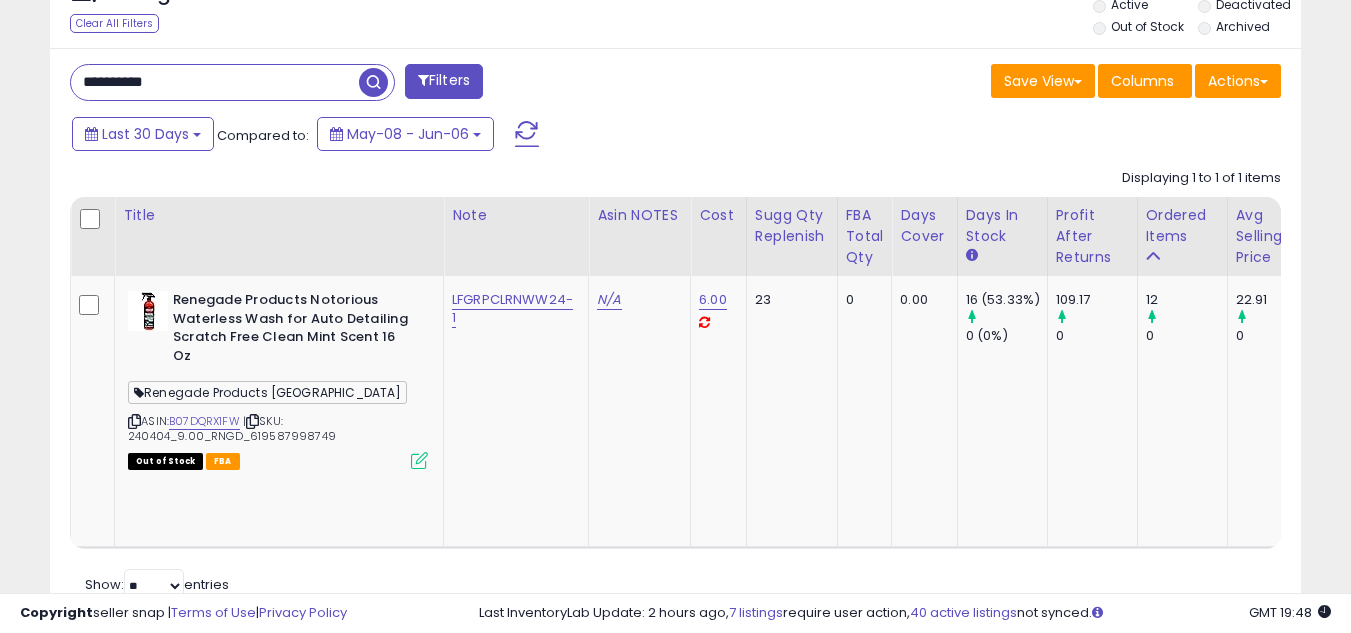 click on "**********" at bounding box center [215, 82] 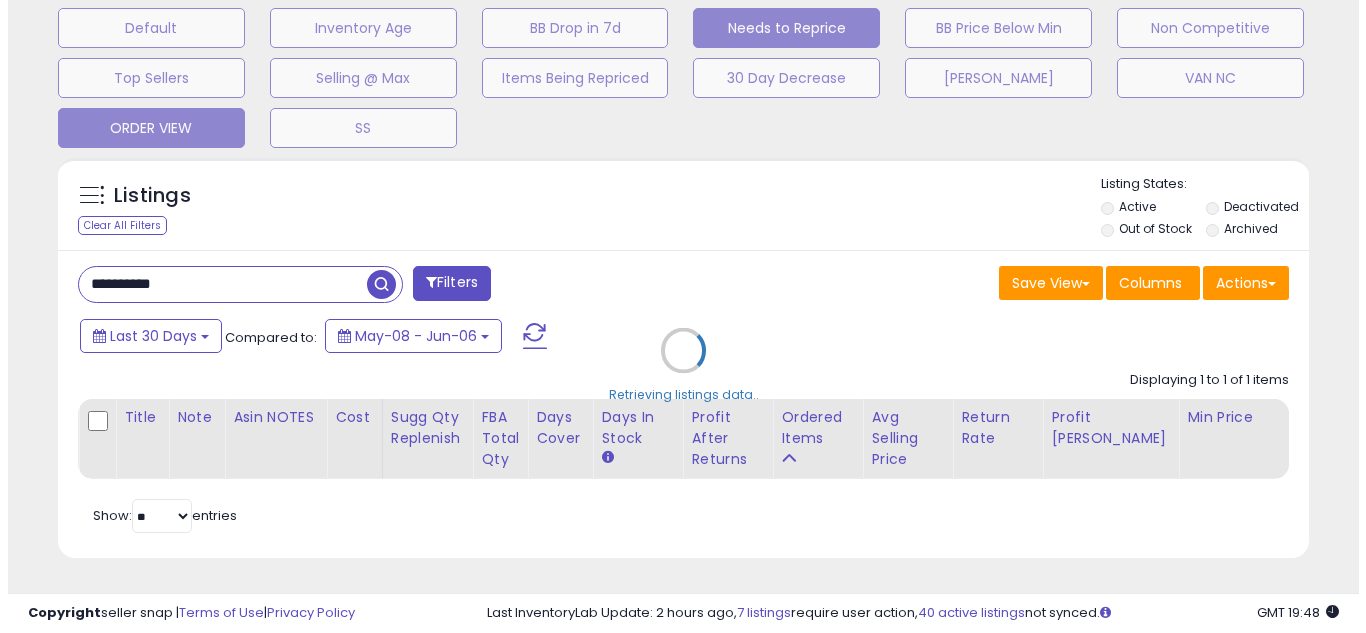 scroll, scrollTop: 637, scrollLeft: 0, axis: vertical 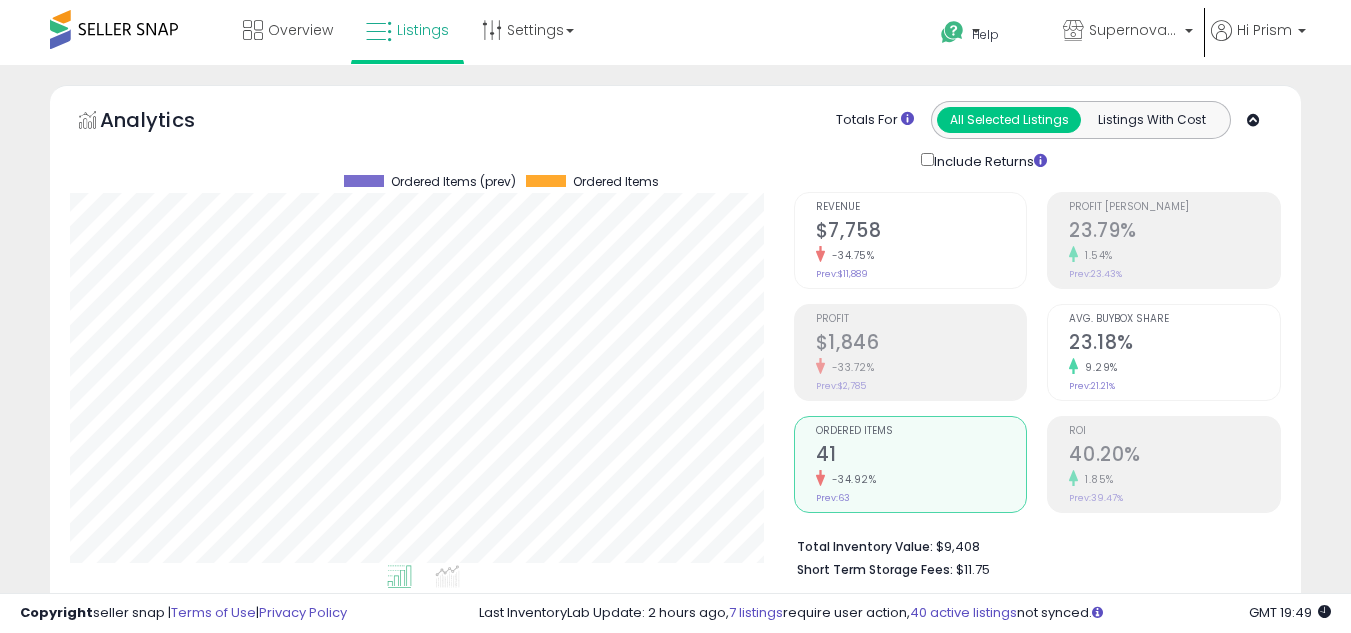 click on "41" at bounding box center [921, 456] 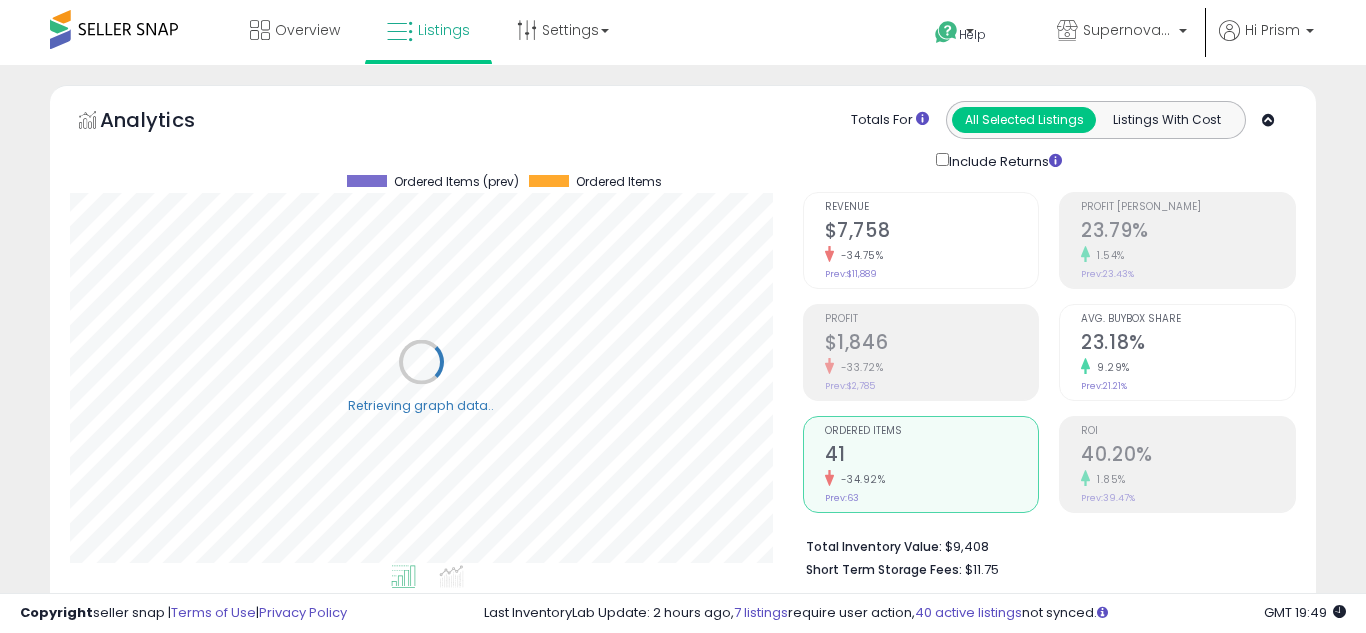scroll, scrollTop: 999590, scrollLeft: 999267, axis: both 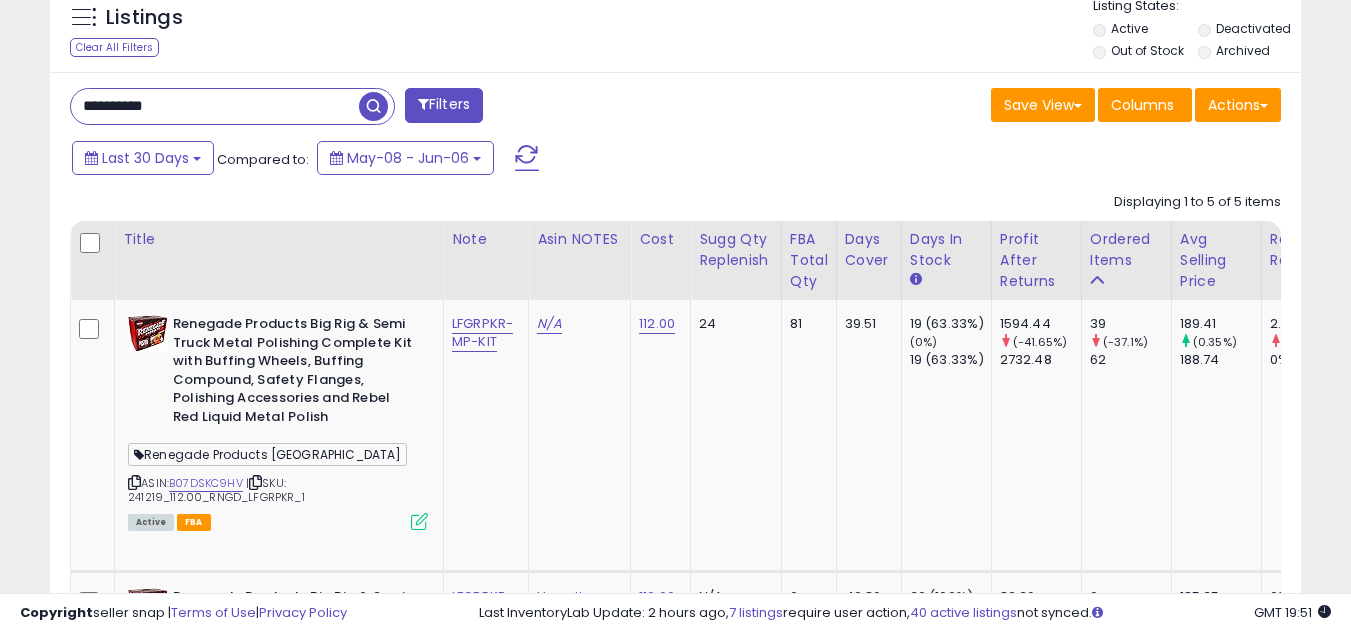 click on "**********" at bounding box center (215, 106) 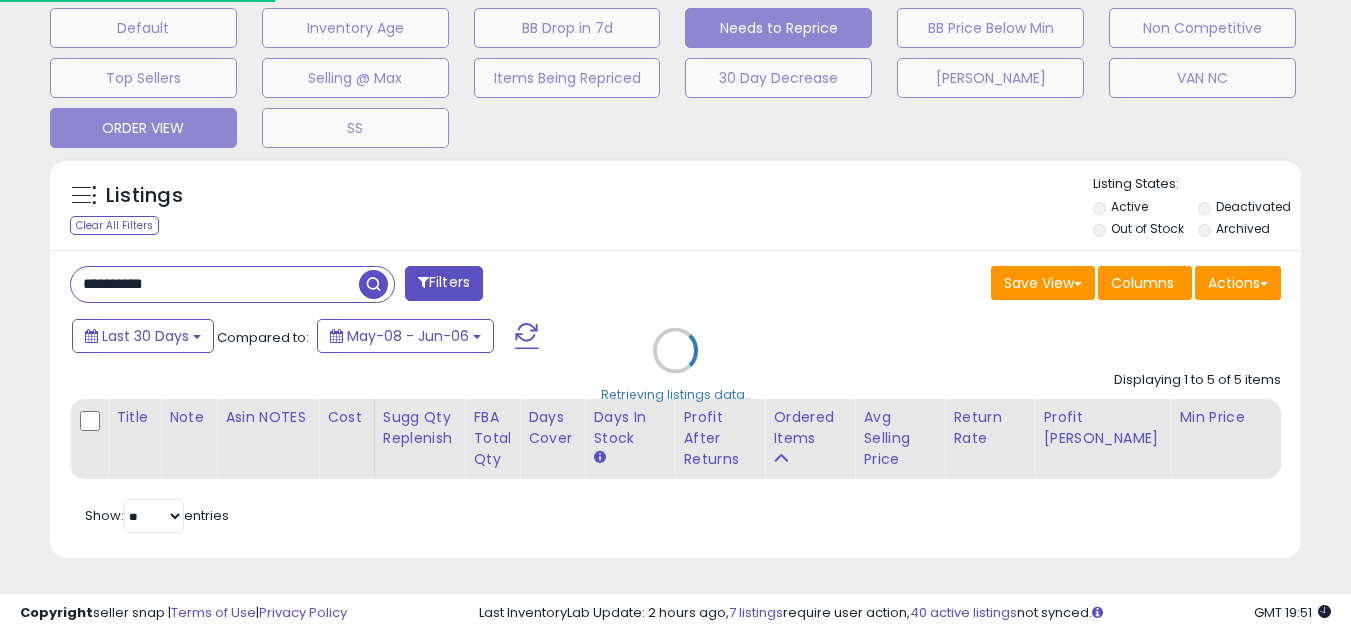 scroll, scrollTop: 999590, scrollLeft: 999267, axis: both 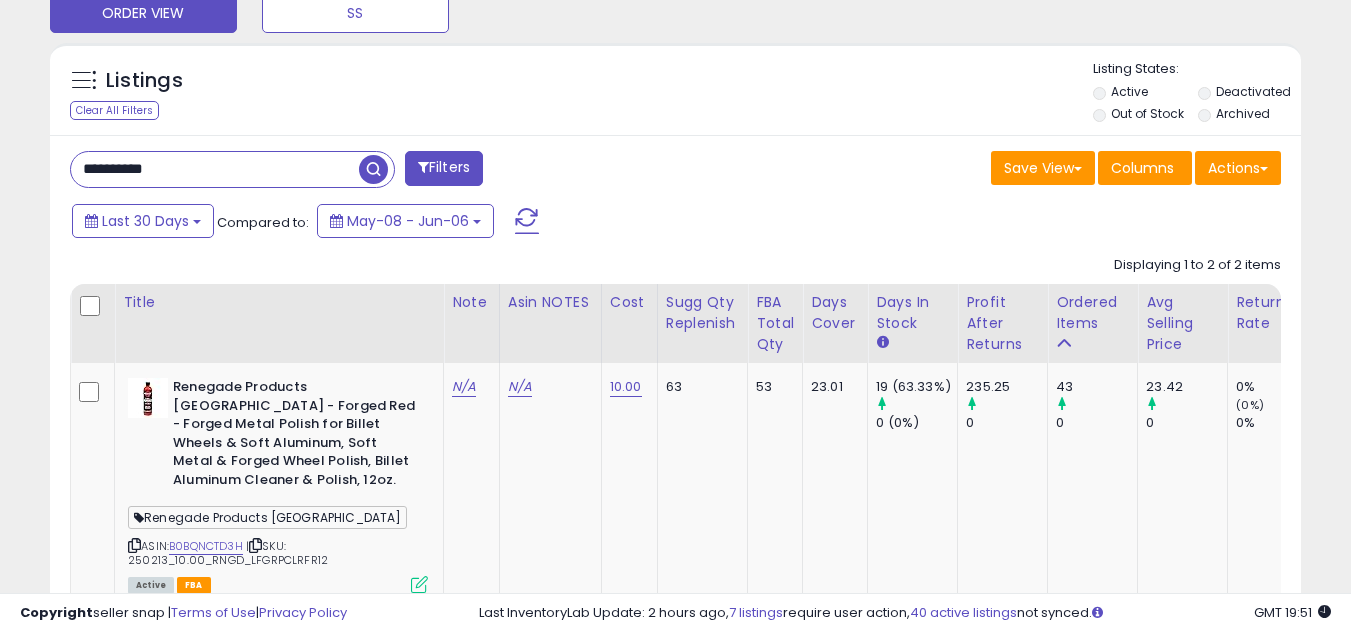 click on "**********" at bounding box center [215, 169] 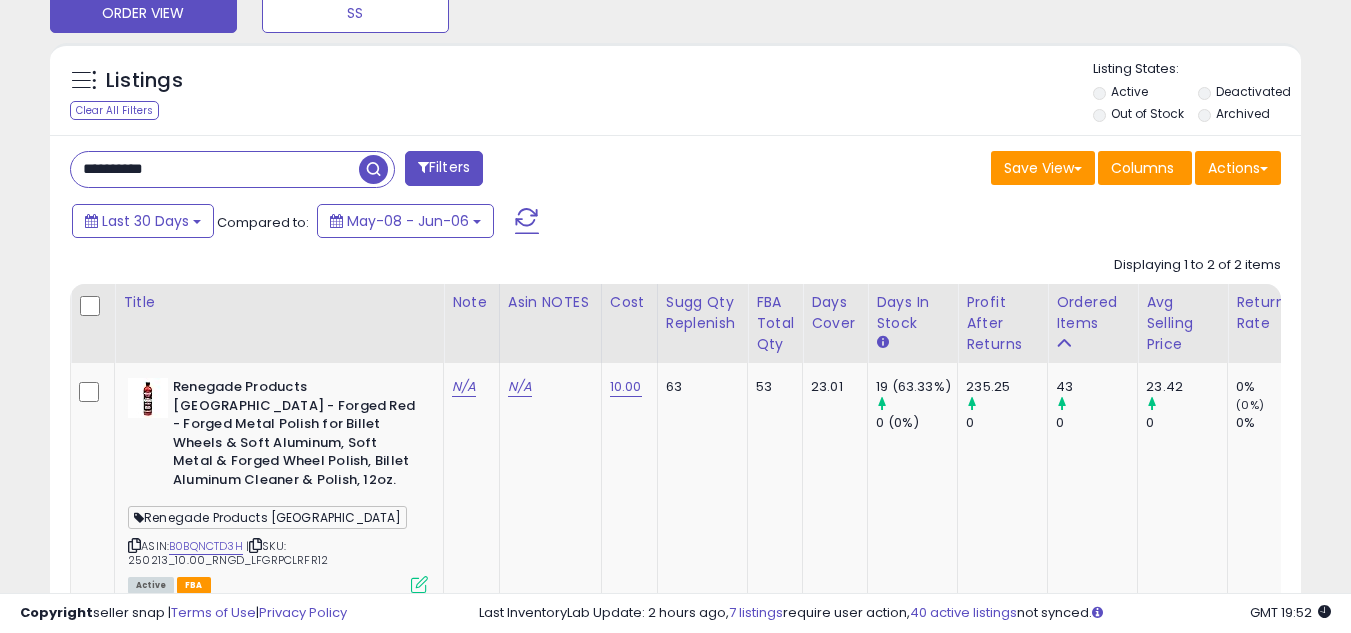 click at bounding box center (373, 169) 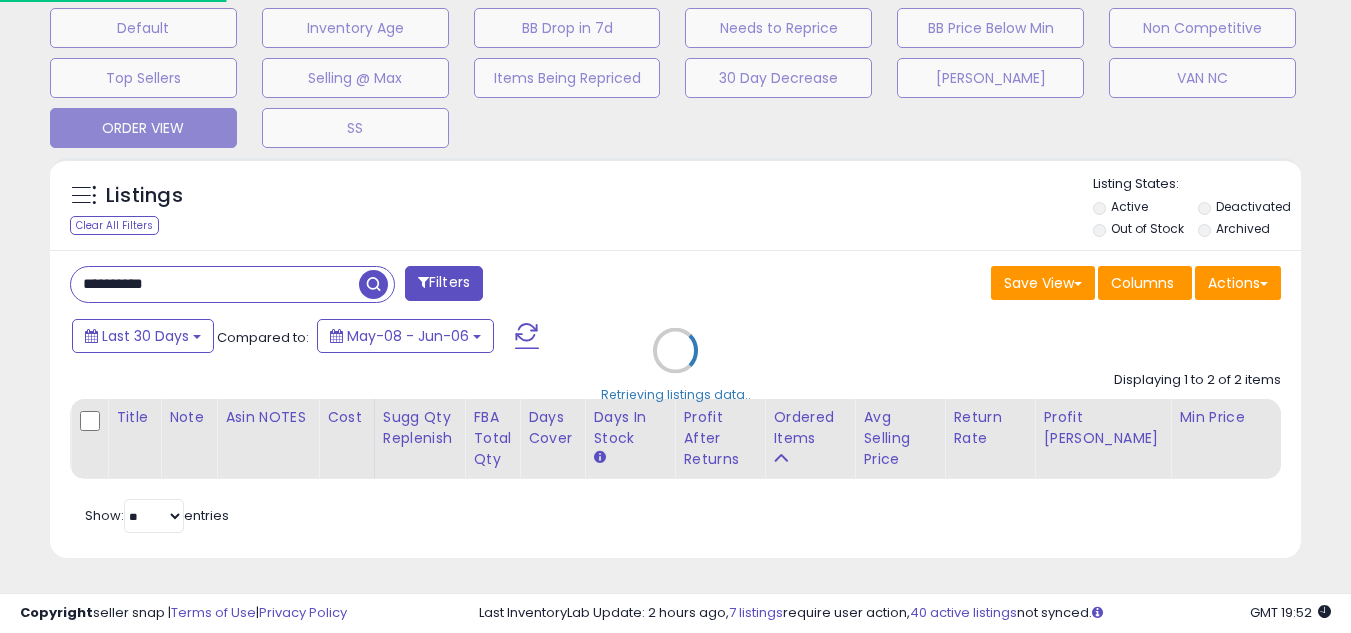 scroll, scrollTop: 999590, scrollLeft: 999267, axis: both 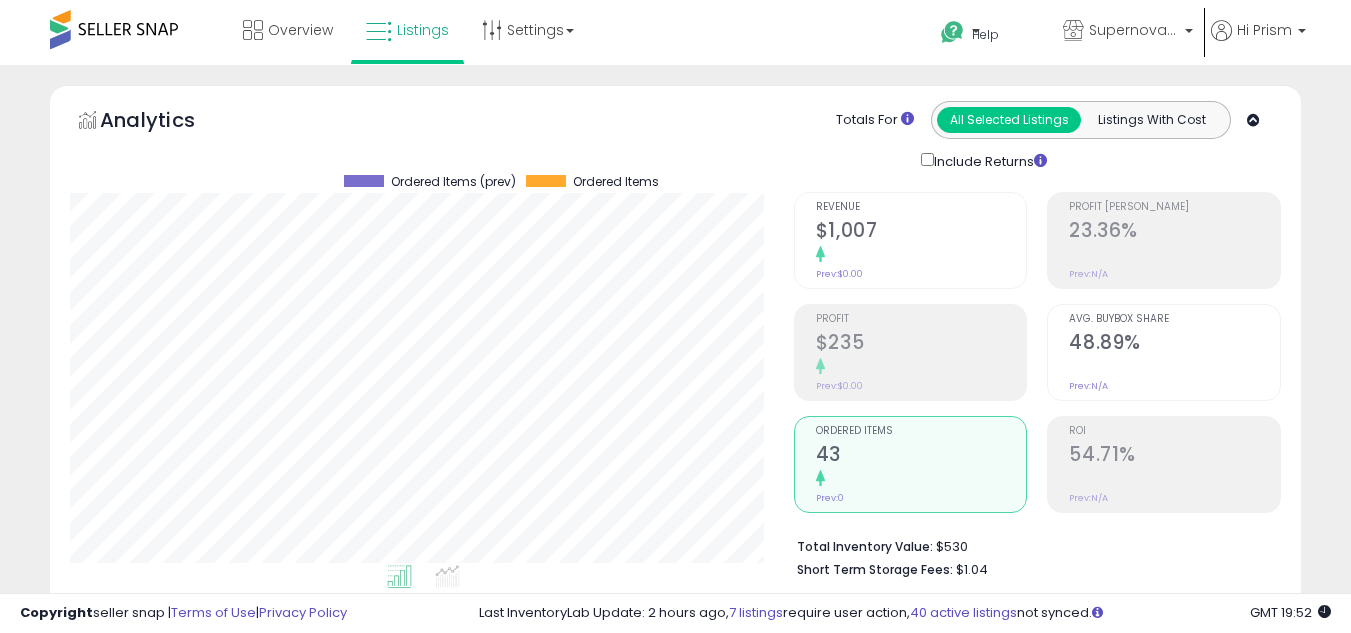 click at bounding box center (921, 479) 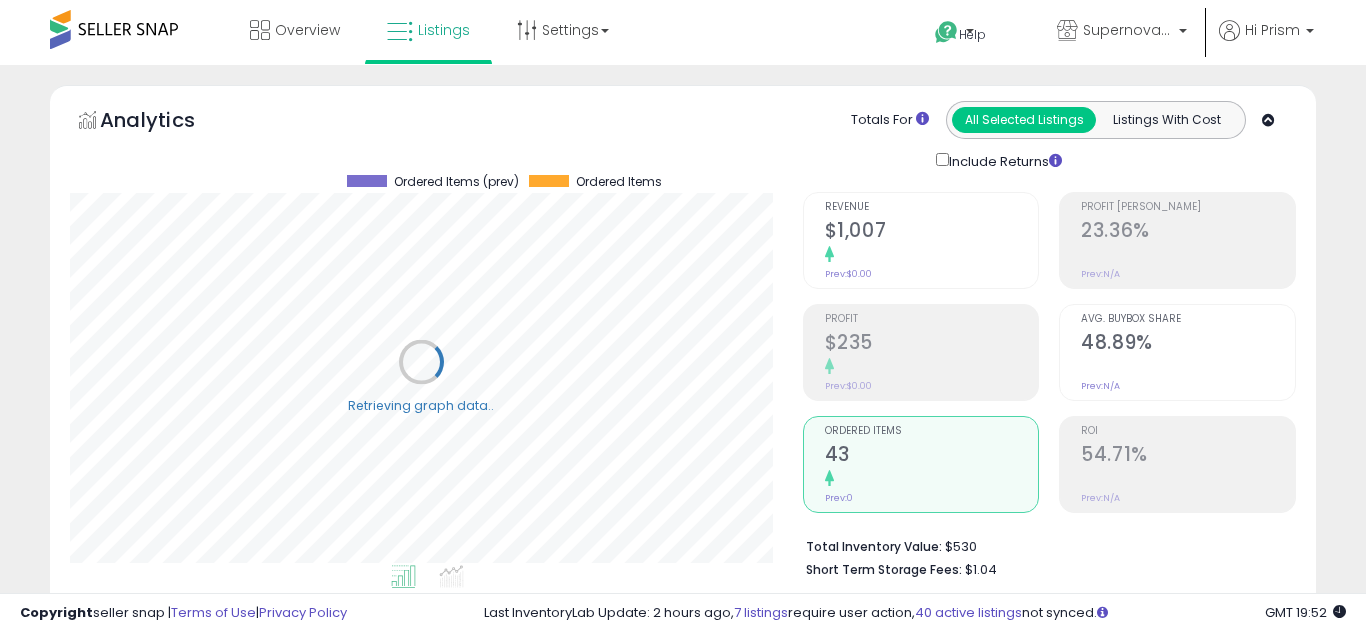 scroll, scrollTop: 999590, scrollLeft: 999267, axis: both 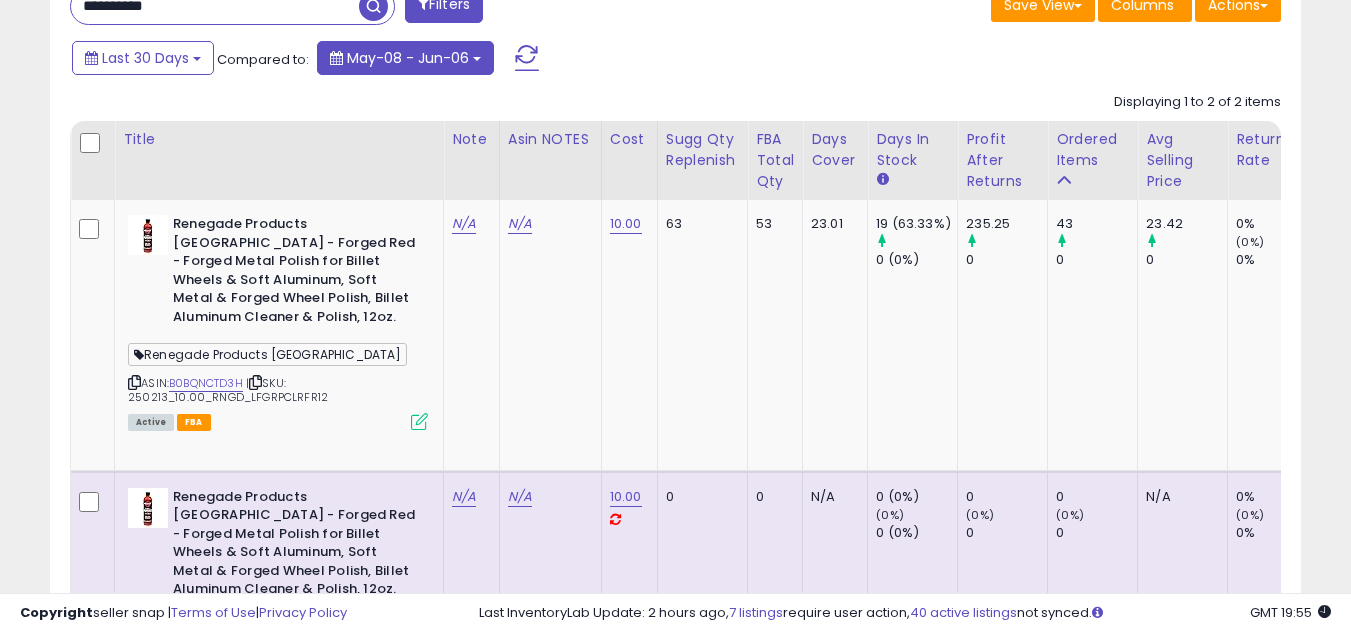 click on "May-08 - Jun-06" at bounding box center (408, 58) 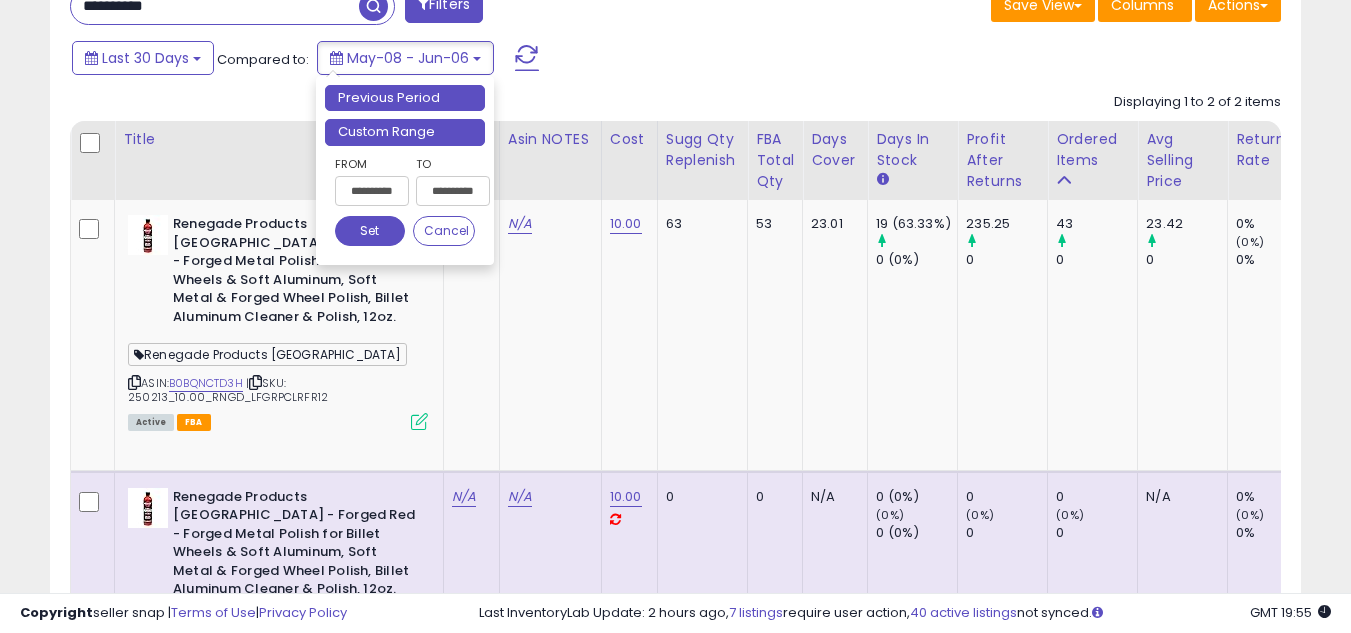 click on "Custom Range" at bounding box center (405, 132) 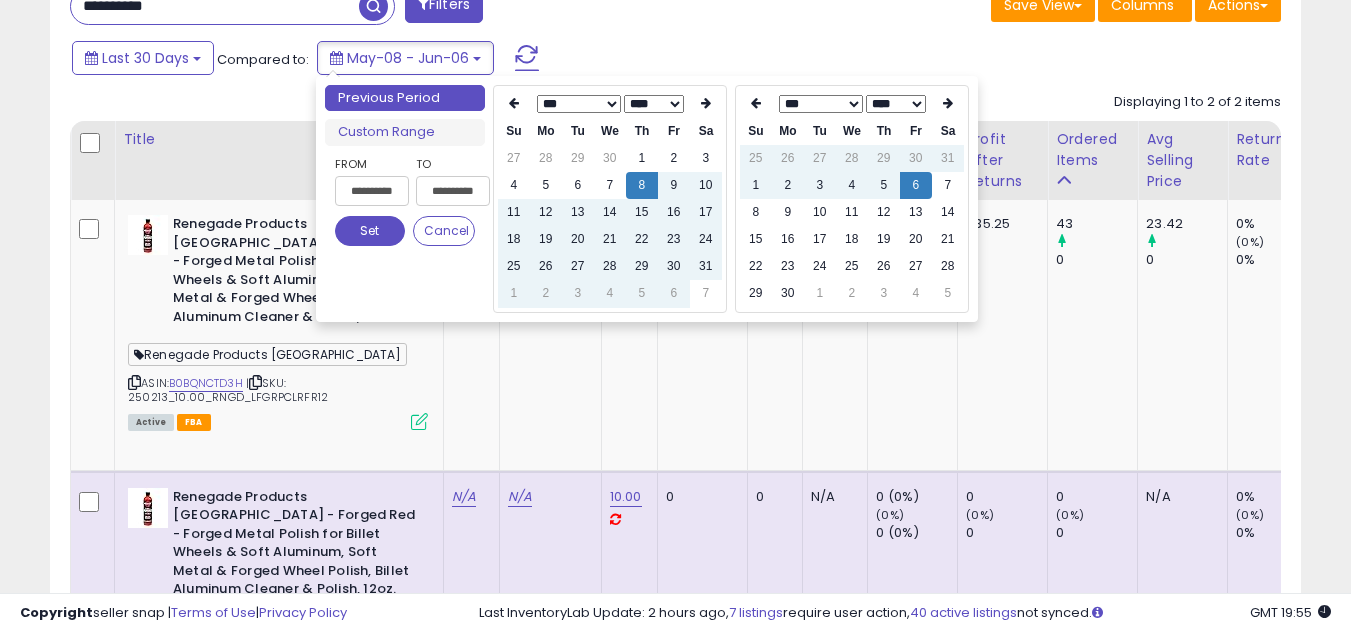 type on "**********" 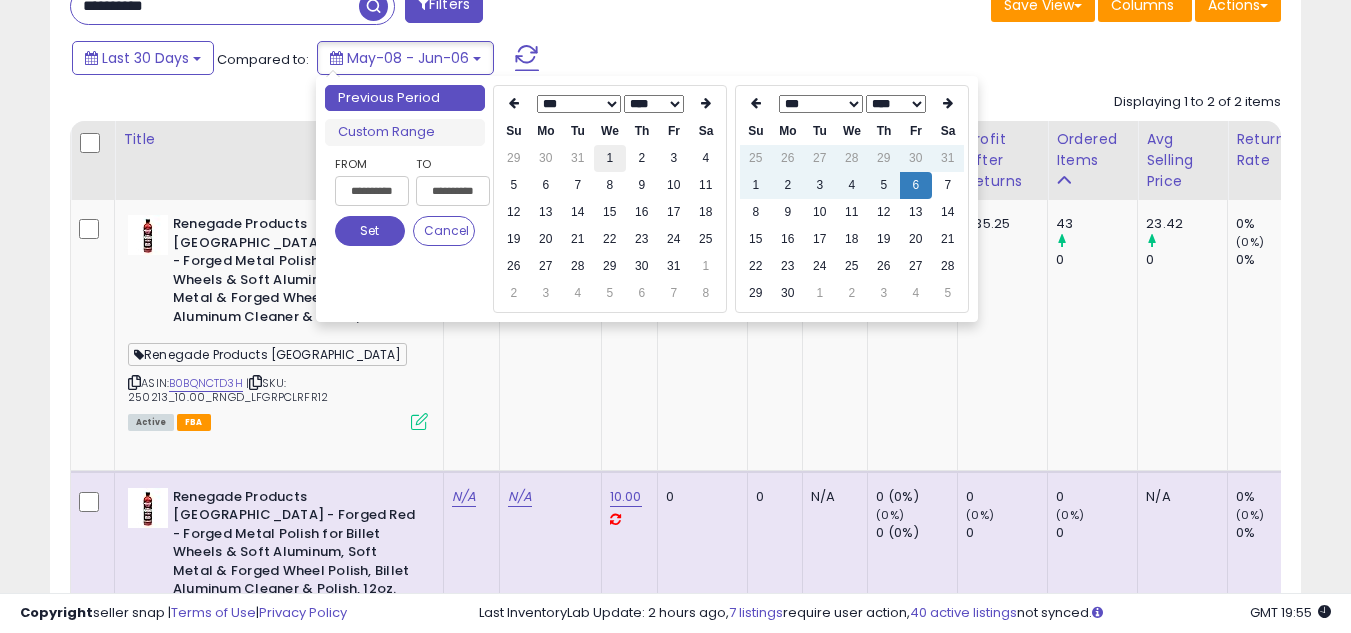 click on "1" at bounding box center (610, 158) 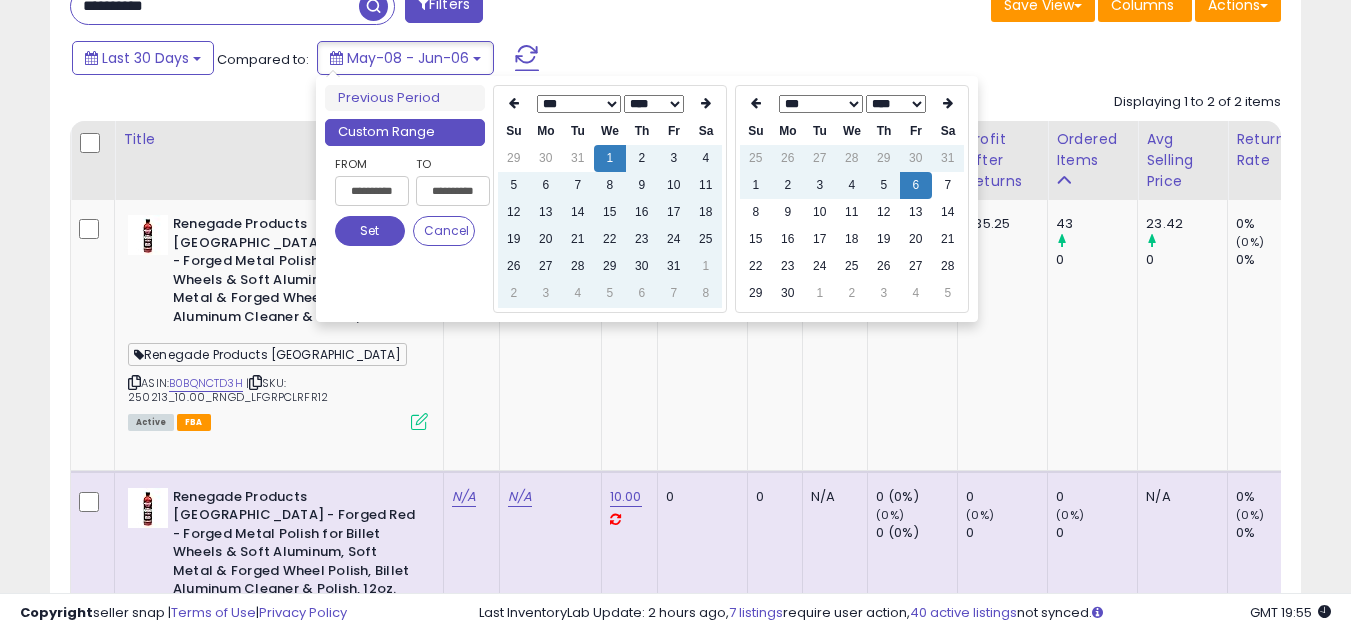 type on "**********" 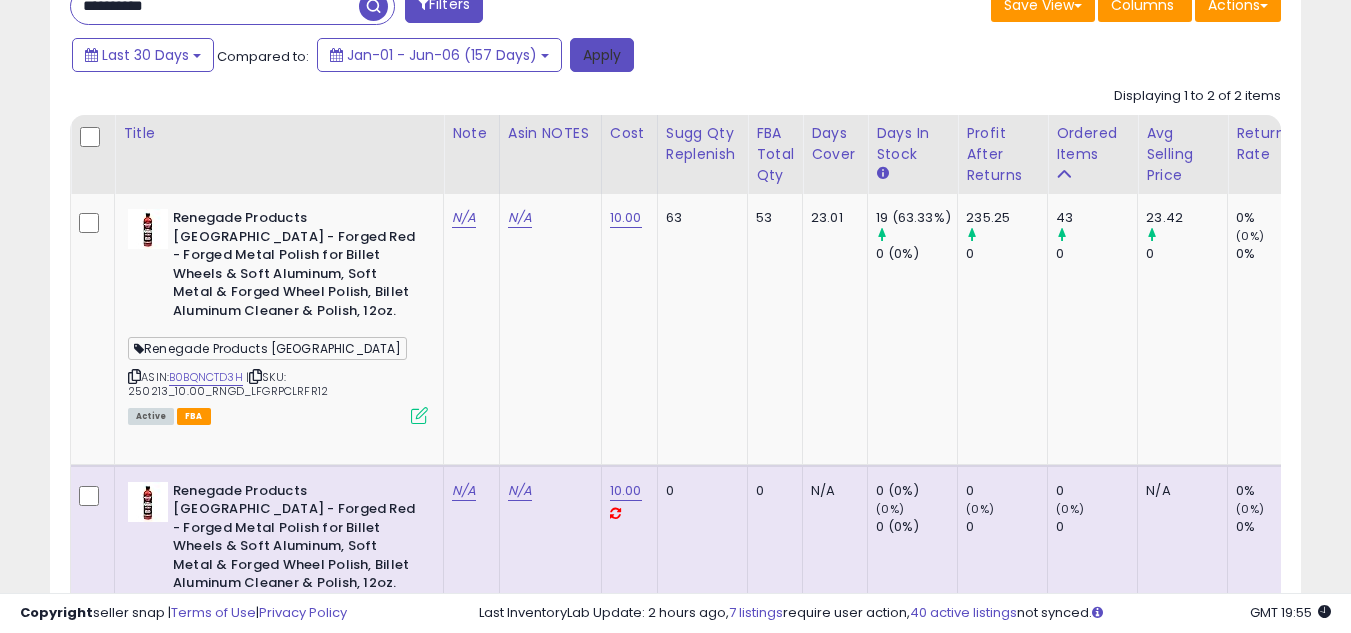 click on "Apply" at bounding box center (602, 55) 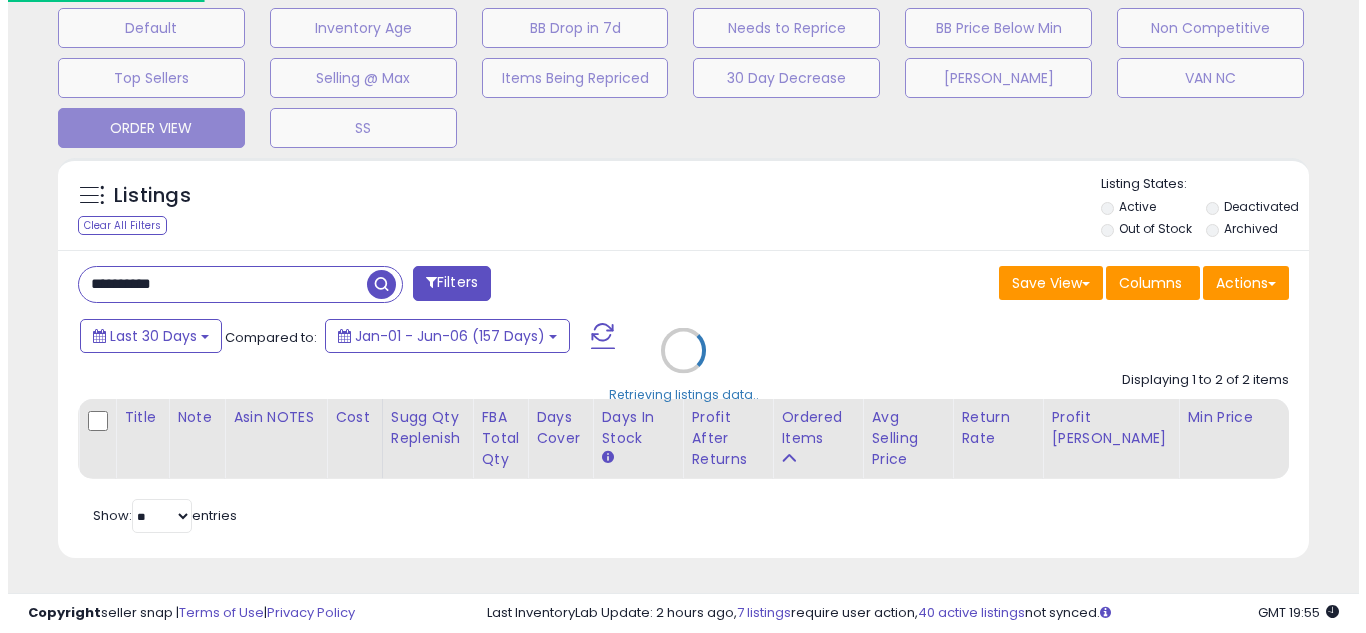 scroll, scrollTop: 637, scrollLeft: 0, axis: vertical 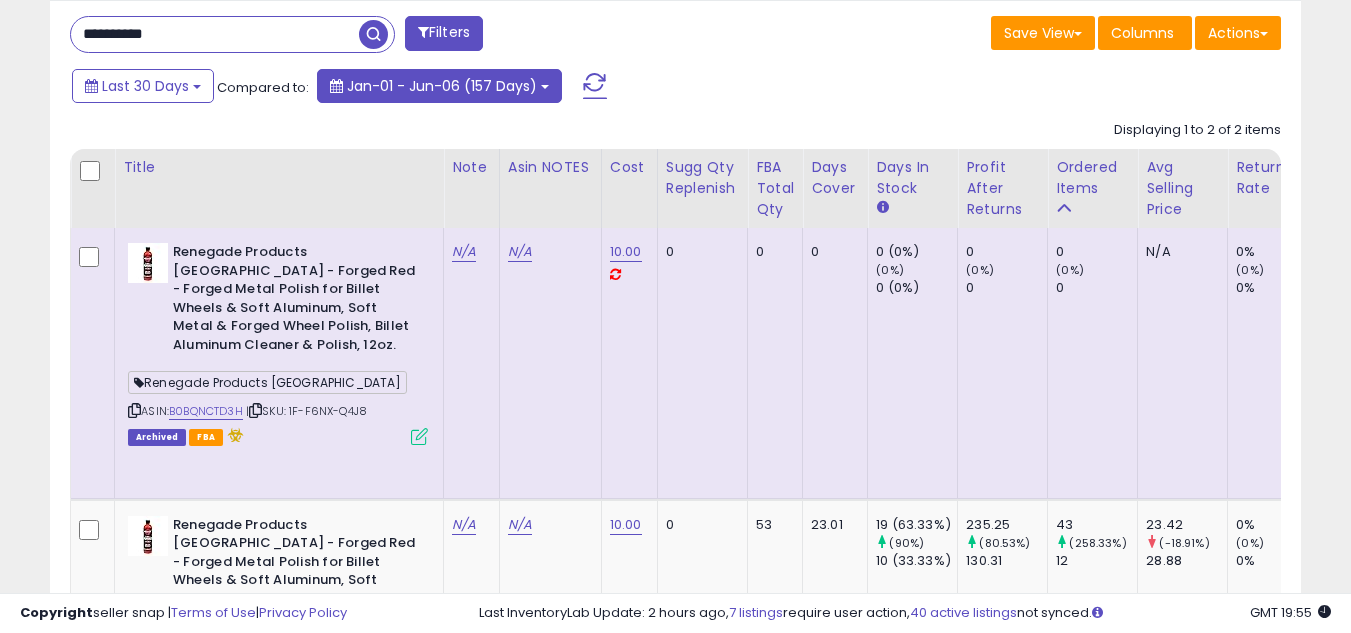 click on "Jan-01 - Jun-06 (157 Days)" at bounding box center (439, 86) 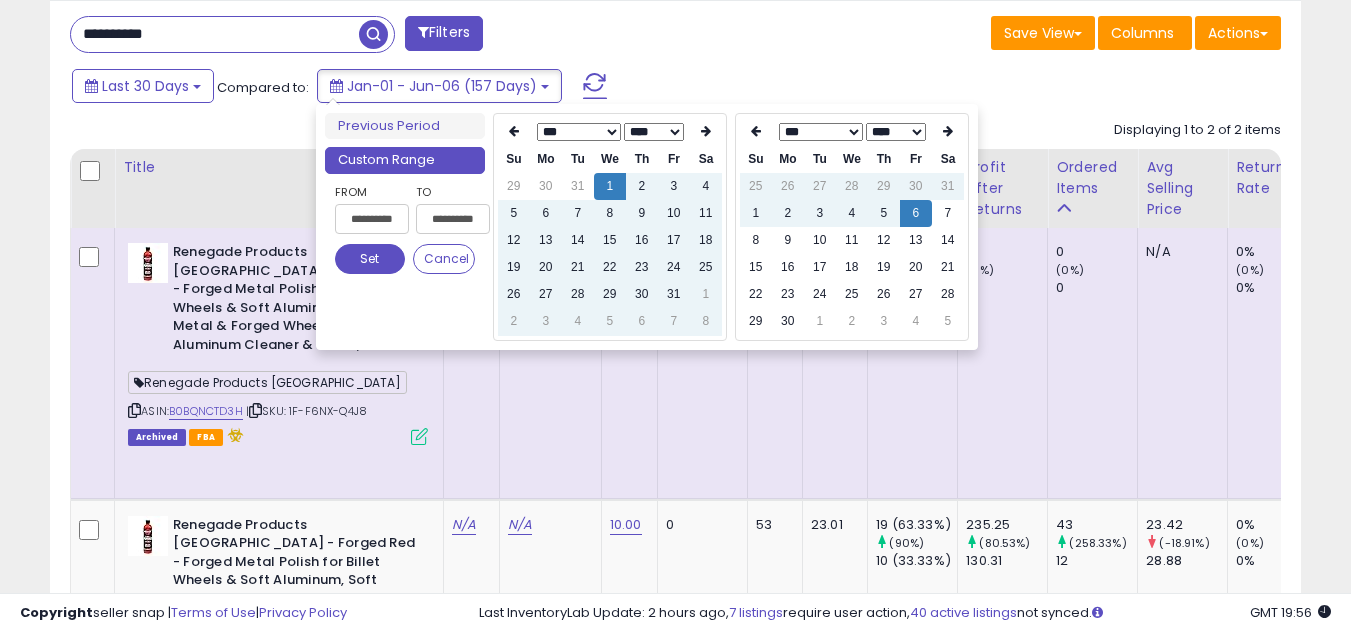 click on "Last 30 Days
Compared to:
Jan-01 - Jun-06 (157 Days)" at bounding box center (521, 88) 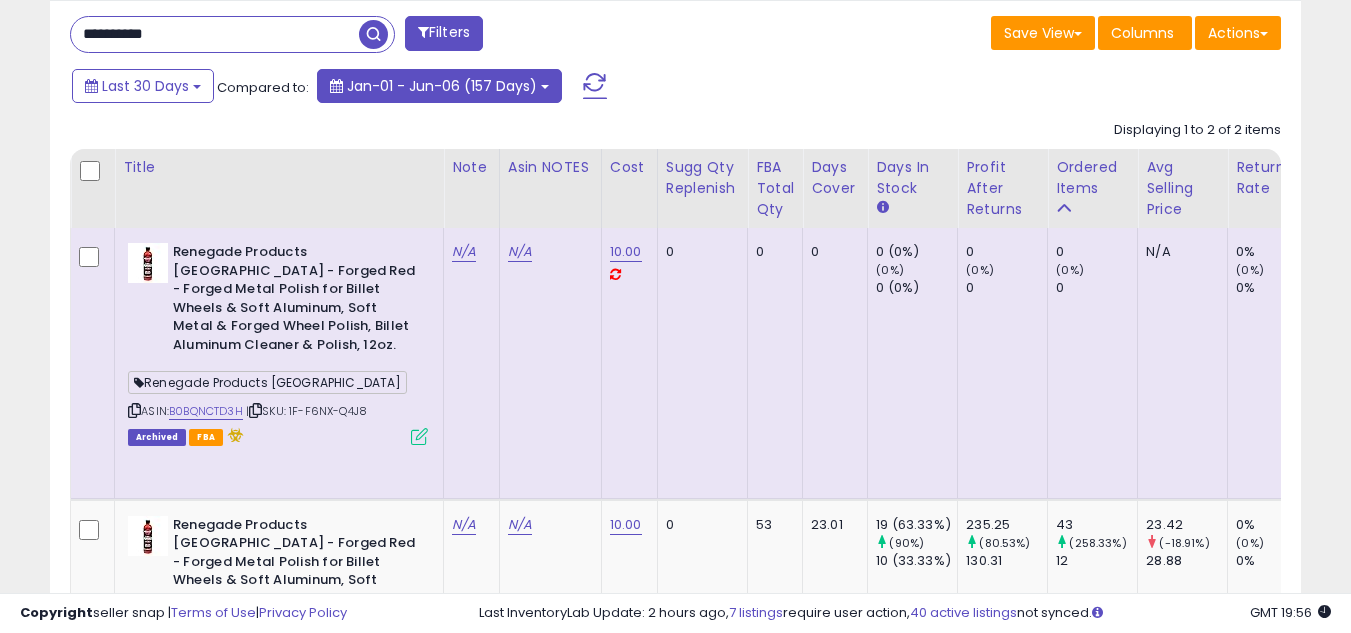 click on "Jan-01 - Jun-06 (157 Days)" at bounding box center [442, 86] 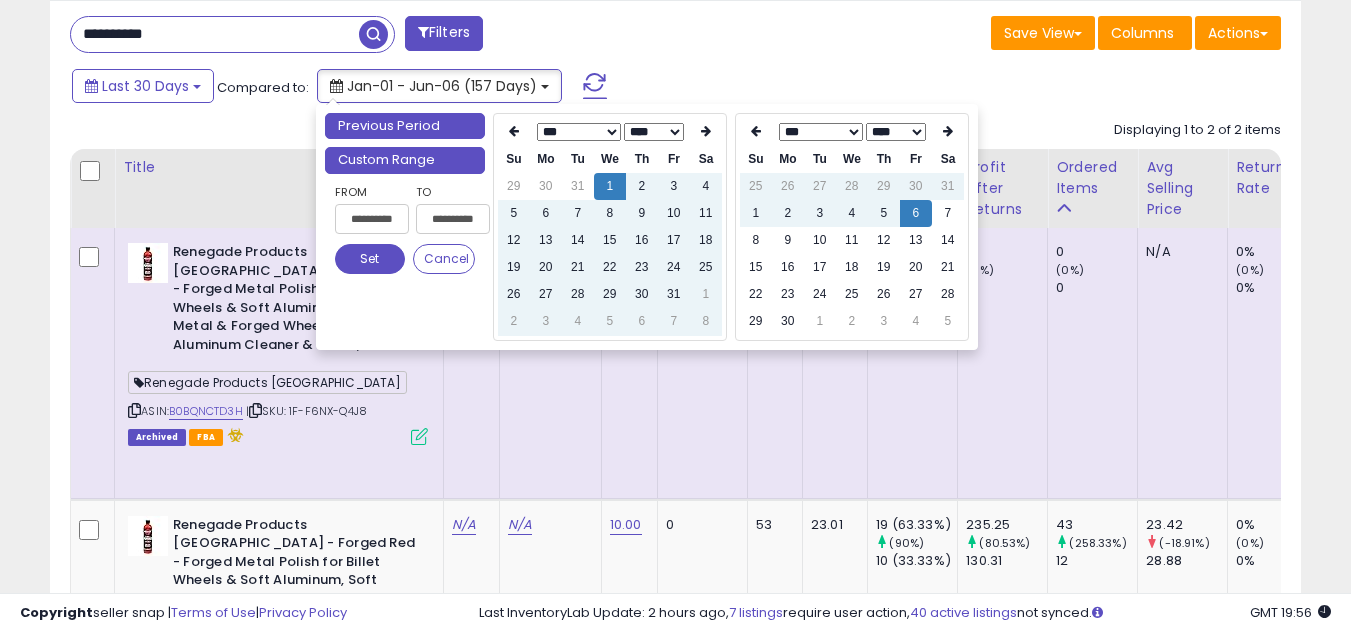 type on "**********" 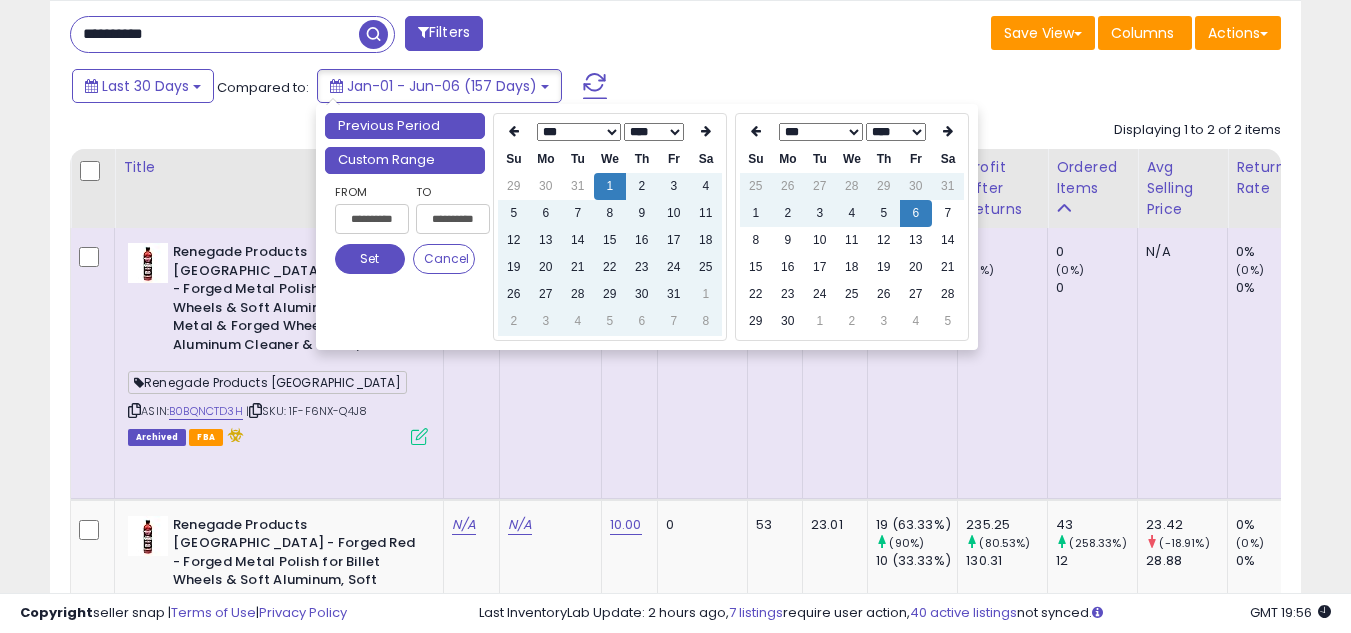 click on "Previous Period" at bounding box center (405, 126) 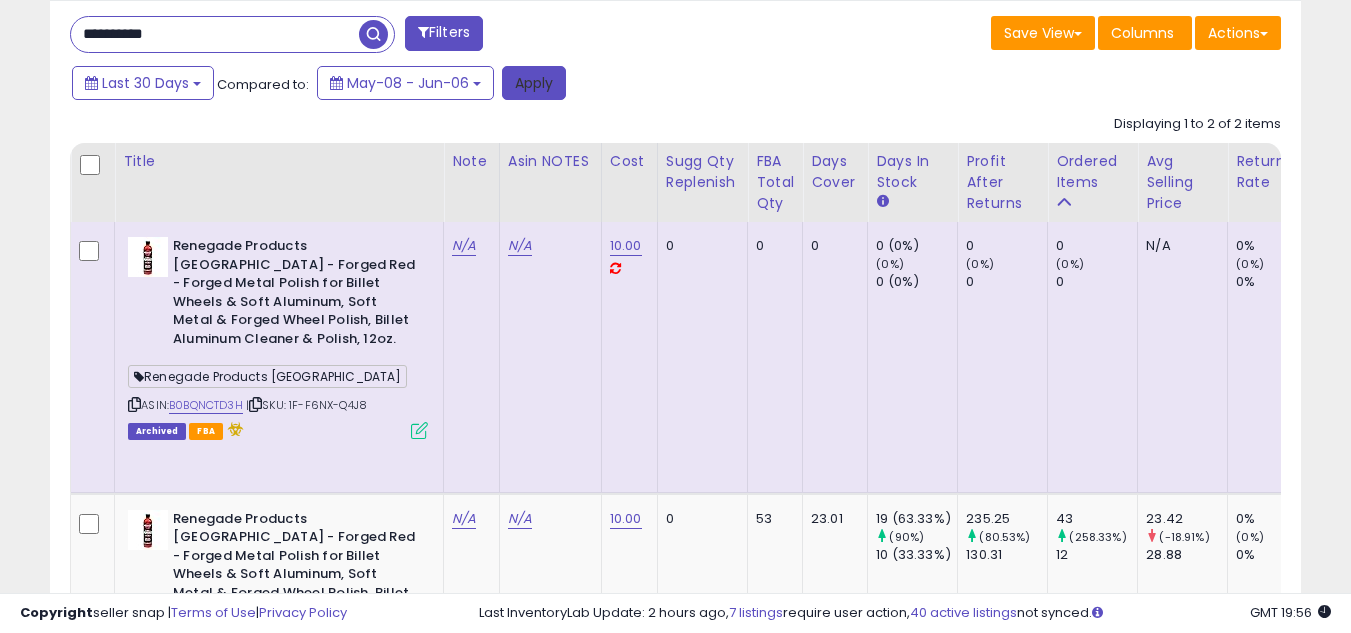 click on "Apply" at bounding box center (534, 83) 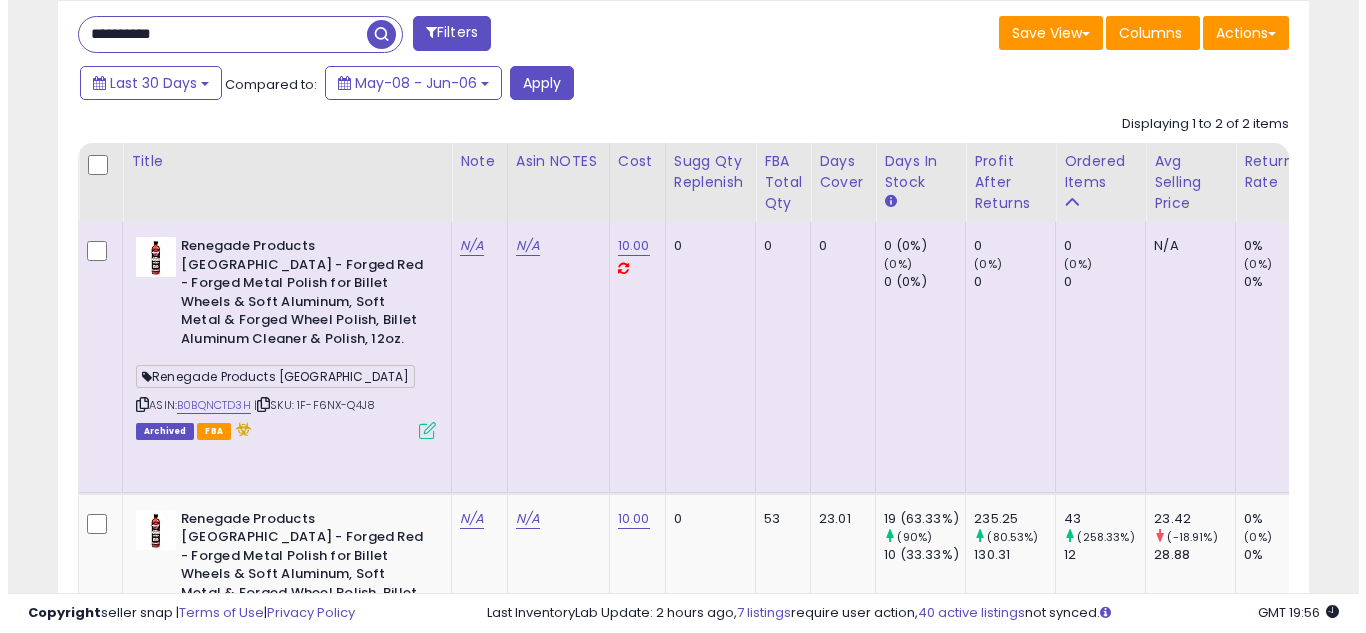 scroll, scrollTop: 637, scrollLeft: 0, axis: vertical 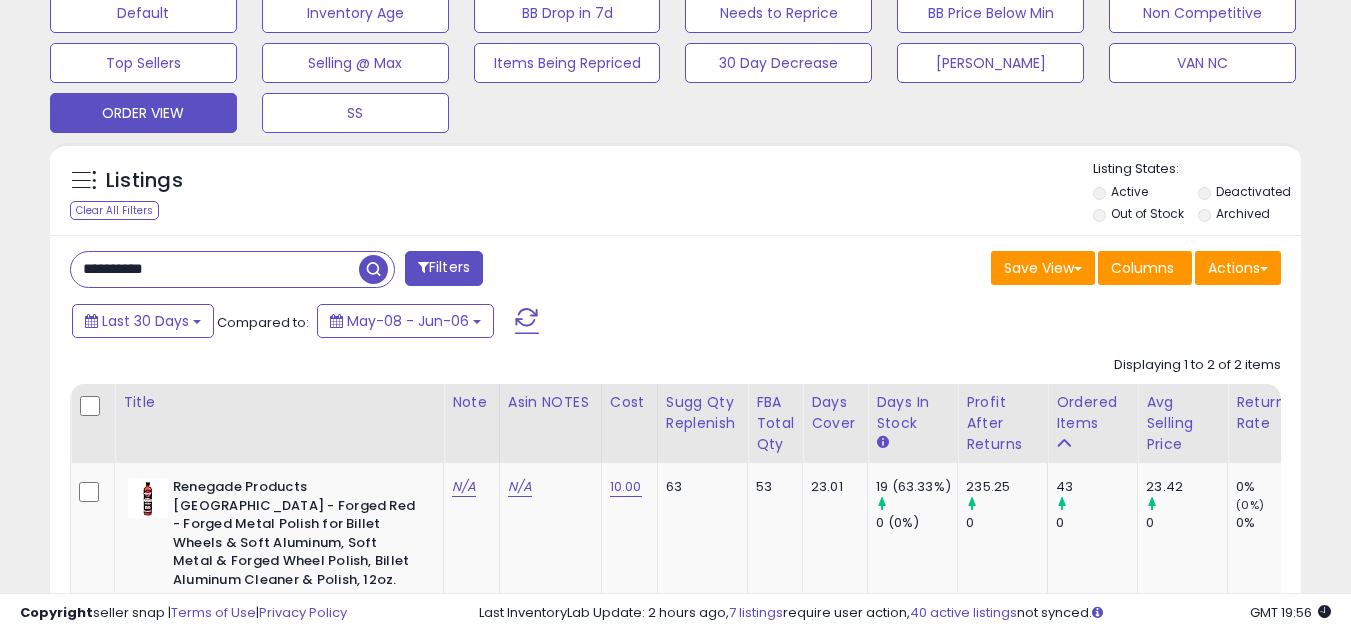 click on "**********" at bounding box center (215, 269) 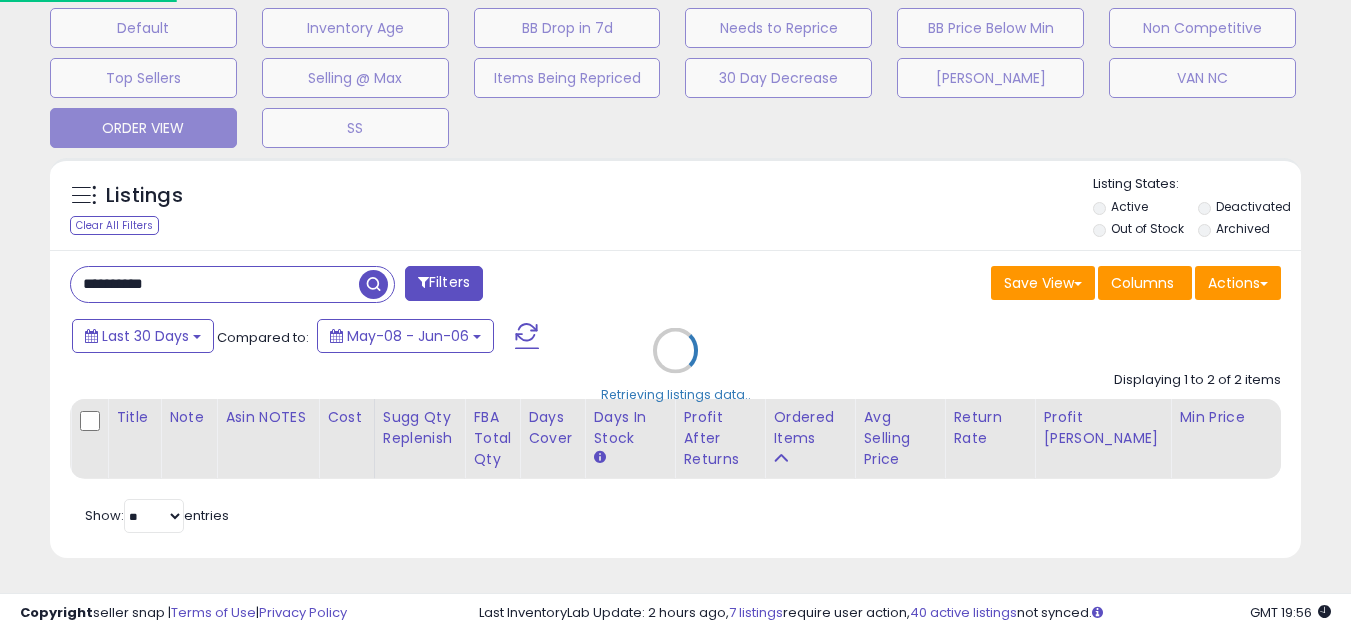 scroll, scrollTop: 999590, scrollLeft: 999267, axis: both 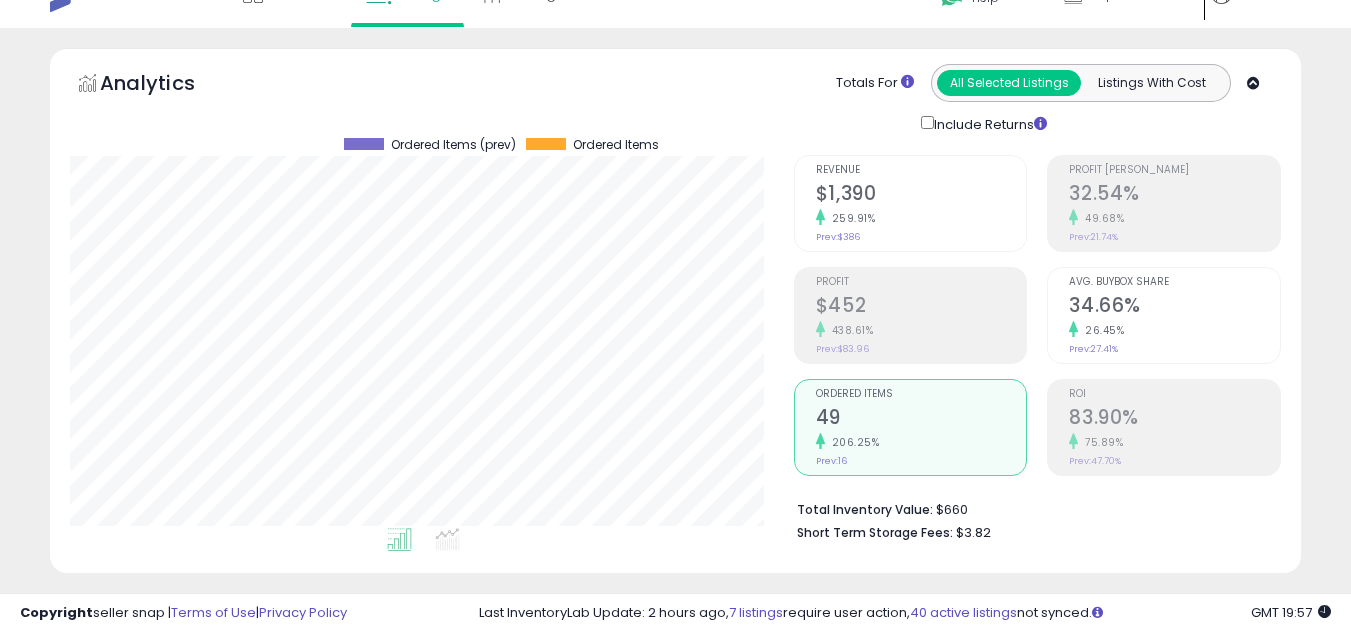 click on "49" at bounding box center (921, 419) 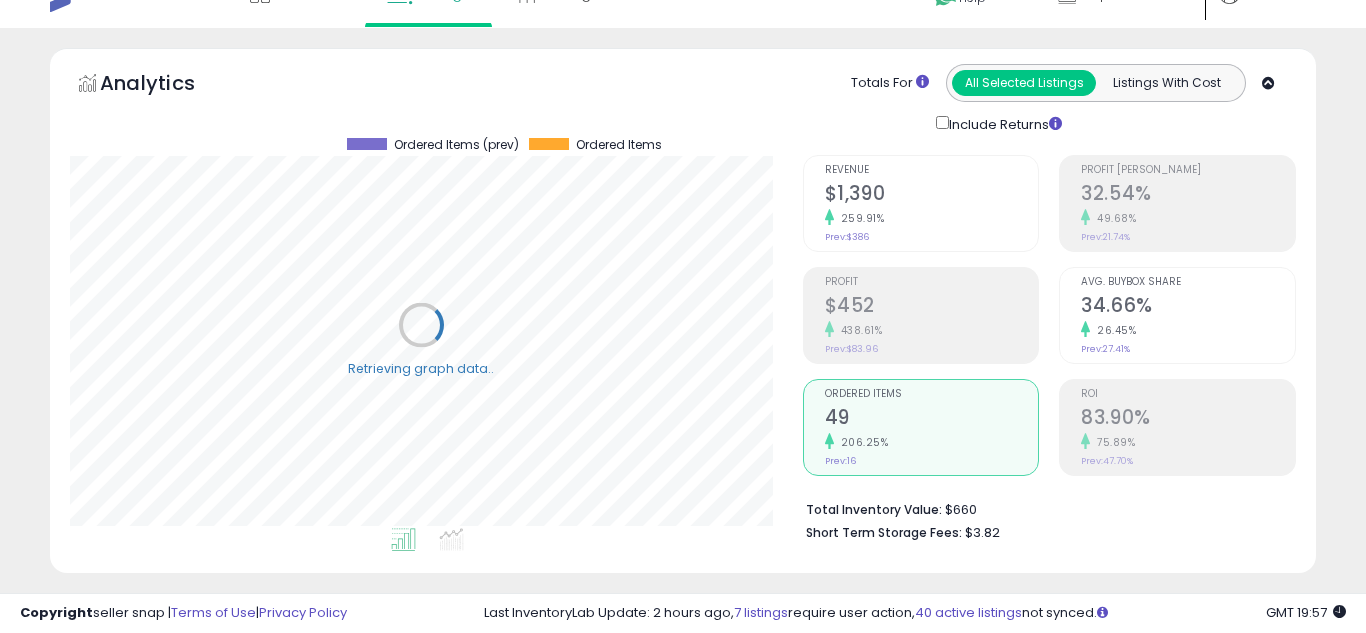 scroll, scrollTop: 999590, scrollLeft: 999267, axis: both 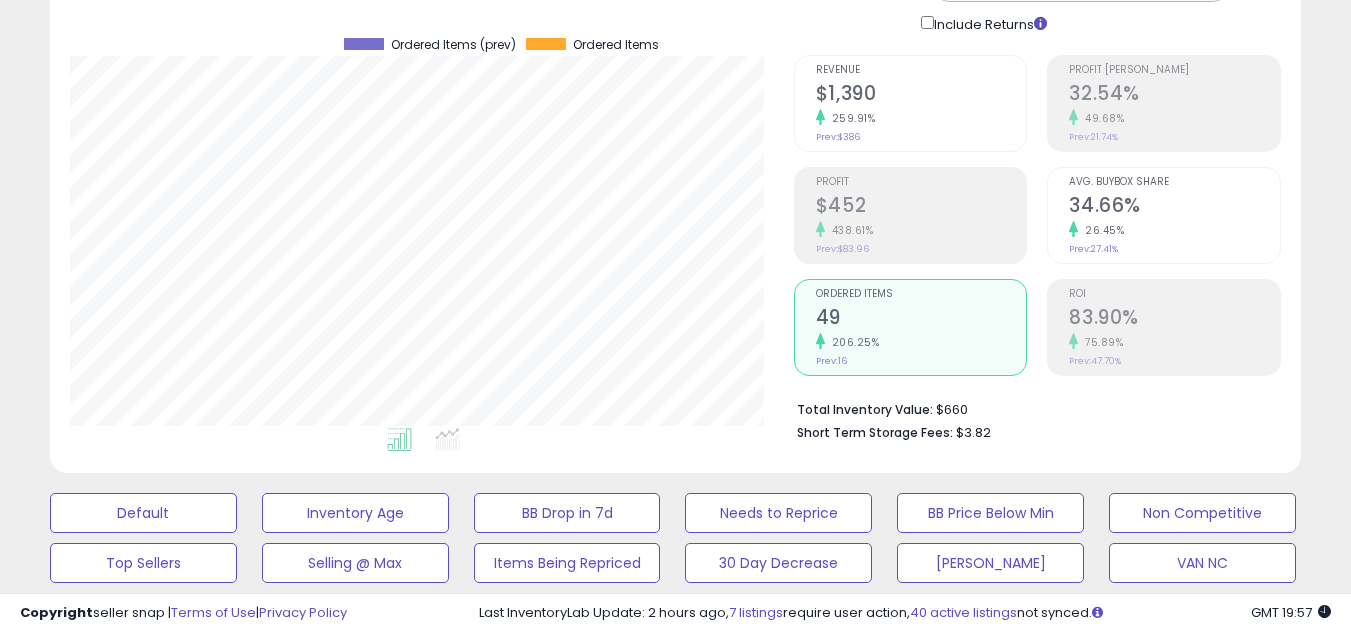 click on "49" at bounding box center (921, 319) 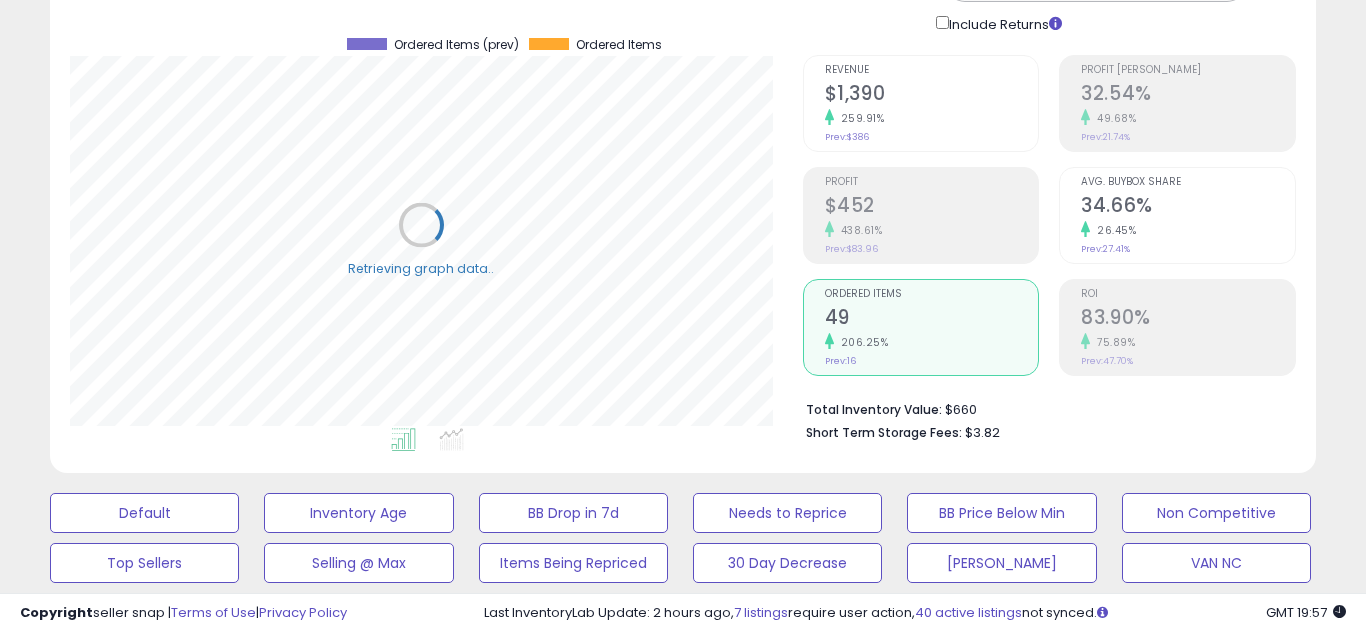 scroll, scrollTop: 999590, scrollLeft: 999267, axis: both 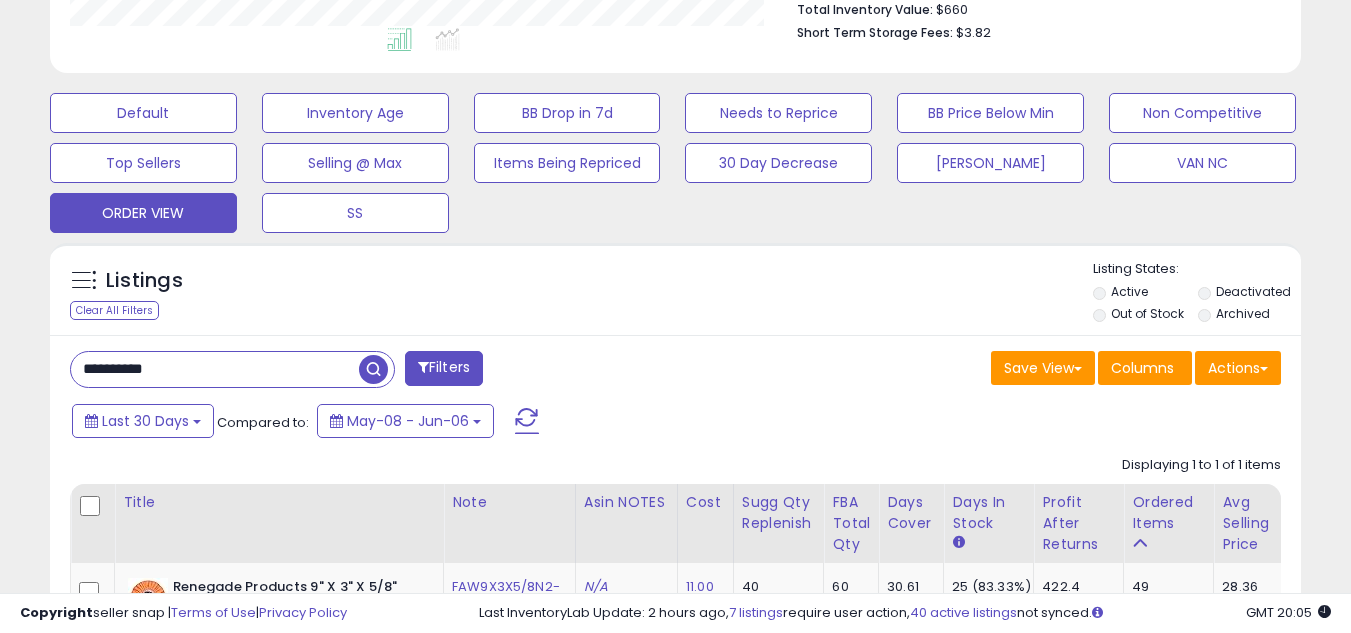 click on "**********" at bounding box center [215, 369] 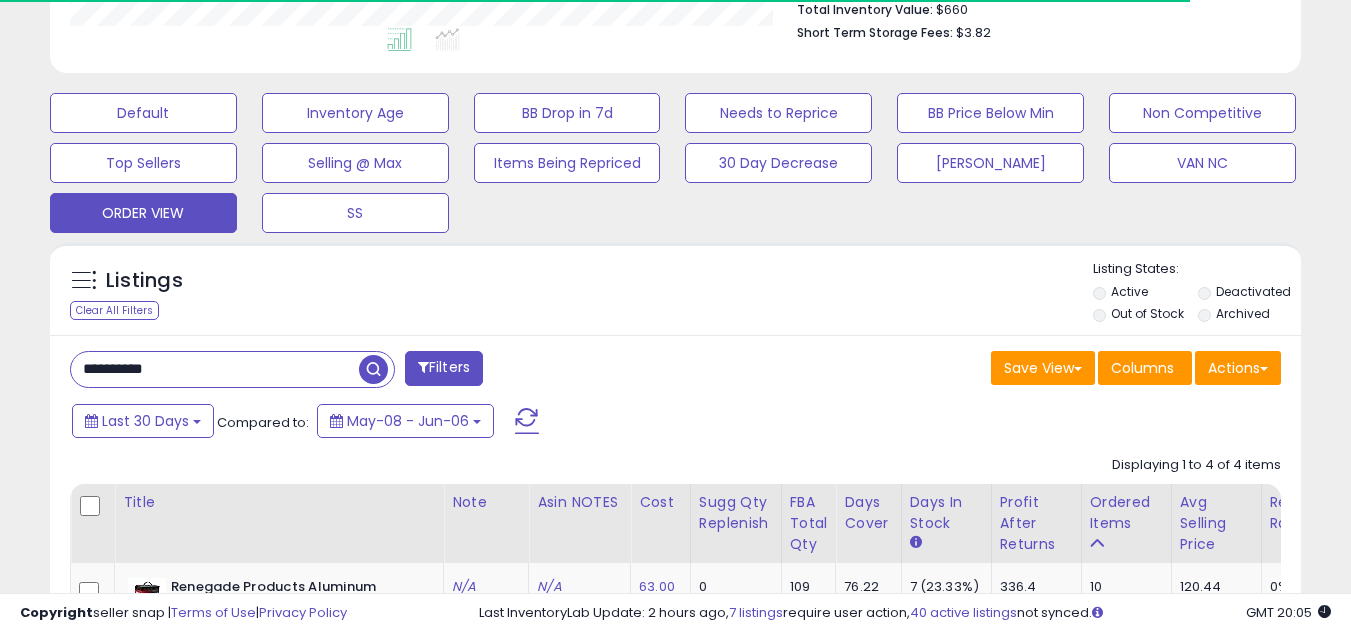 scroll, scrollTop: 410, scrollLeft: 724, axis: both 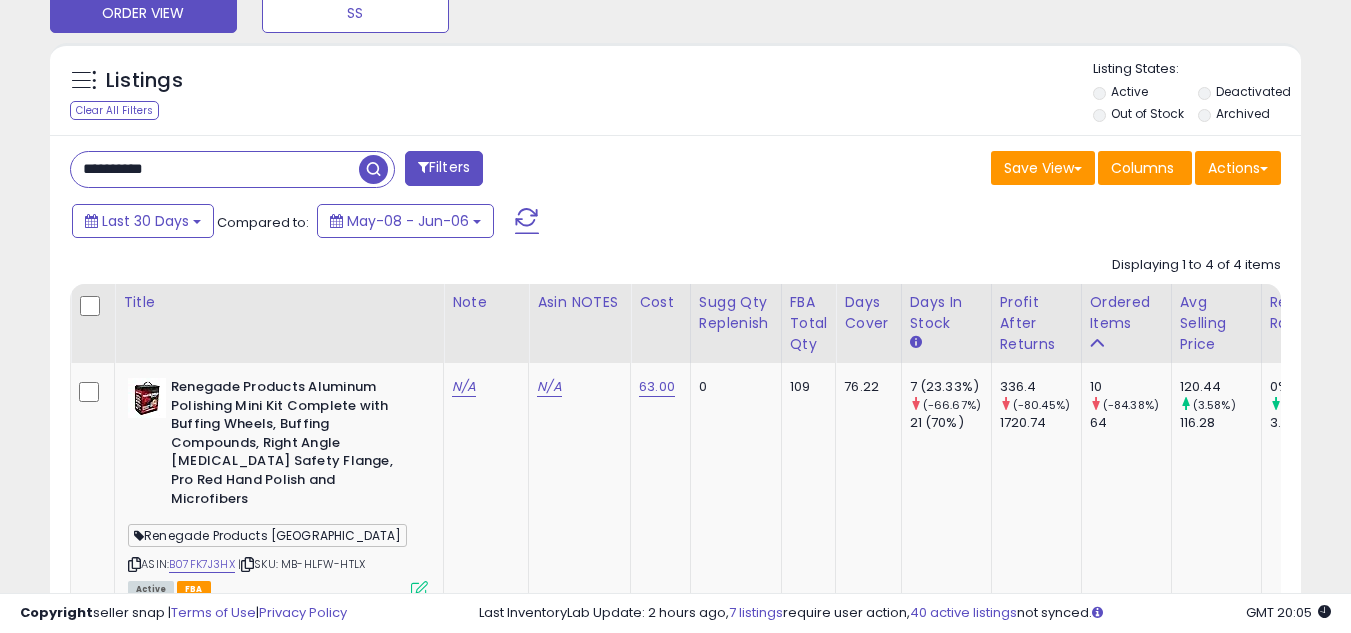 click on "**********" at bounding box center [675, 833] 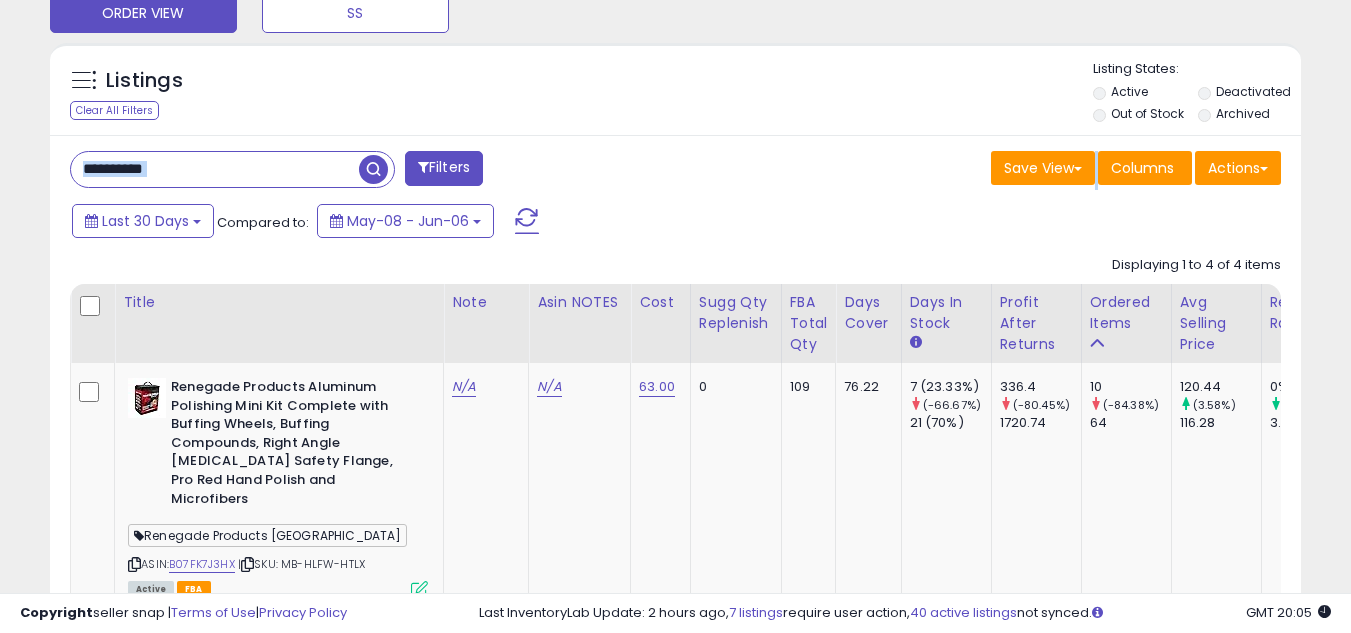 click on "**********" at bounding box center (215, 169) 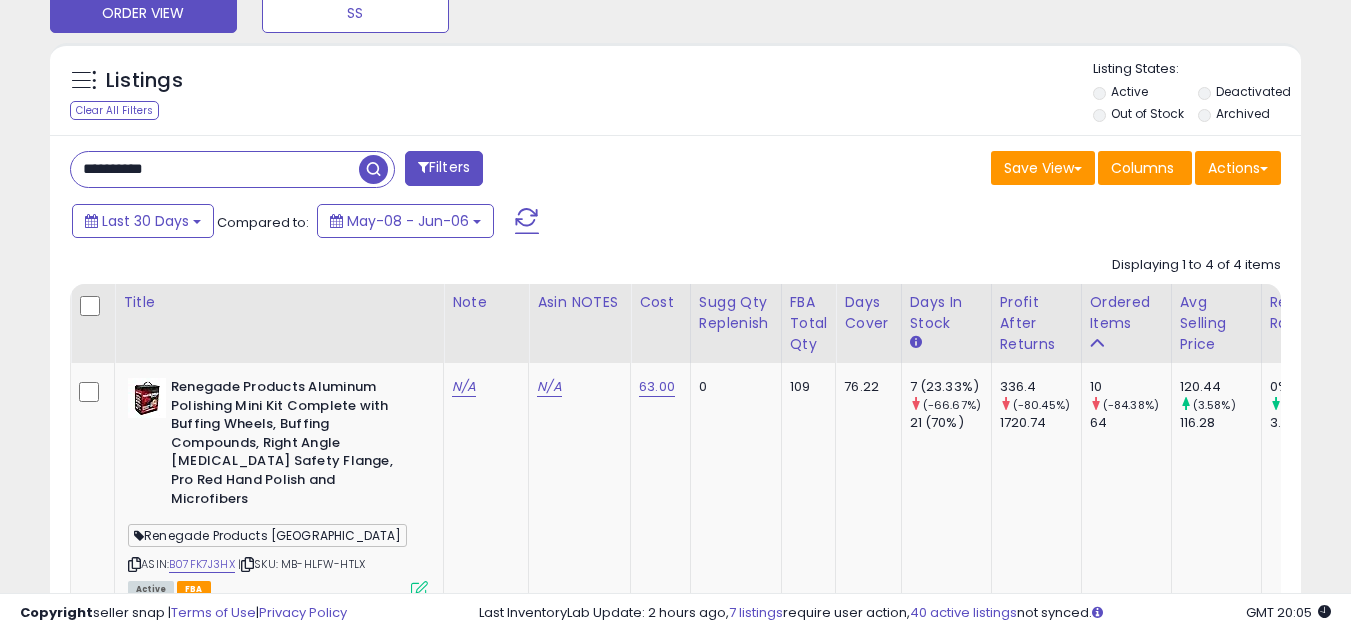 click on "**********" at bounding box center (215, 169) 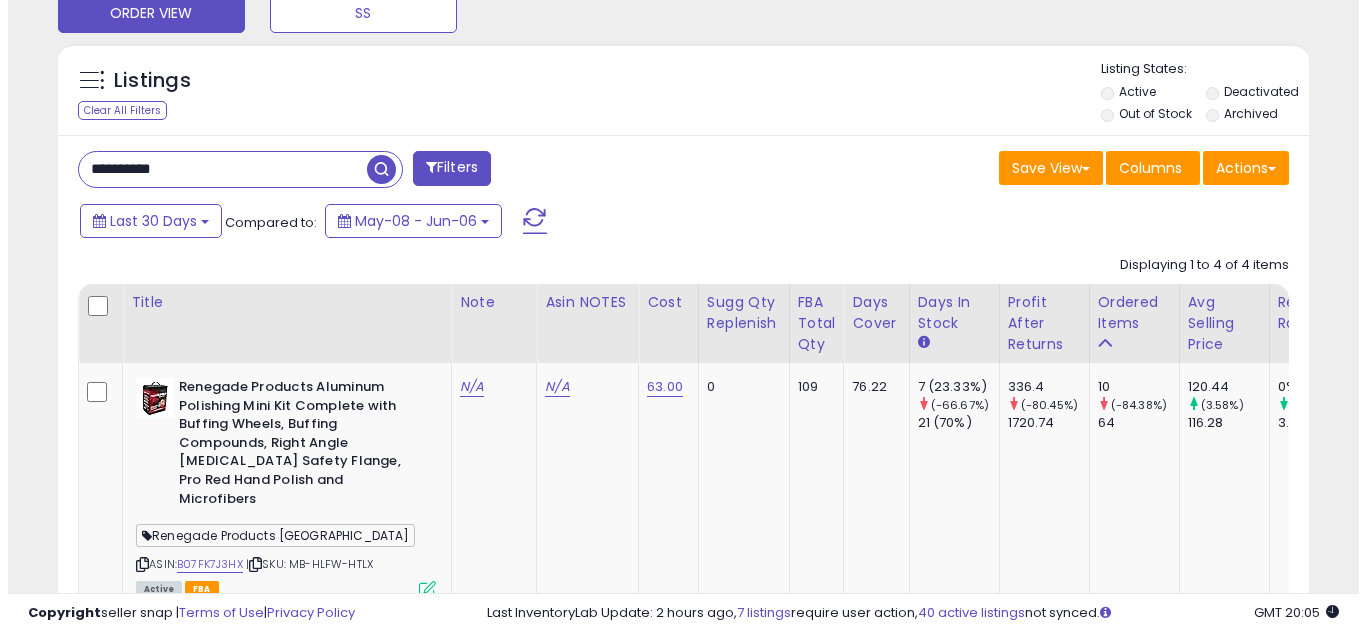 scroll, scrollTop: 637, scrollLeft: 0, axis: vertical 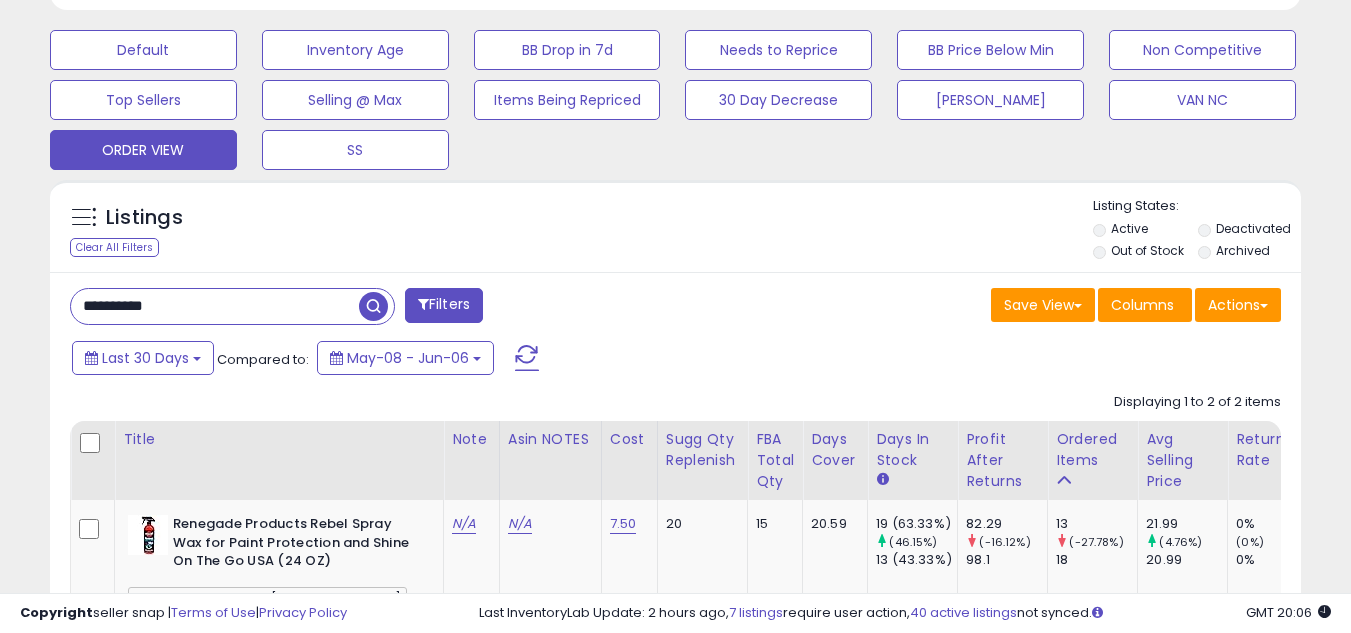 click on "Save View
Save As New View
Update Current View
Columns
Actions
Import  Export Visible Columns" at bounding box center (986, 307) 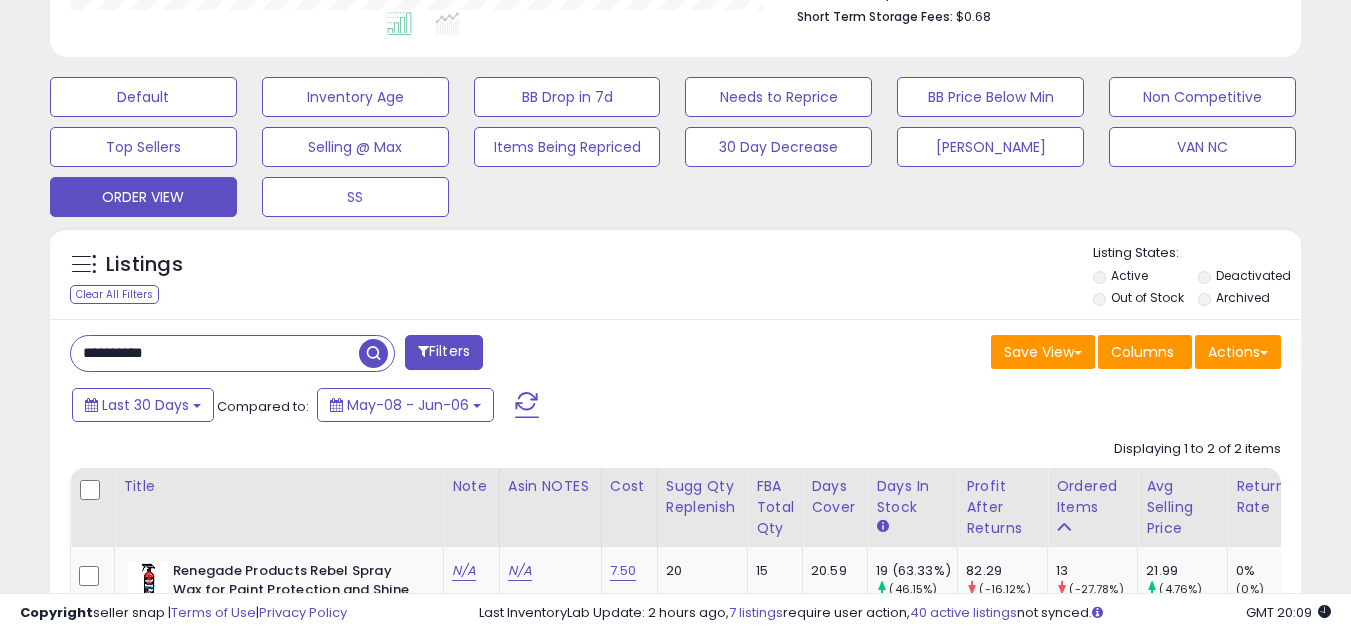 scroll, scrollTop: 700, scrollLeft: 0, axis: vertical 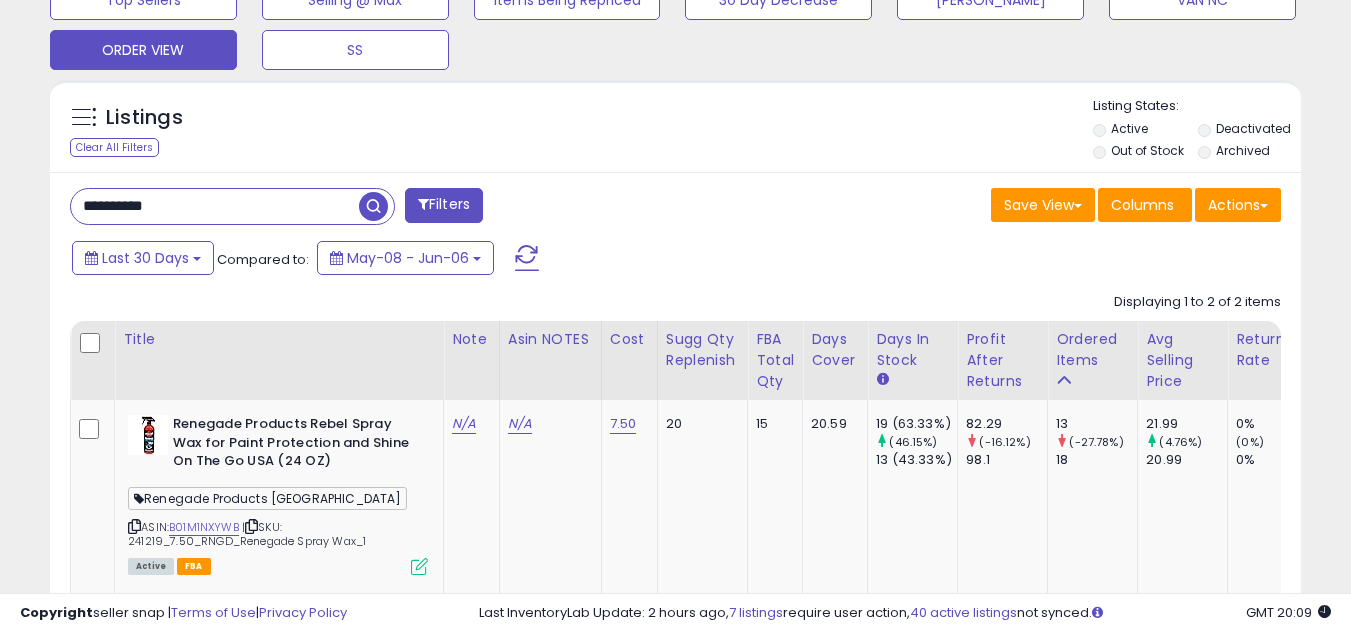 click on "**********" at bounding box center [215, 206] 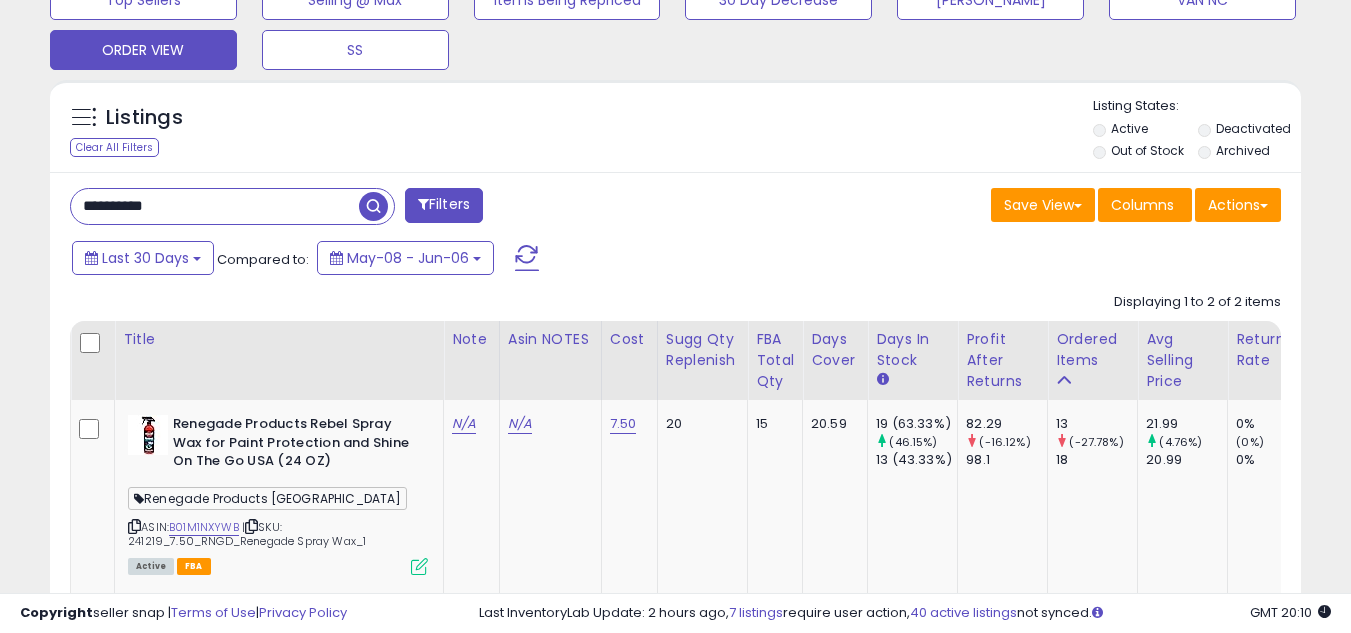 drag, startPoint x: 185, startPoint y: 209, endPoint x: 134, endPoint y: 206, distance: 51.088158 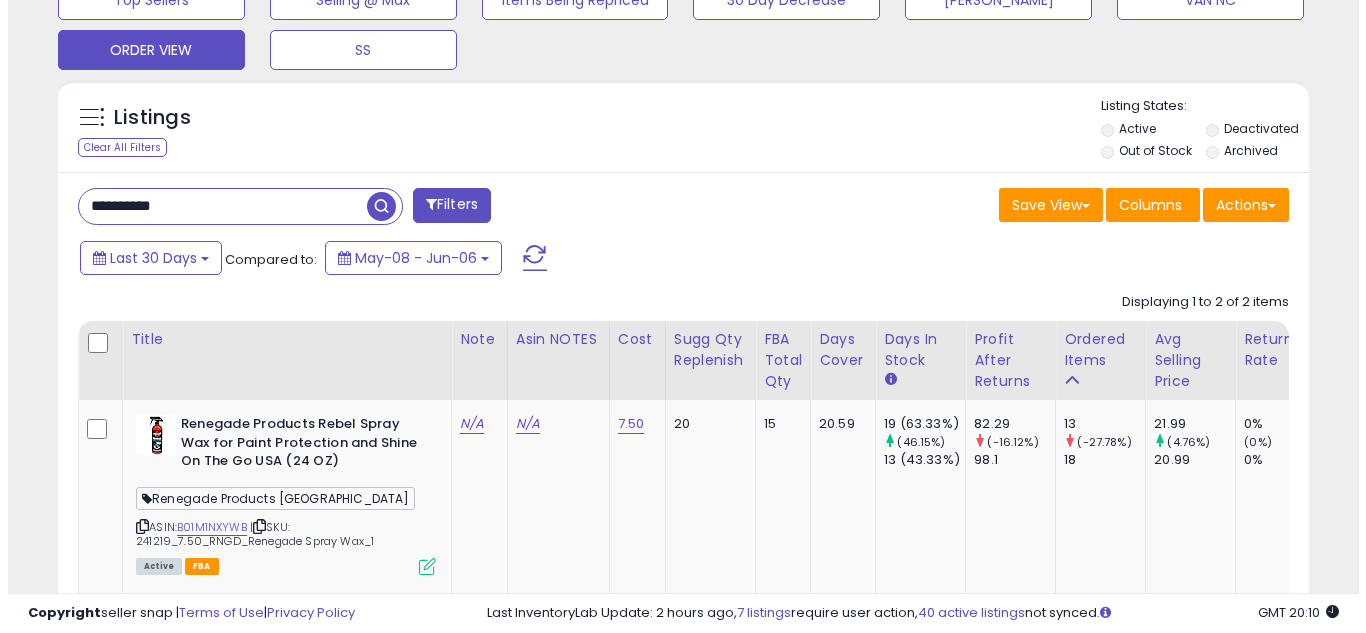 scroll, scrollTop: 637, scrollLeft: 0, axis: vertical 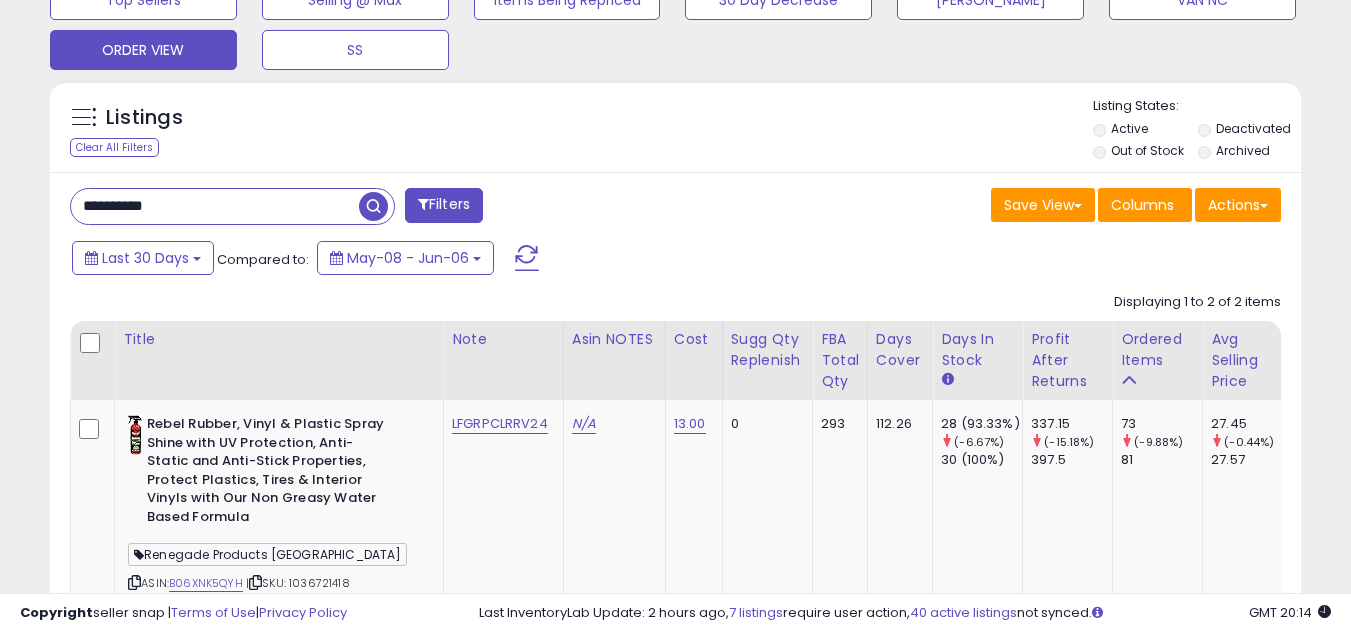 click on "**********" at bounding box center [215, 206] 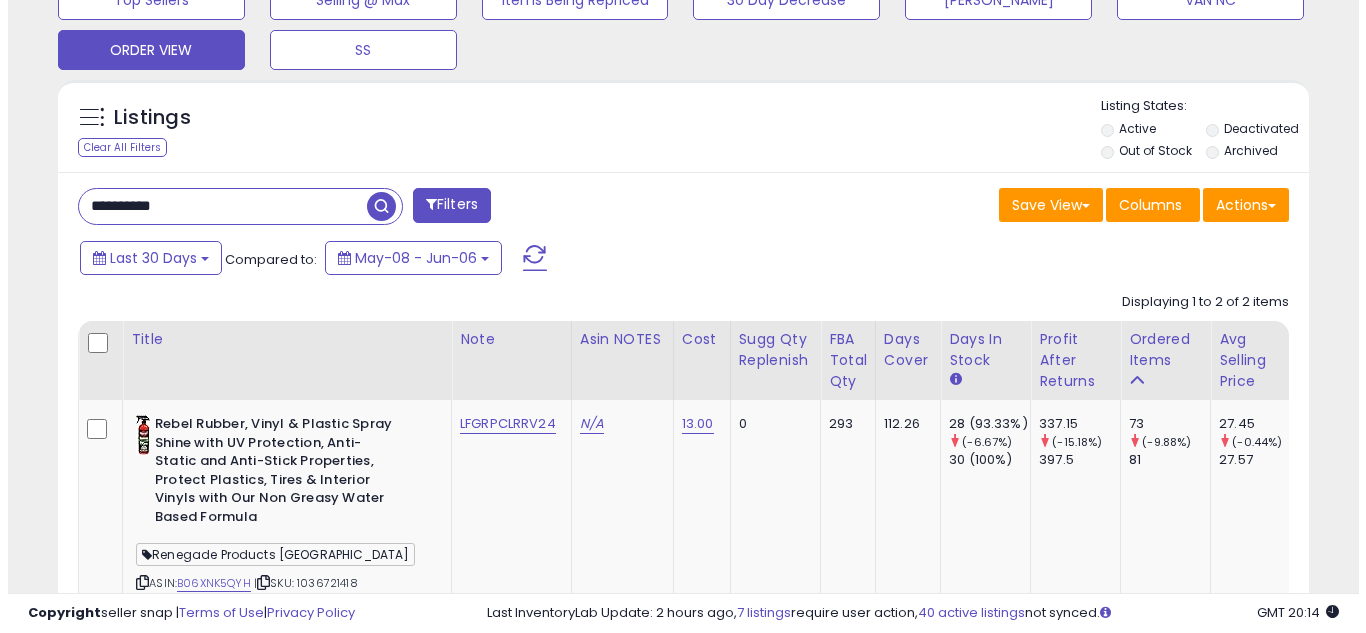 scroll, scrollTop: 637, scrollLeft: 0, axis: vertical 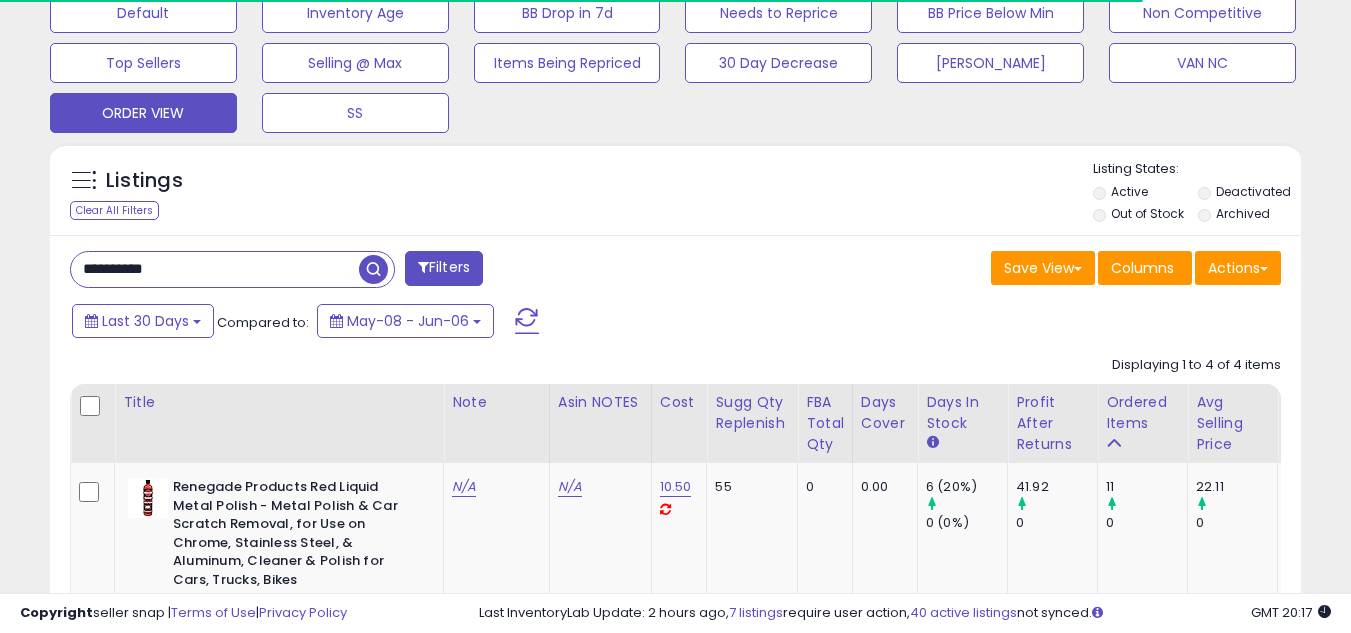 click on "**********" at bounding box center (215, 269) 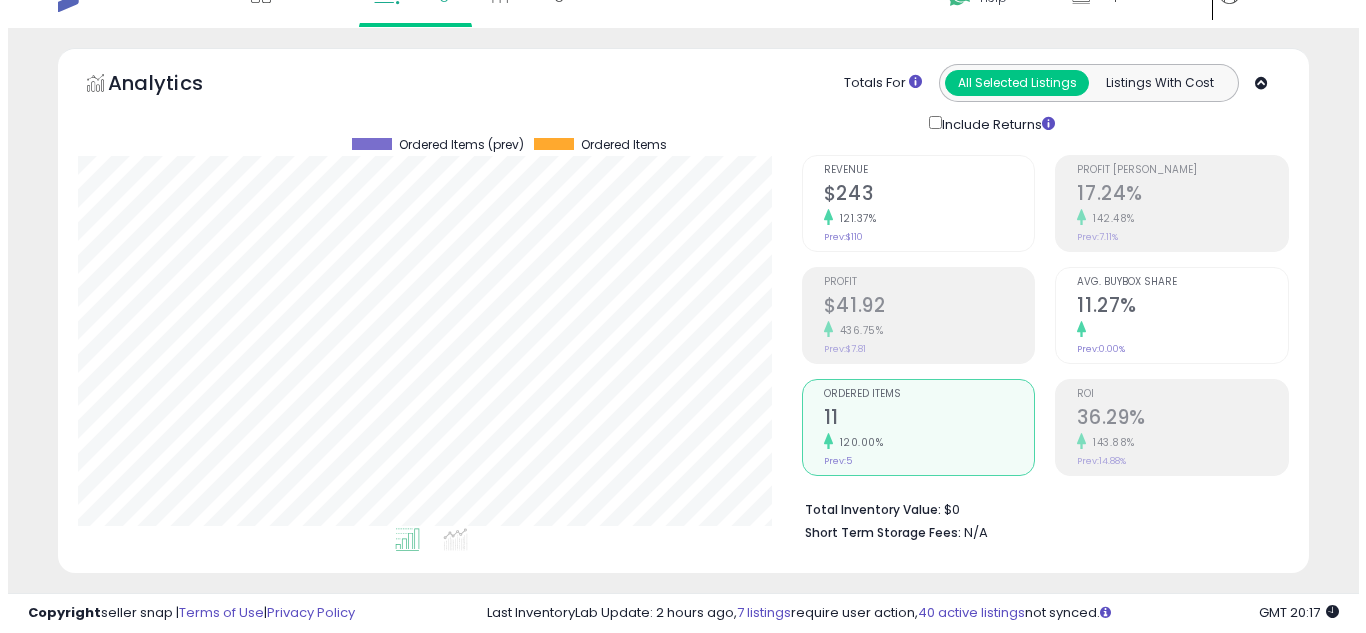 scroll, scrollTop: 637, scrollLeft: 0, axis: vertical 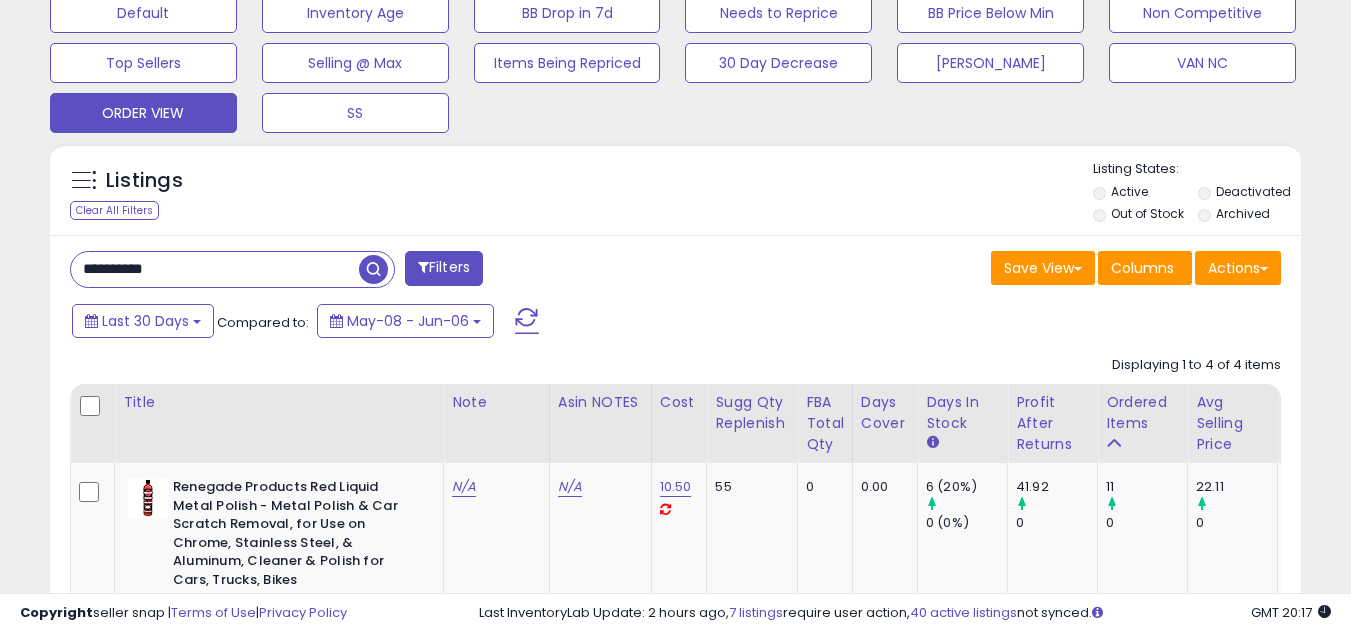 click at bounding box center [373, 269] 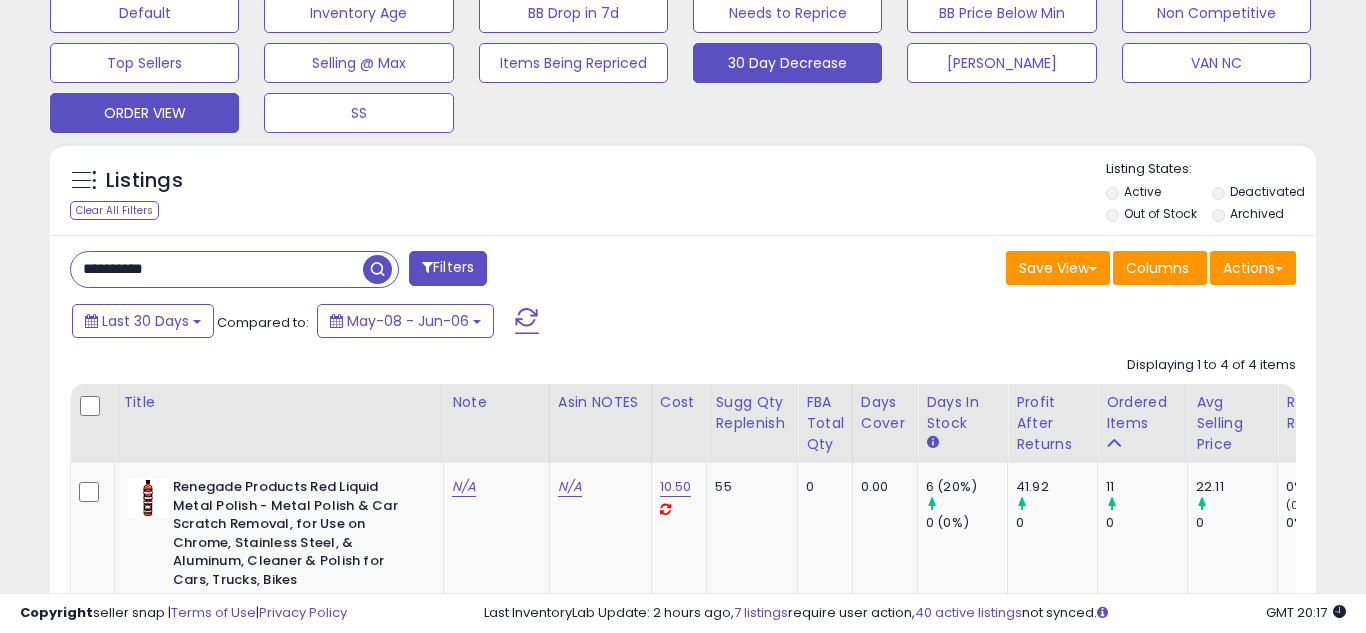 scroll, scrollTop: 999590, scrollLeft: 999267, axis: both 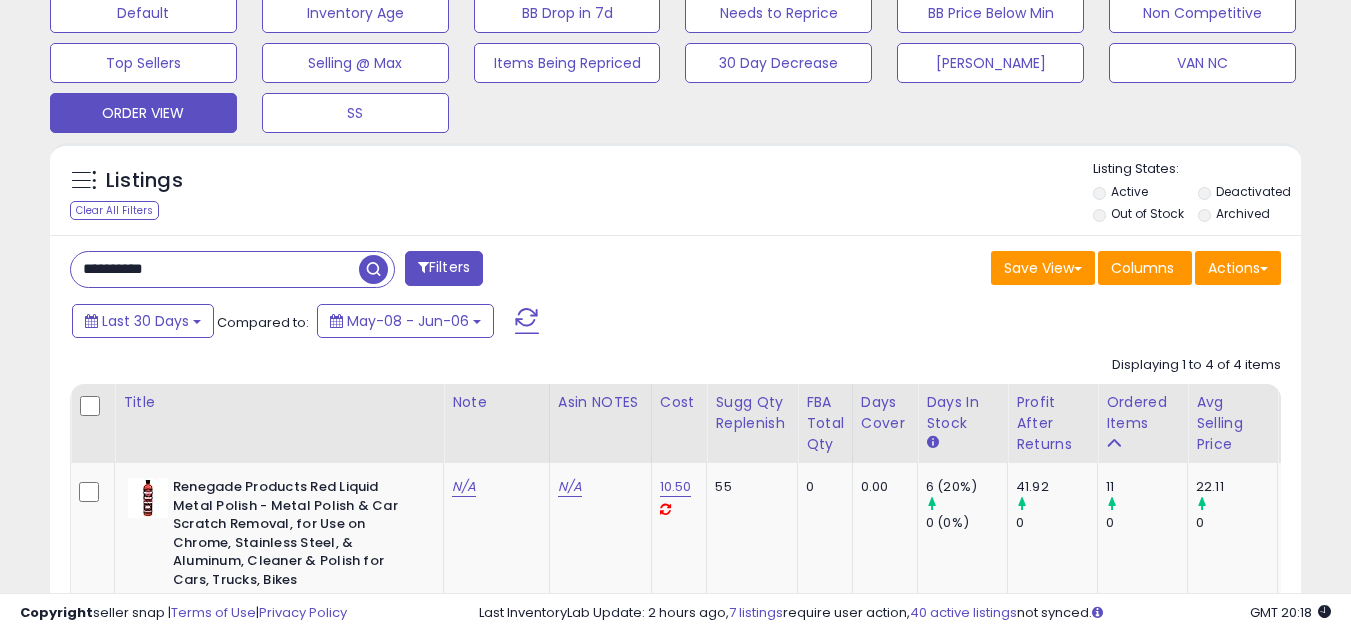 click on "**********" at bounding box center [215, 269] 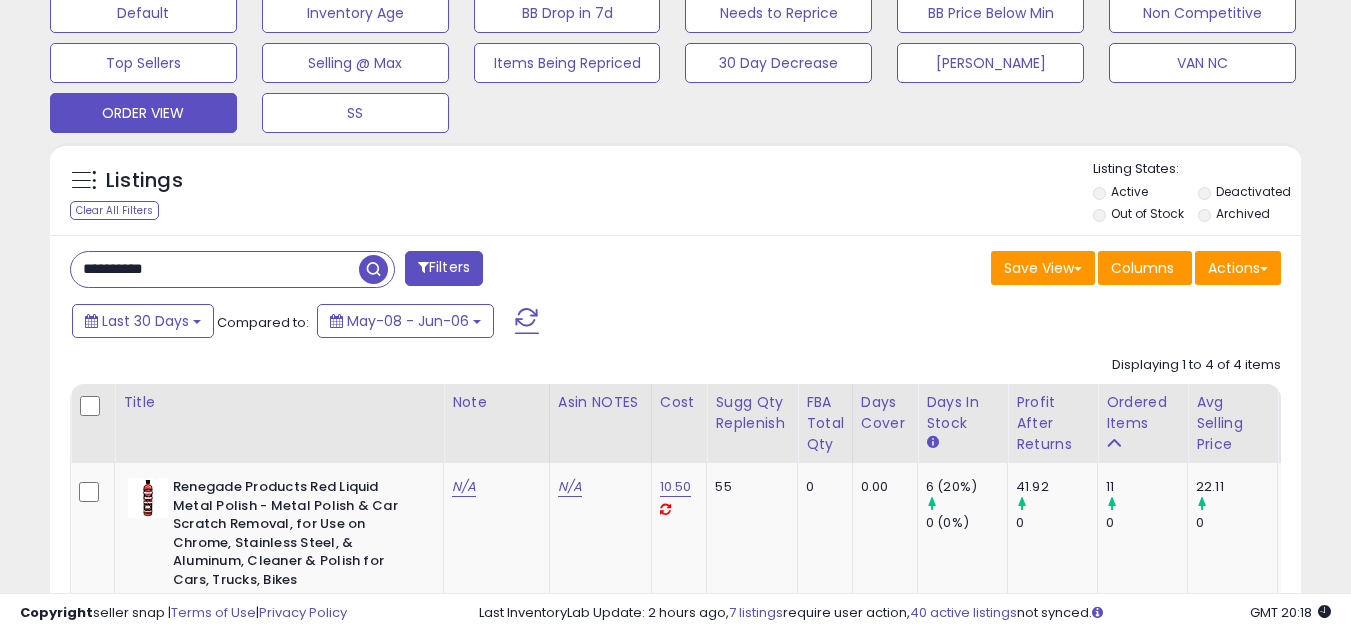 click on "**********" at bounding box center [215, 269] 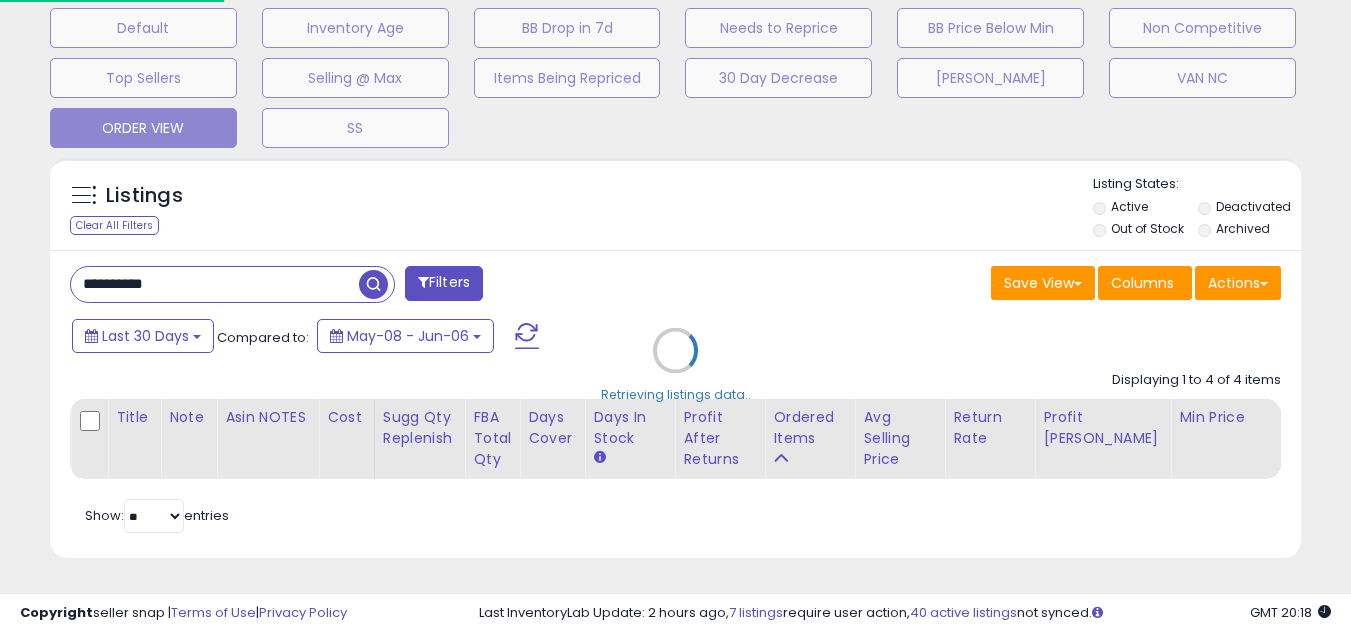 scroll, scrollTop: 999590, scrollLeft: 999267, axis: both 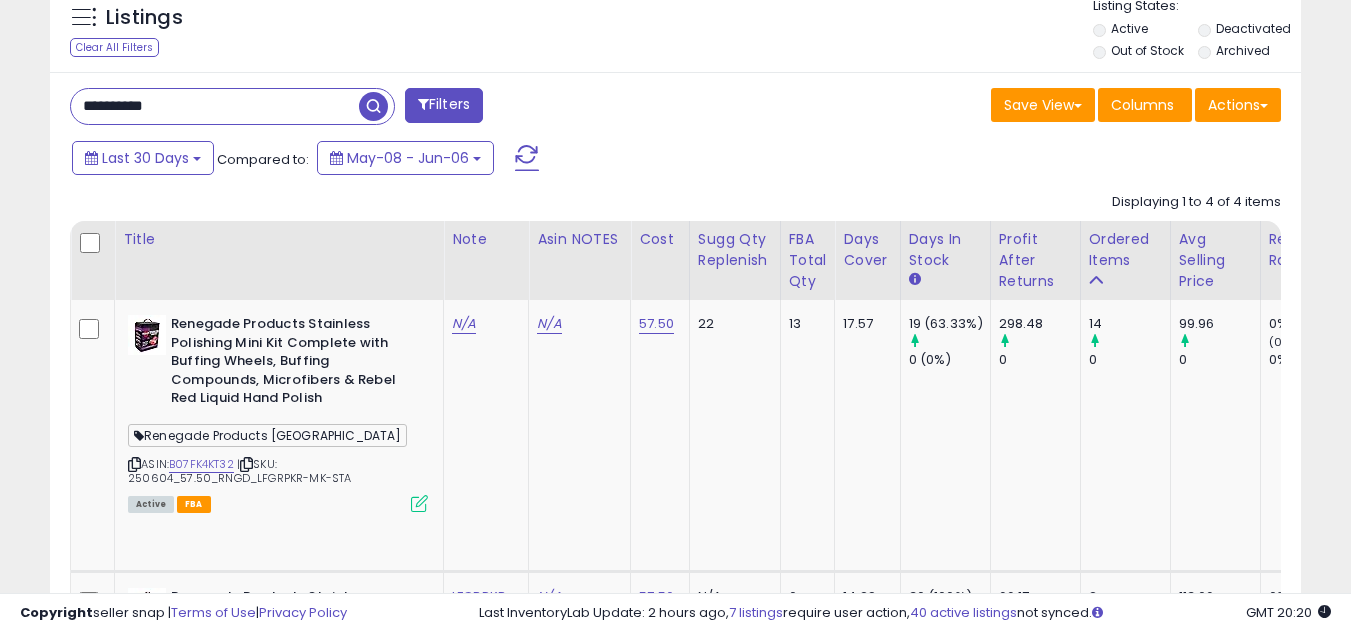 click on "**********" at bounding box center [215, 106] 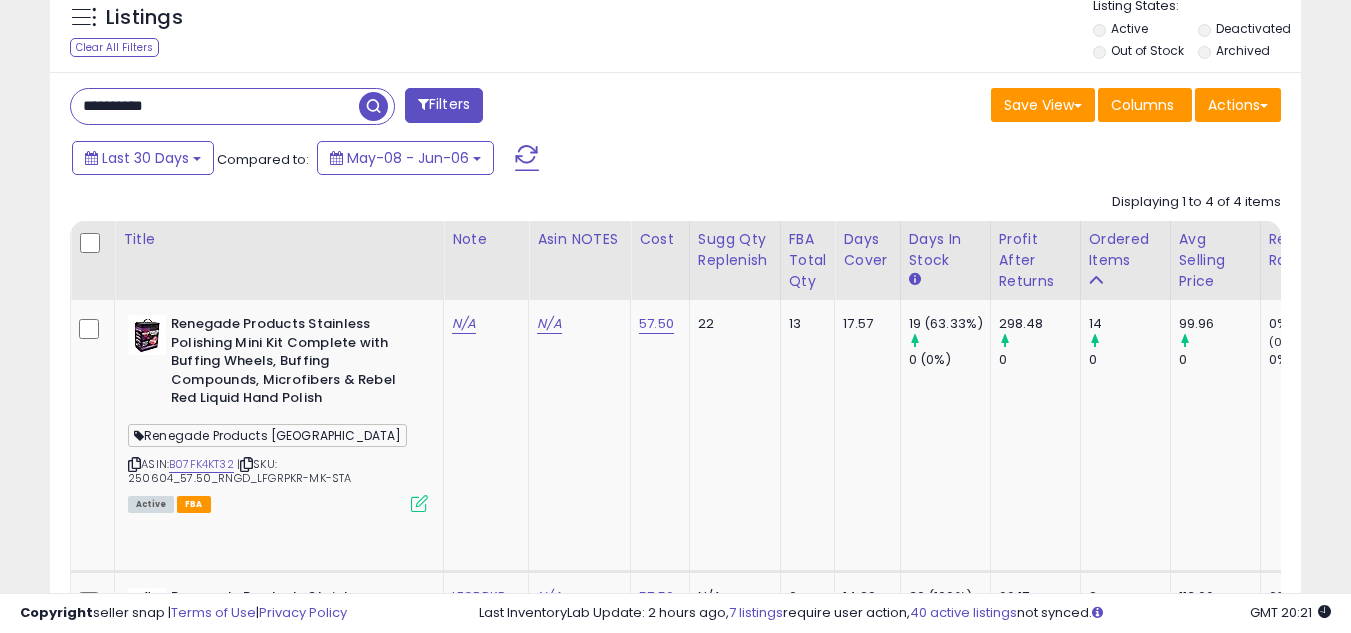 paste 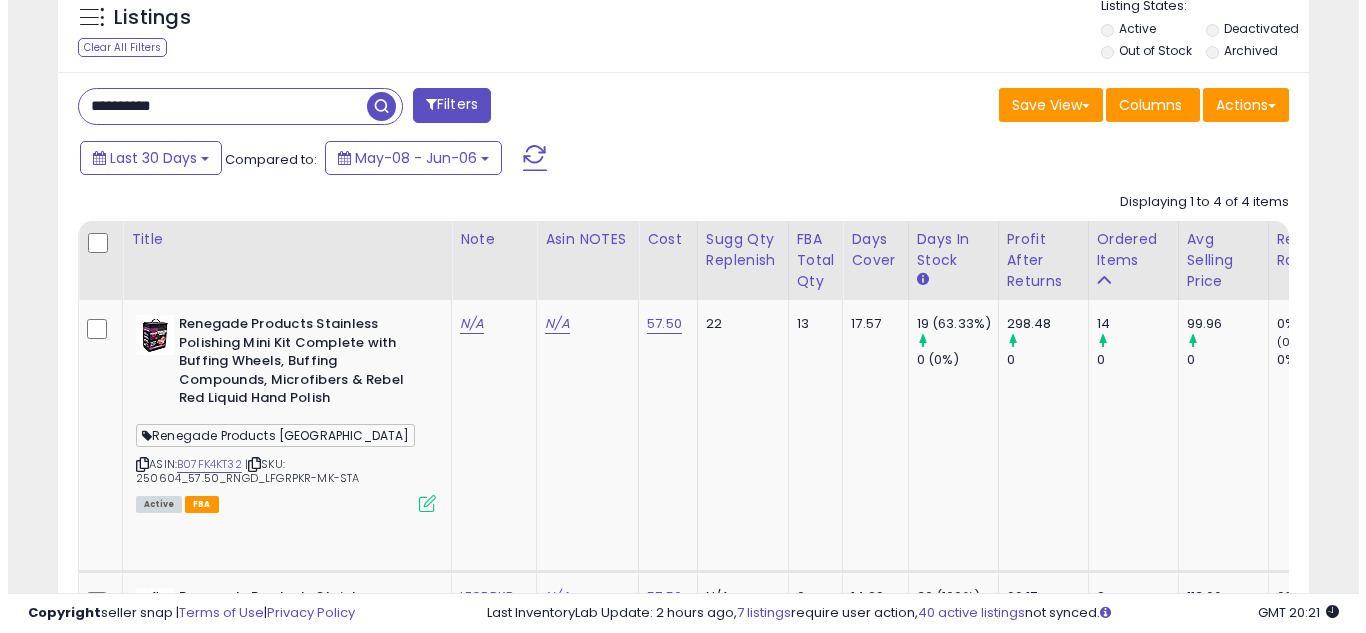 scroll, scrollTop: 637, scrollLeft: 0, axis: vertical 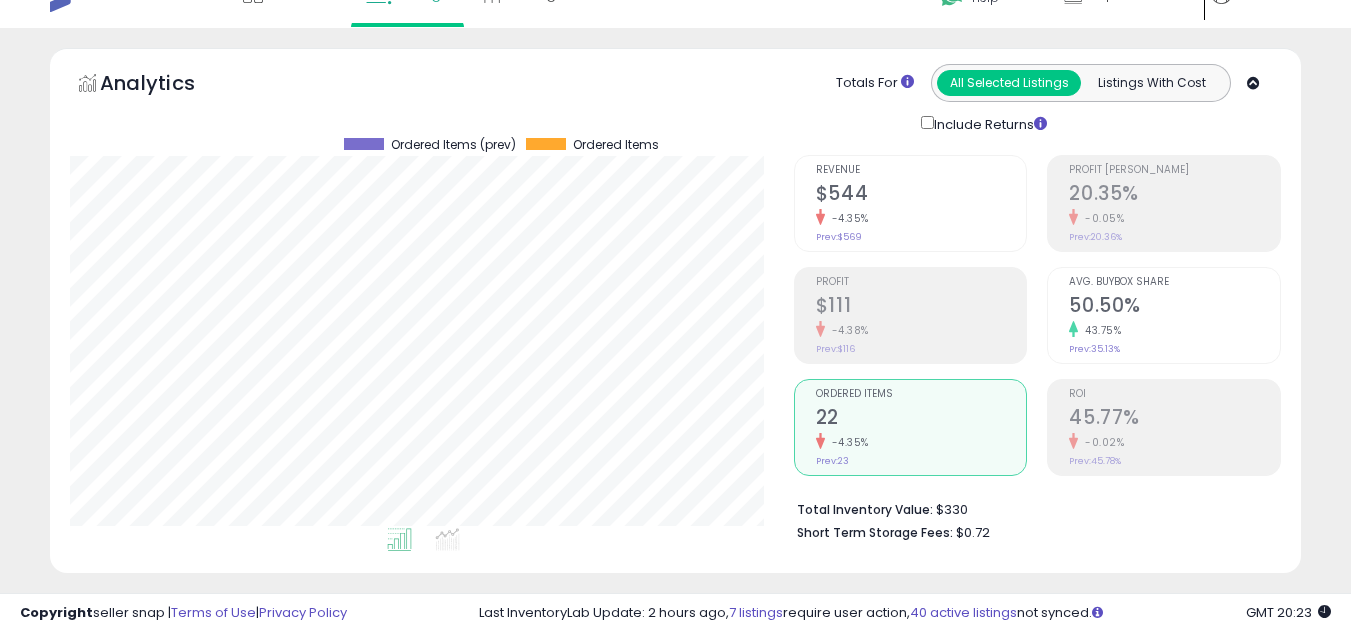 click on "Ordered Items" at bounding box center (921, 394) 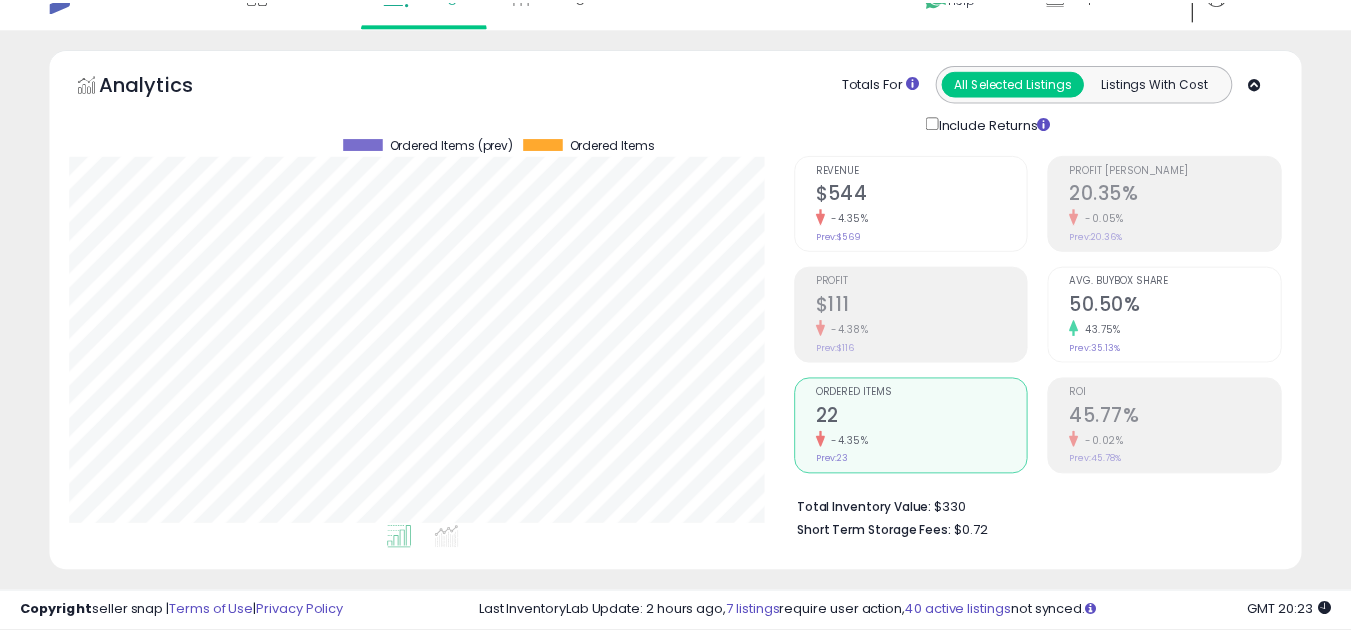 scroll, scrollTop: 999590, scrollLeft: 999276, axis: both 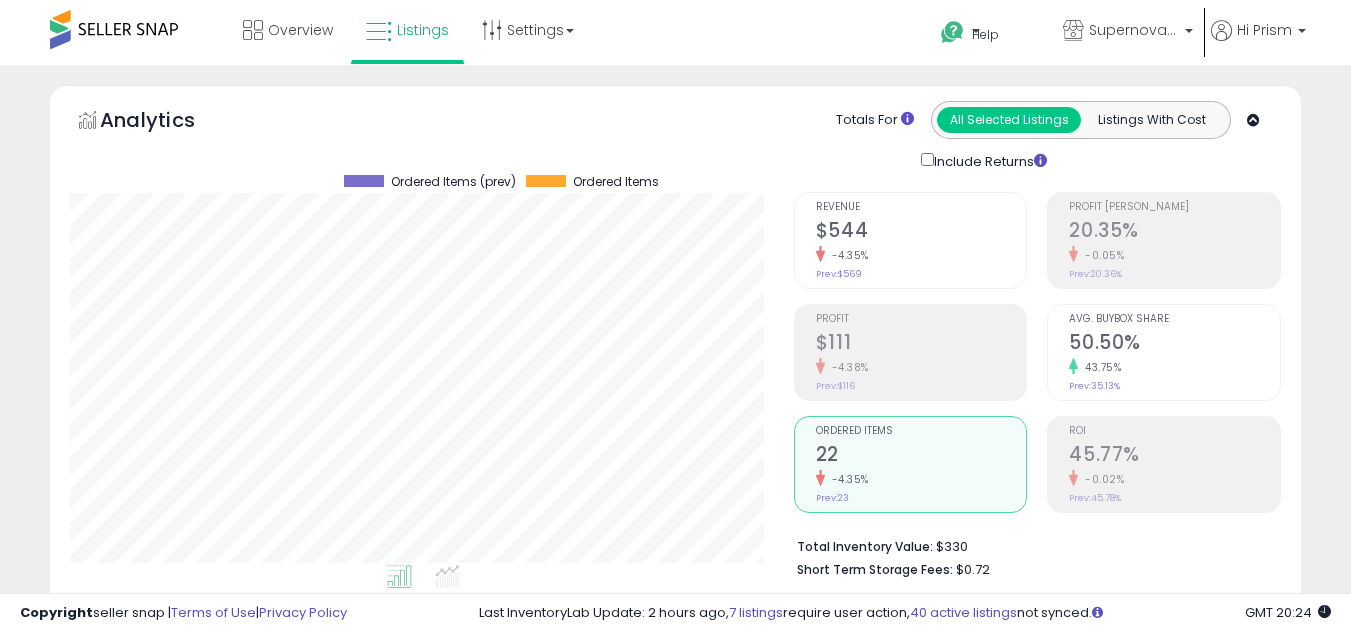click on "22" at bounding box center (921, 456) 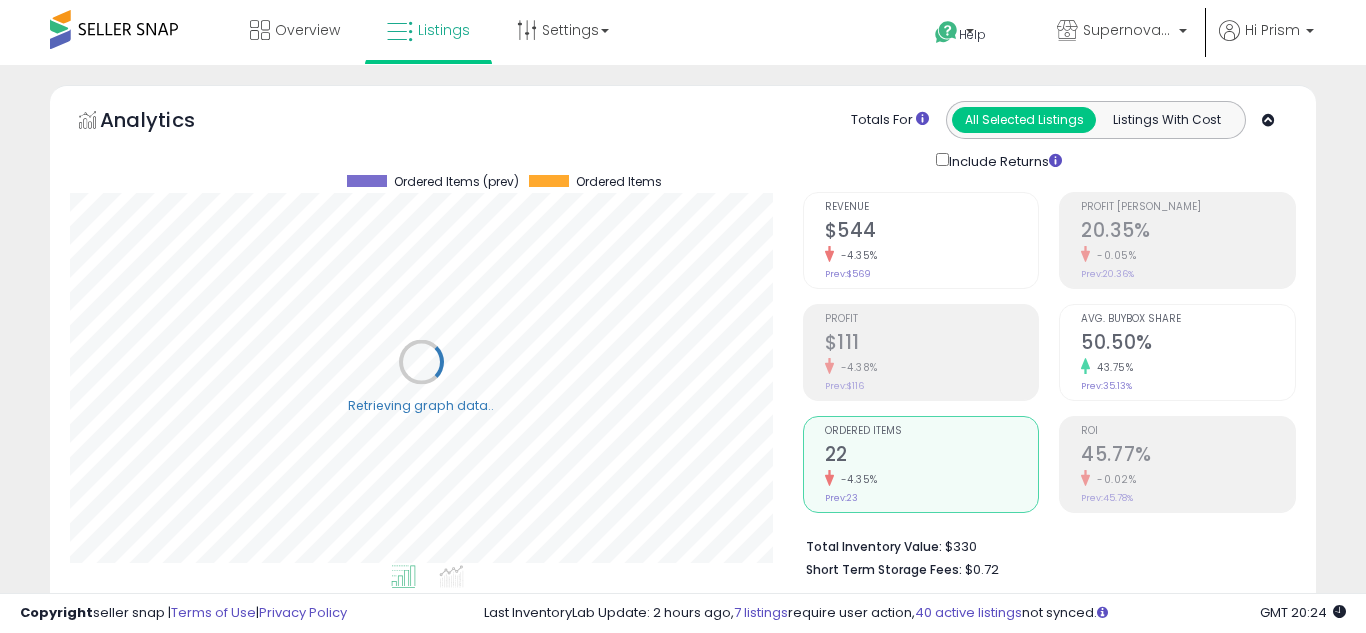 scroll, scrollTop: 999590, scrollLeft: 999267, axis: both 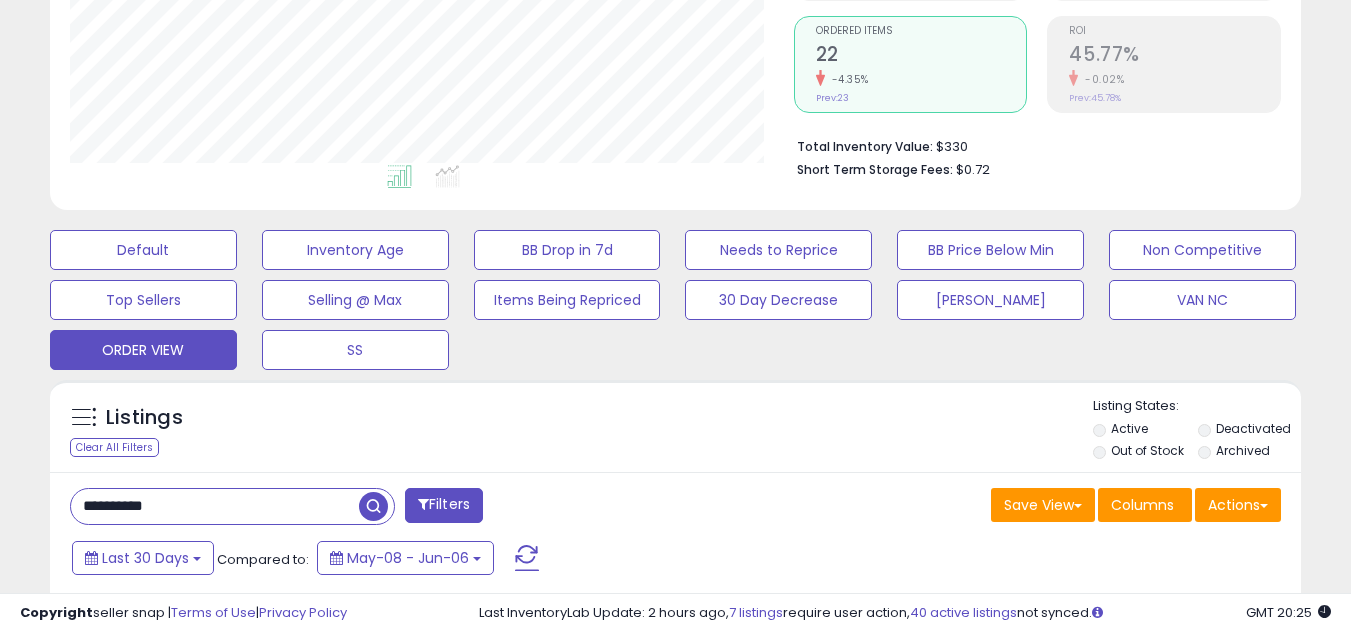 click on "**********" at bounding box center (215, 506) 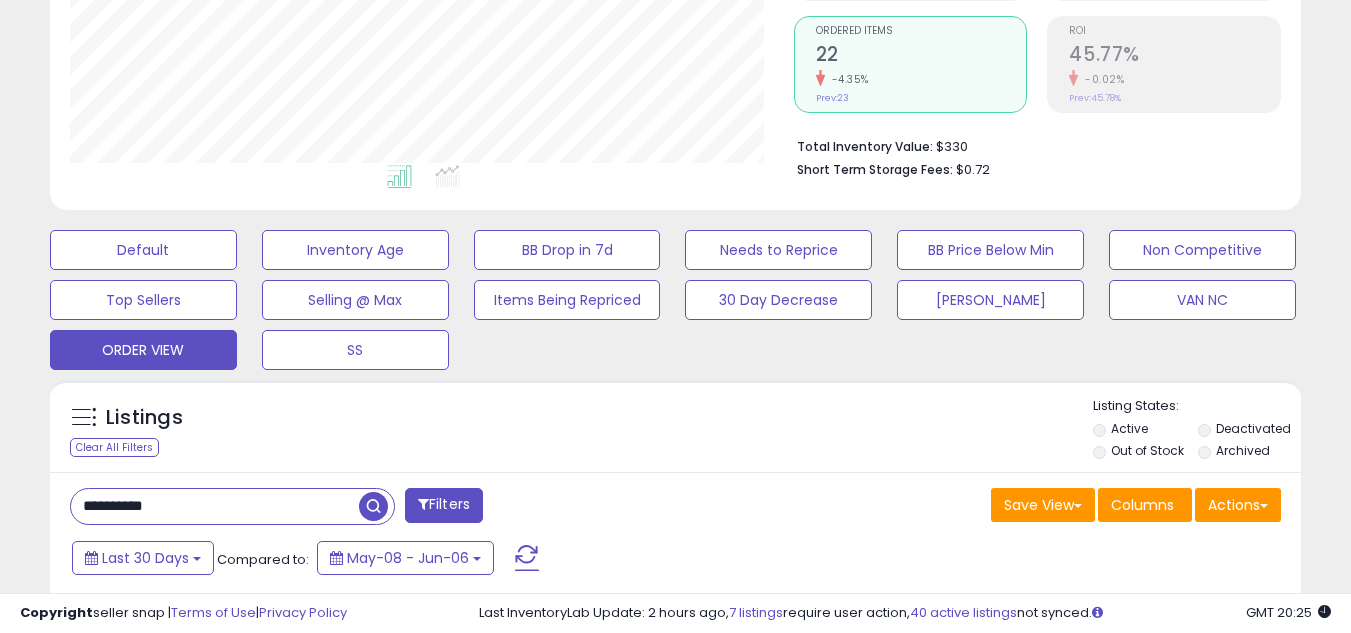 paste 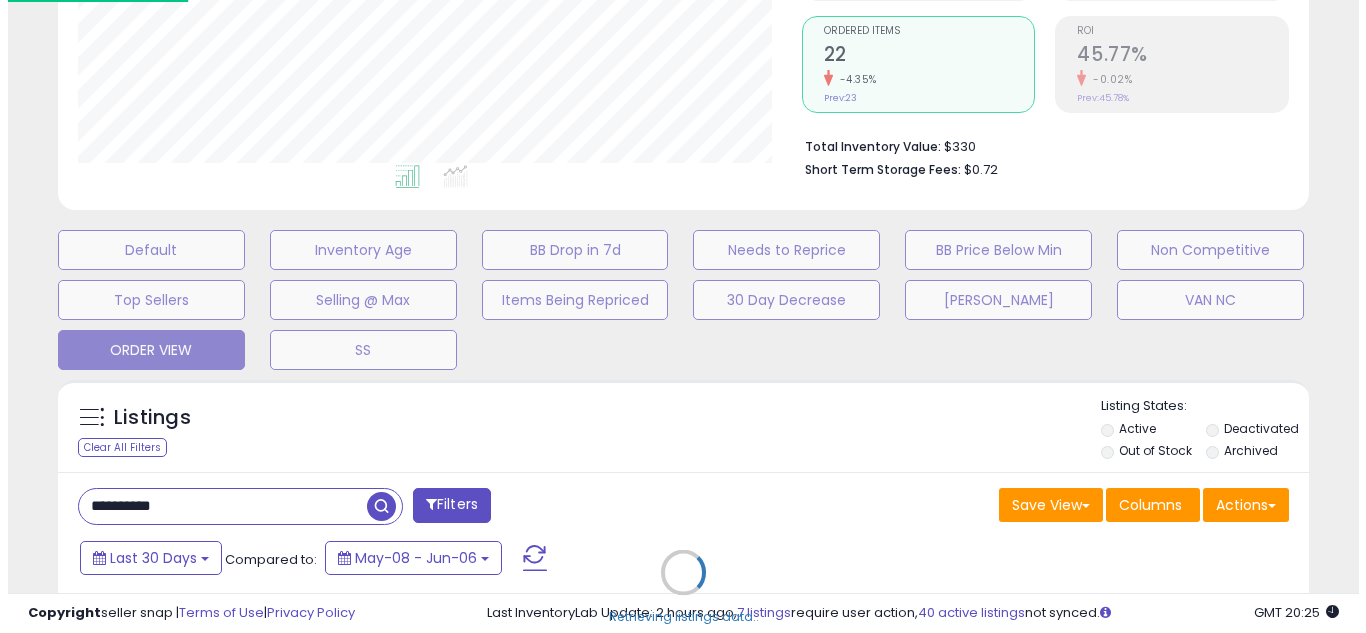scroll, scrollTop: 999590, scrollLeft: 999267, axis: both 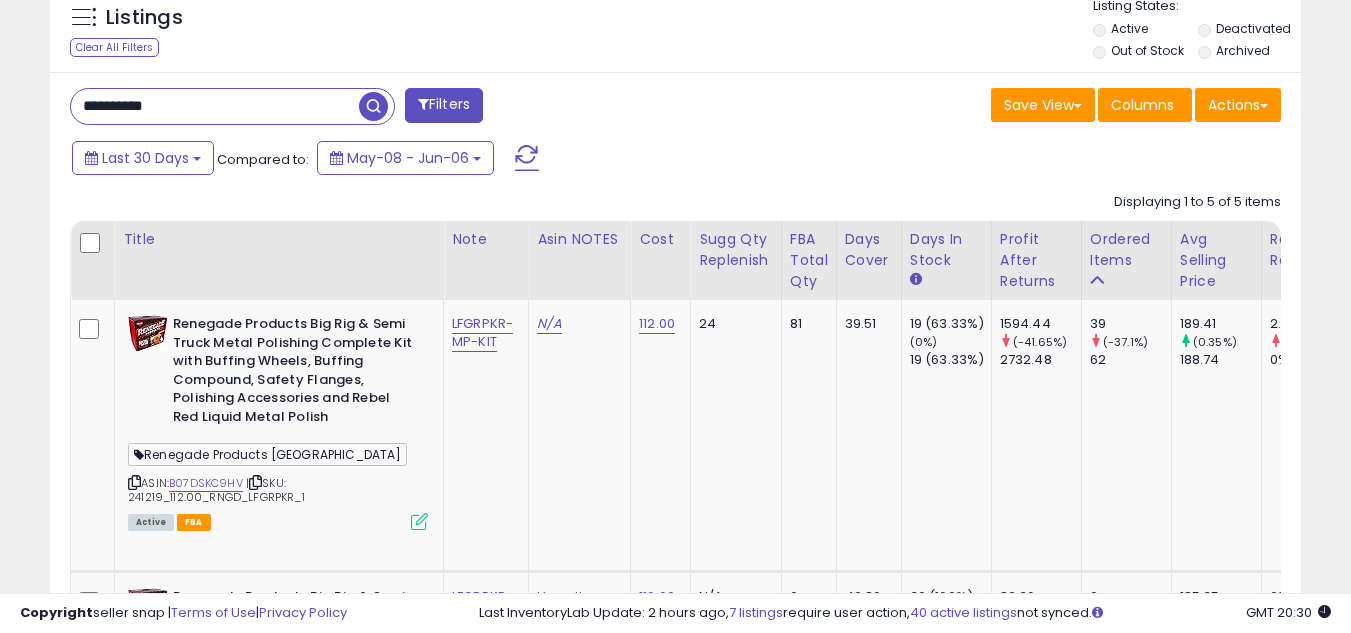 click on "Last 30 Days
Compared to:
May-08 - Jun-06" at bounding box center (521, 160) 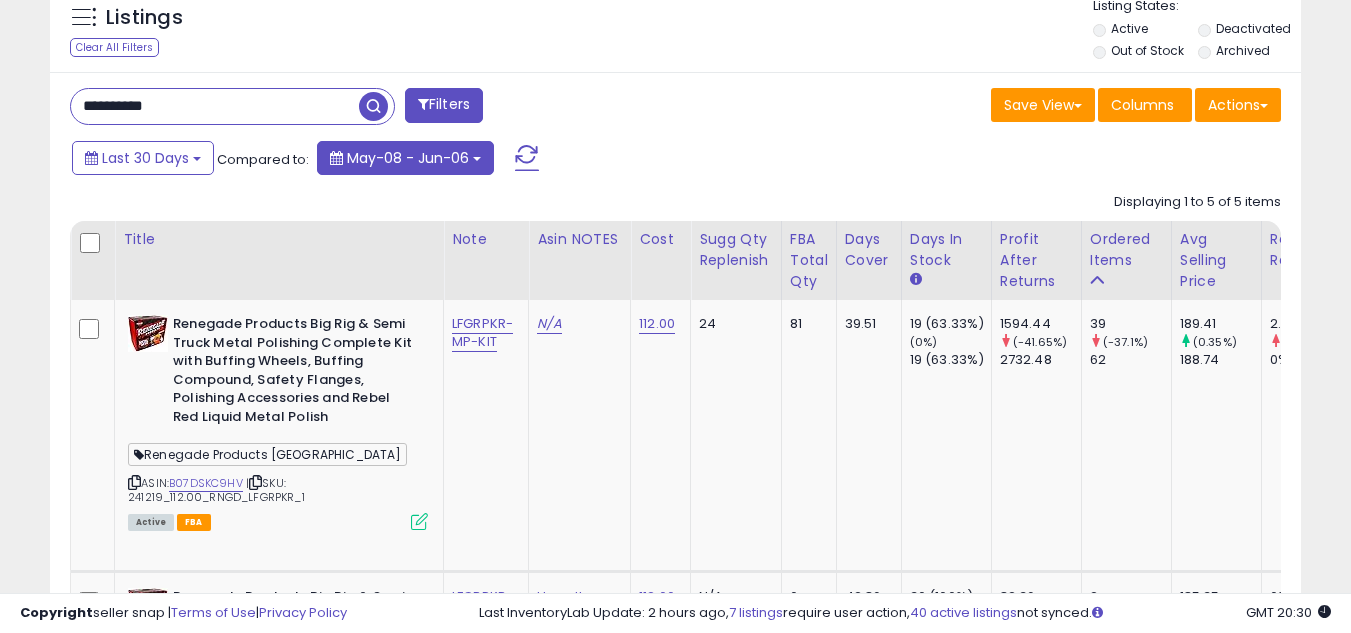 click on "May-08 - Jun-06" at bounding box center (408, 158) 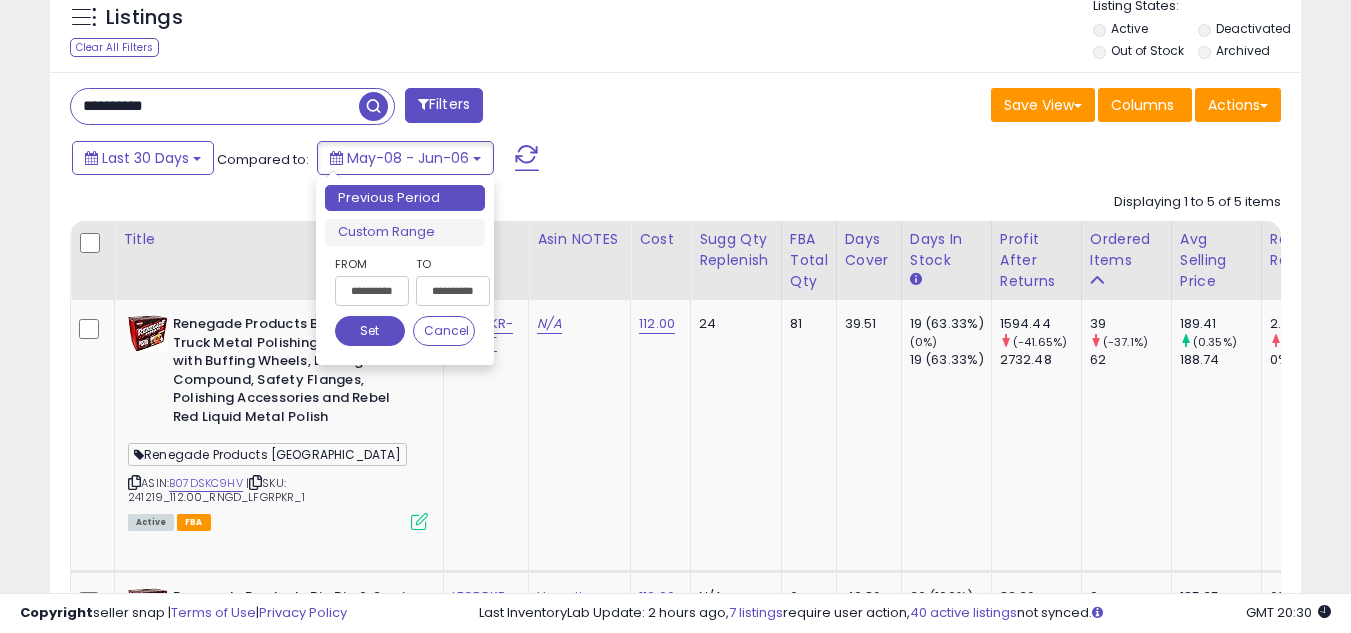 click on "Previous Period Custom Range" at bounding box center (405, 215) 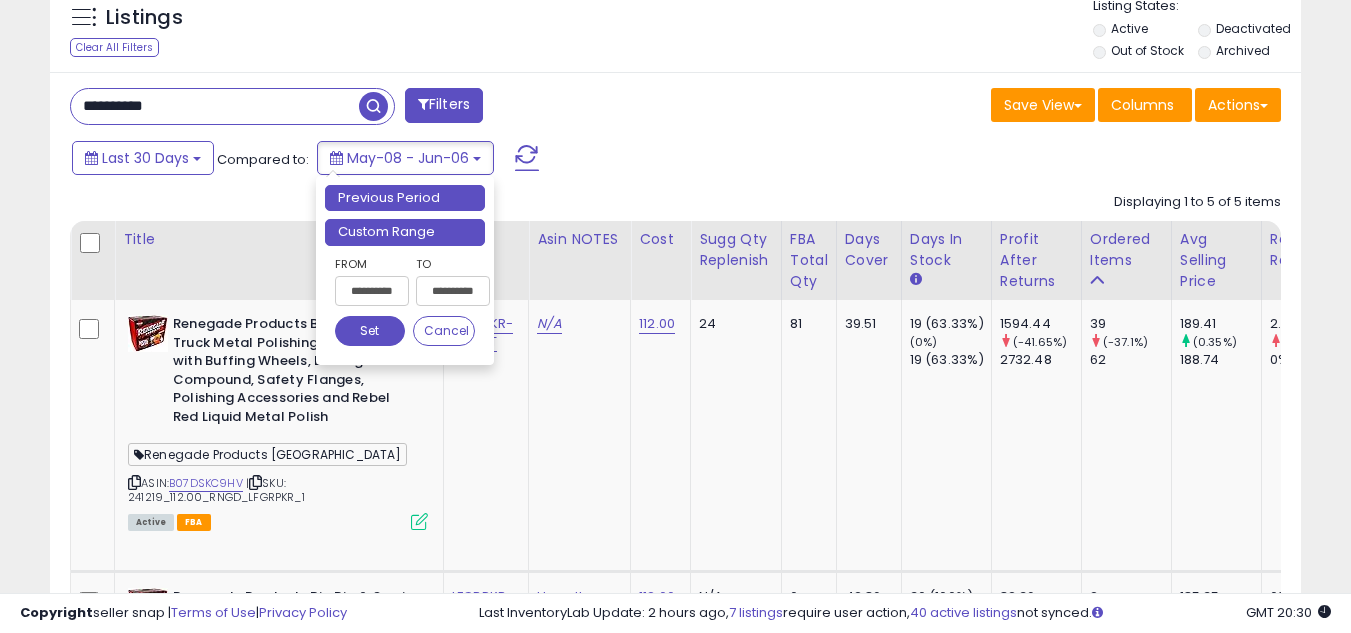 click on "Custom Range" at bounding box center (405, 232) 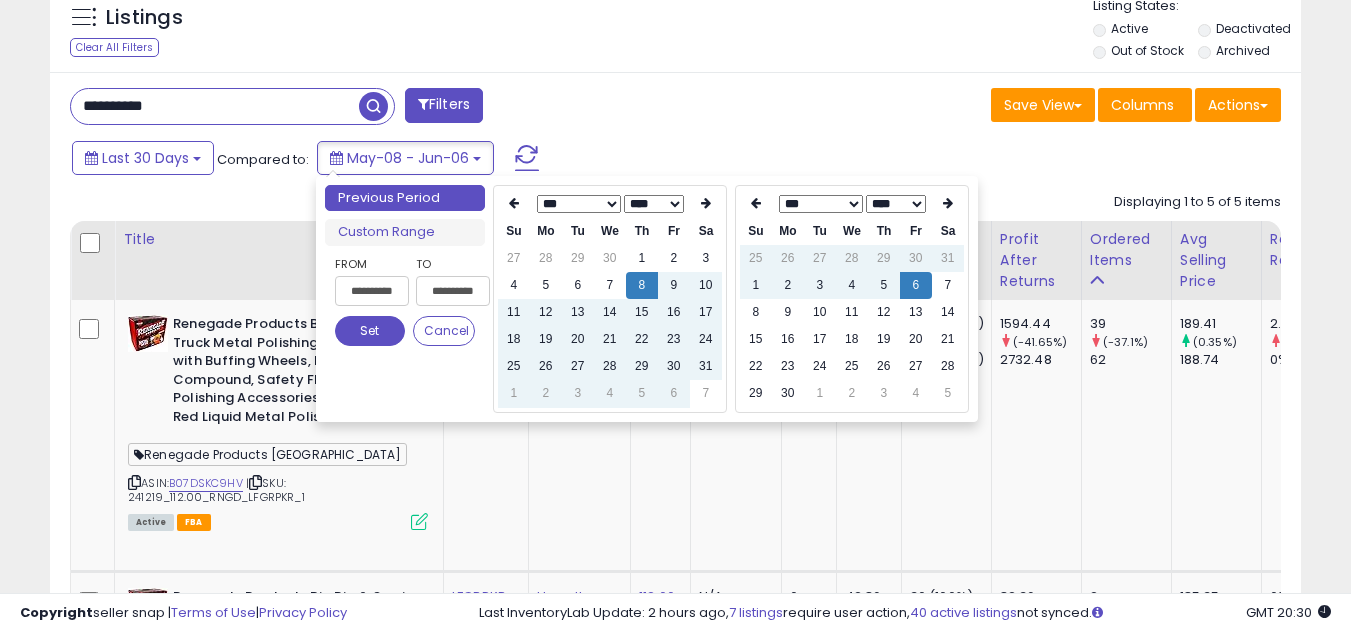click on "**** **** **** **** **** **** **** **** **** **** **** **** **** **** **** **** **** **** **** **** **** **** **** **** **** **** **** **** **** **** **** **** **** **** **** **** **** **** **** **** **** **** **** **** **** **** **** **** **** **** ****" at bounding box center (653, 204) 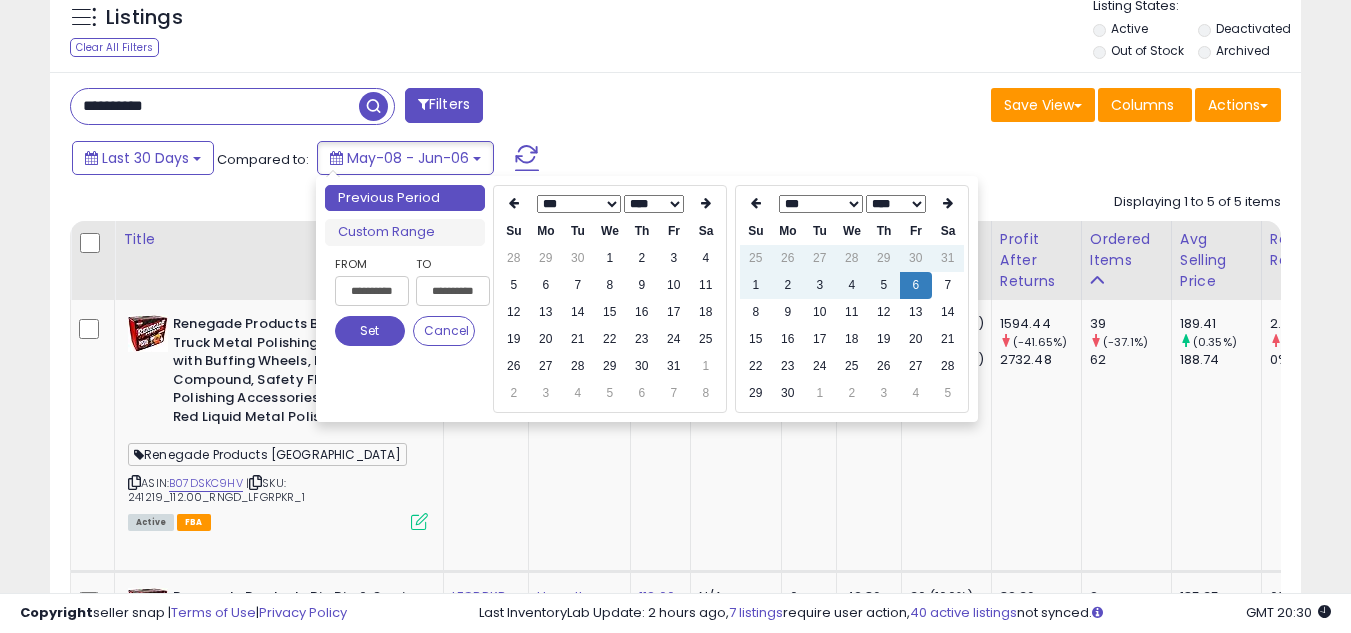 type on "**********" 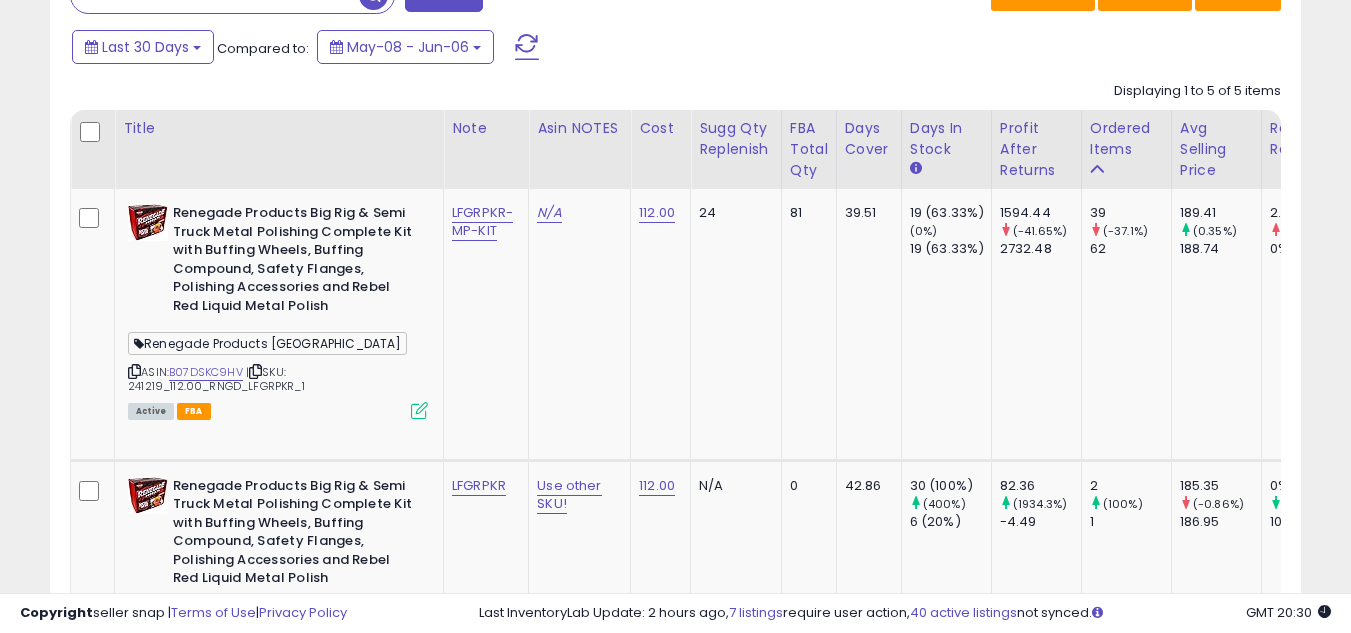 scroll, scrollTop: 800, scrollLeft: 0, axis: vertical 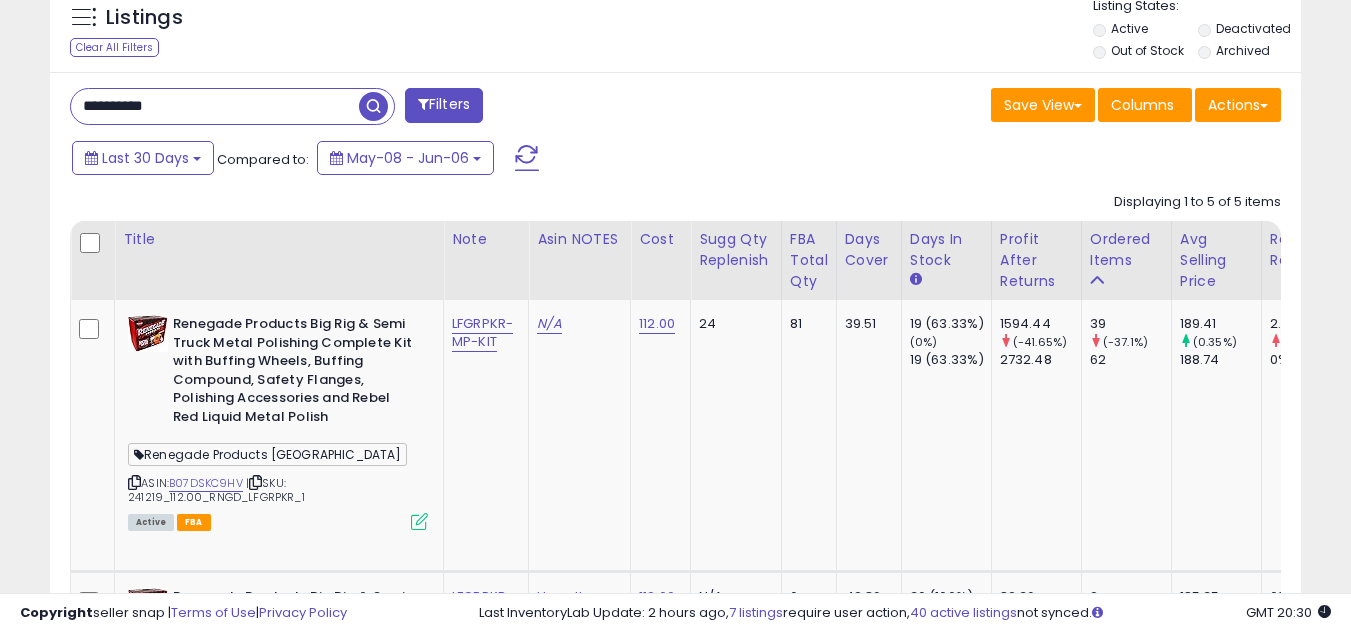 click on "**********" at bounding box center (215, 106) 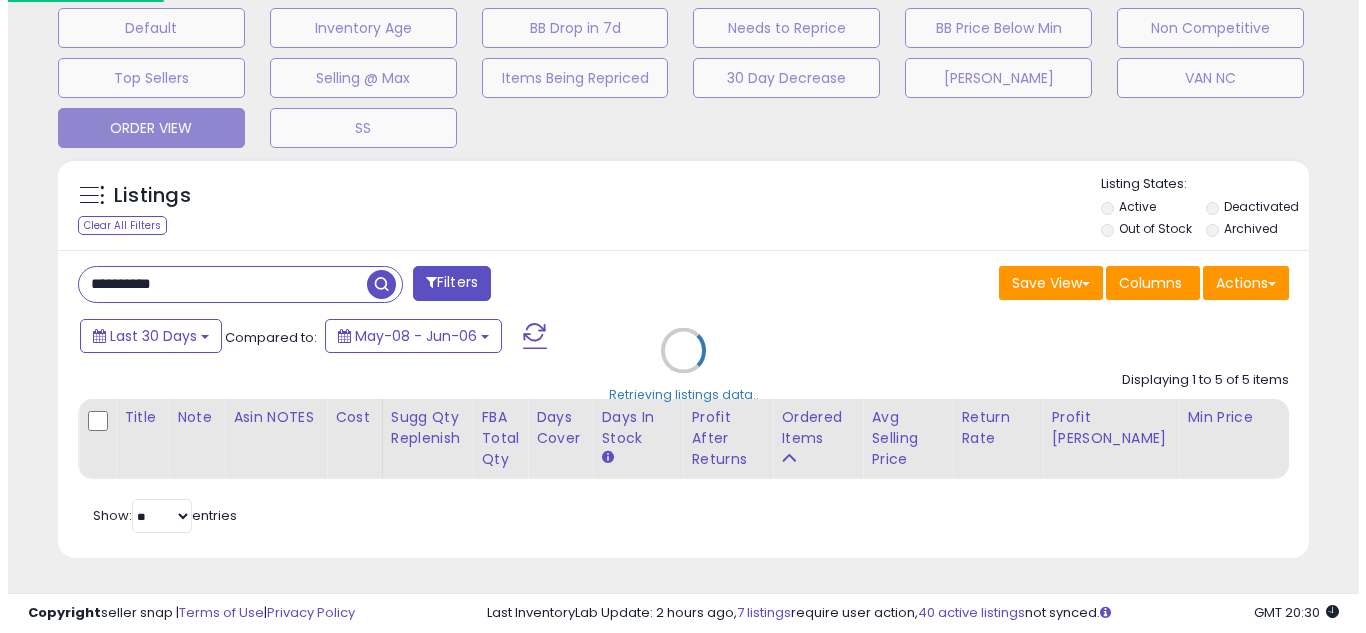 scroll, scrollTop: 637, scrollLeft: 0, axis: vertical 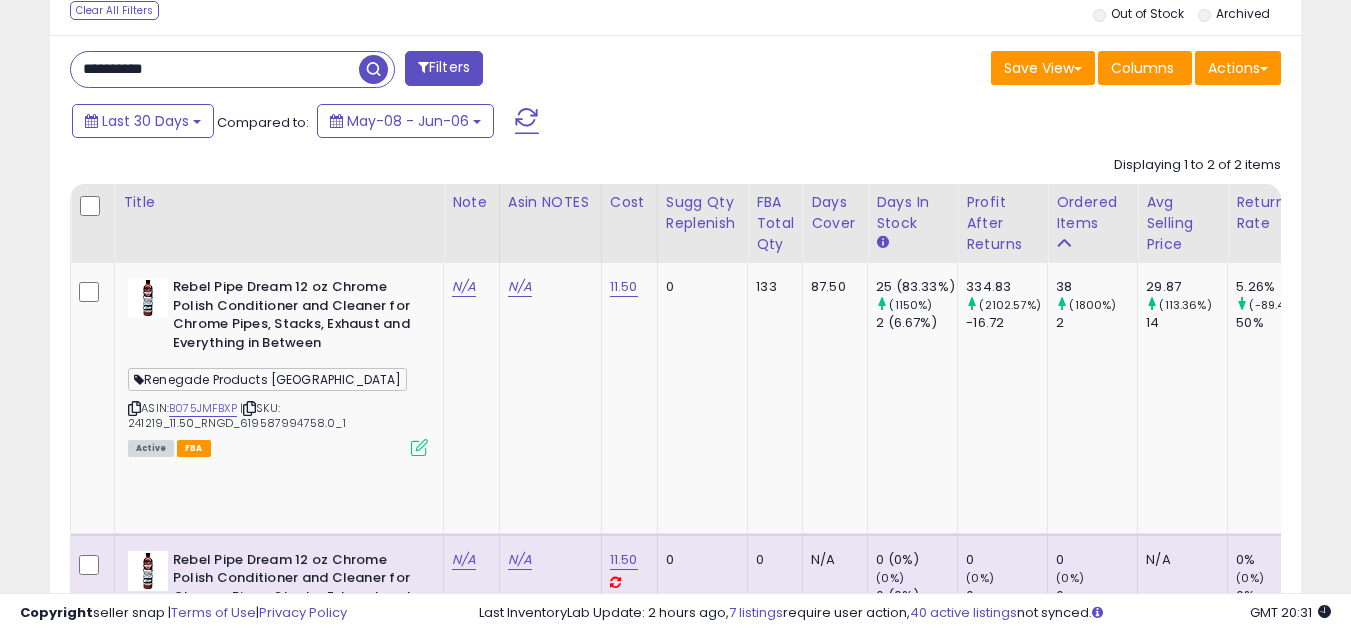 click on "**********" at bounding box center [215, 69] 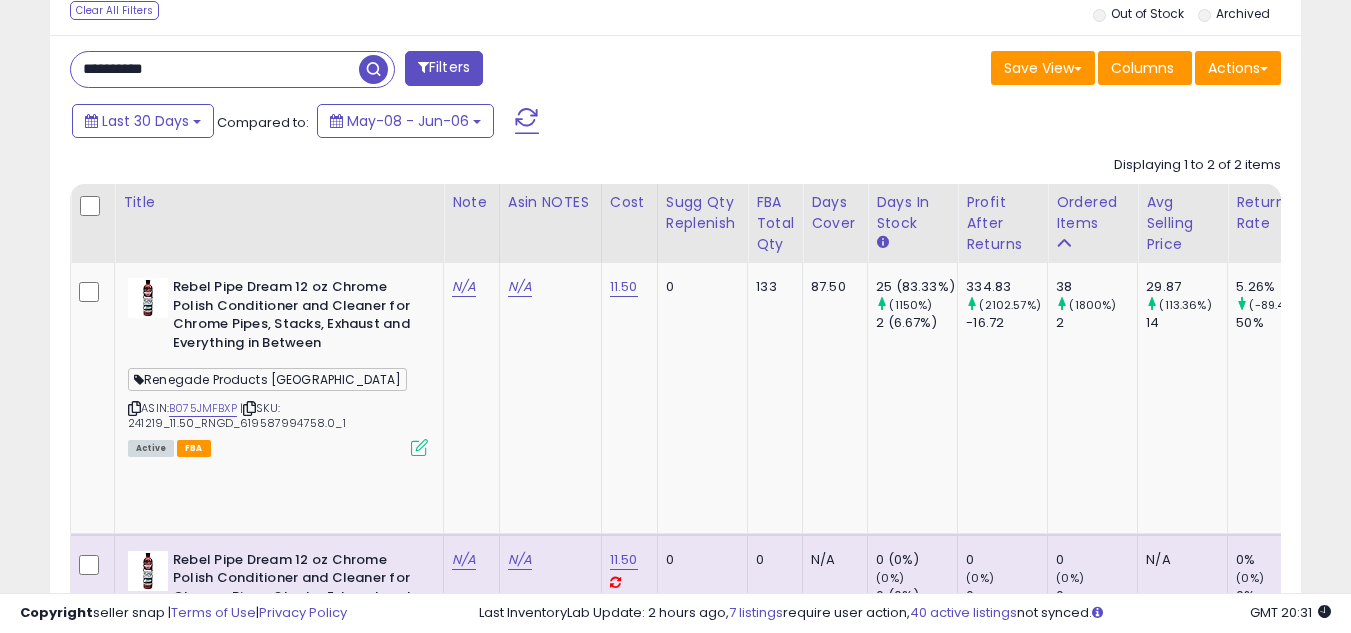 click on "**********" at bounding box center (215, 69) 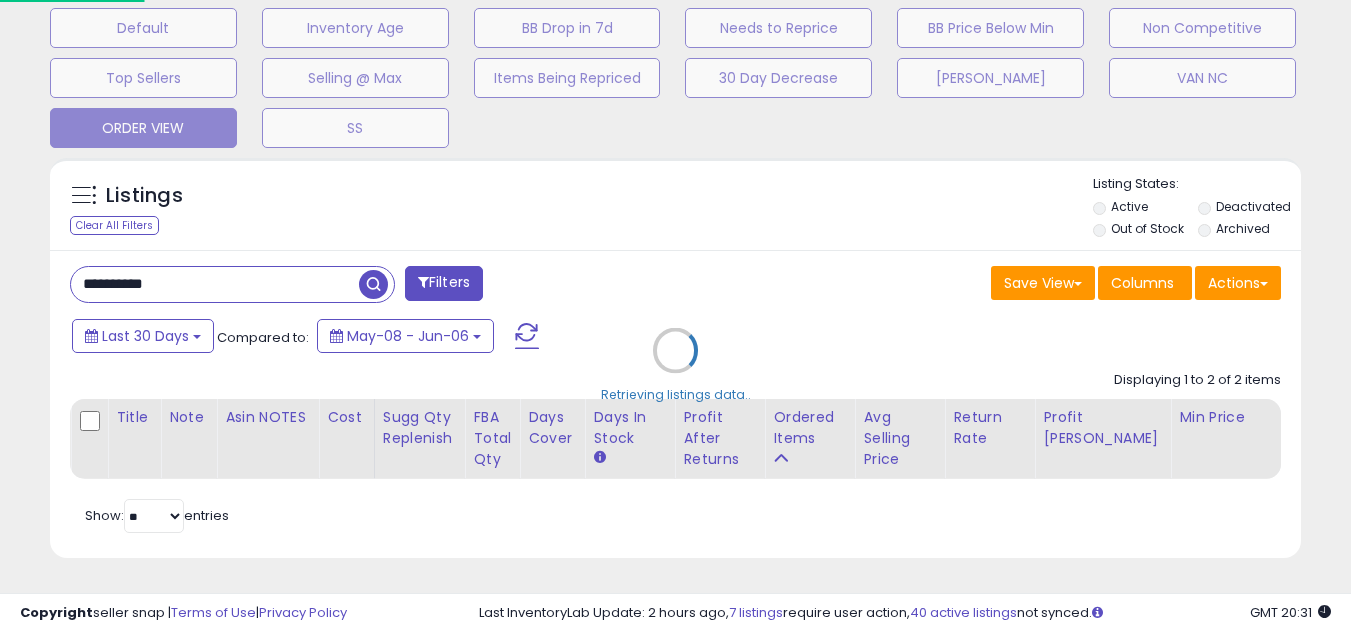 scroll, scrollTop: 999590, scrollLeft: 999267, axis: both 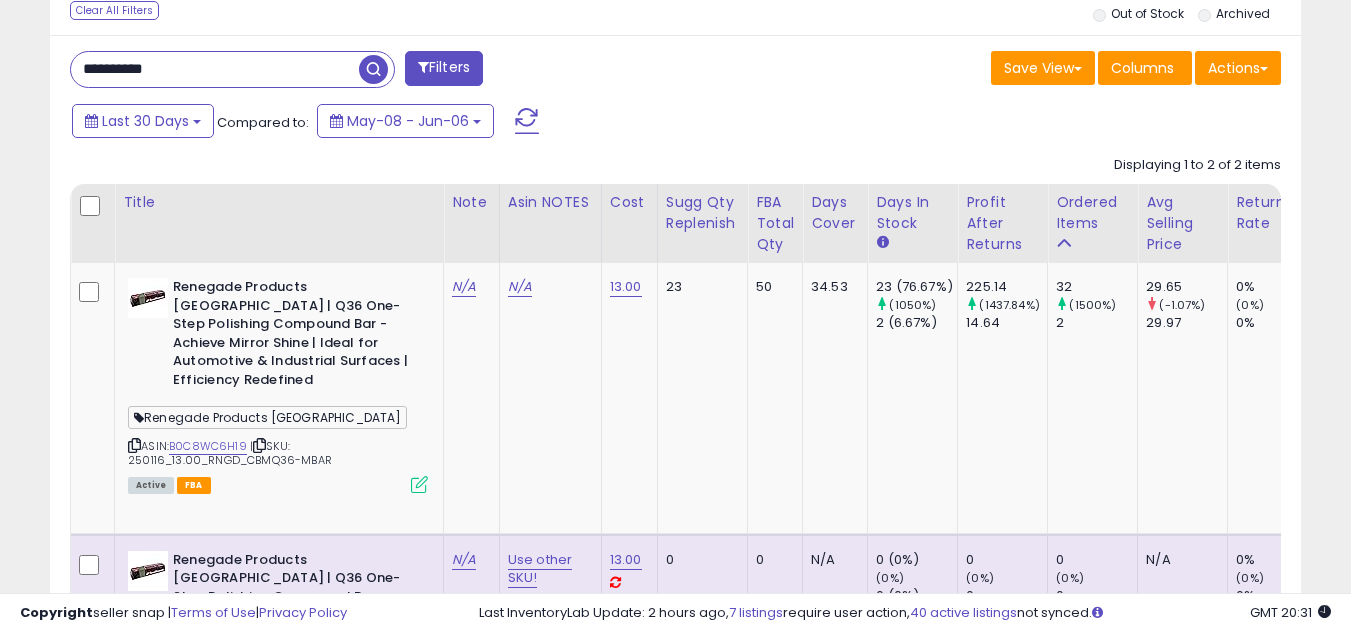 click on "**********" at bounding box center (215, 69) 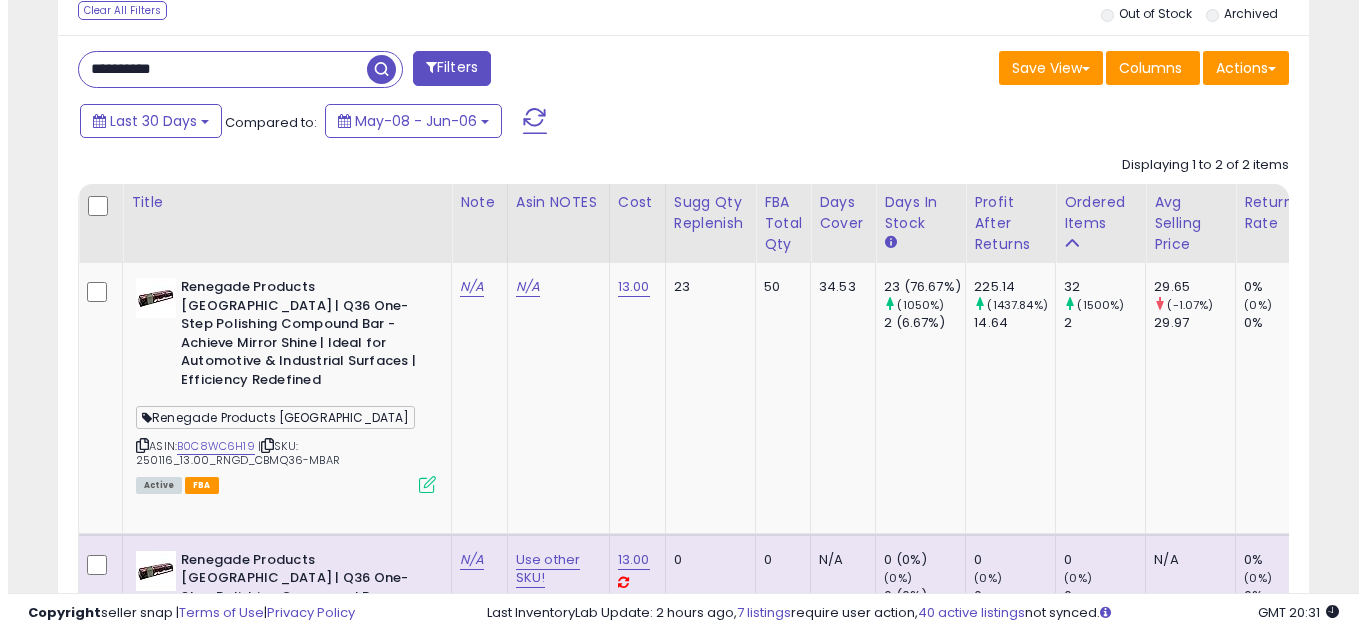 scroll, scrollTop: 637, scrollLeft: 0, axis: vertical 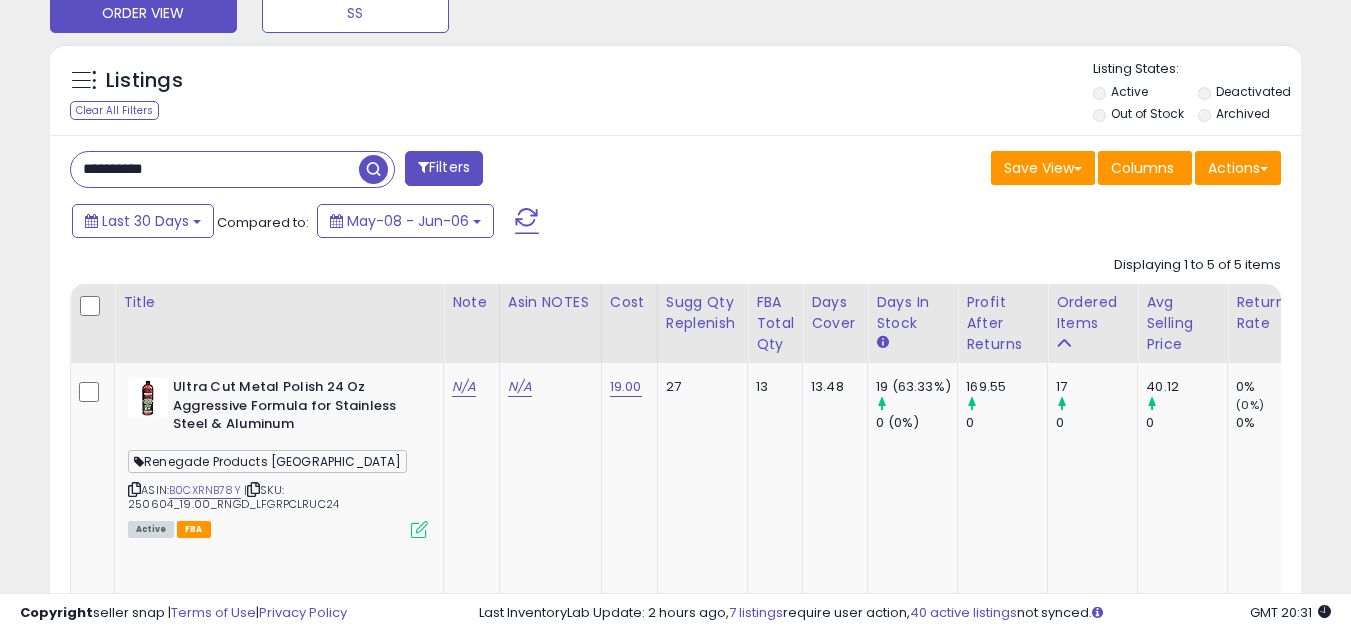 click on "**********" at bounding box center (215, 169) 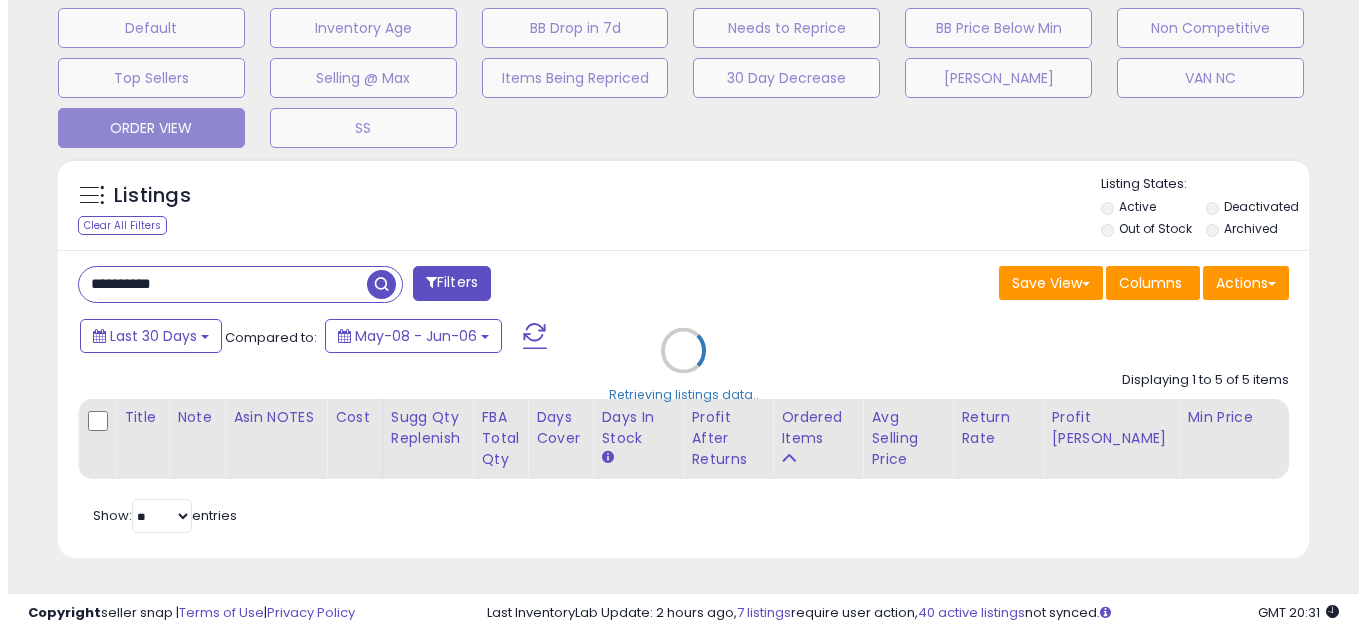 scroll, scrollTop: 637, scrollLeft: 0, axis: vertical 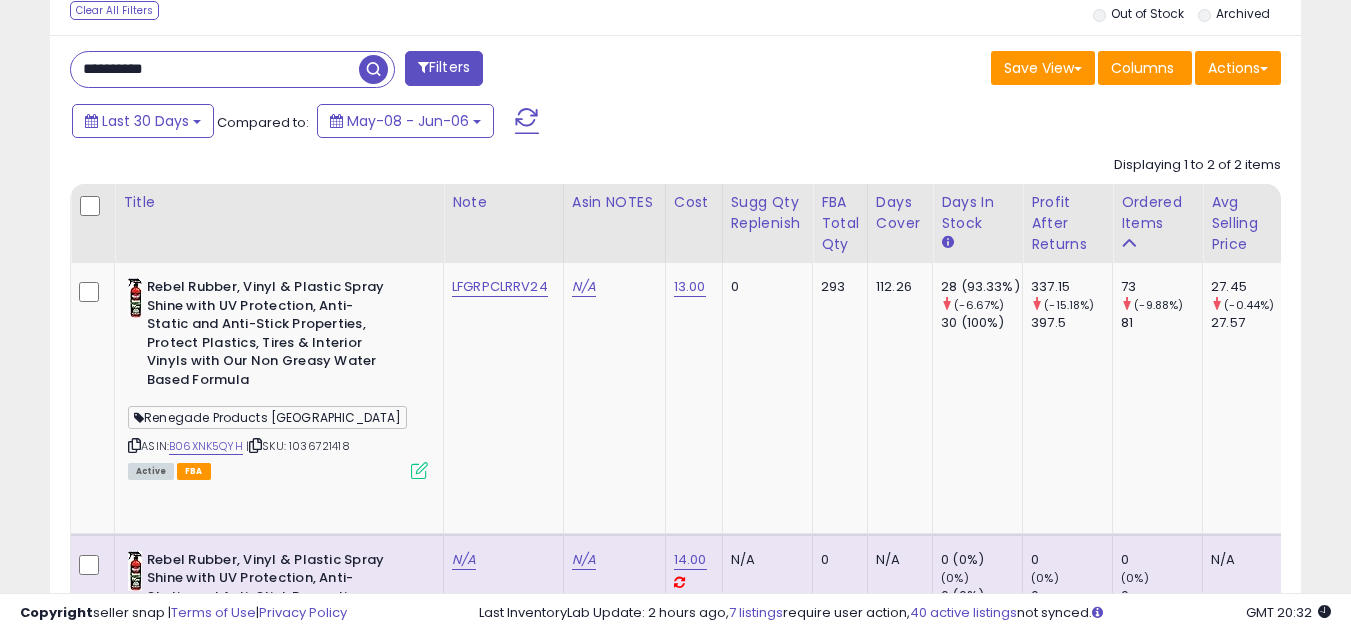 click on "**********" at bounding box center (215, 69) 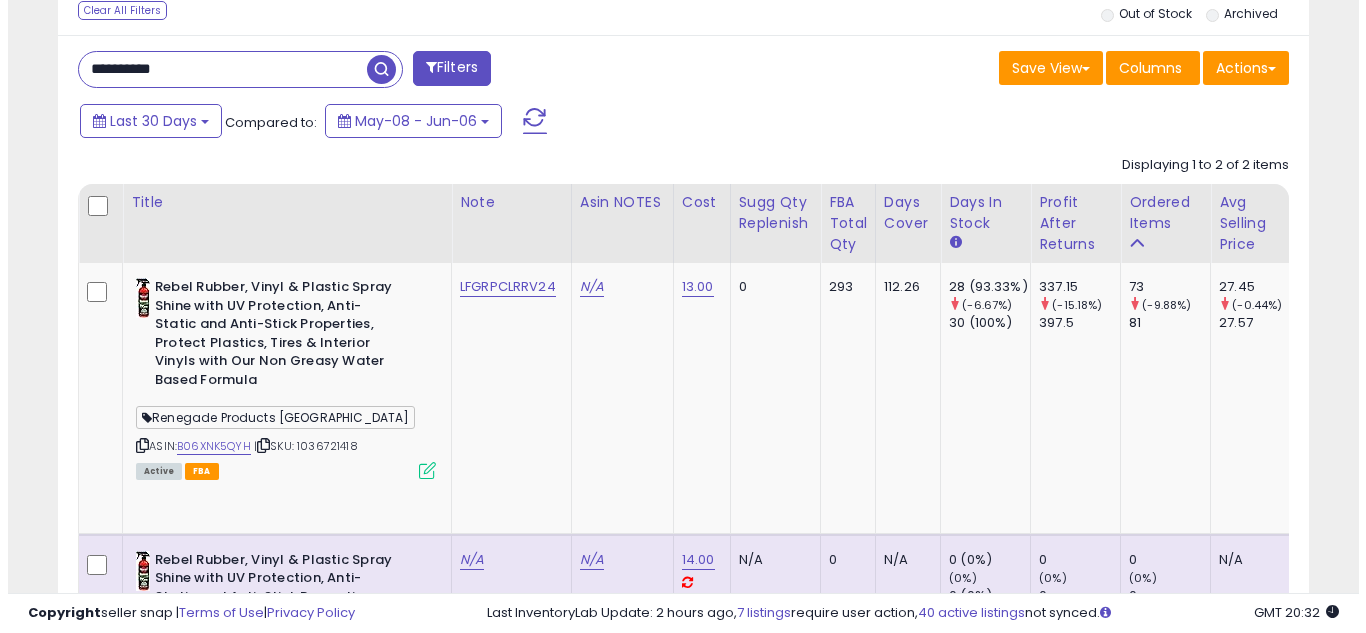 scroll, scrollTop: 637, scrollLeft: 0, axis: vertical 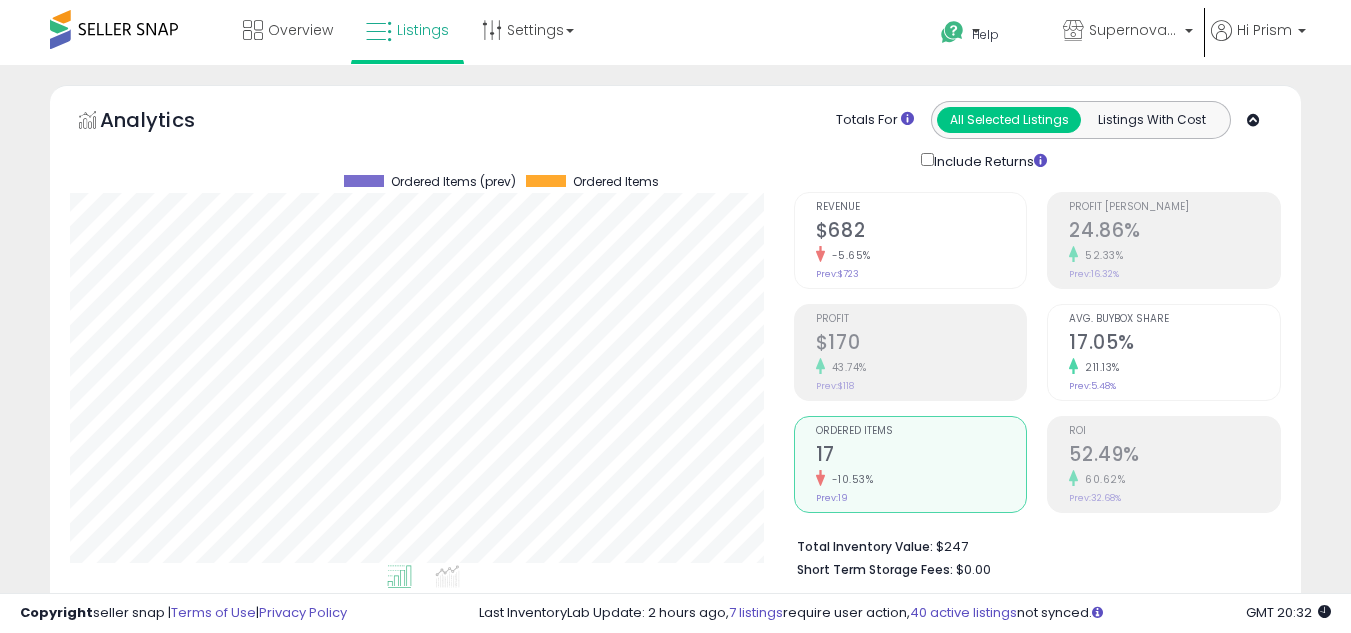 drag, startPoint x: 919, startPoint y: 443, endPoint x: 931, endPoint y: 445, distance: 12.165525 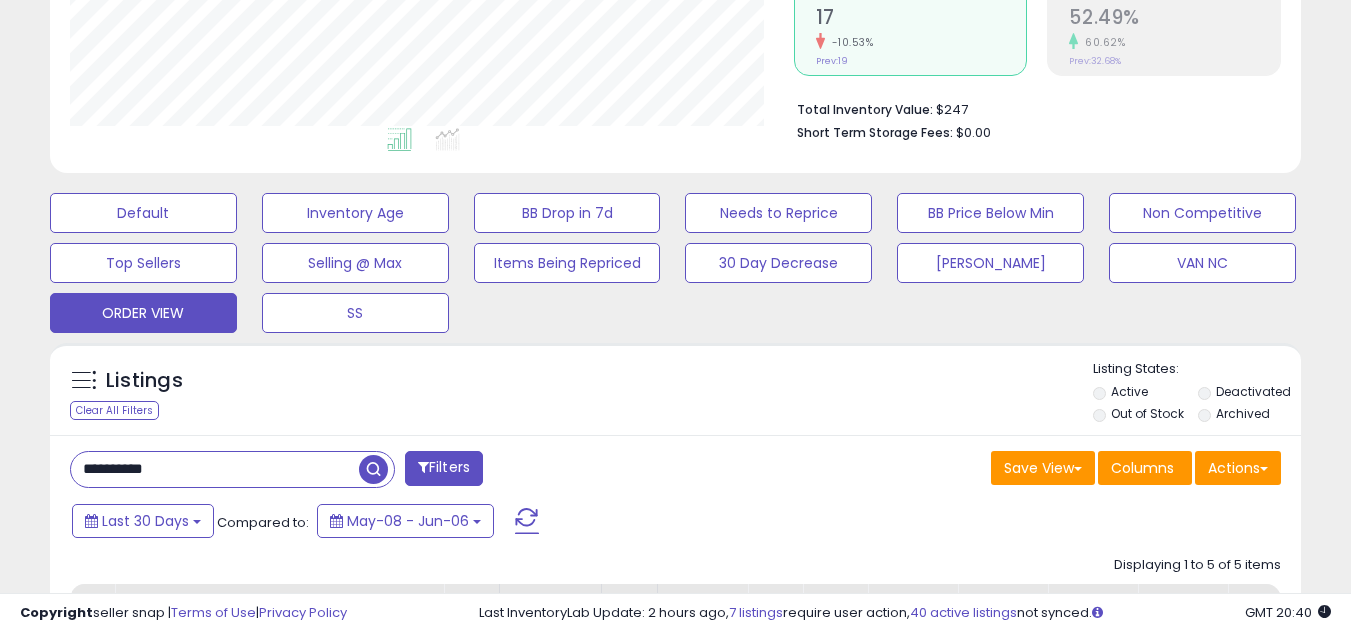 scroll, scrollTop: 700, scrollLeft: 0, axis: vertical 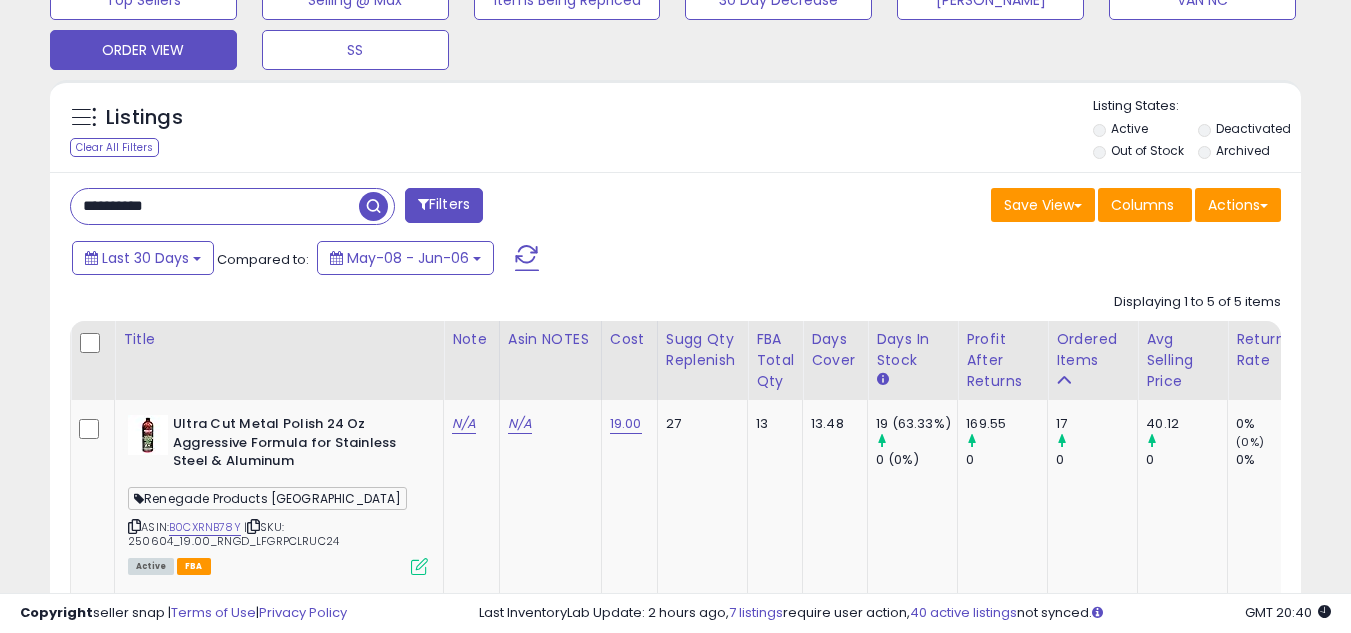 click on "**********" at bounding box center [215, 206] 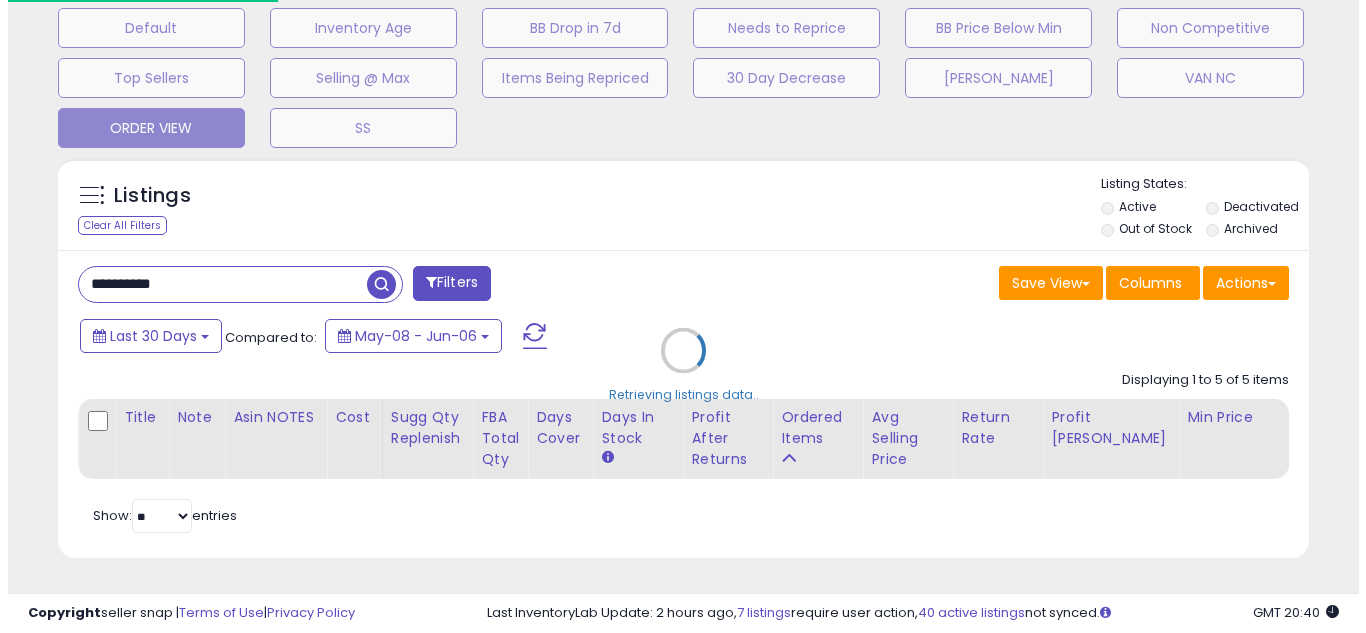 scroll, scrollTop: 637, scrollLeft: 0, axis: vertical 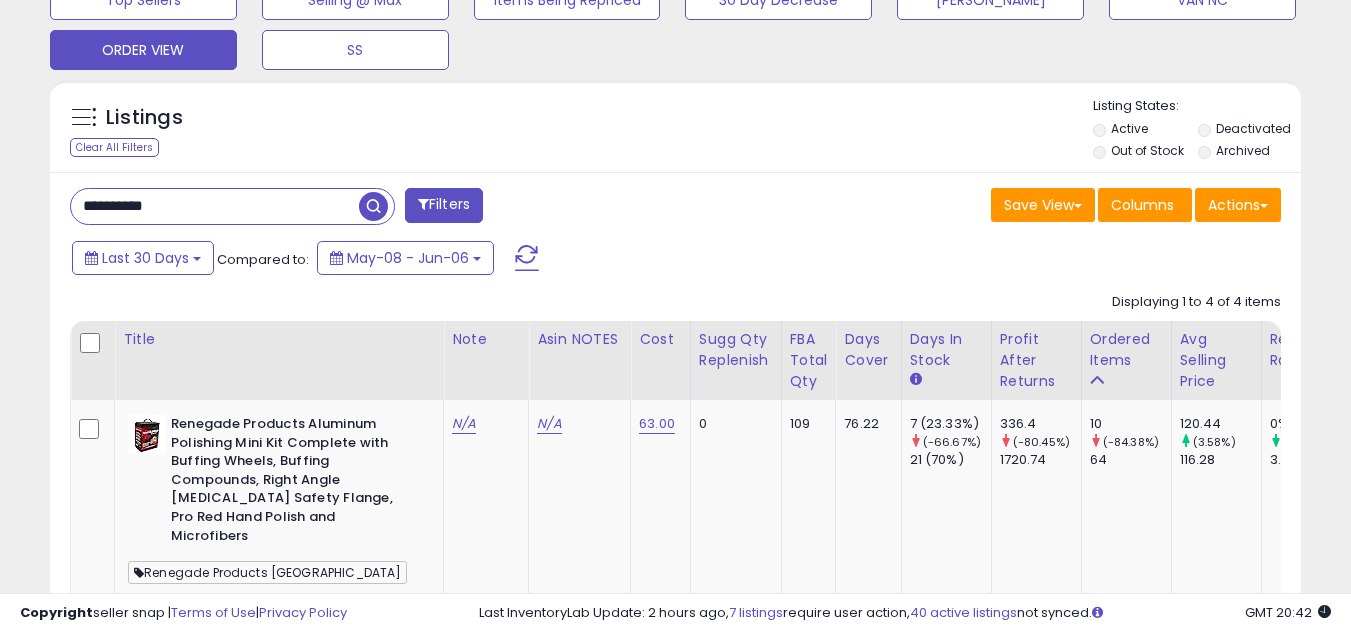 click on "**********" at bounding box center [215, 206] 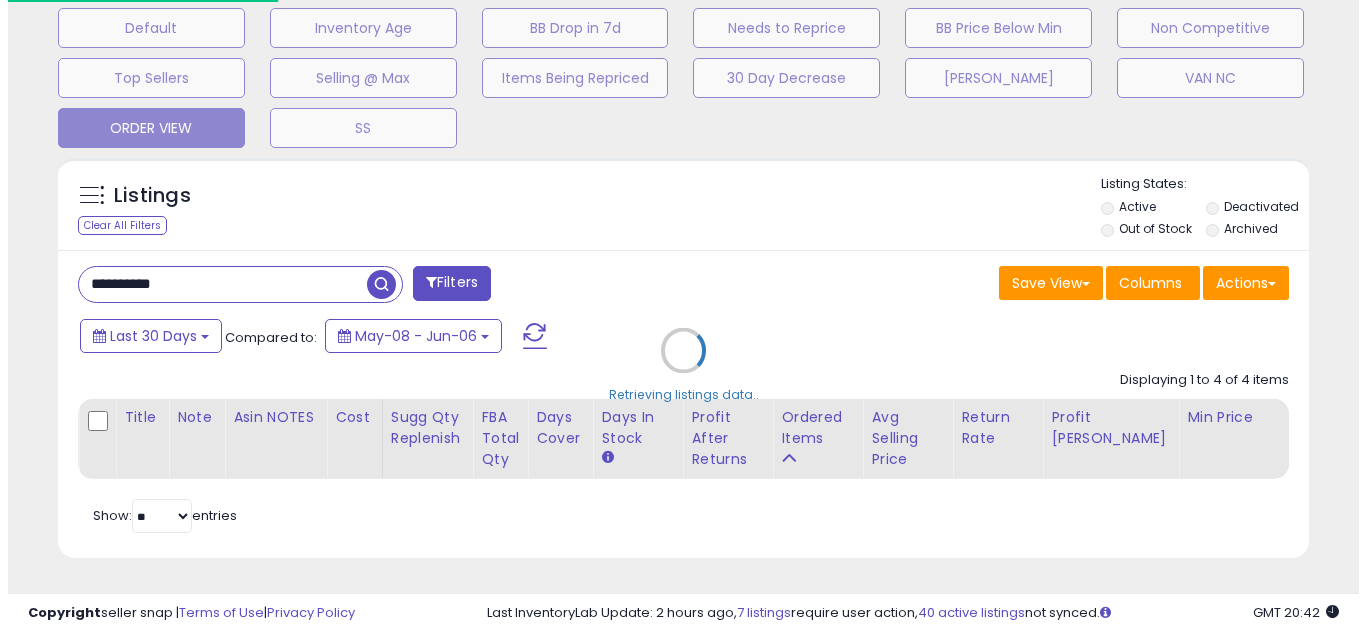 scroll, scrollTop: 637, scrollLeft: 0, axis: vertical 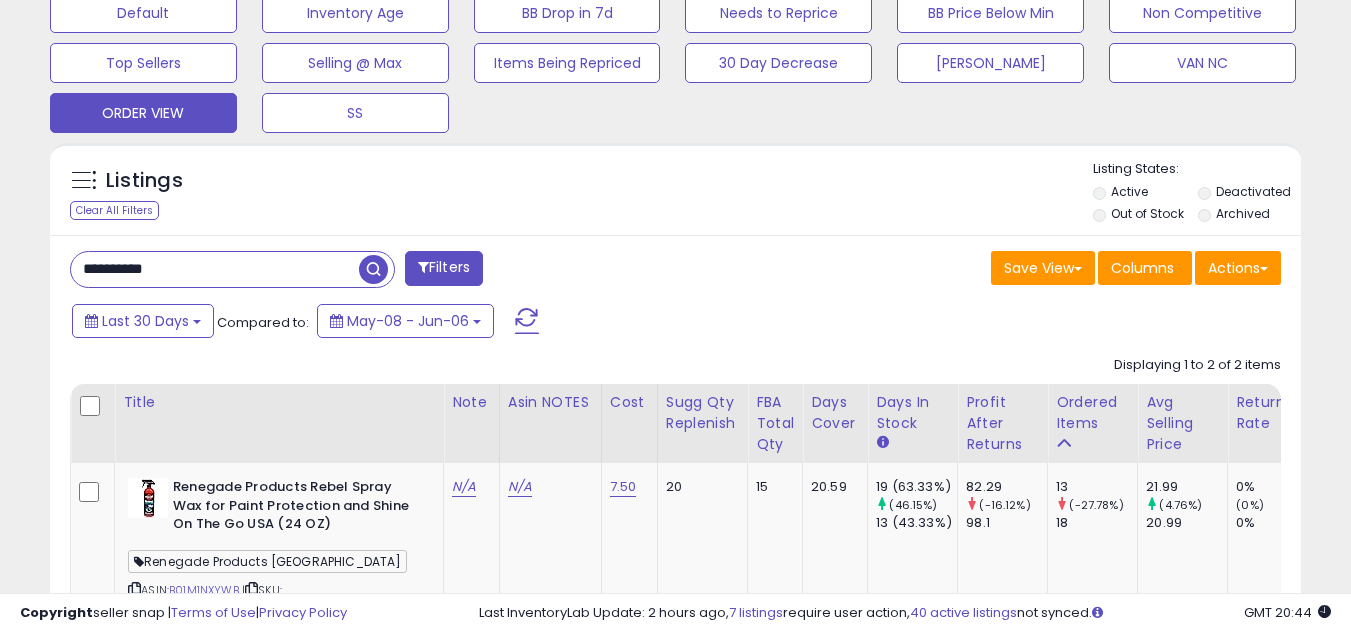 click on "**********" at bounding box center [675, 661] 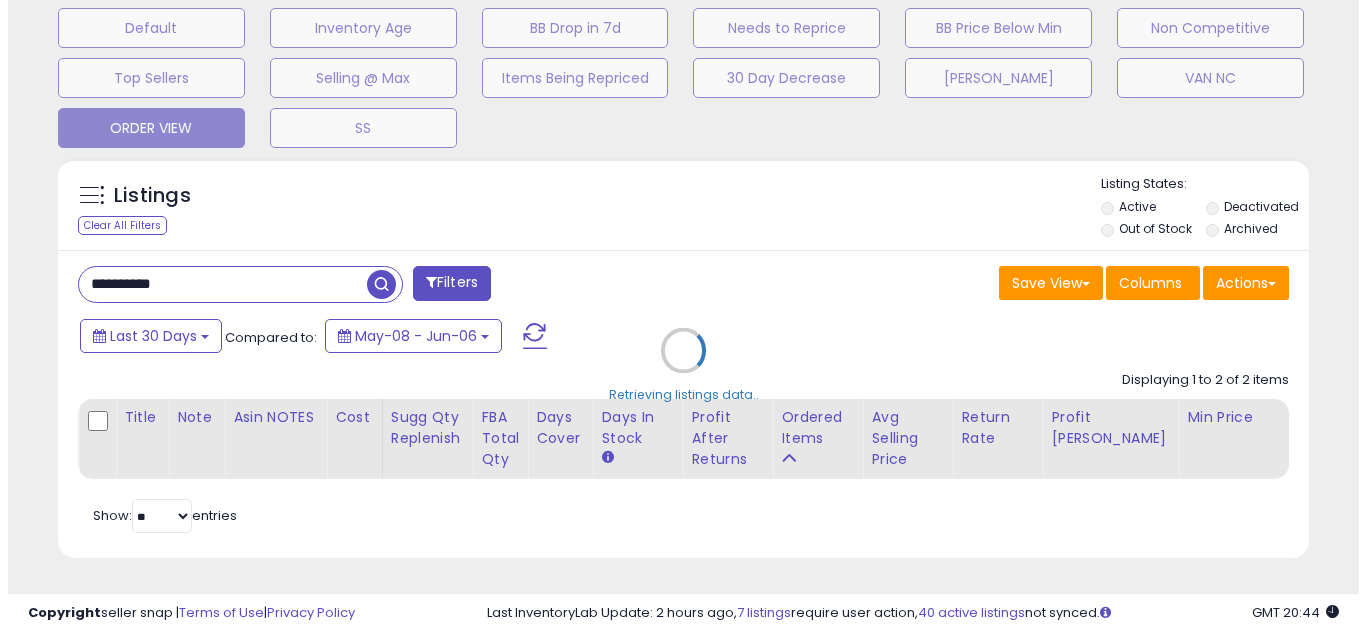 scroll, scrollTop: 999590, scrollLeft: 999267, axis: both 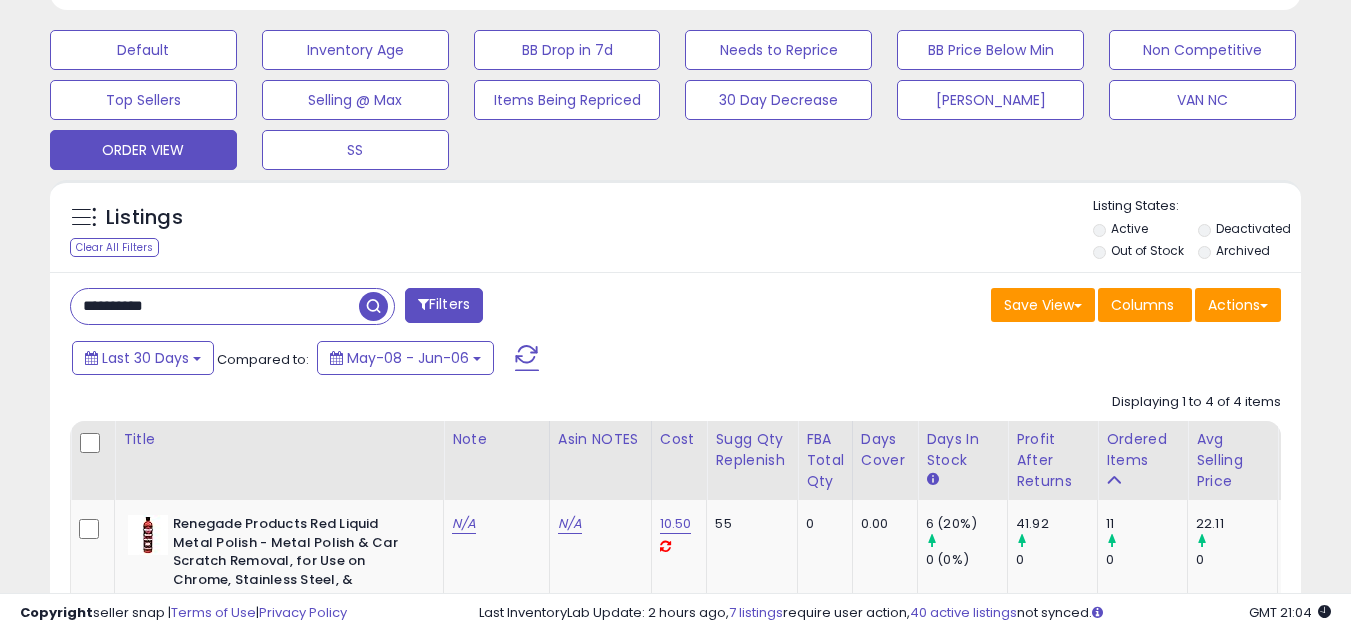 click on "**********" at bounding box center (215, 306) 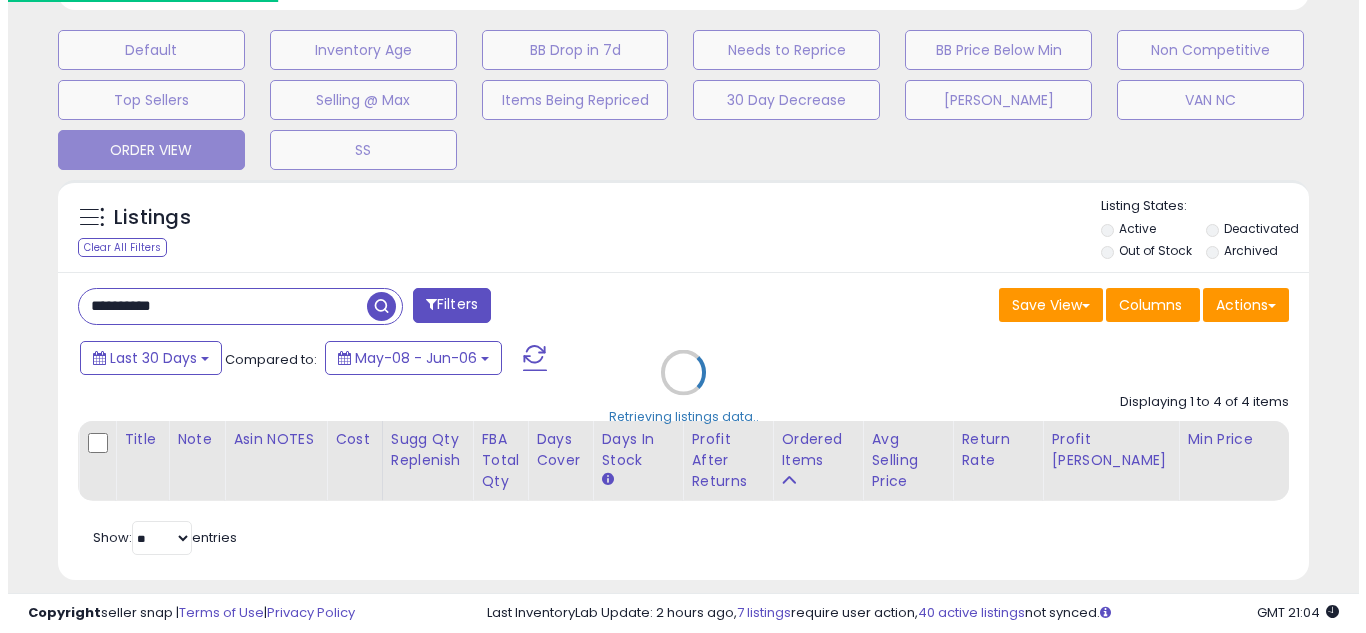 scroll, scrollTop: 999590, scrollLeft: 999267, axis: both 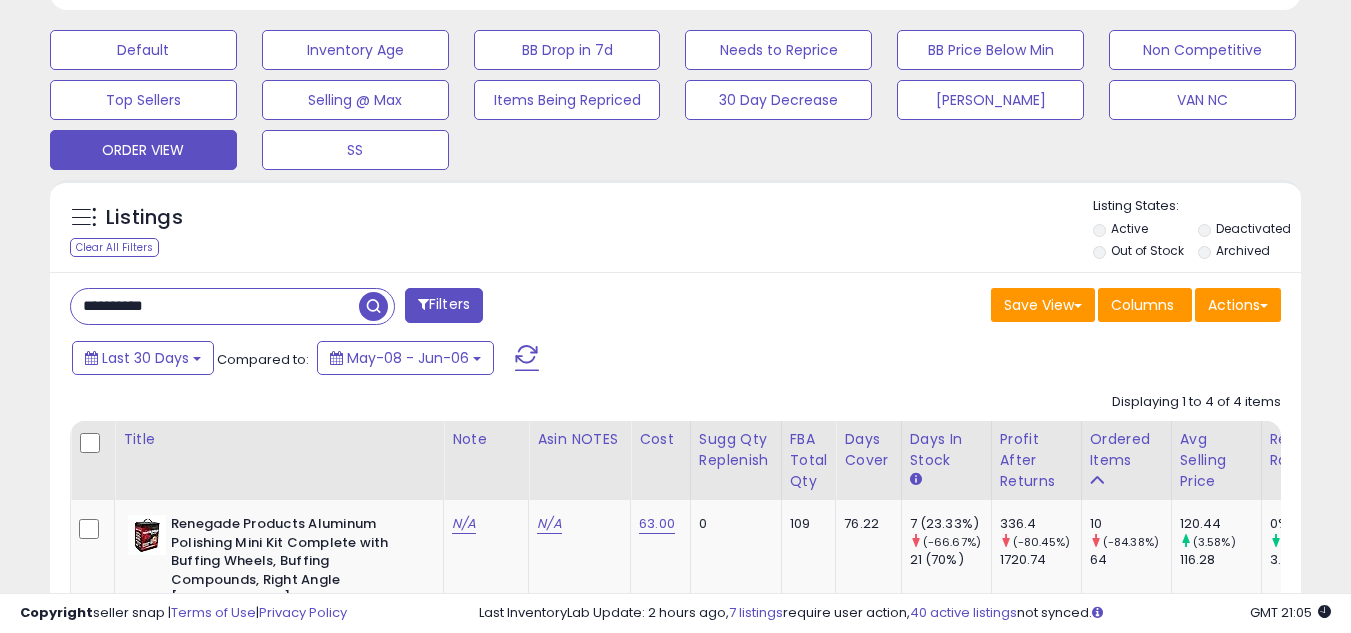 click on "**********" at bounding box center [215, 306] 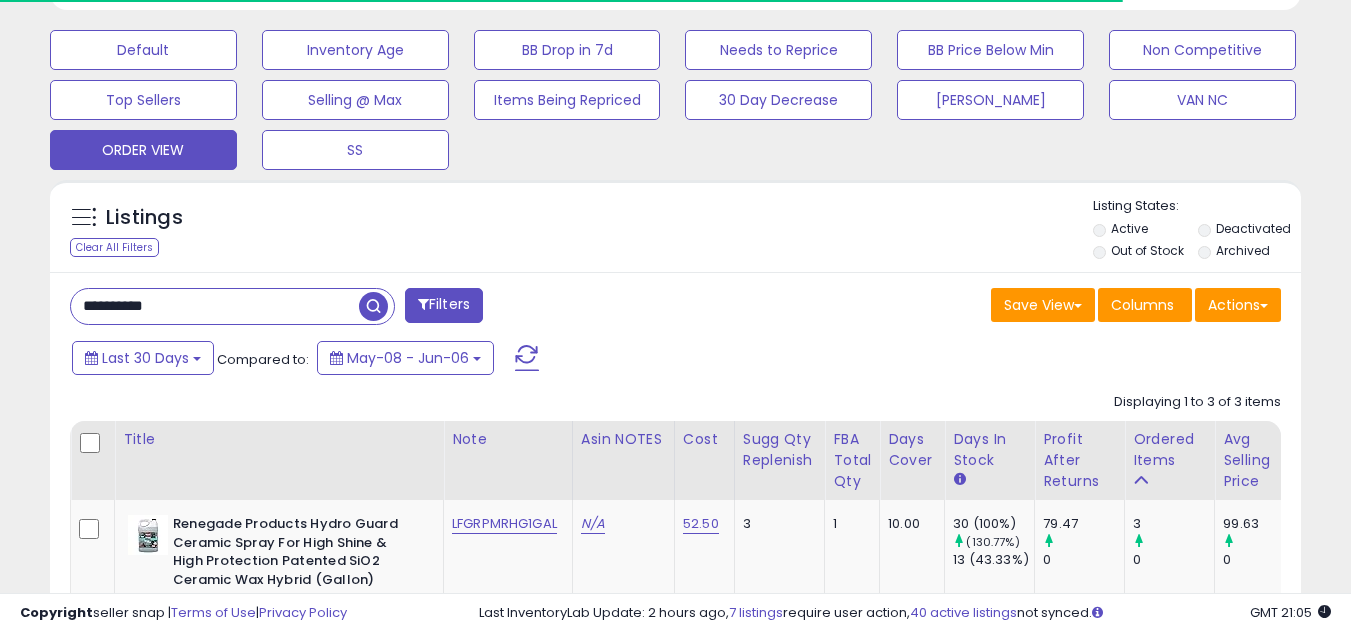 scroll, scrollTop: 410, scrollLeft: 724, axis: both 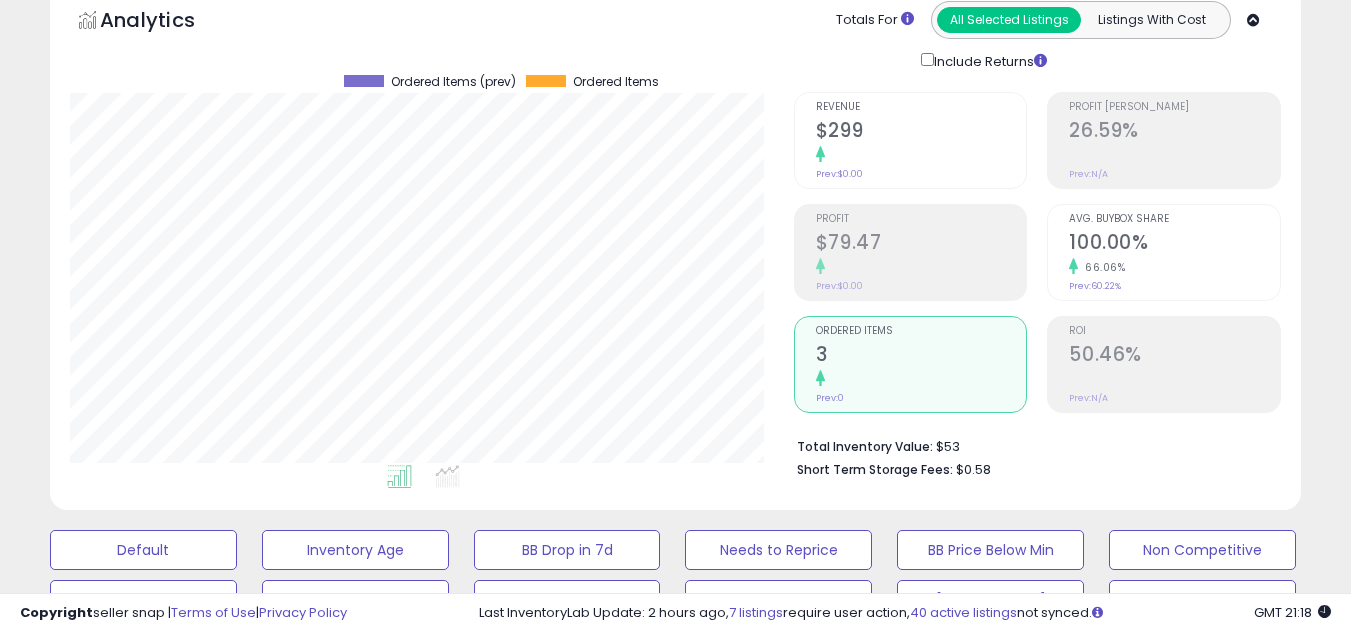 type 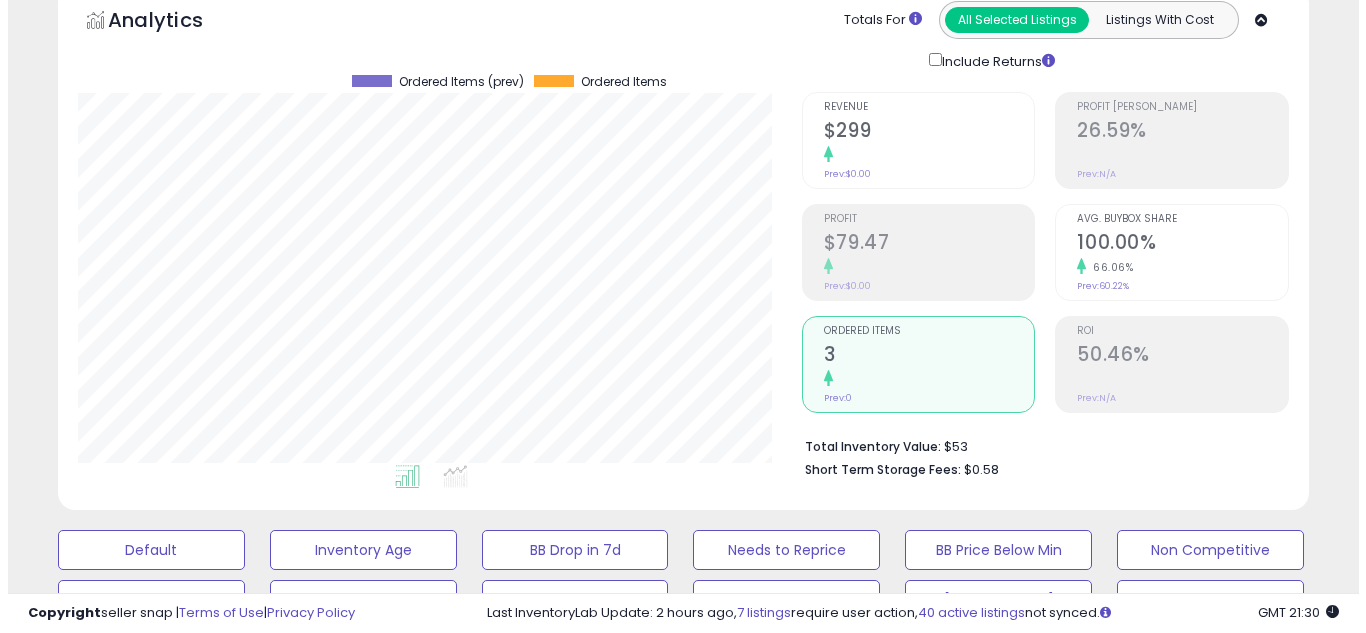 scroll, scrollTop: 600, scrollLeft: 0, axis: vertical 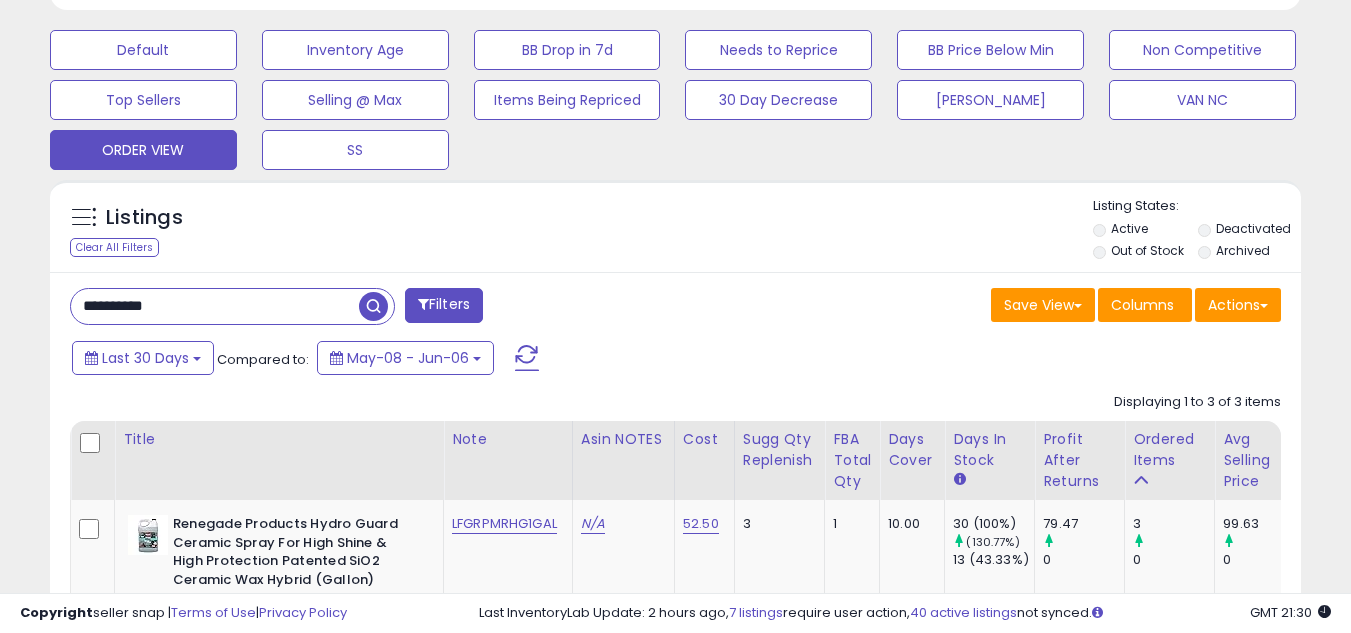 click on "**********" at bounding box center (215, 306) 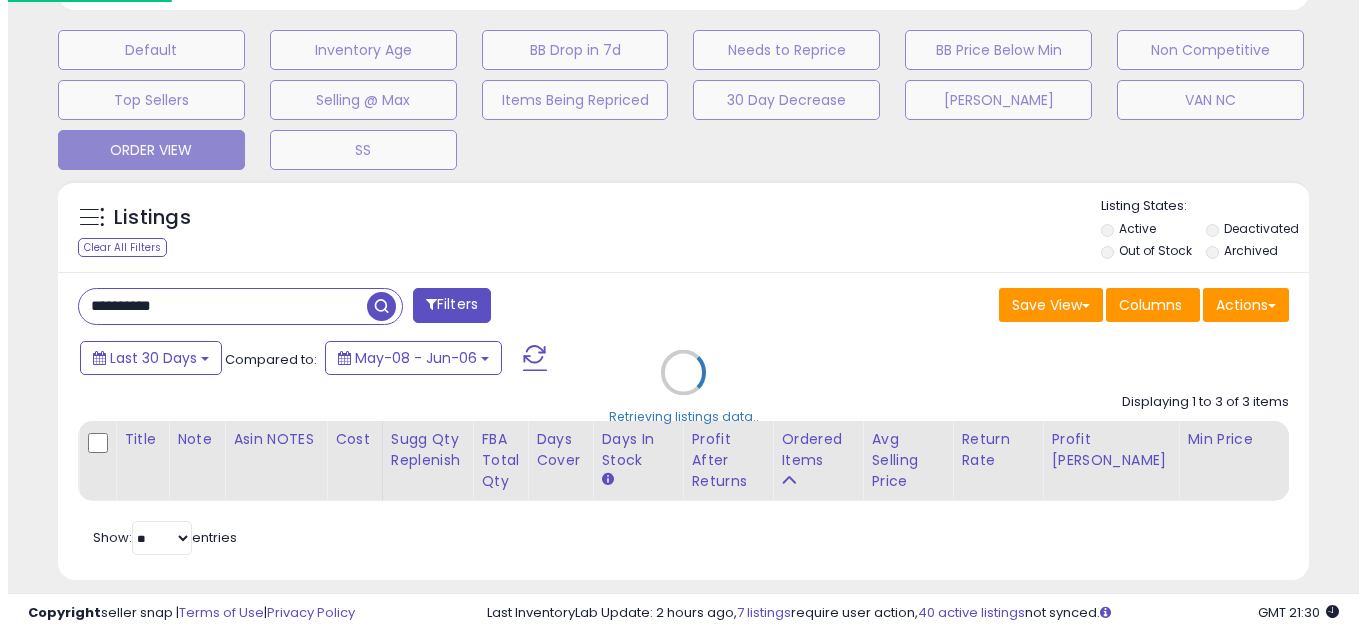 scroll, scrollTop: 999590, scrollLeft: 999267, axis: both 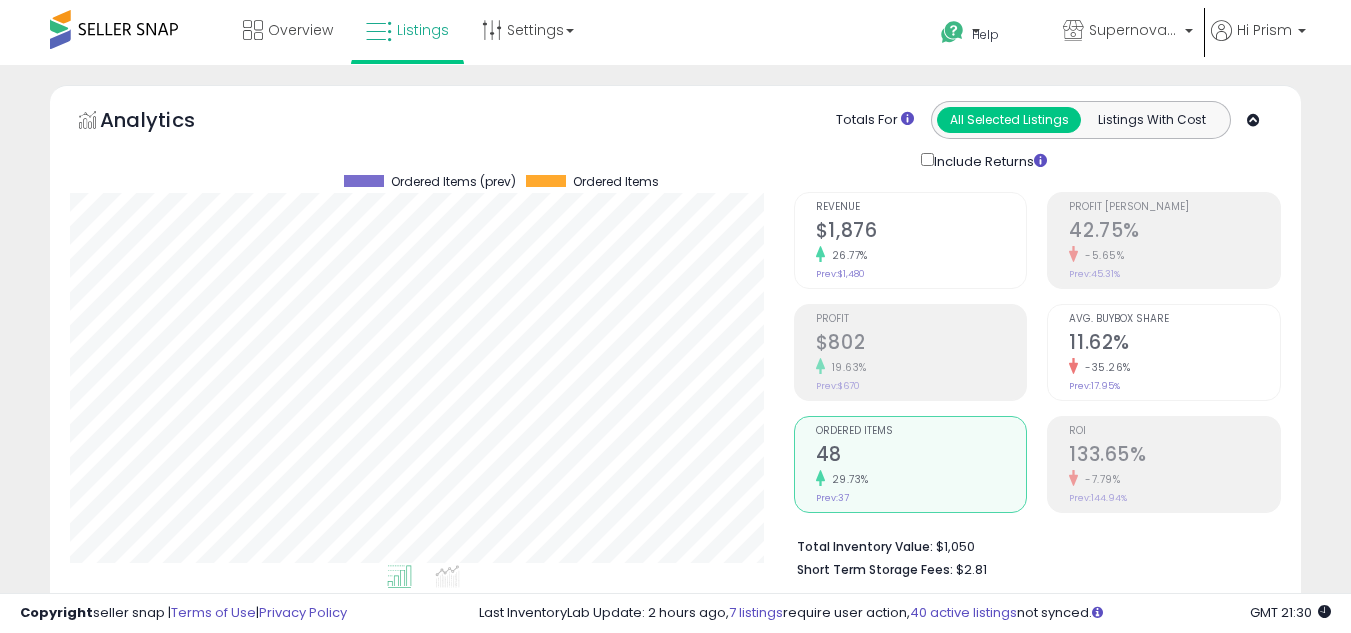 drag, startPoint x: 843, startPoint y: 446, endPoint x: 949, endPoint y: 26, distance: 433.1697 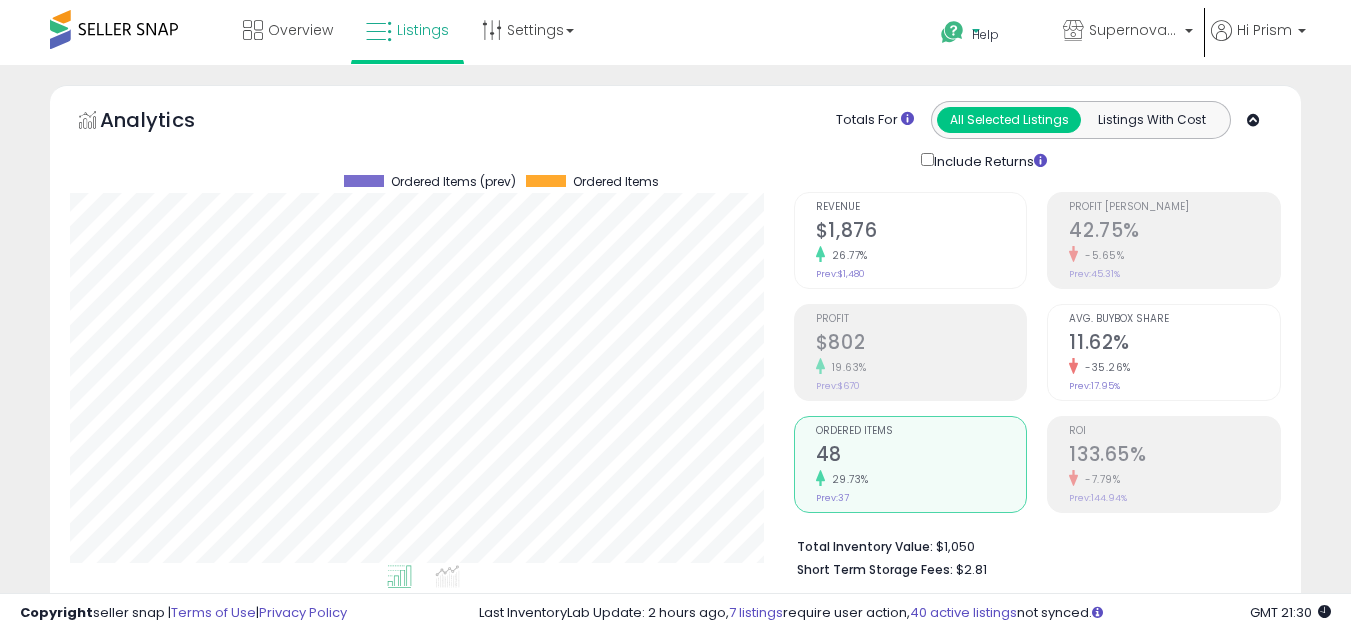 click on "48" at bounding box center [921, 456] 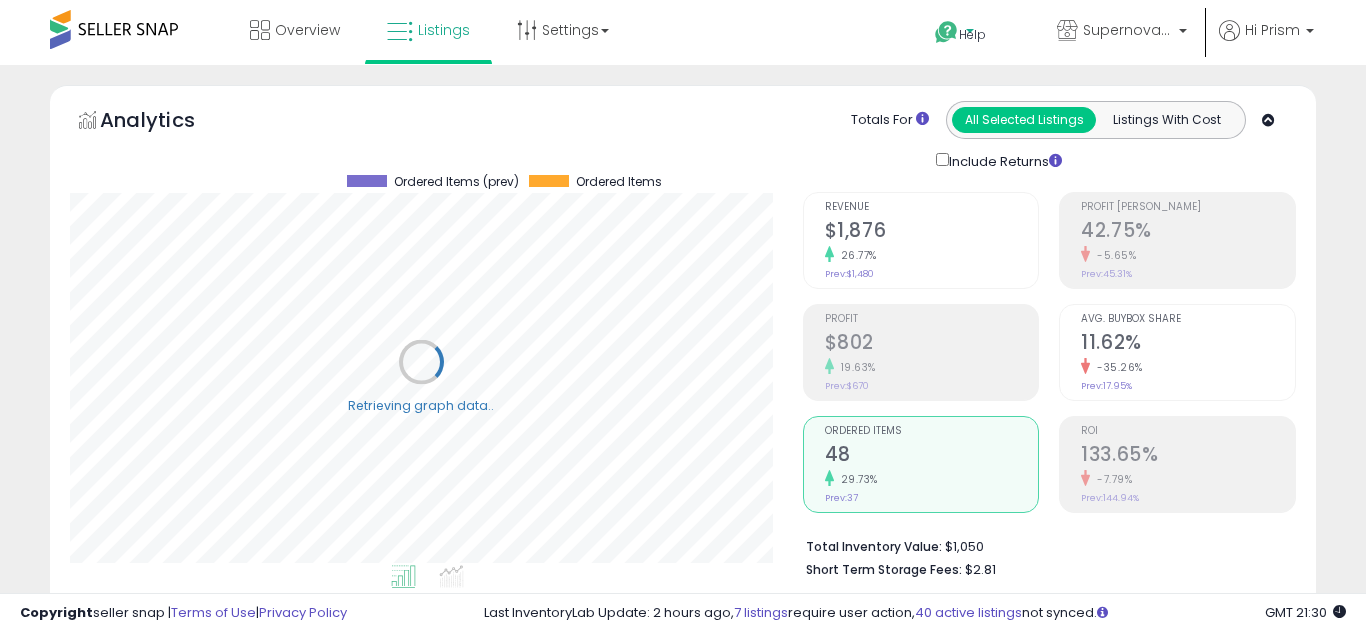 scroll, scrollTop: 999590, scrollLeft: 999267, axis: both 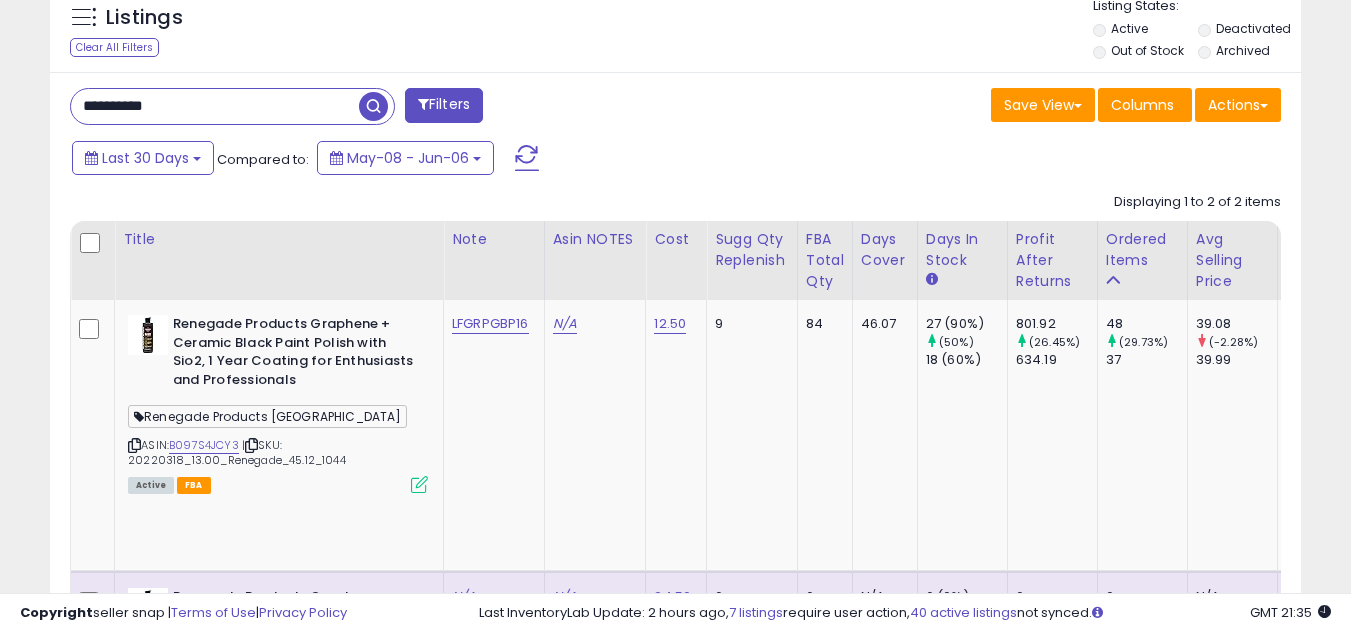 click on "**********" at bounding box center (215, 106) 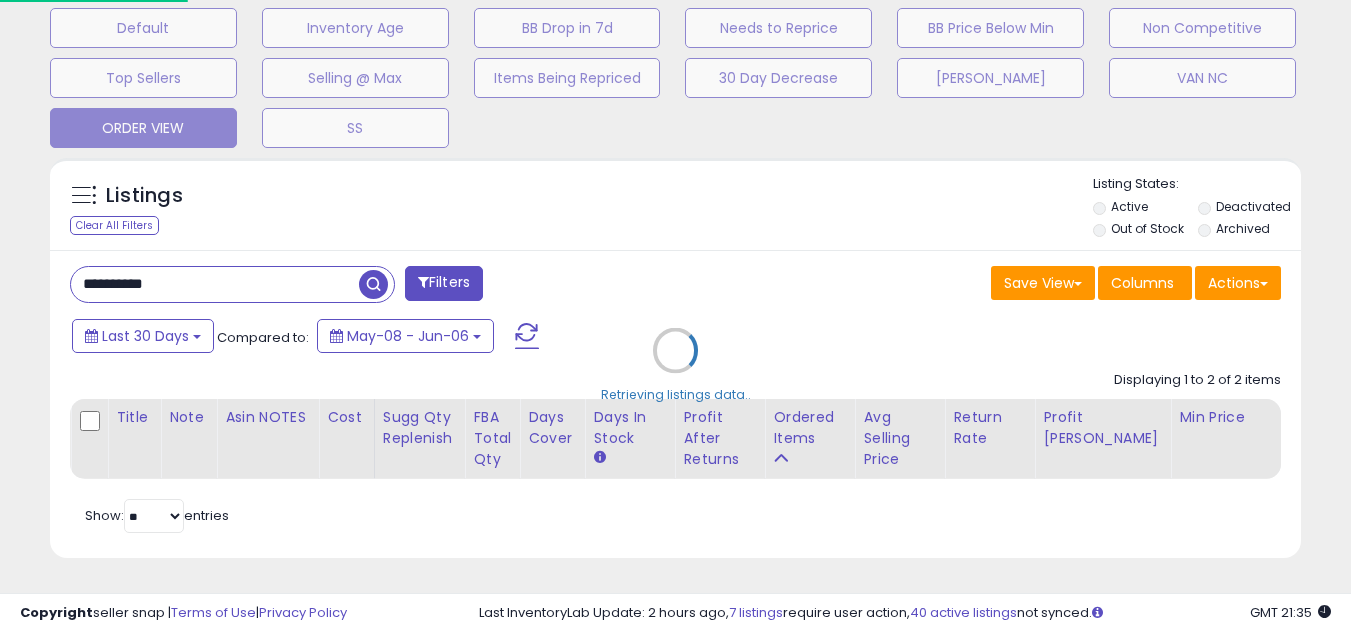 scroll, scrollTop: 999590, scrollLeft: 999267, axis: both 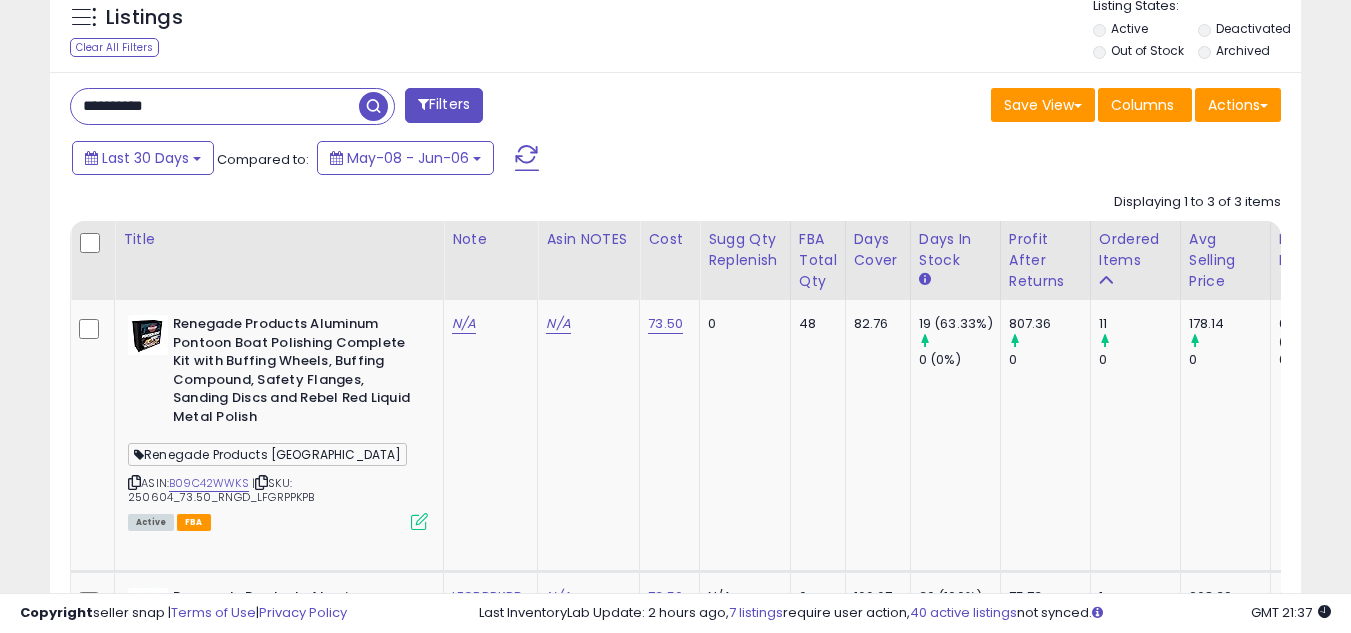 click on "**********" at bounding box center [215, 106] 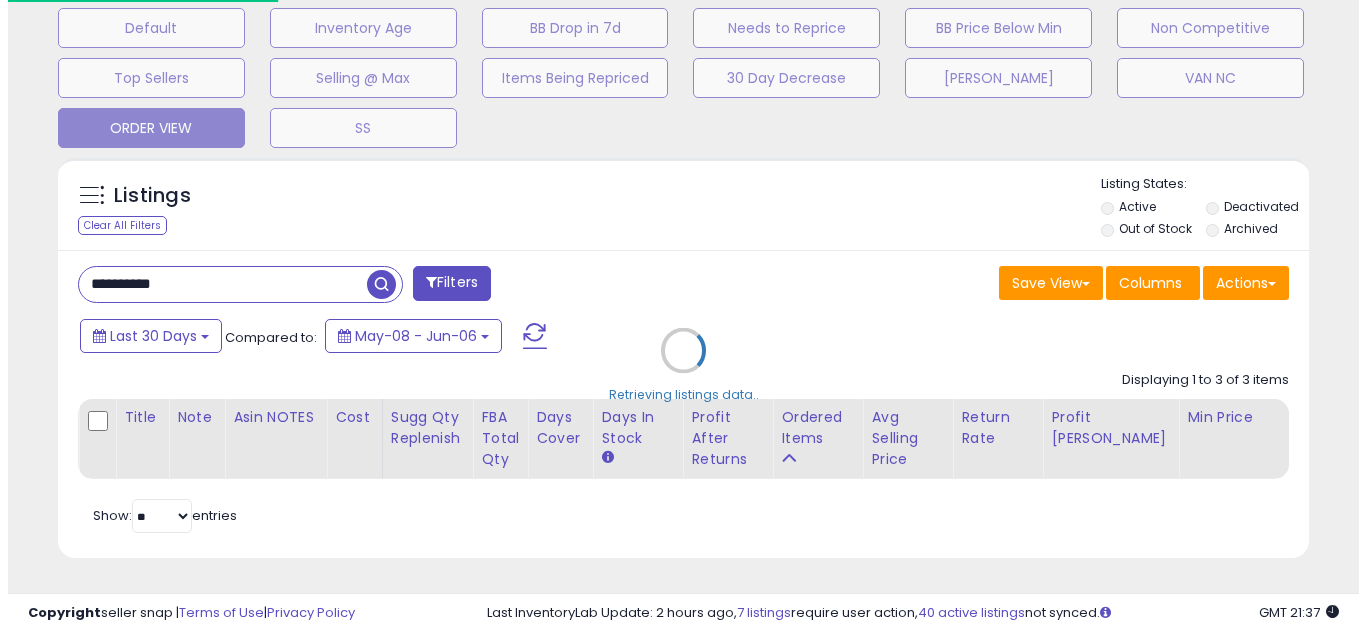 scroll, scrollTop: 637, scrollLeft: 0, axis: vertical 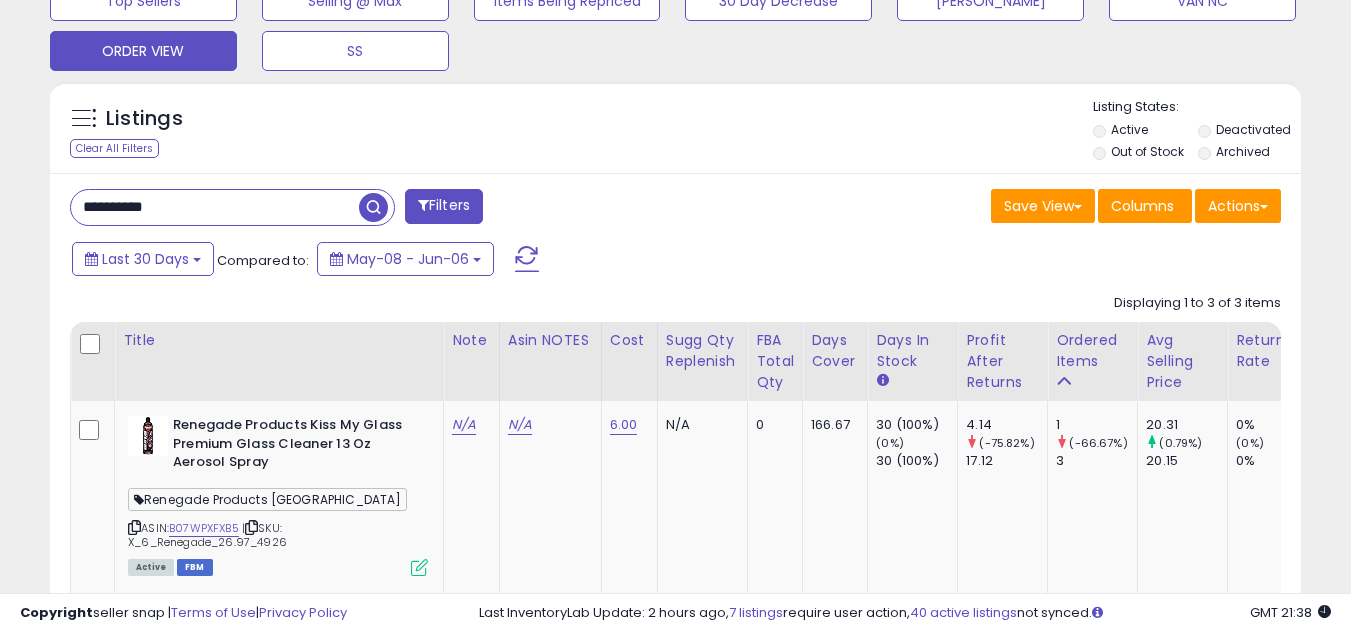 click on "**********" at bounding box center (215, 207) 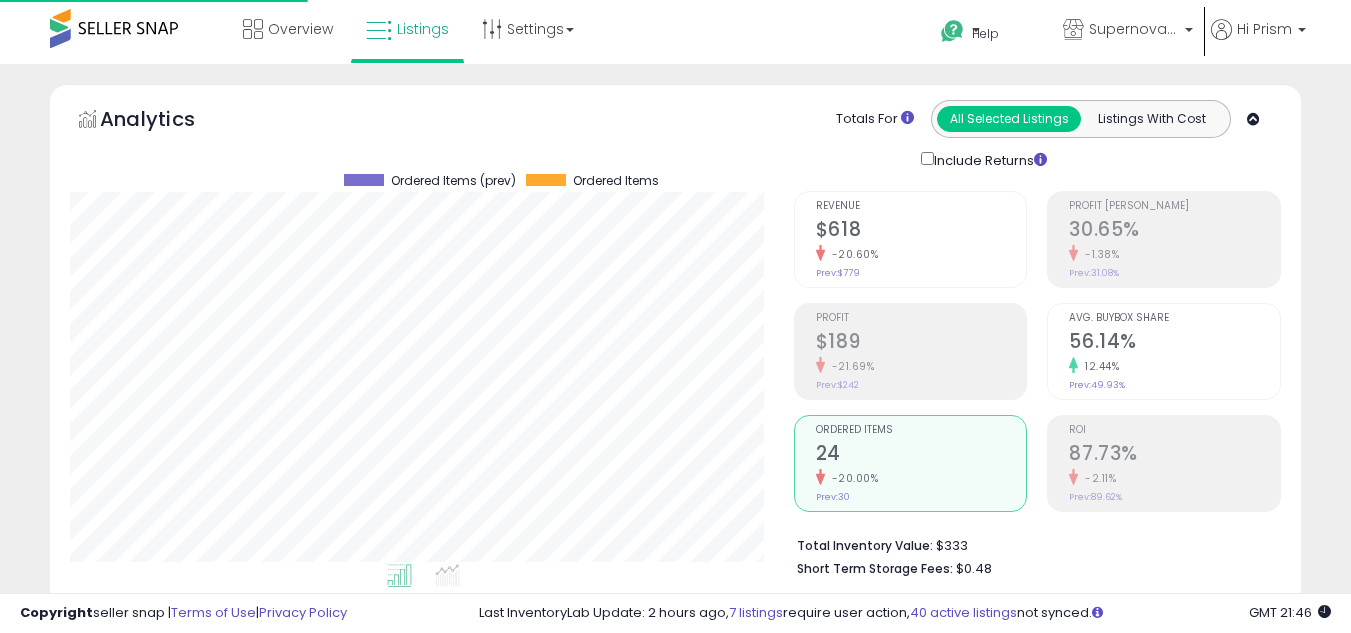 scroll, scrollTop: 500, scrollLeft: 0, axis: vertical 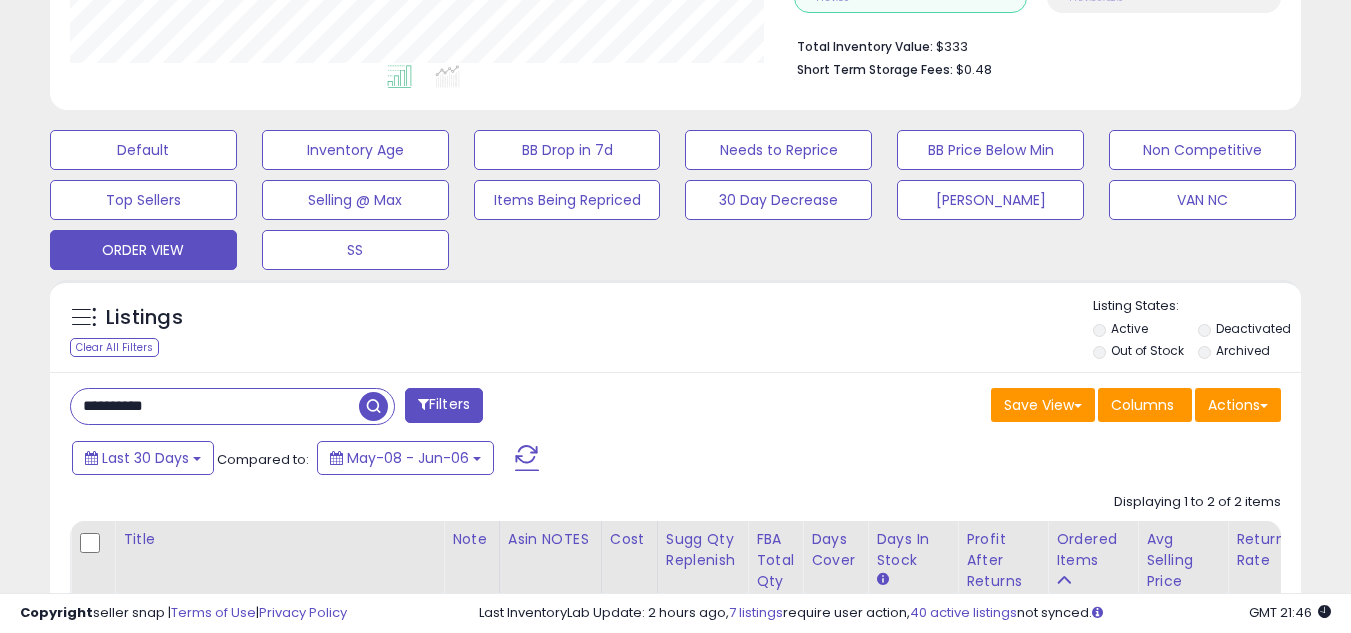 click on "**********" at bounding box center [215, 406] 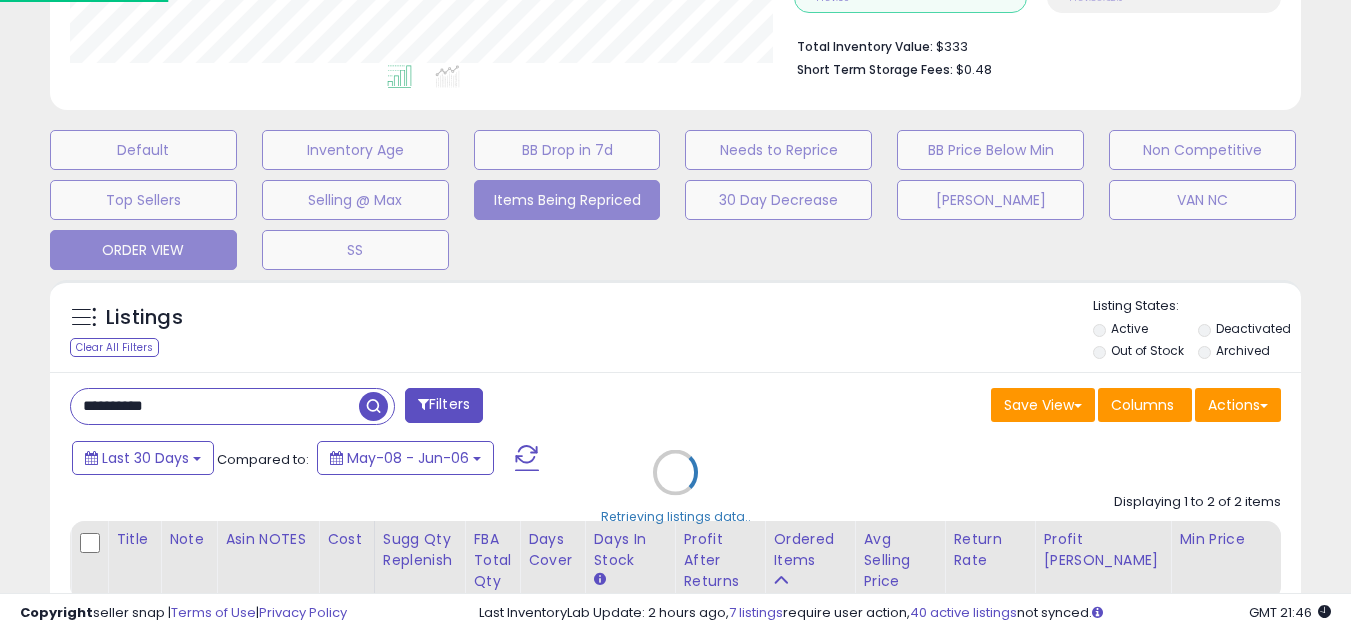 scroll, scrollTop: 999590, scrollLeft: 999267, axis: both 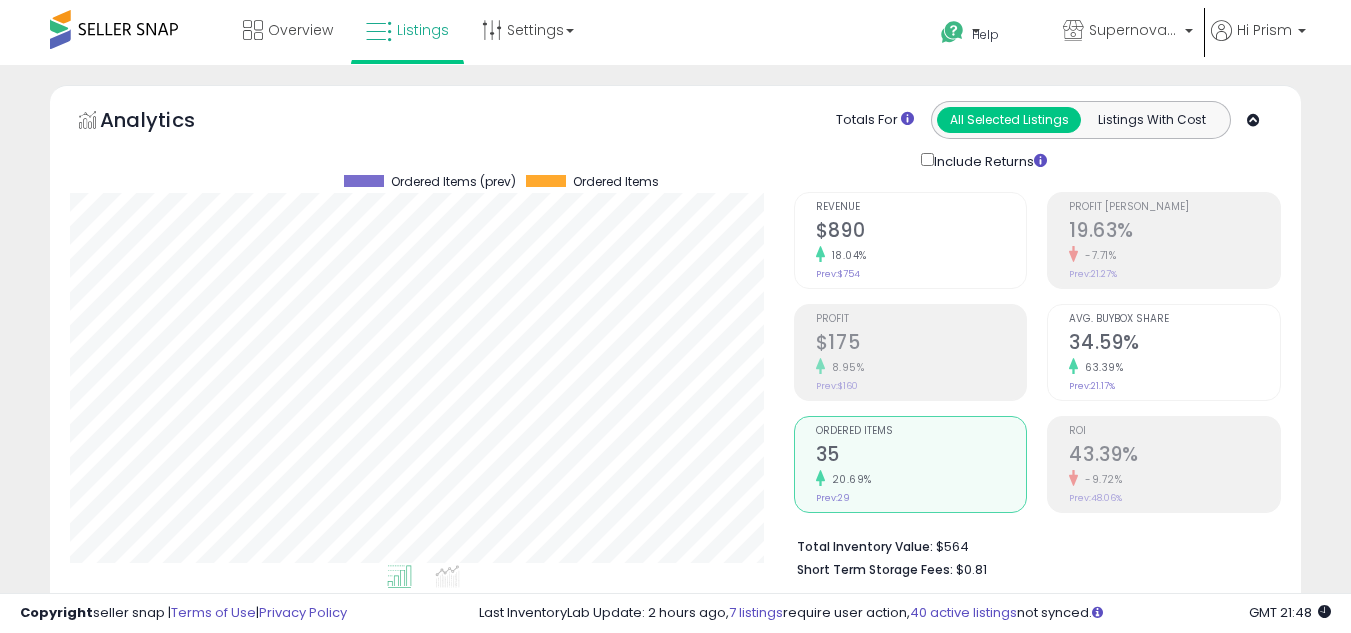 click on "20.69%" at bounding box center [921, 479] 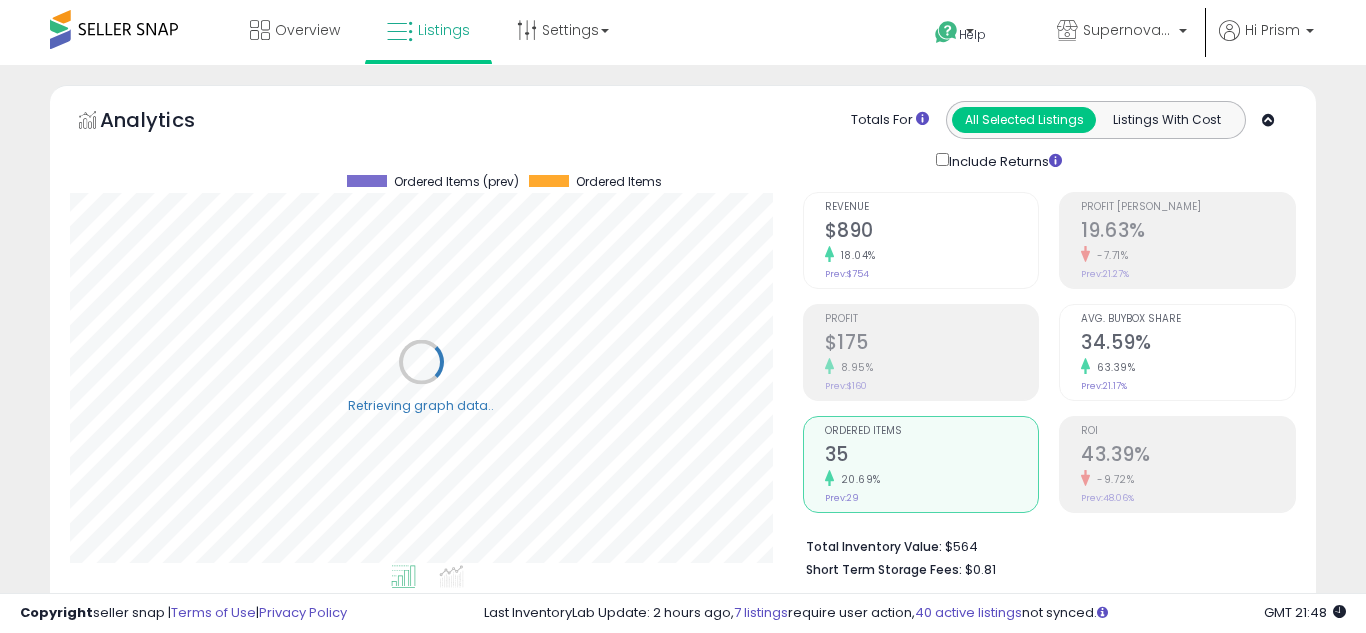 scroll, scrollTop: 999590, scrollLeft: 999267, axis: both 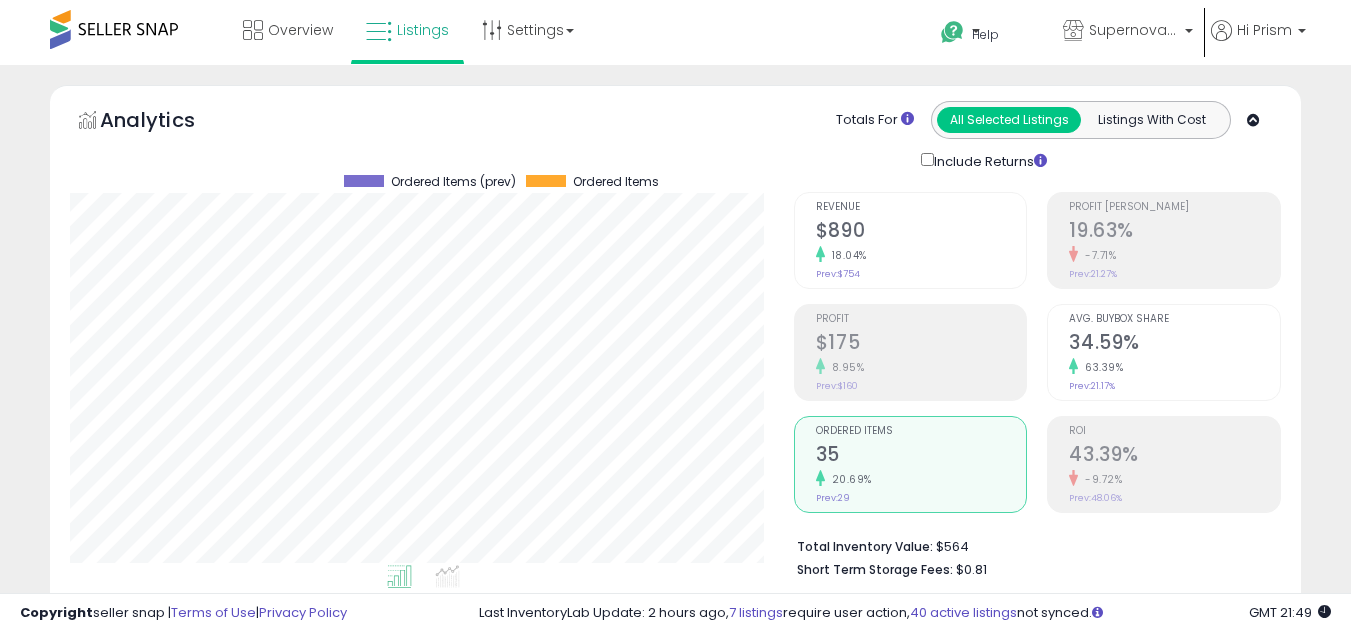 click on "35" at bounding box center (921, 456) 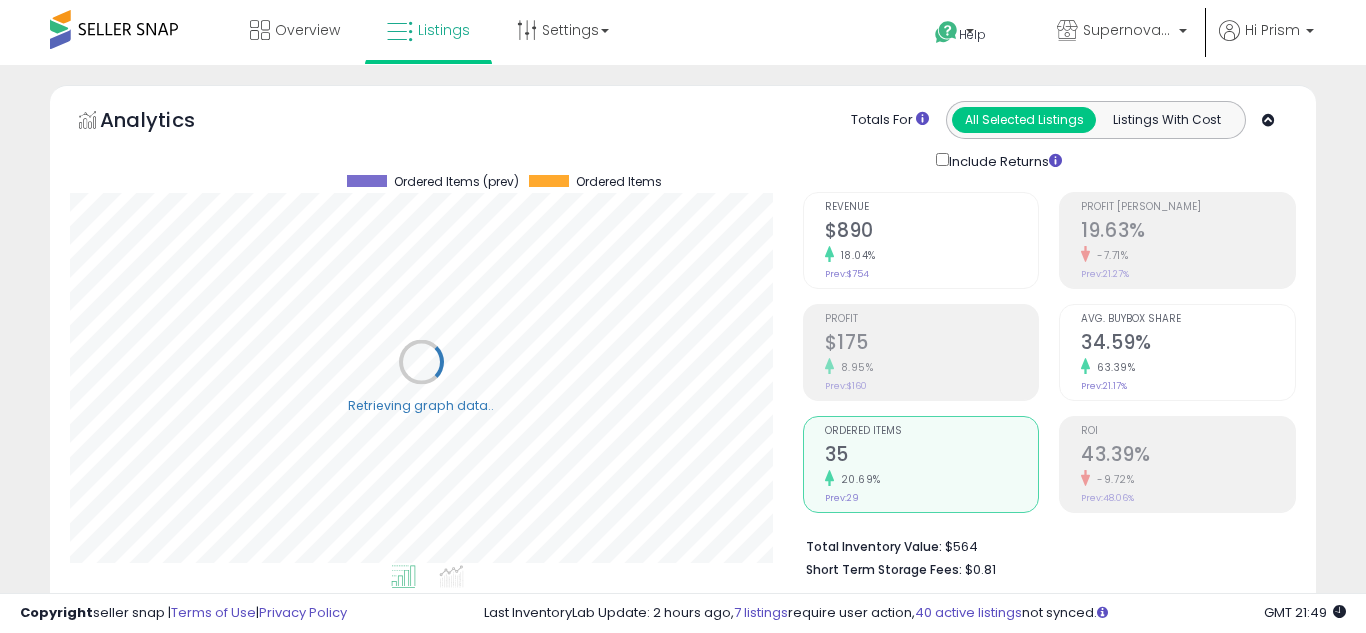 scroll, scrollTop: 999590, scrollLeft: 999267, axis: both 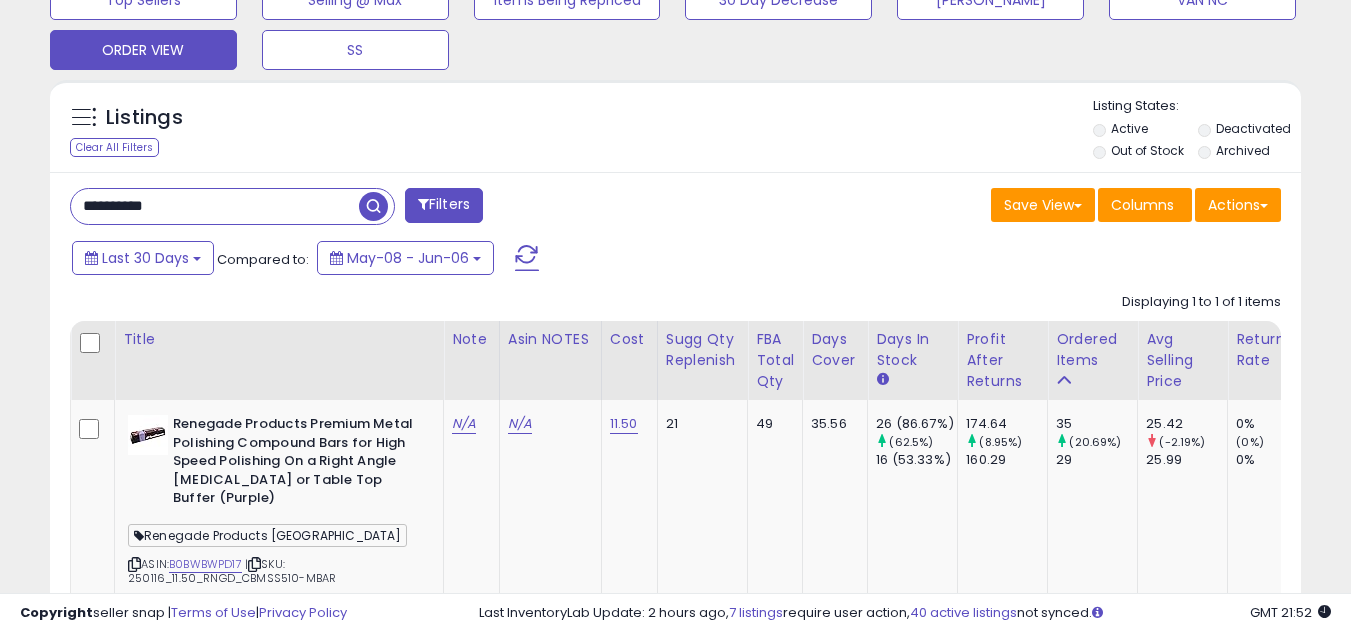 click on "**********" at bounding box center (215, 206) 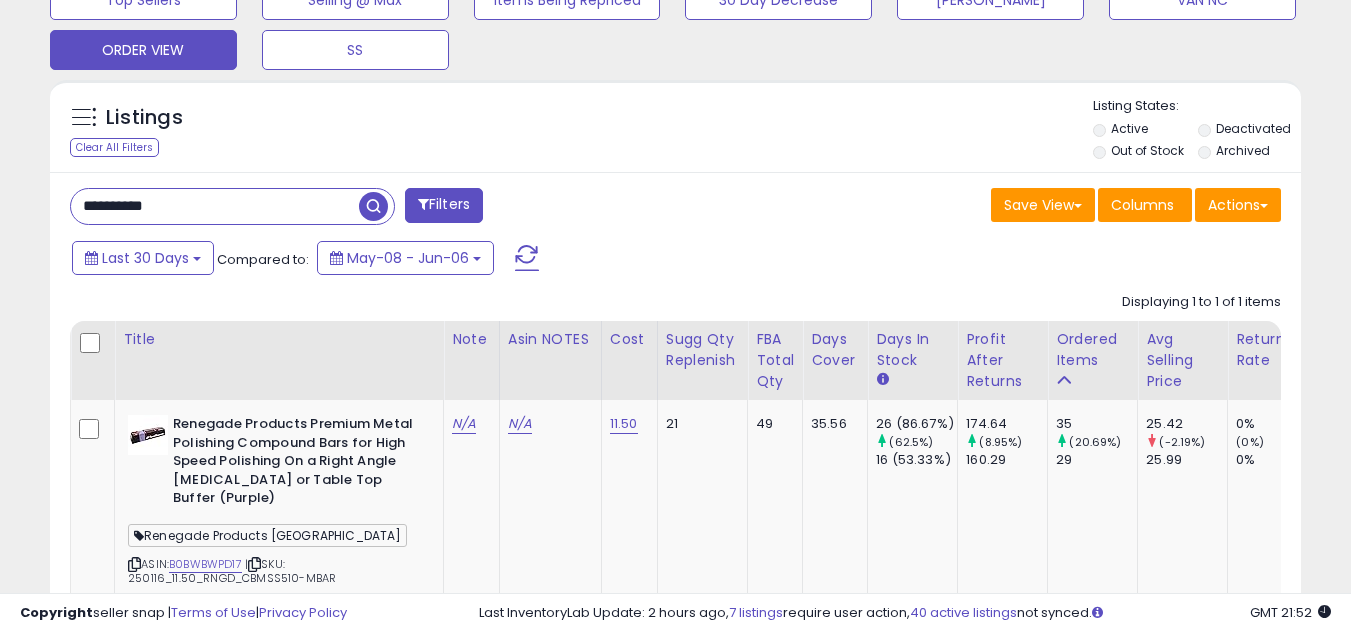 paste 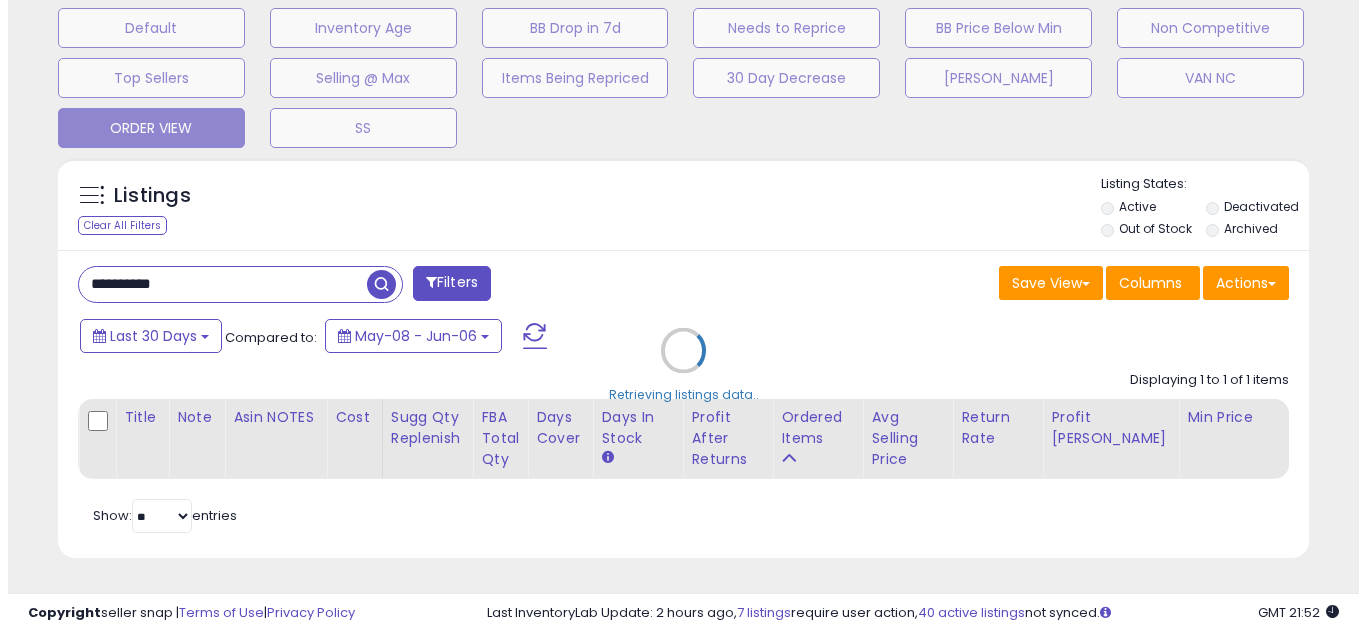 scroll, scrollTop: 637, scrollLeft: 0, axis: vertical 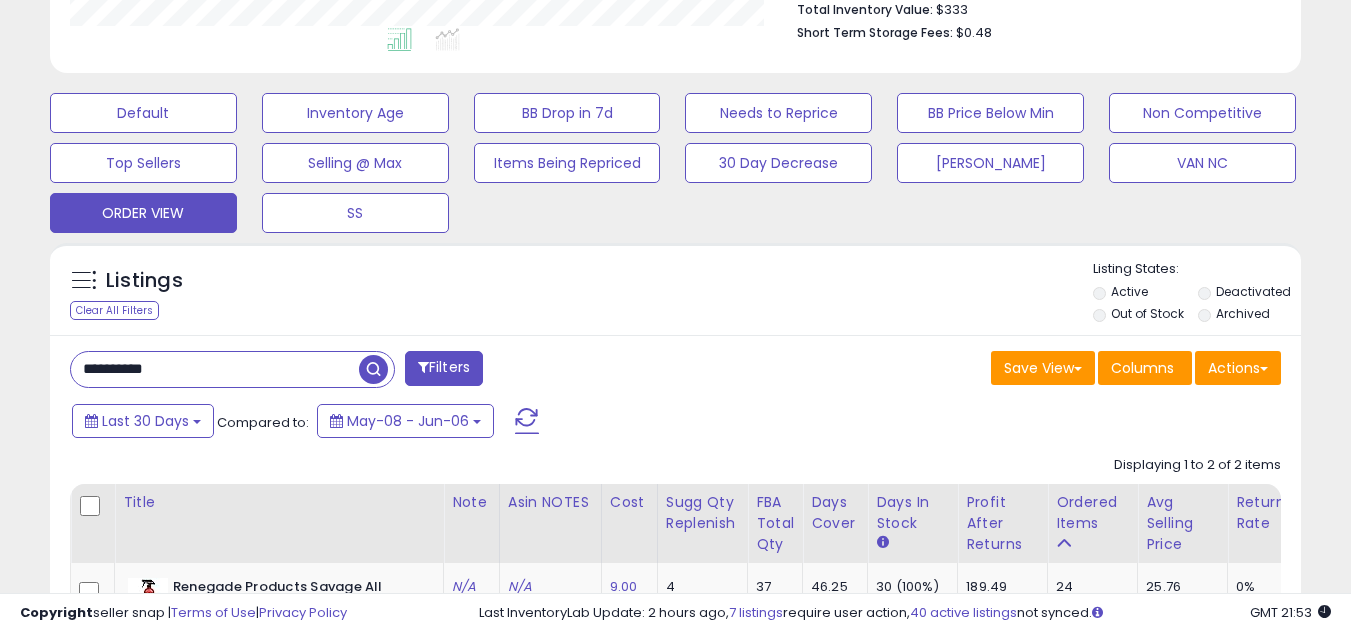 click on "**********" at bounding box center (215, 369) 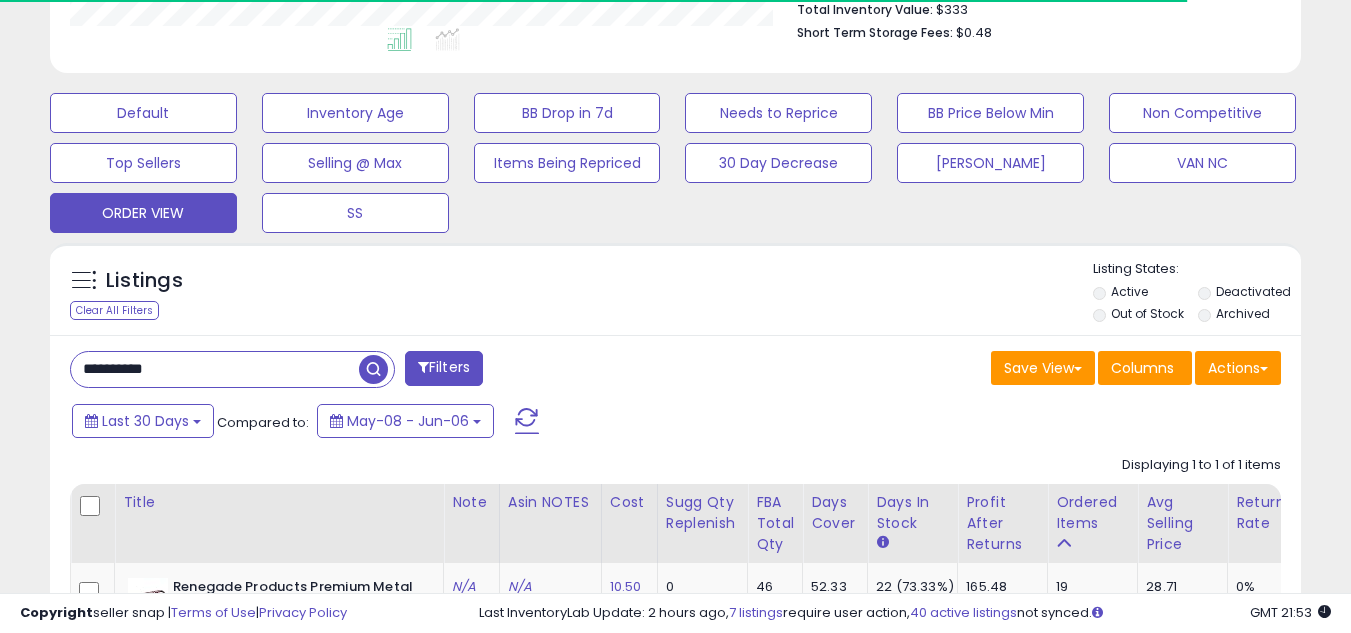 scroll, scrollTop: 410, scrollLeft: 724, axis: both 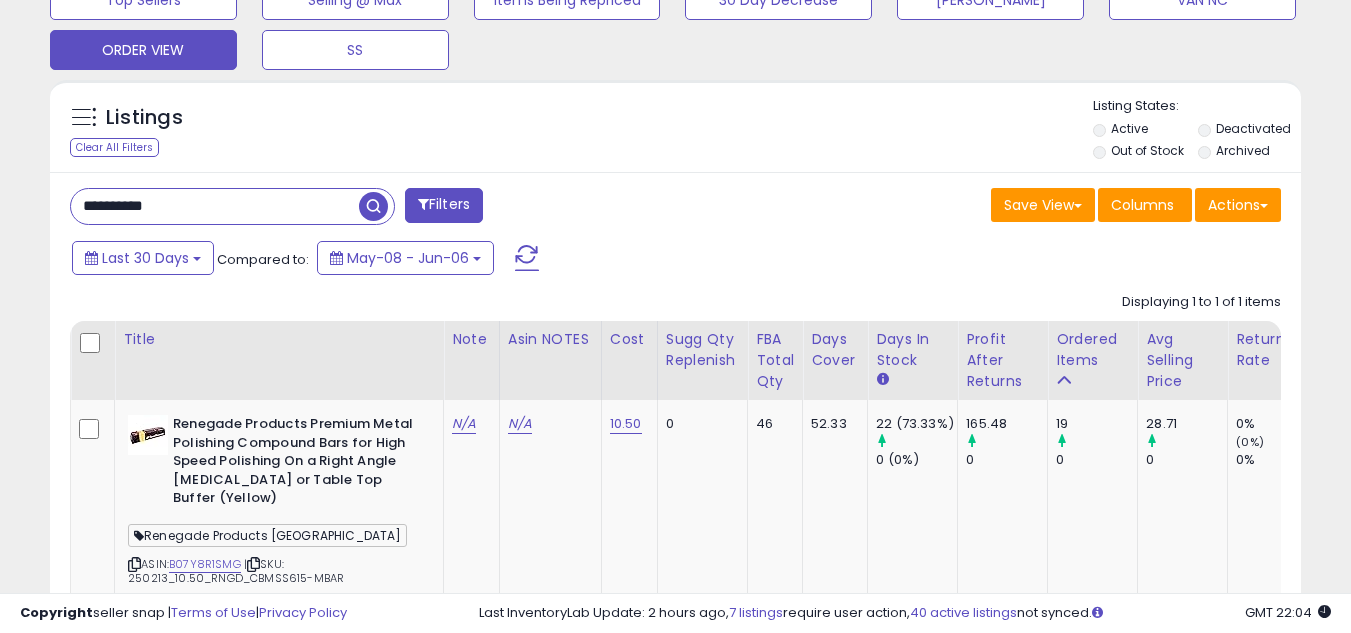 click on "**********" at bounding box center (215, 206) 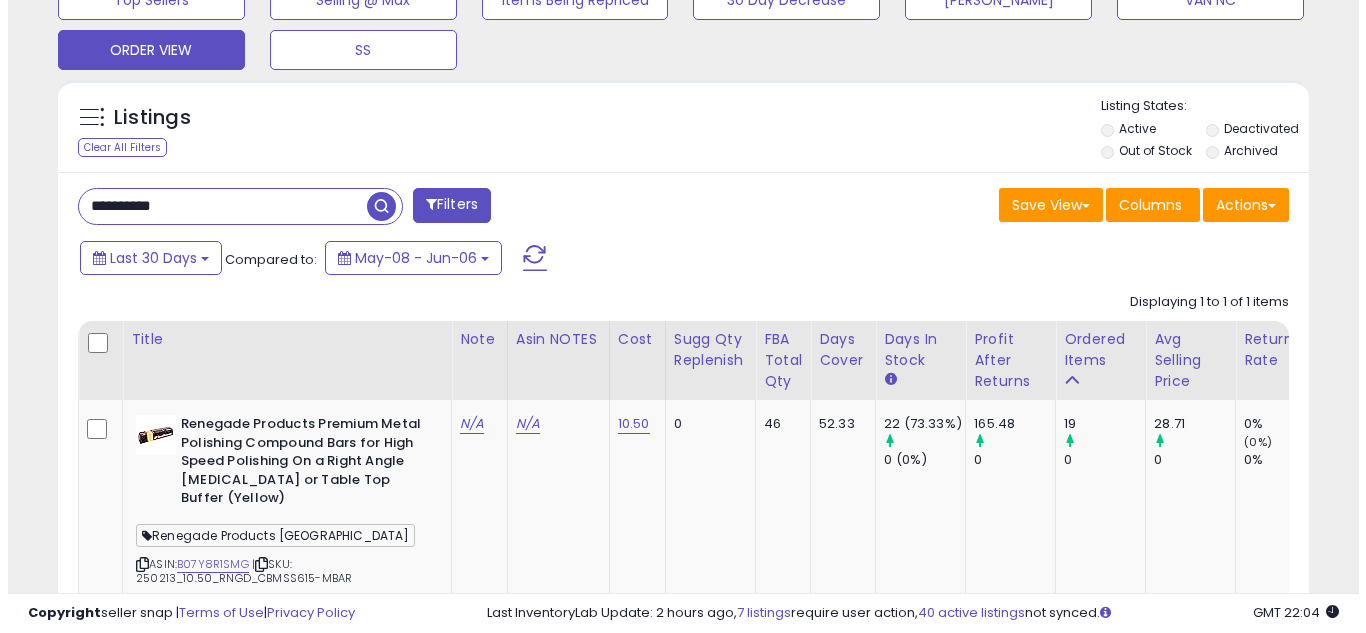 scroll, scrollTop: 637, scrollLeft: 0, axis: vertical 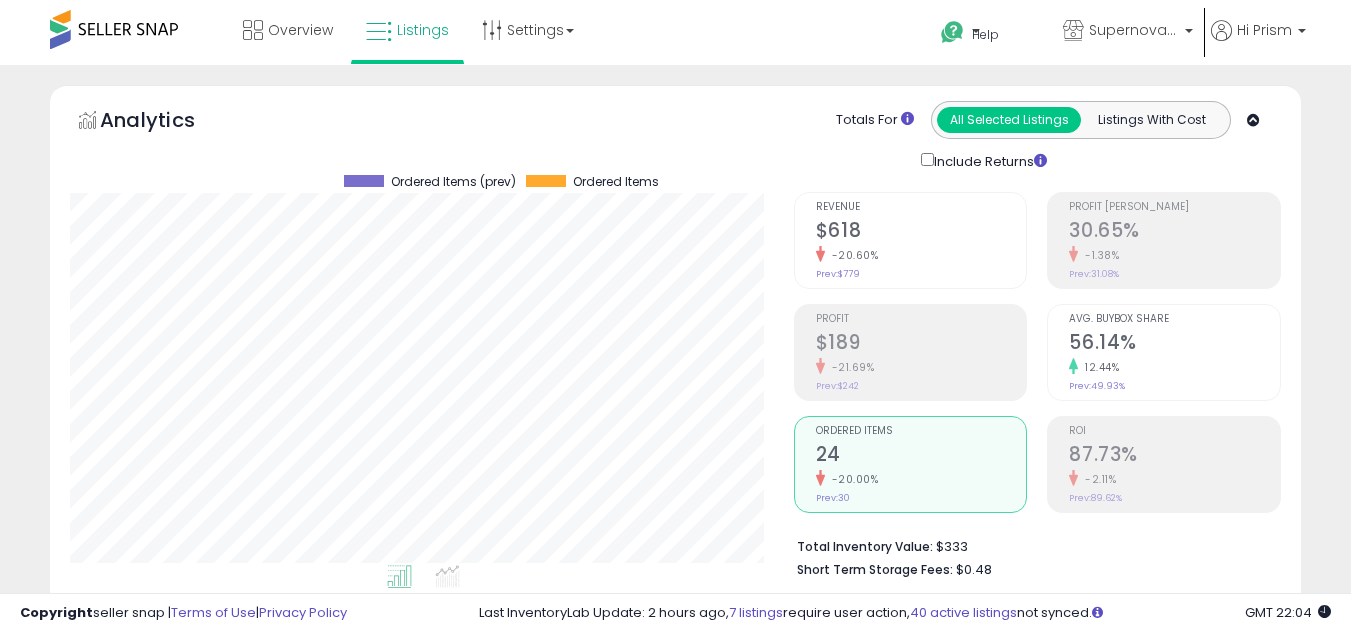 drag, startPoint x: 970, startPoint y: 471, endPoint x: 961, endPoint y: 466, distance: 10.29563 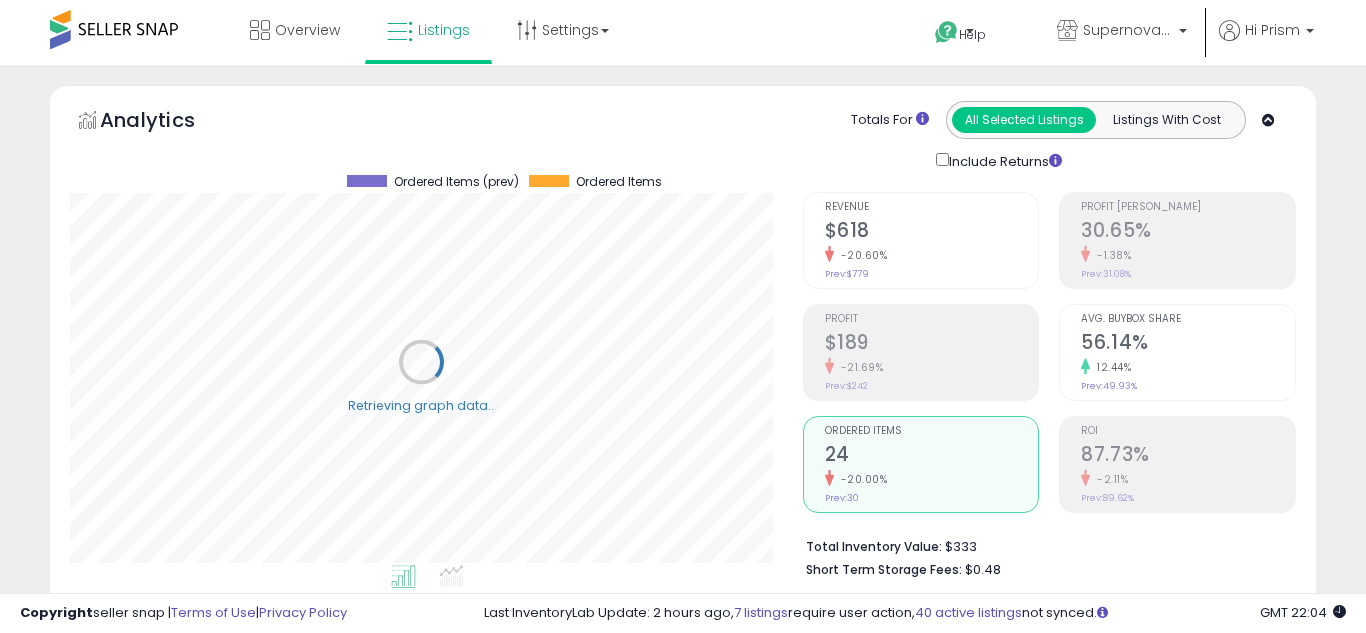 scroll, scrollTop: 999590, scrollLeft: 999267, axis: both 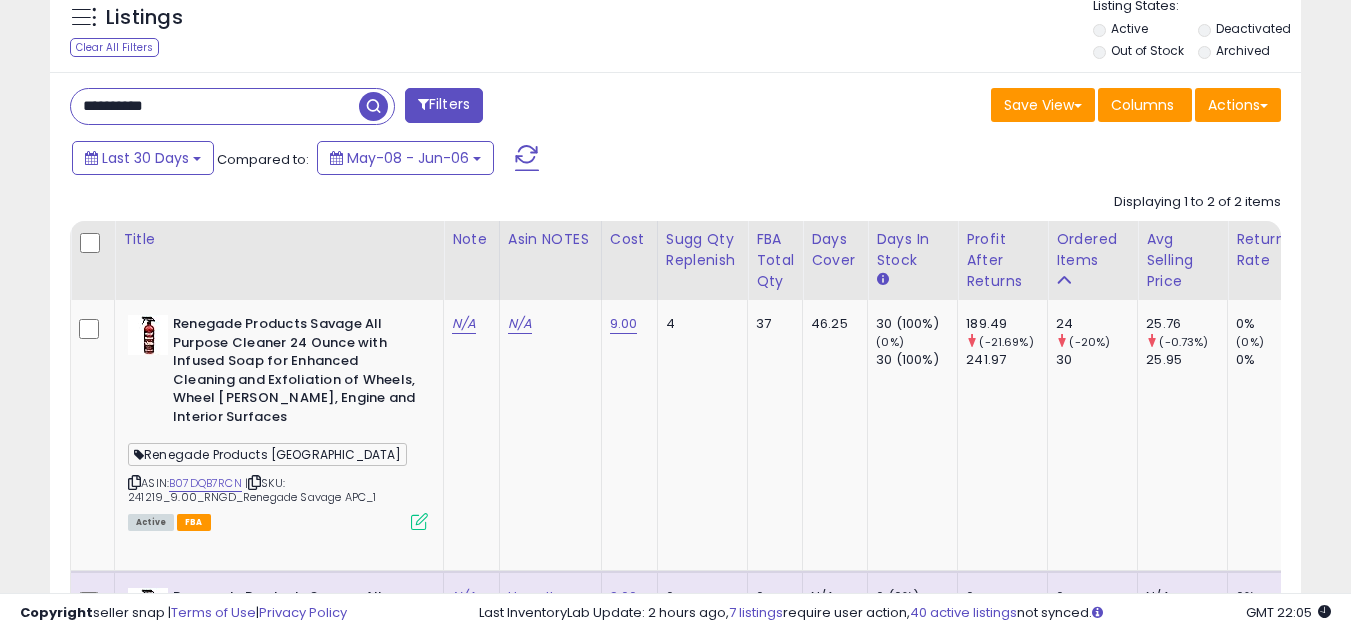 click on "**********" at bounding box center (215, 106) 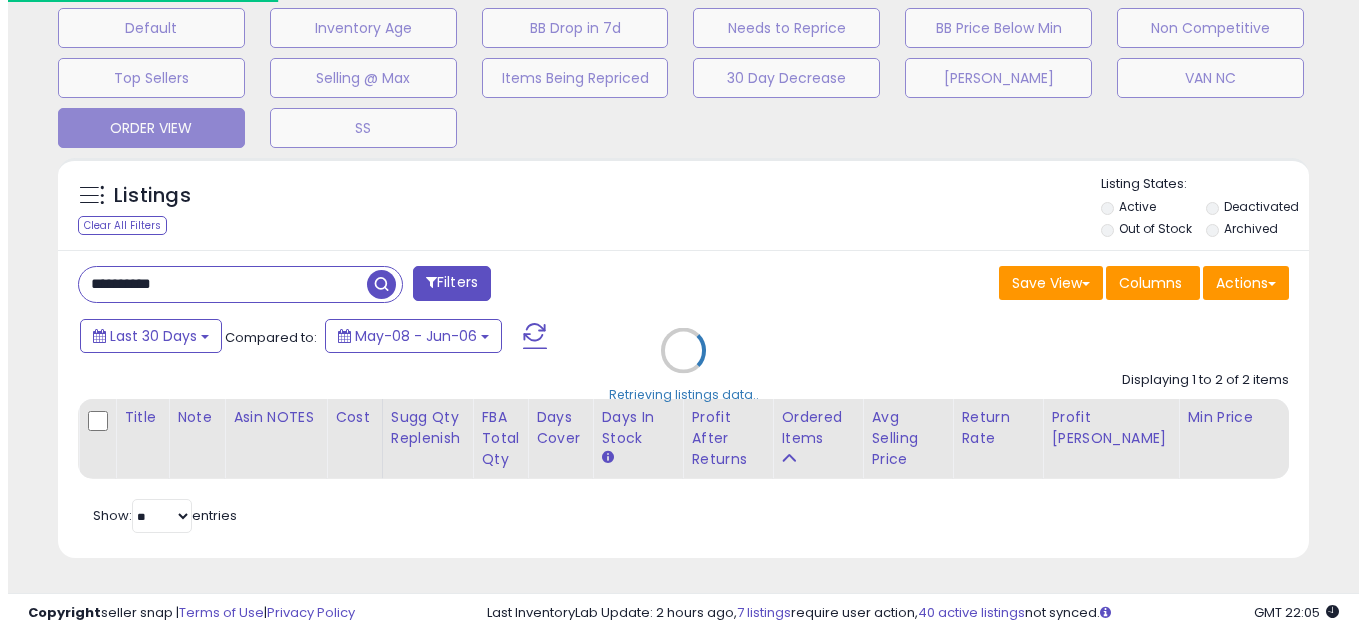 scroll, scrollTop: 637, scrollLeft: 0, axis: vertical 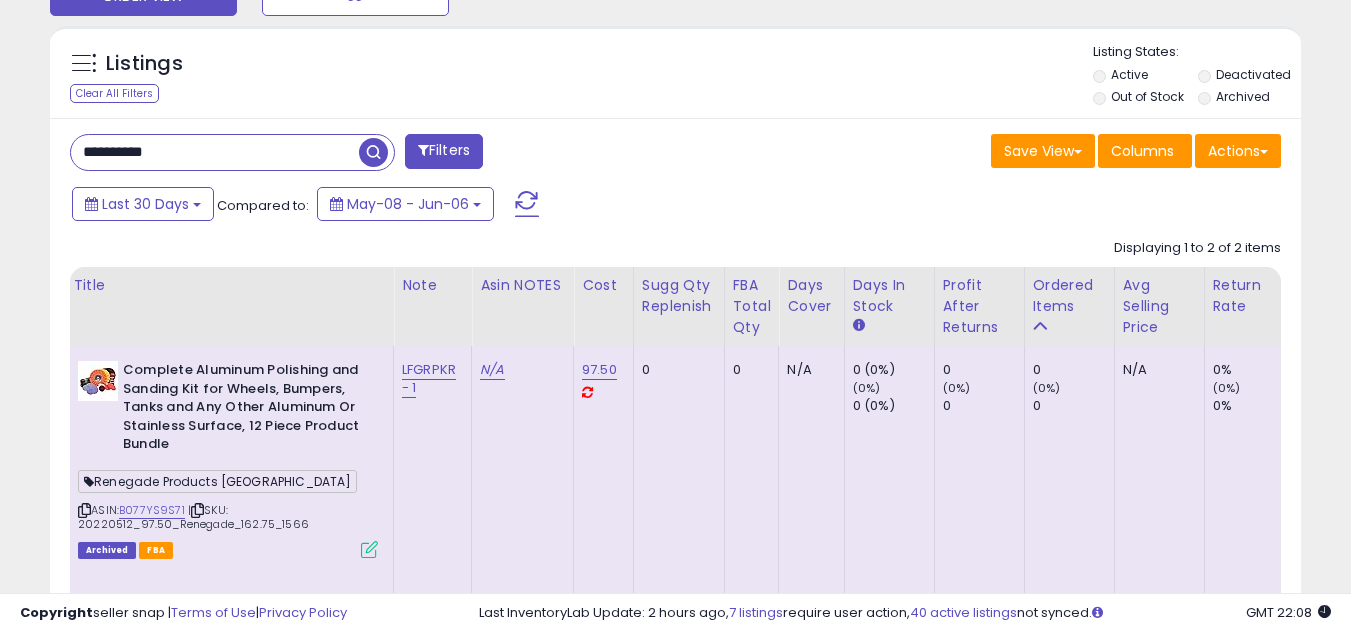 click on "**********" at bounding box center [215, 152] 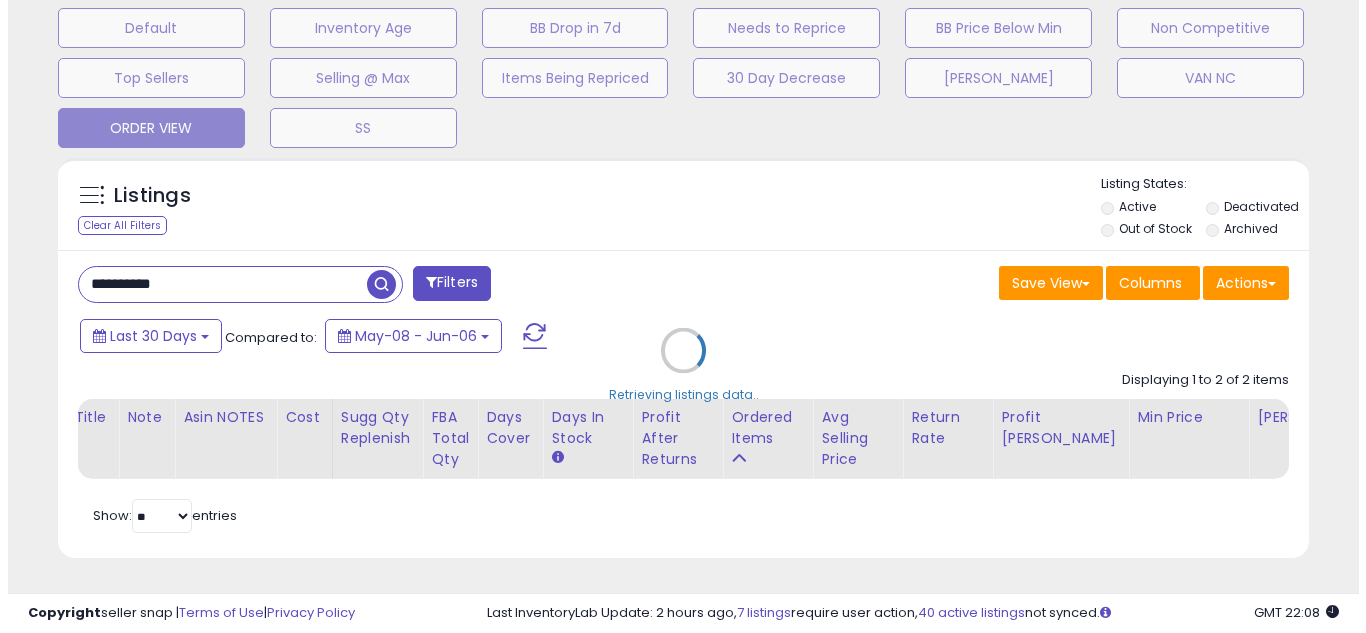 scroll, scrollTop: 637, scrollLeft: 0, axis: vertical 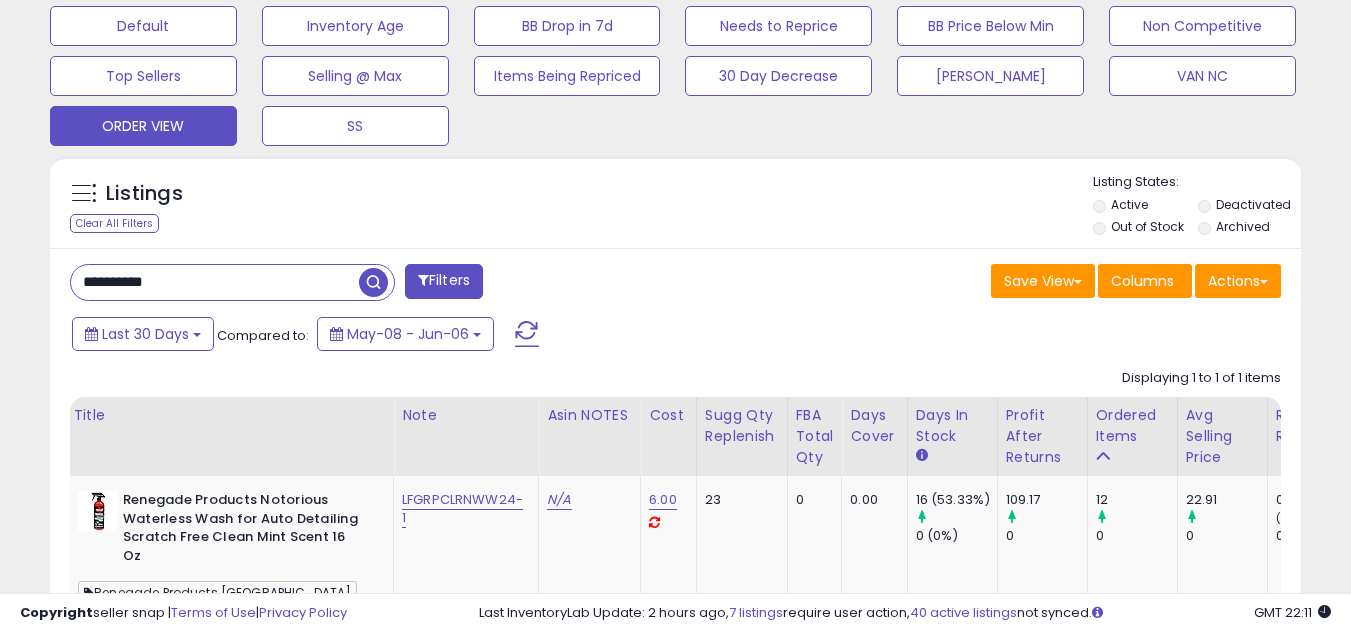 click on "**********" at bounding box center [215, 282] 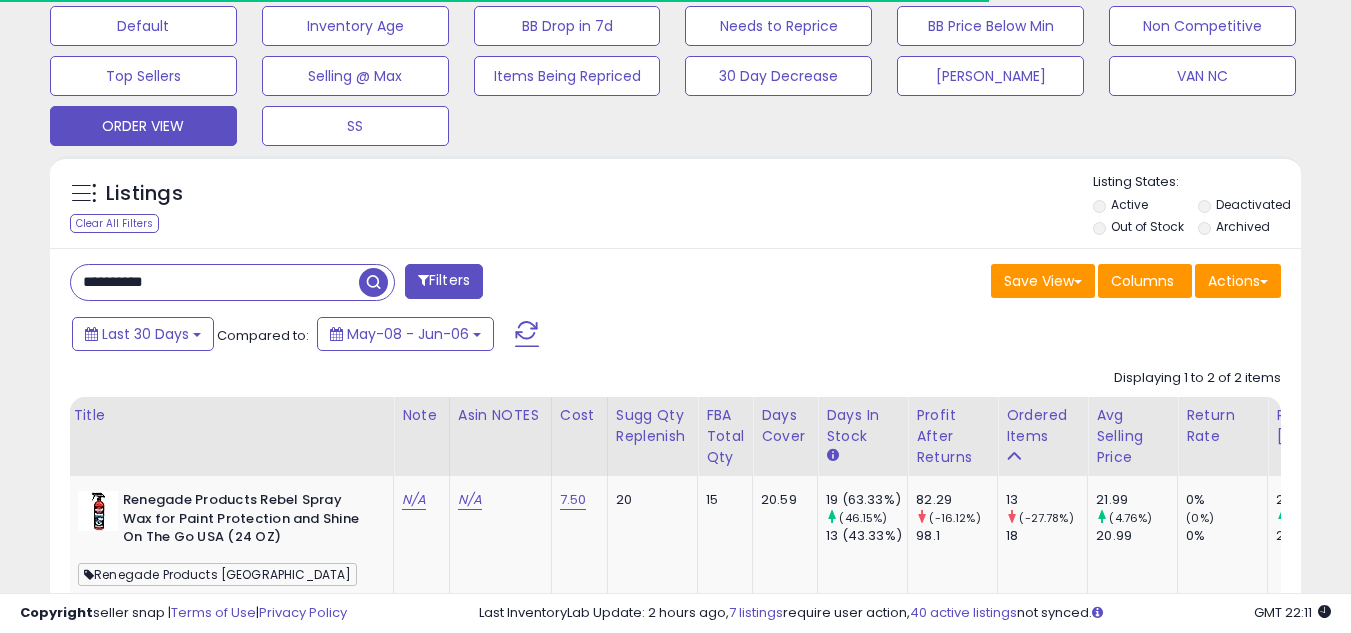 scroll, scrollTop: 410, scrollLeft: 724, axis: both 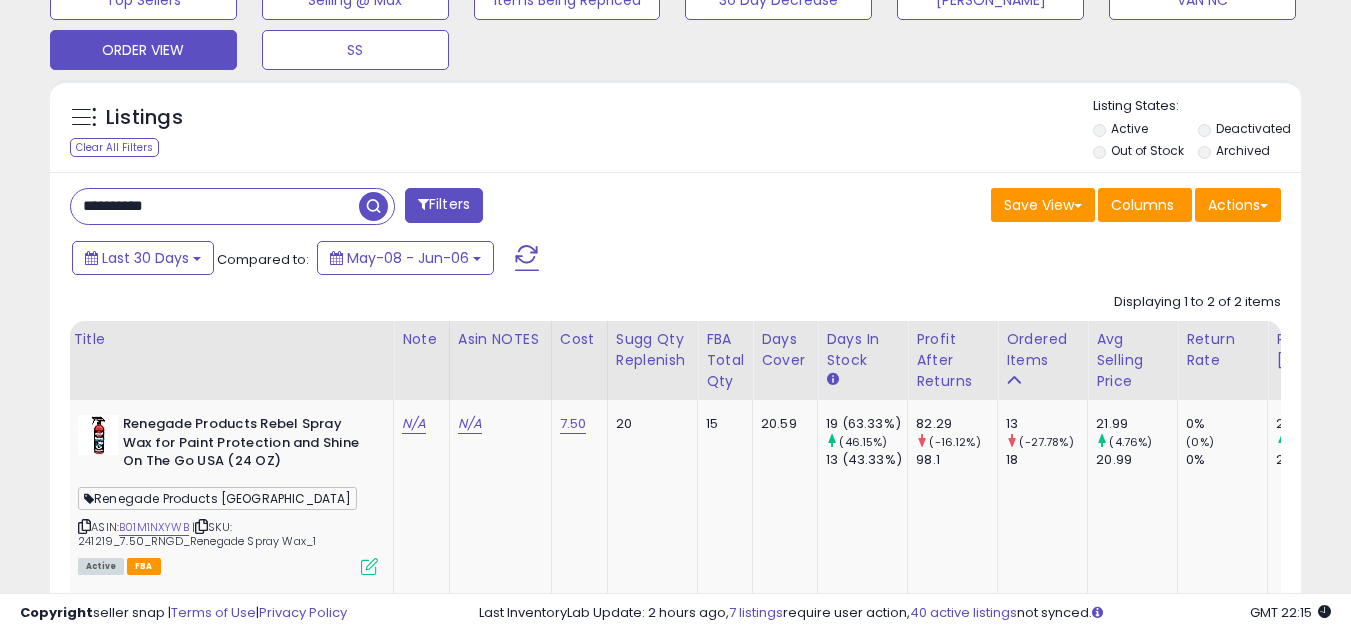 click on "**********" at bounding box center [215, 206] 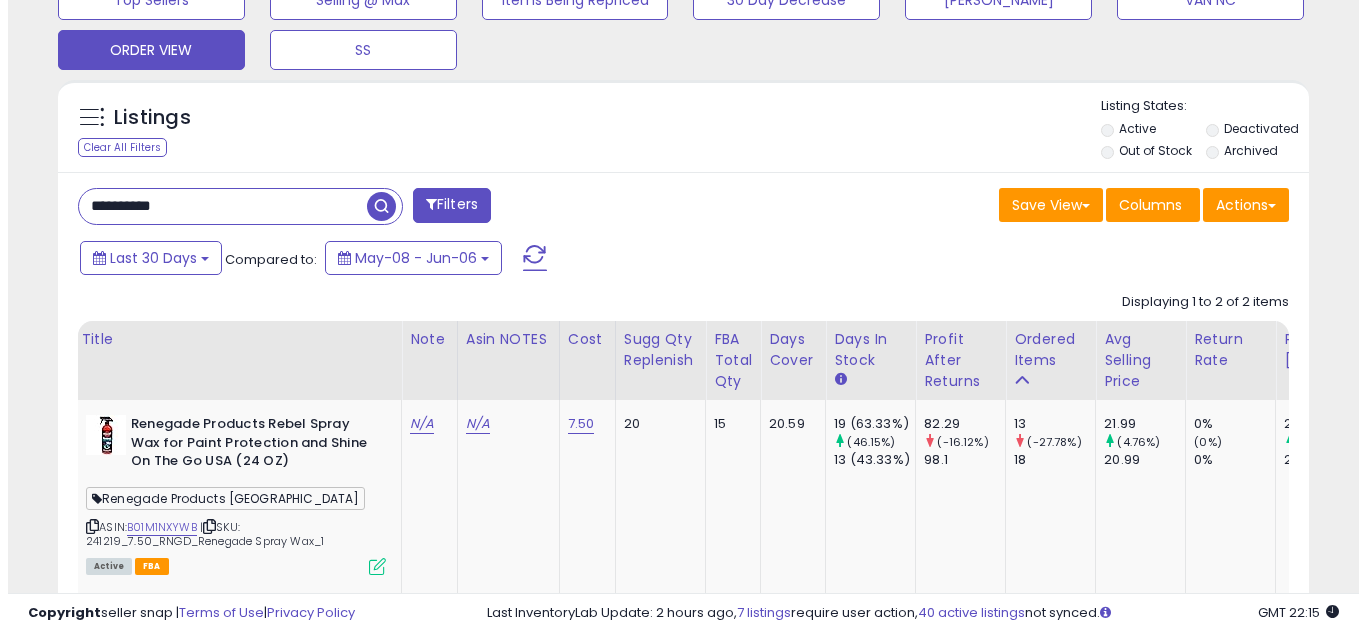 scroll, scrollTop: 637, scrollLeft: 0, axis: vertical 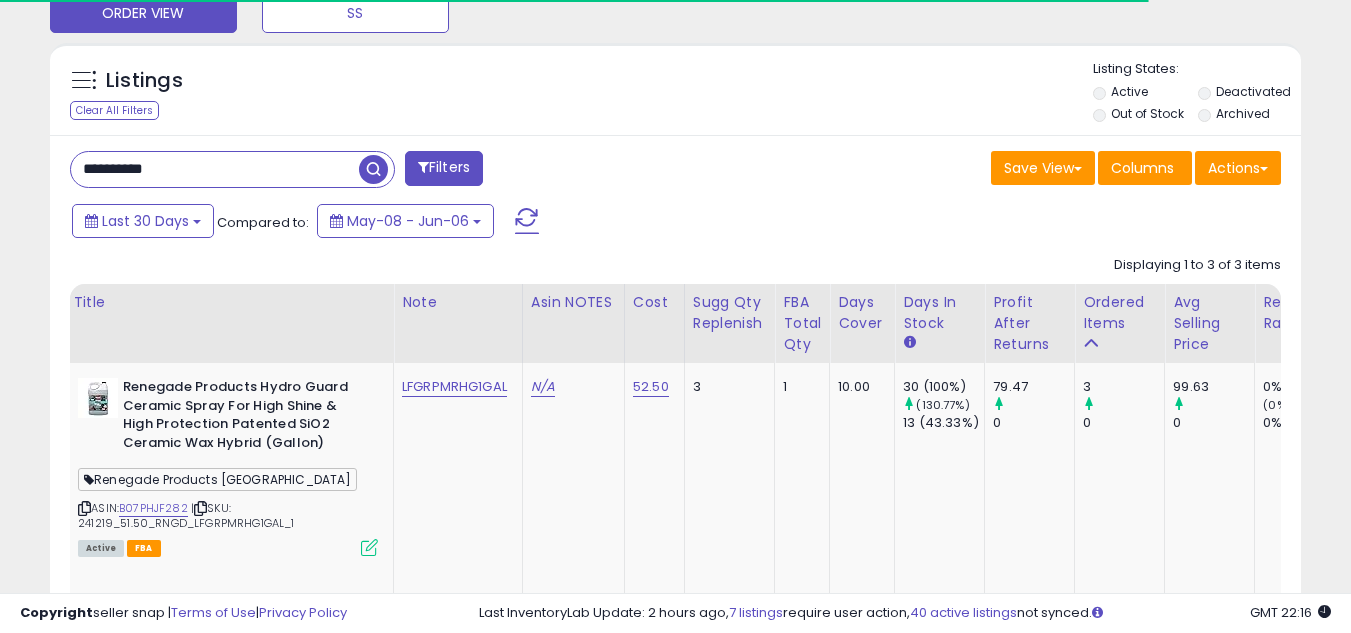 click on "**********" at bounding box center (215, 169) 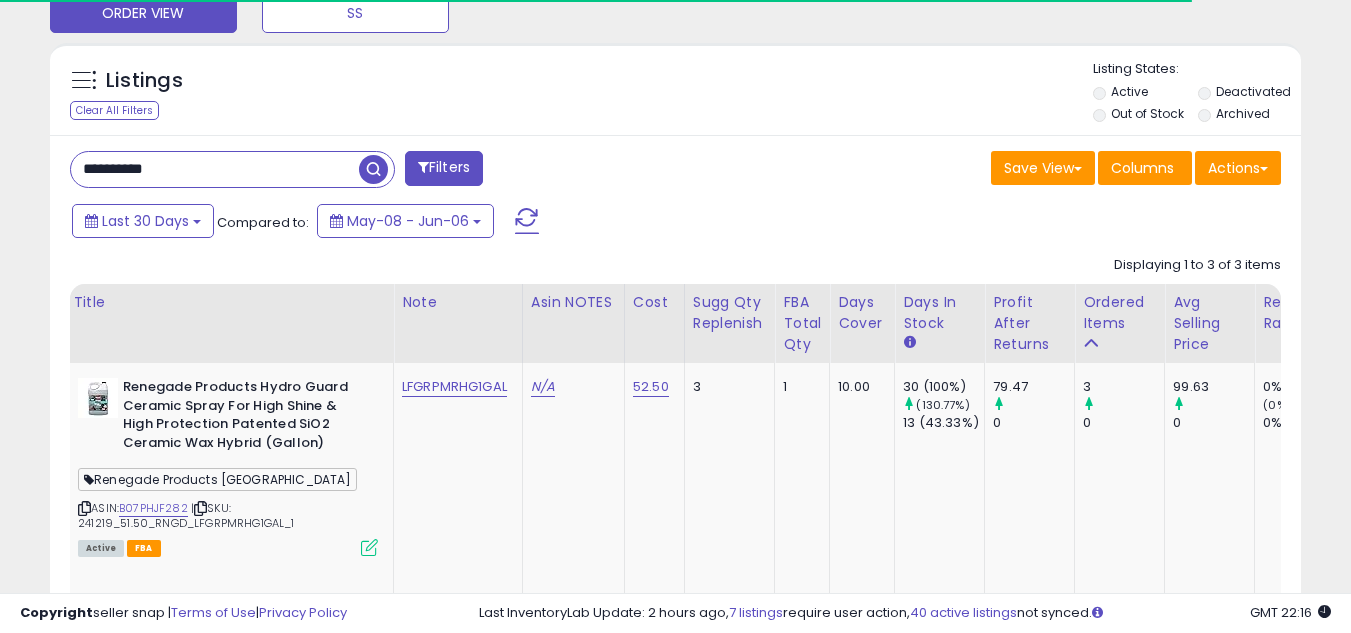 click on "**********" at bounding box center [215, 169] 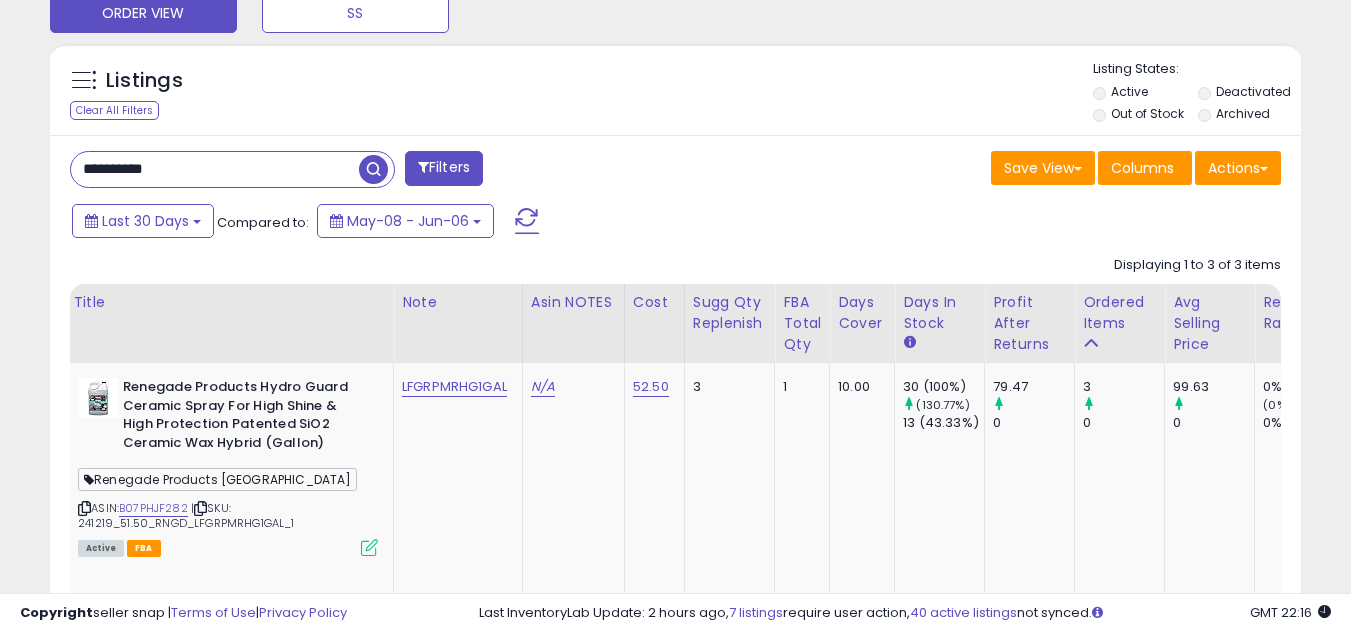 paste 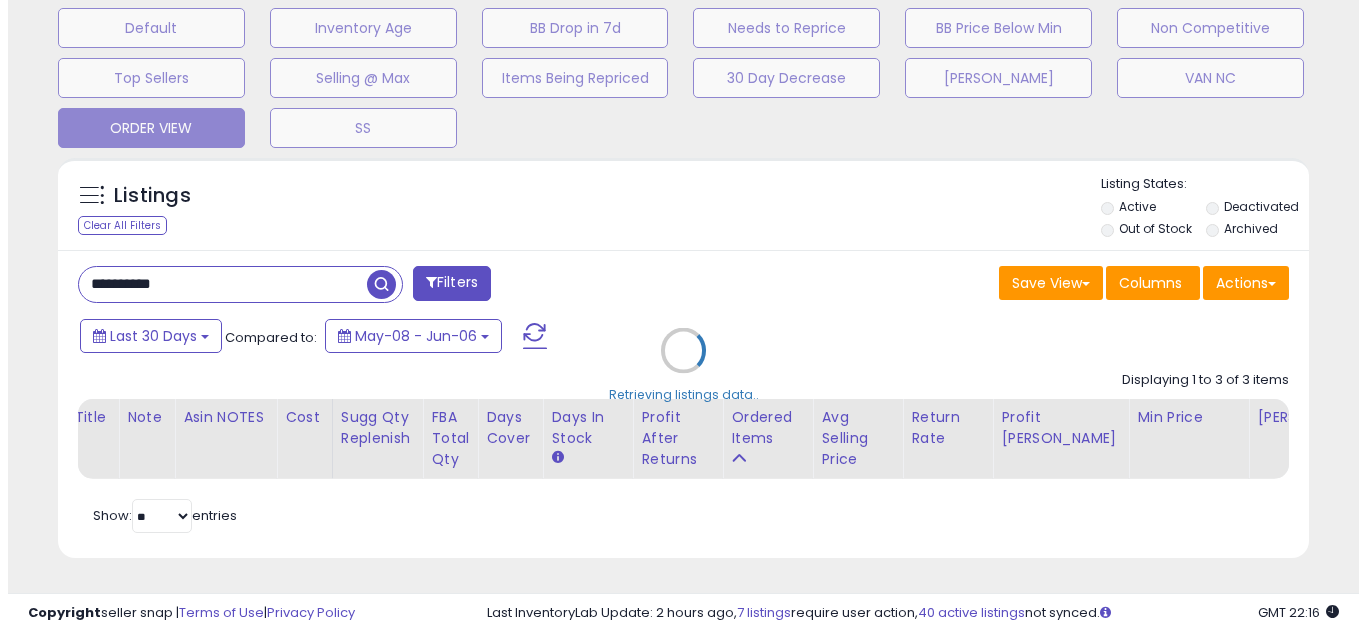 scroll, scrollTop: 637, scrollLeft: 0, axis: vertical 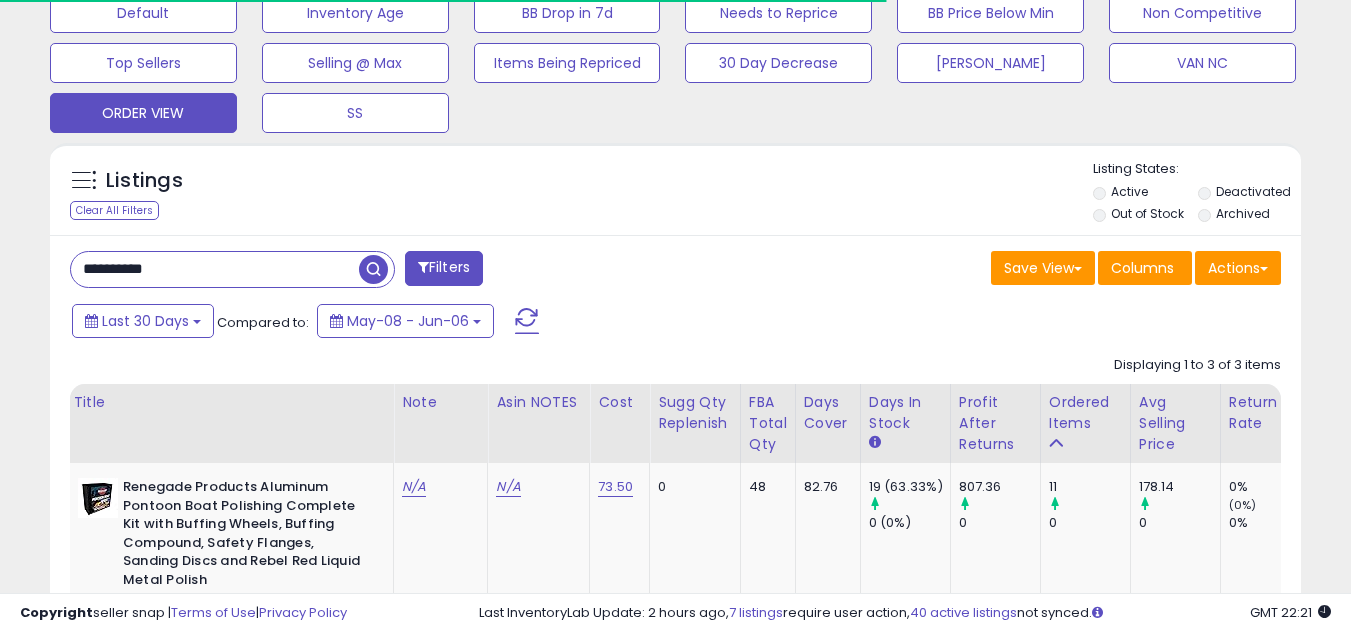 click on "**********" at bounding box center [215, 269] 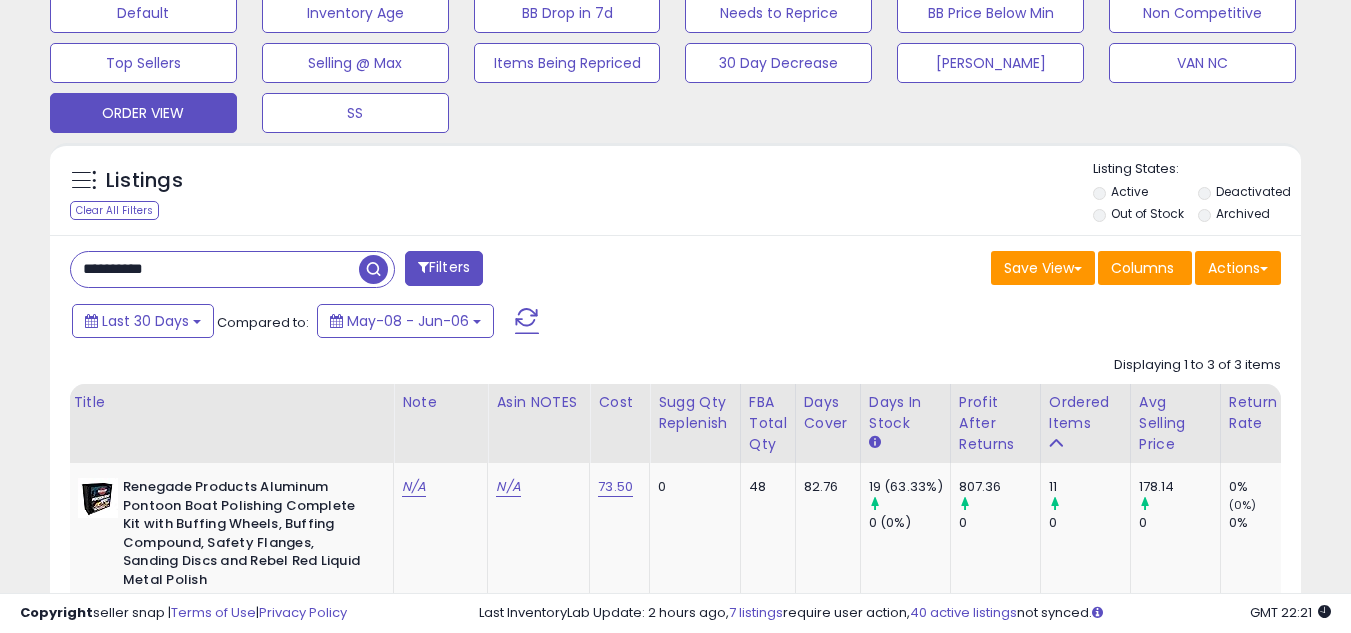 click on "**********" at bounding box center [215, 269] 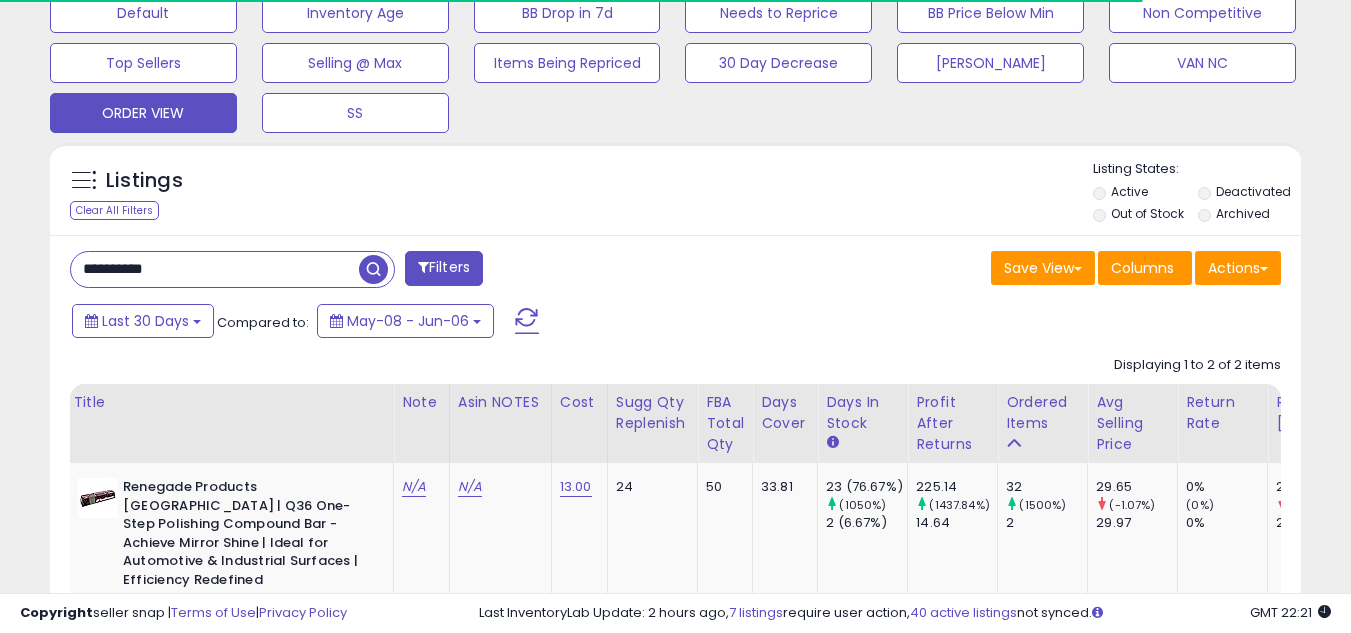 scroll, scrollTop: 410, scrollLeft: 724, axis: both 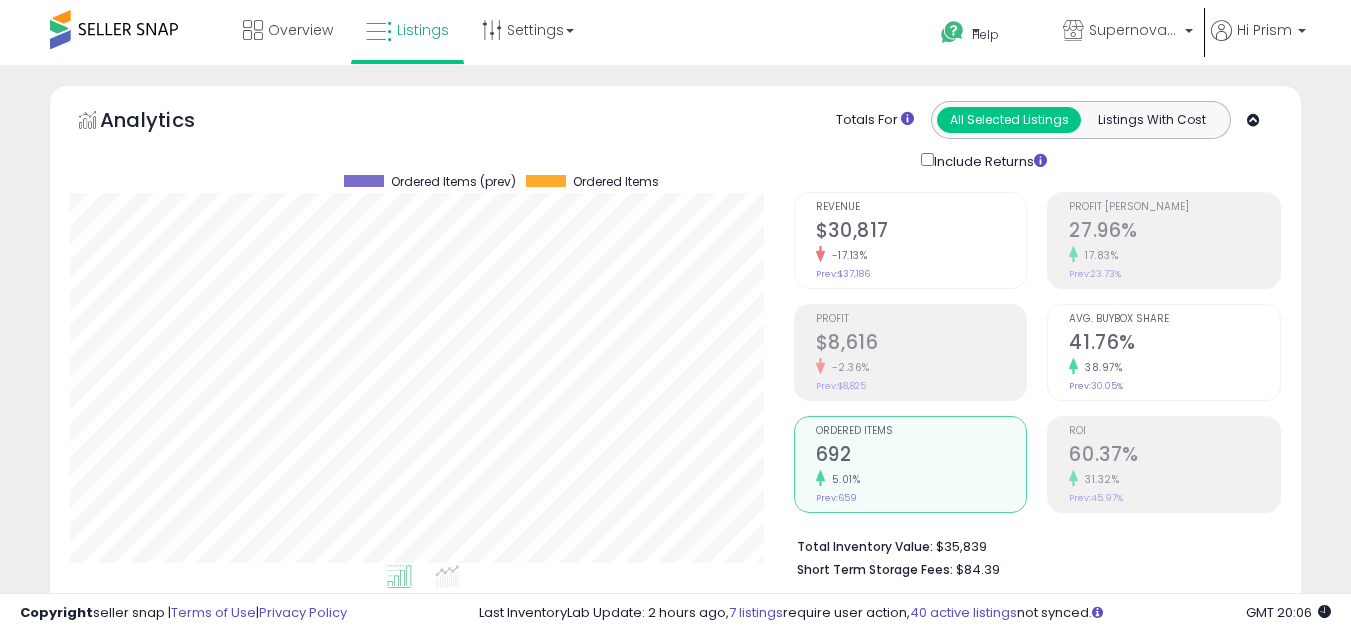 select on "**" 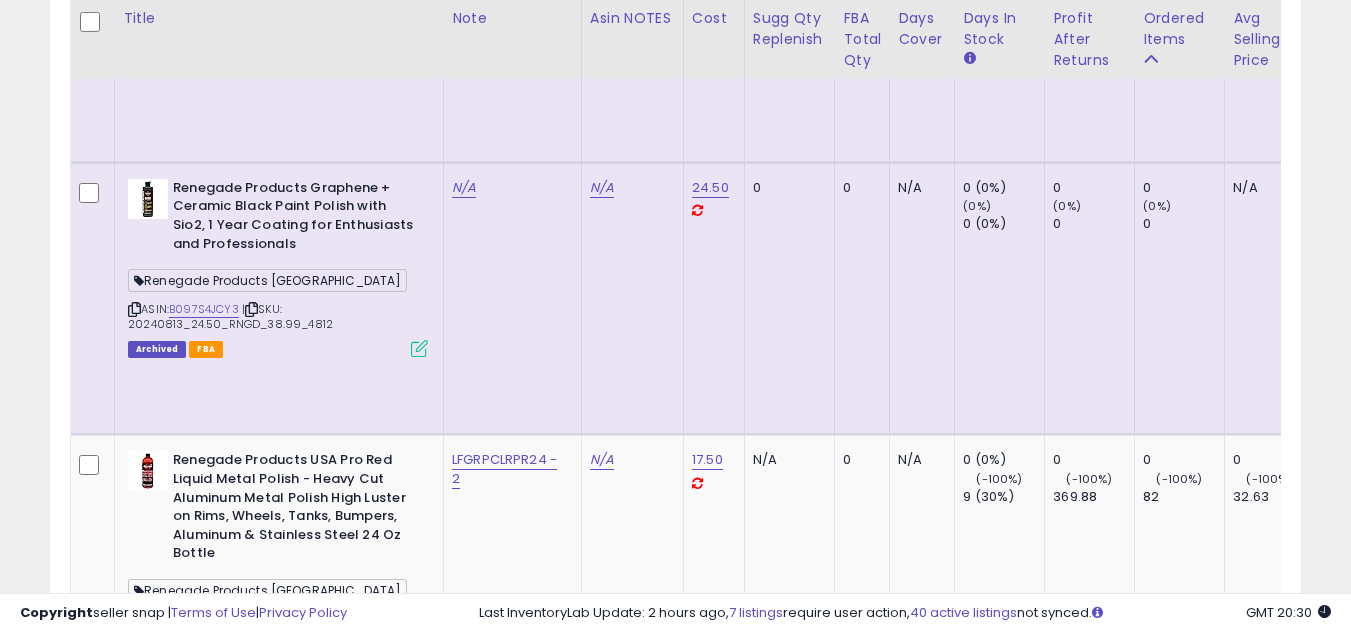 scroll, scrollTop: 3933, scrollLeft: 0, axis: vertical 